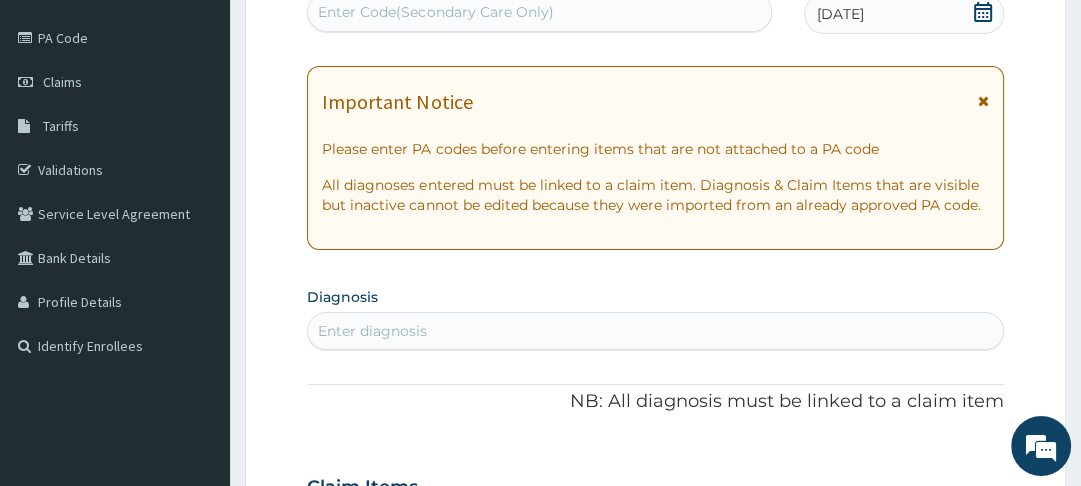 scroll, scrollTop: 0, scrollLeft: 0, axis: both 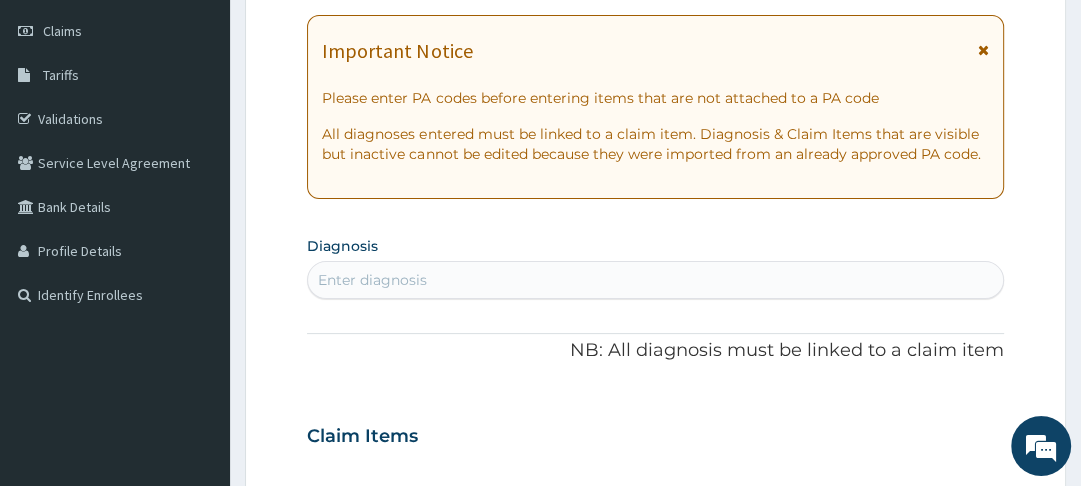 click on "Enter diagnosis" at bounding box center (372, 280) 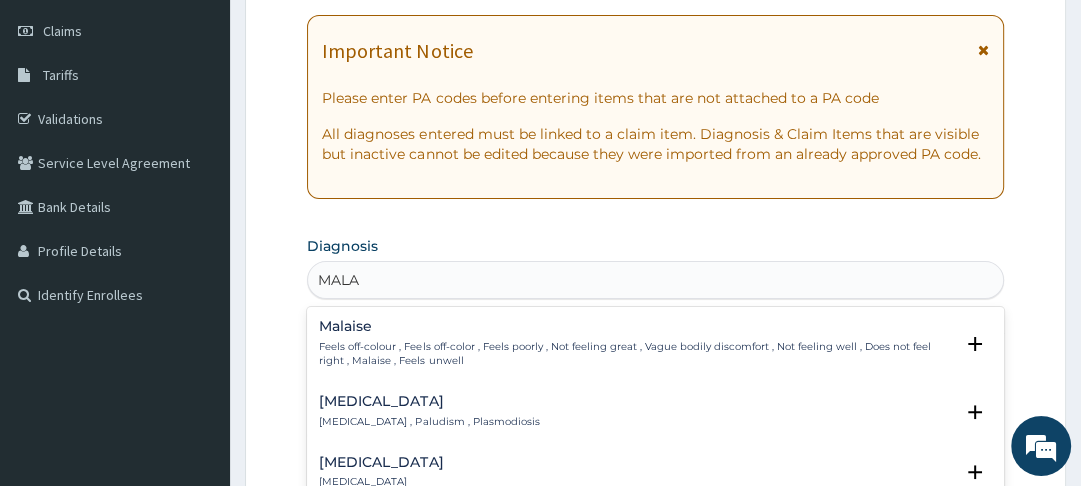 click on "[MEDICAL_DATA]" at bounding box center (429, 401) 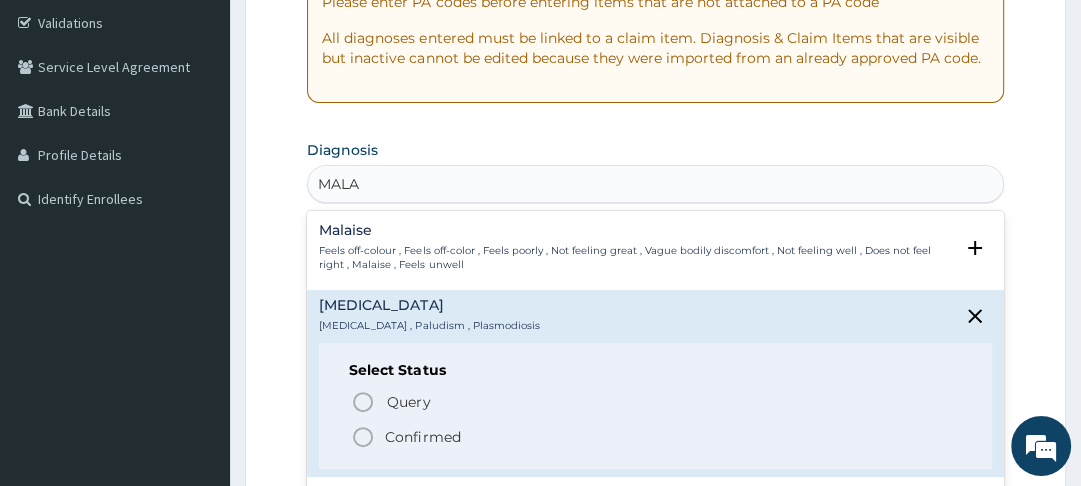 scroll, scrollTop: 403, scrollLeft: 0, axis: vertical 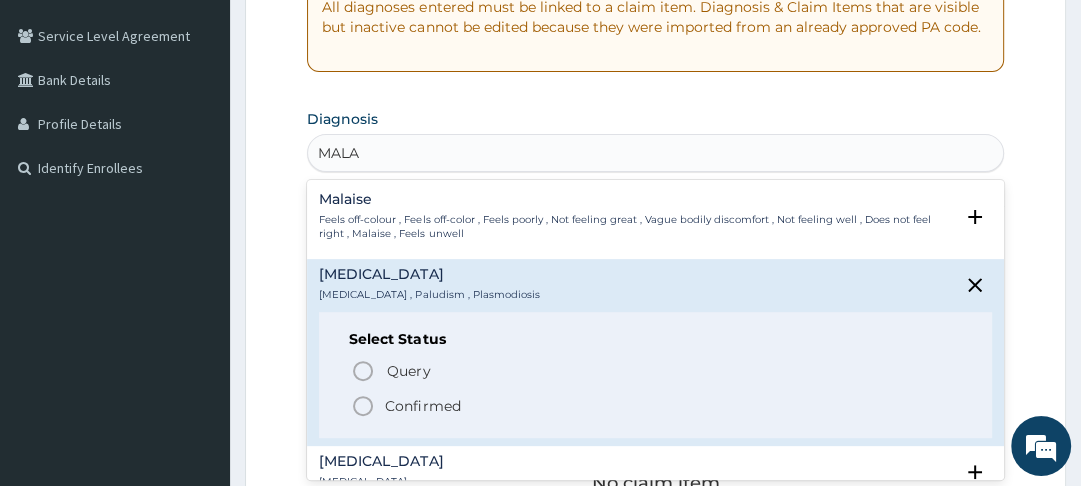 type on "MALA" 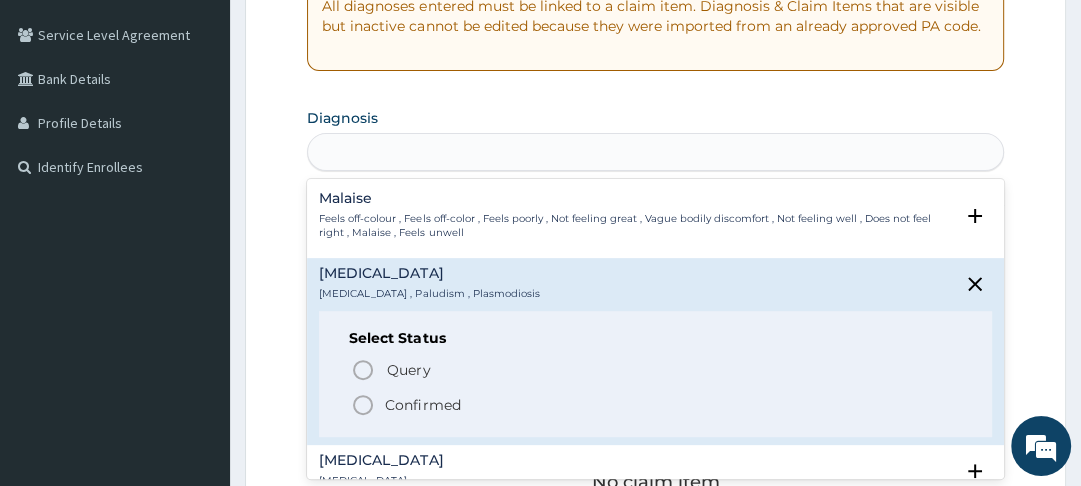 click on "Step  2  of 2 PA Code / Prescription Code Enter Code(Secondary Care Only) Encounter Date 04-07-2025 Important Notice Please enter PA codes before entering items that are not attached to a PA code   All diagnoses entered must be linked to a claim item. Diagnosis & Claim Items that are visible but inactive cannot be edited because they were imported from an already approved PA code. Diagnosis option Malaise focused, 1 of 50. 50 results available for search term MALA. Use Up and Down to choose options, press Enter to select the currently focused option, press Escape to exit the menu, press Tab to select the option and exit the menu. MALA Malaise Feels off-colour , Feels off-color , Feels poorly , Not feeling great , Vague bodily discomfort , Not feeling well , Does not feel right , Malaise , Feels unwell Select Status Query Query covers suspected (?), Keep in view (kiv), Ruled out (r/o) Confirmed Malaria Malaria , Paludism , Plasmodiosis Select Status Query Confirmed Query" at bounding box center [655, 345] 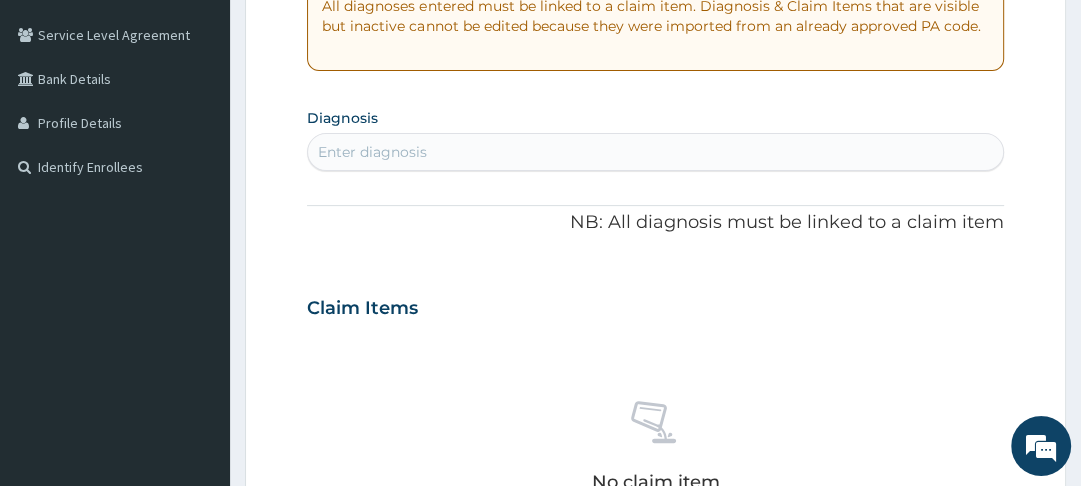 click on "Enter diagnosis" at bounding box center (372, 152) 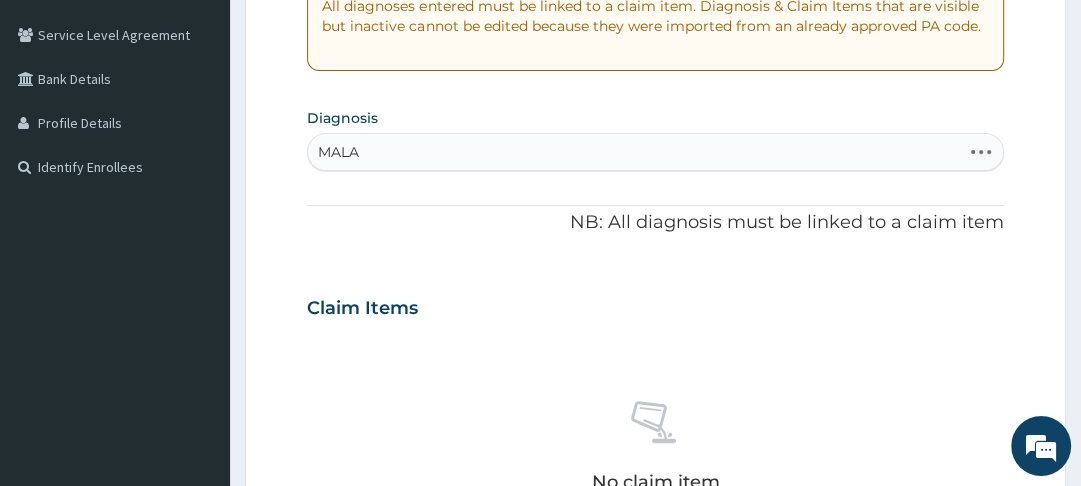 type on "MALAR" 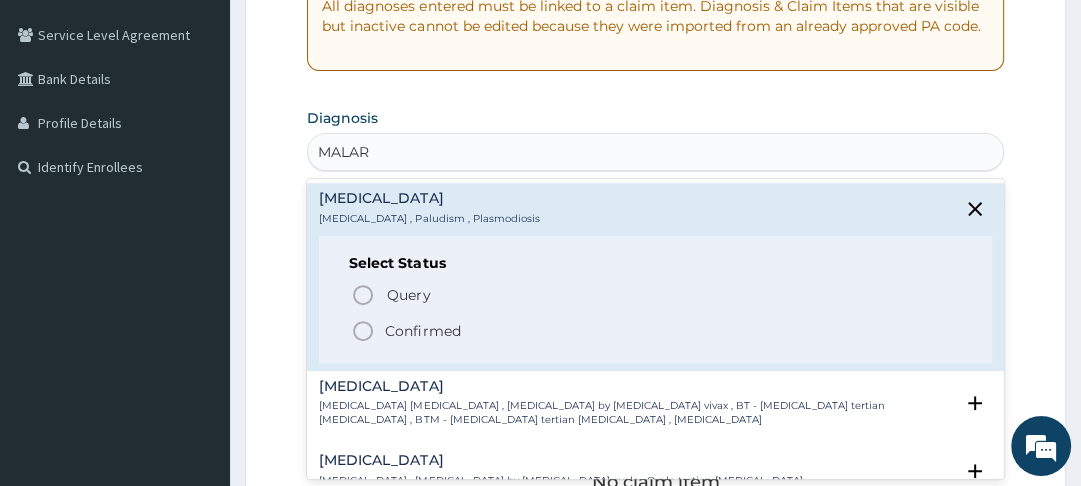 click 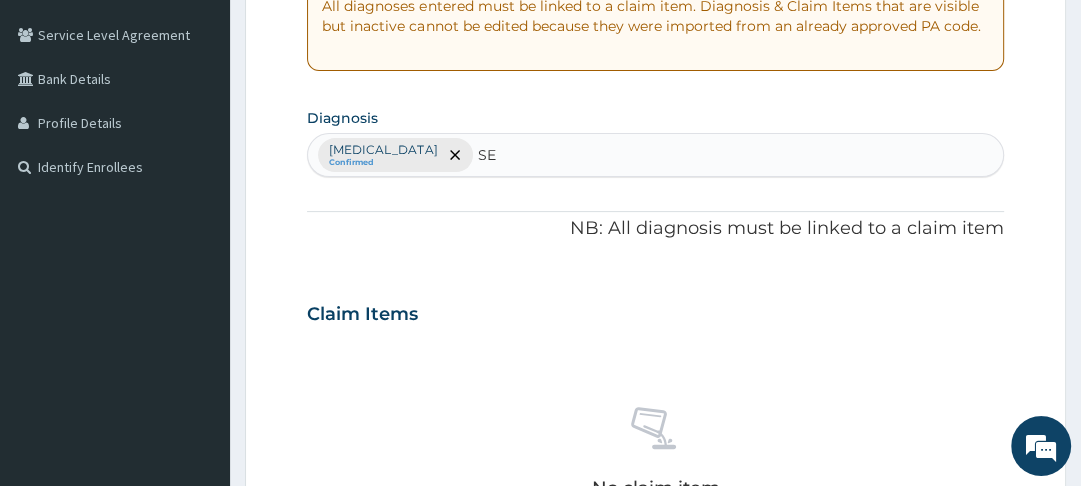 type on "S" 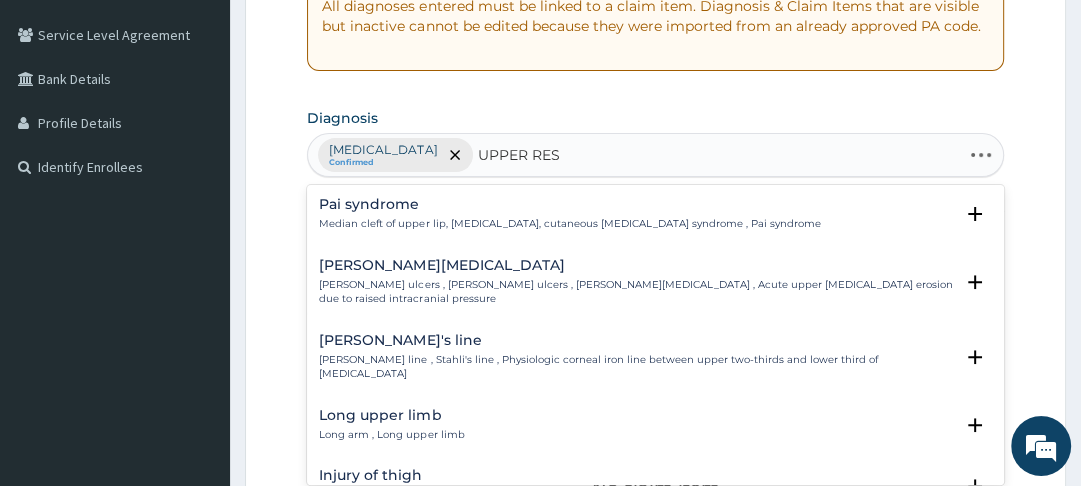 type on "UPPER RESP" 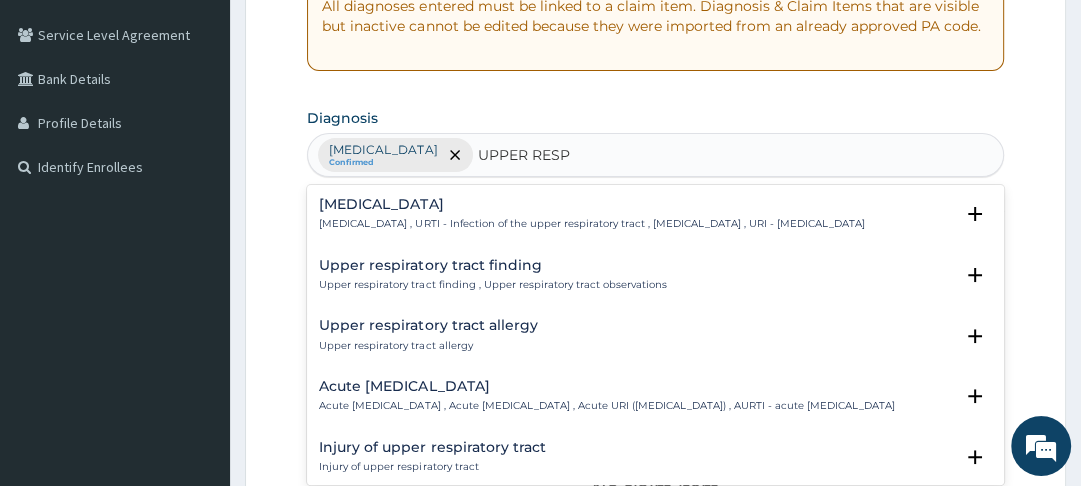 click on "[MEDICAL_DATA]" at bounding box center (591, 204) 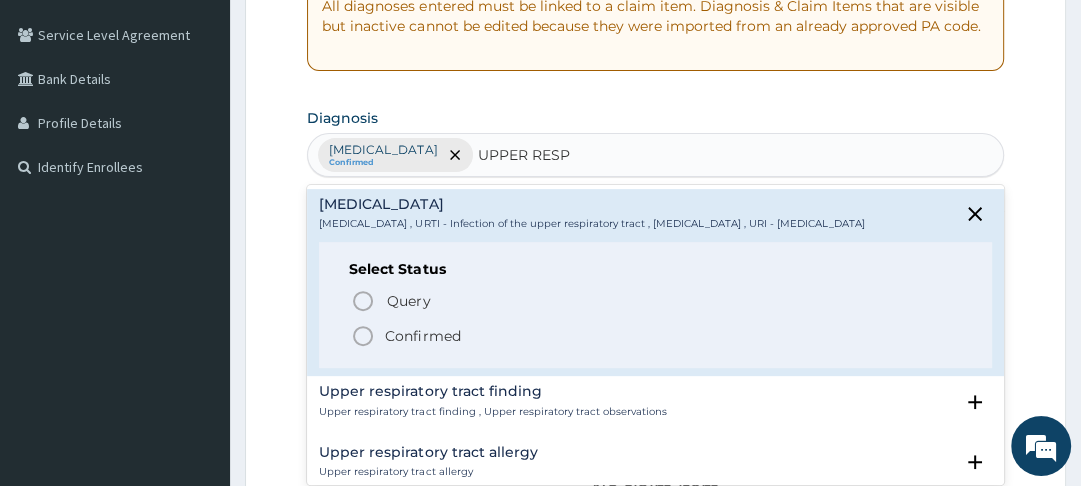click 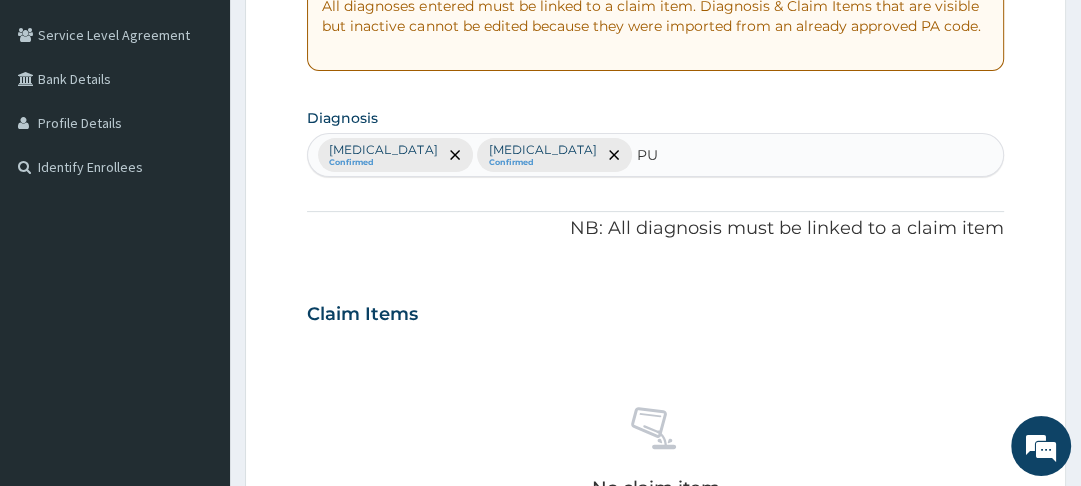 type on "PUD" 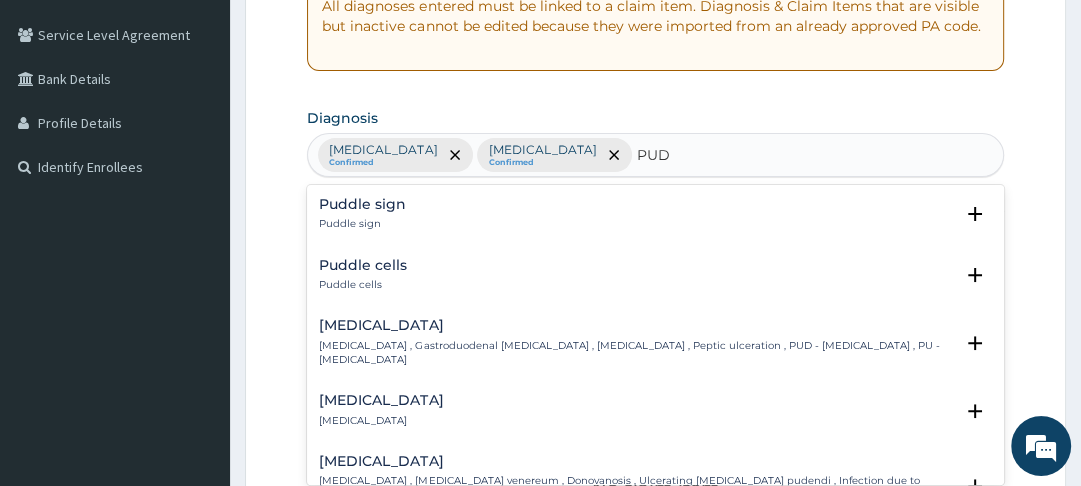click on "Peptic ulcer" at bounding box center (635, 325) 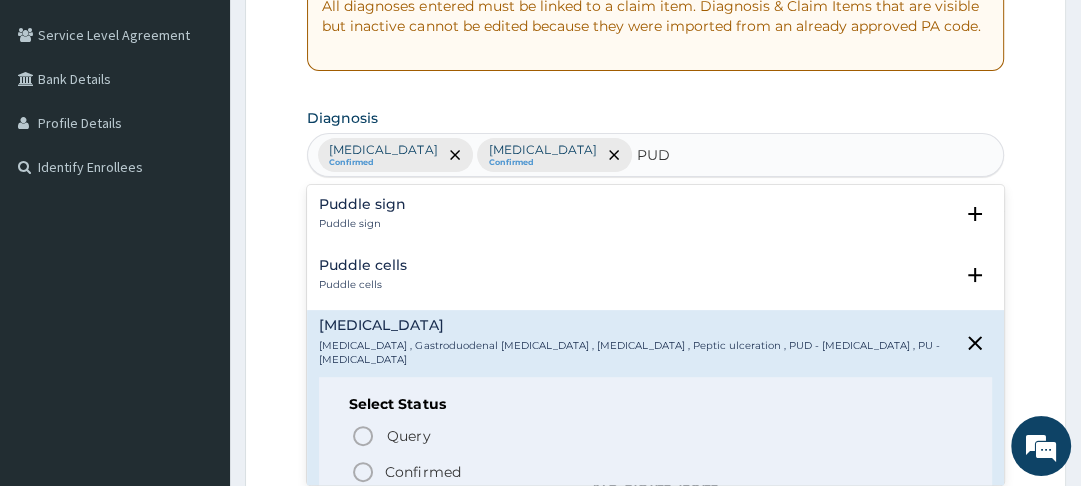 click 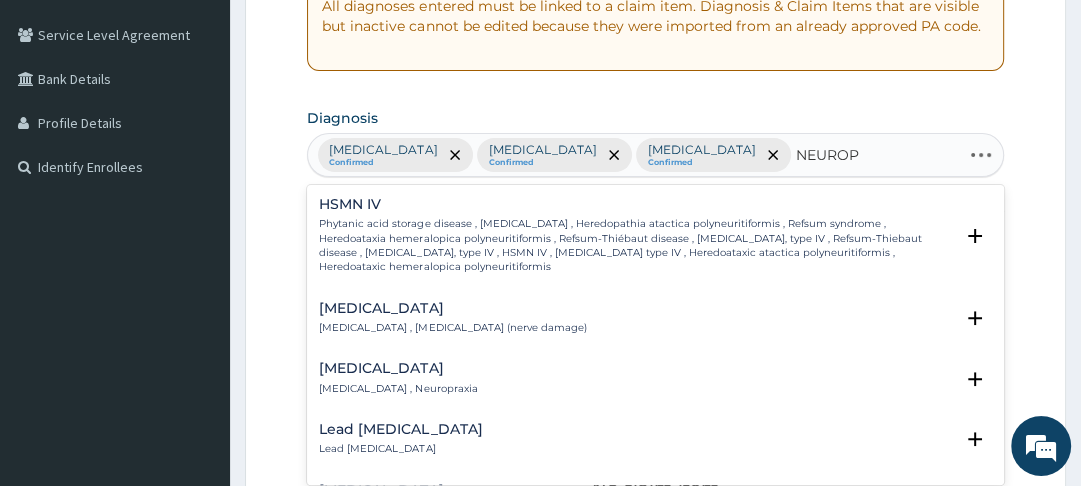 type on "NEUROPA" 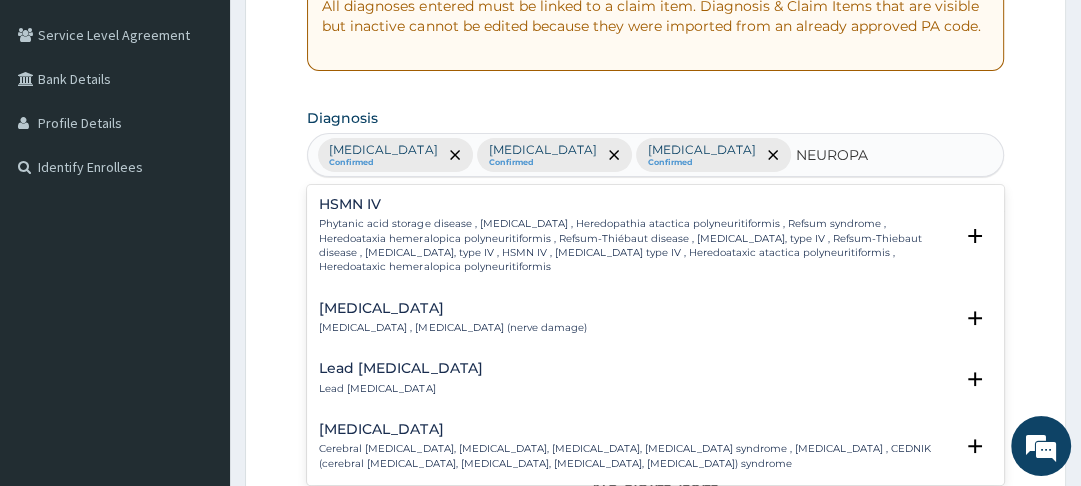 click on "Neuropathy , Neuropathy (nerve damage)" at bounding box center [452, 328] 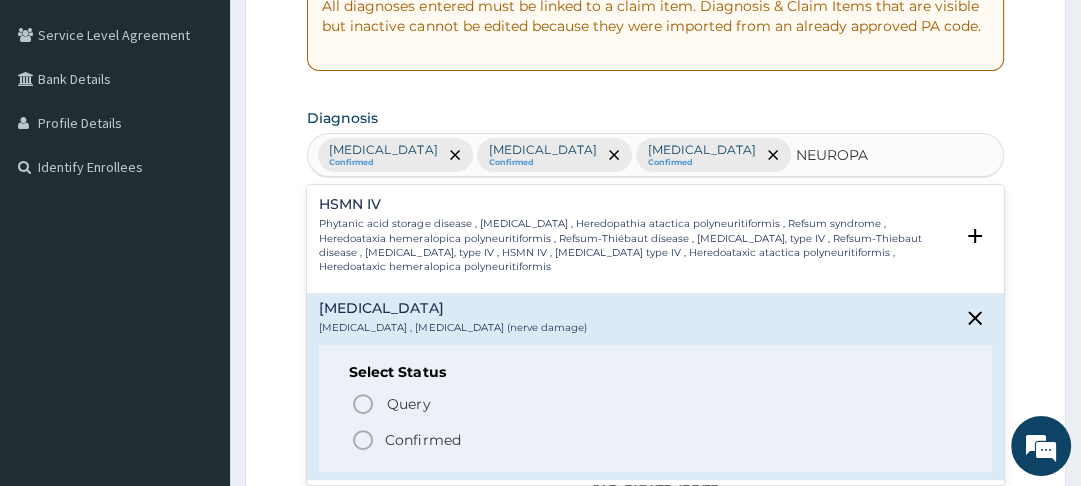click 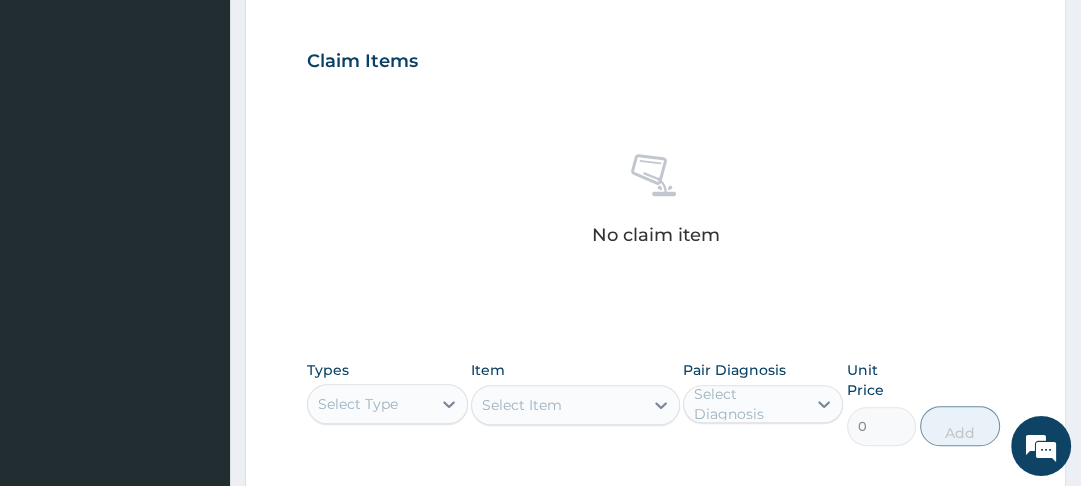 scroll, scrollTop: 658, scrollLeft: 0, axis: vertical 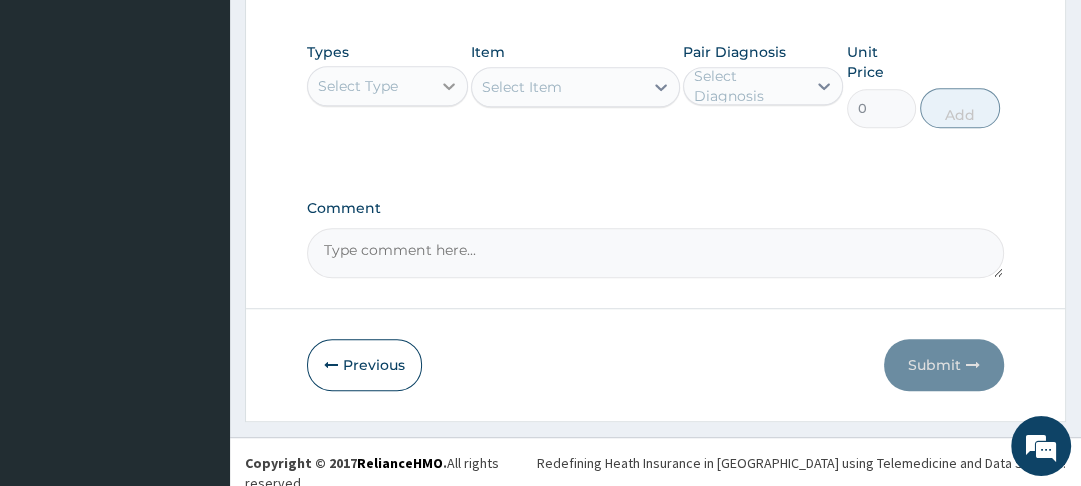 click 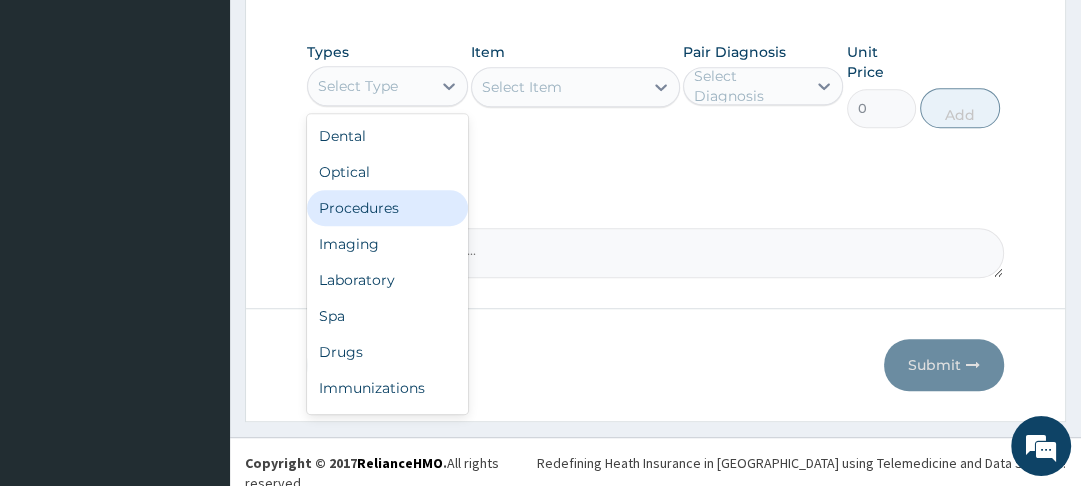 click on "Procedures" at bounding box center (387, 208) 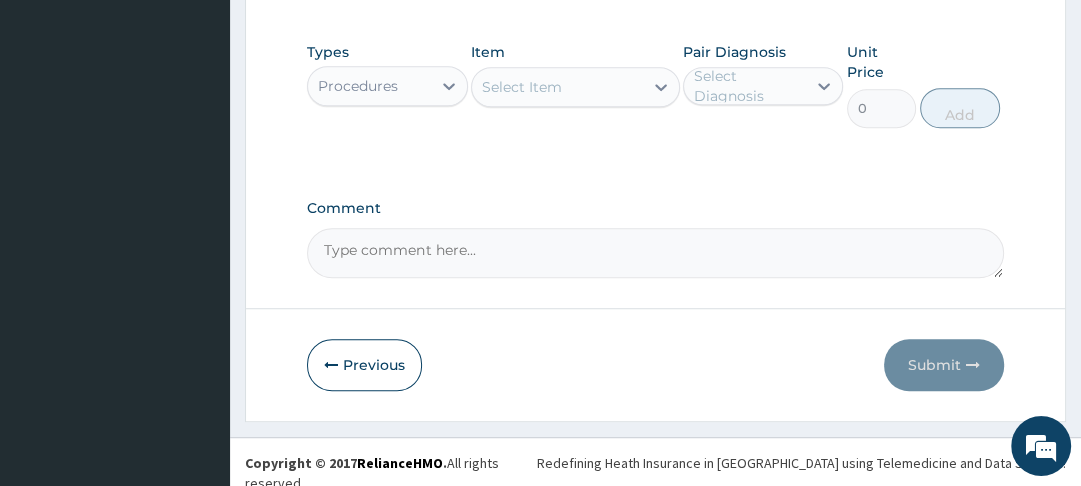 click on "Select Item" at bounding box center [522, 87] 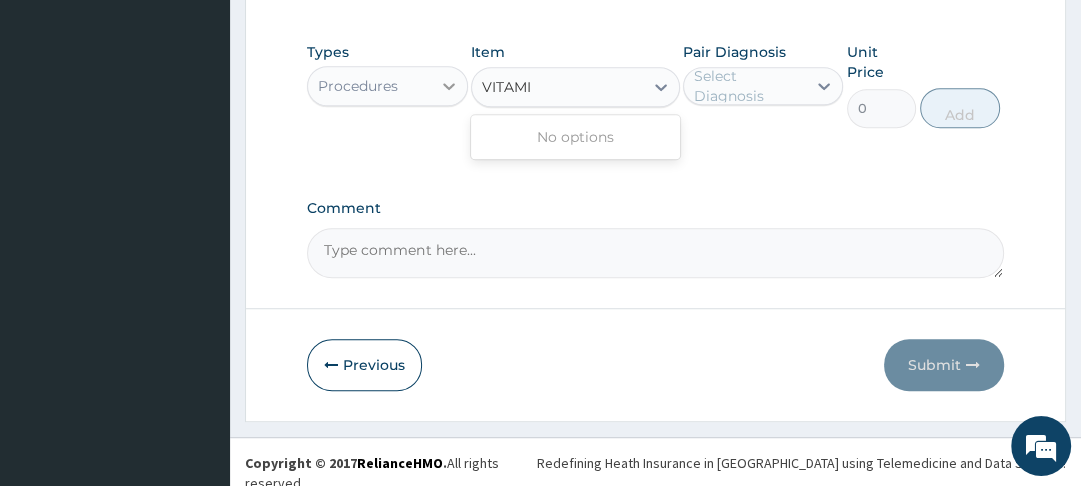 type on "VITAMI" 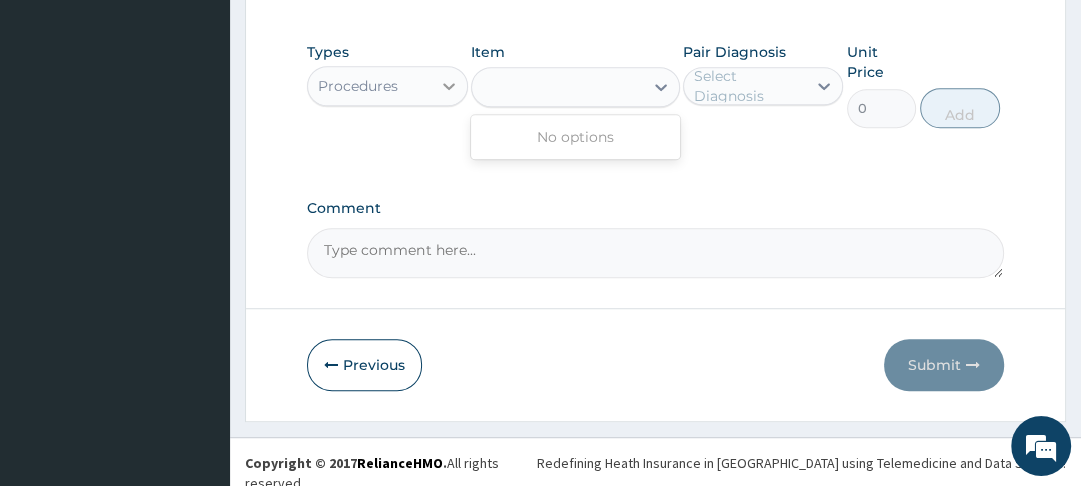 click 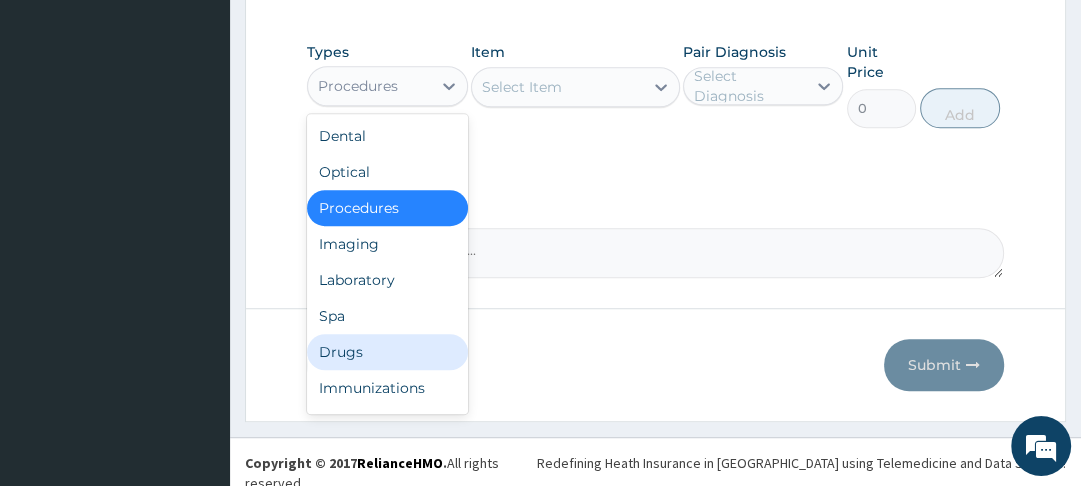 click on "Drugs" at bounding box center [387, 352] 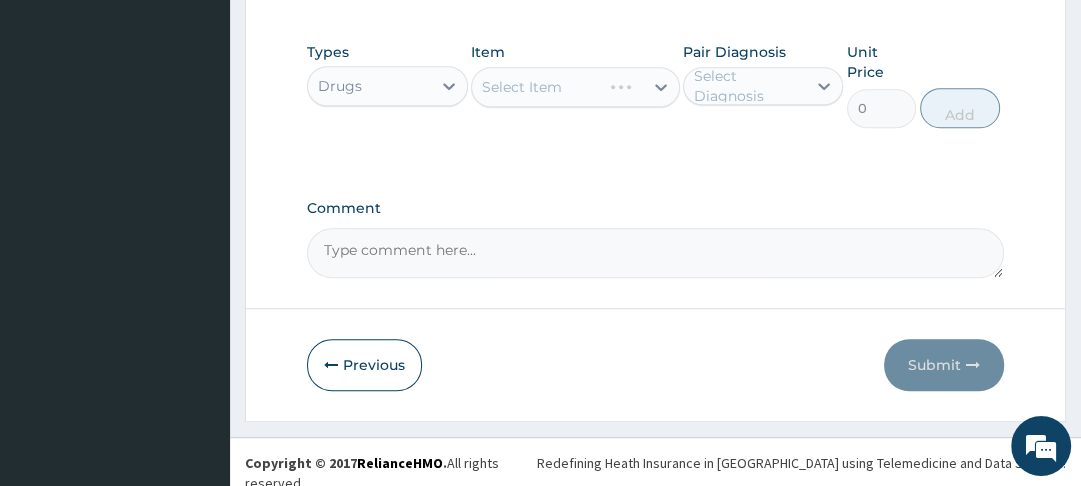 click on "Select Item" at bounding box center (536, 87) 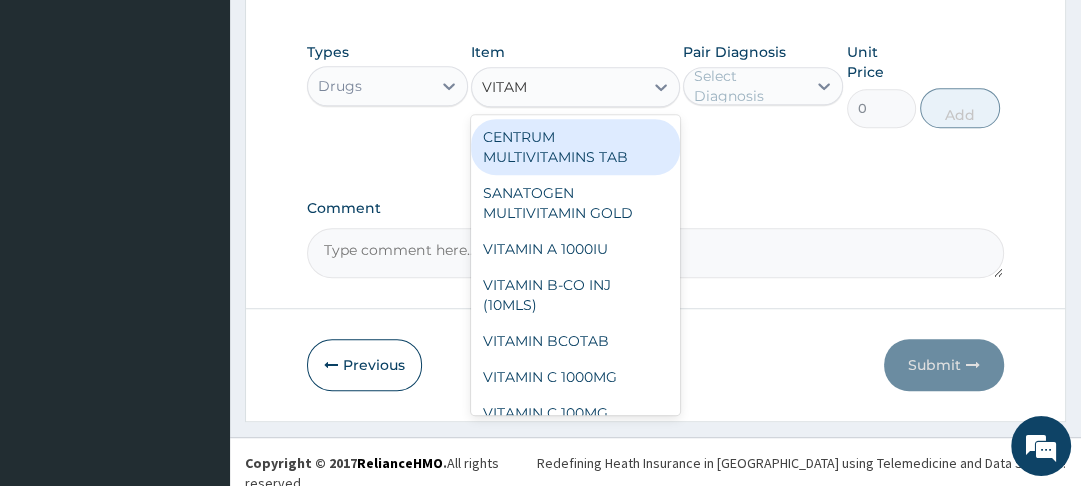 type on "VITAMI" 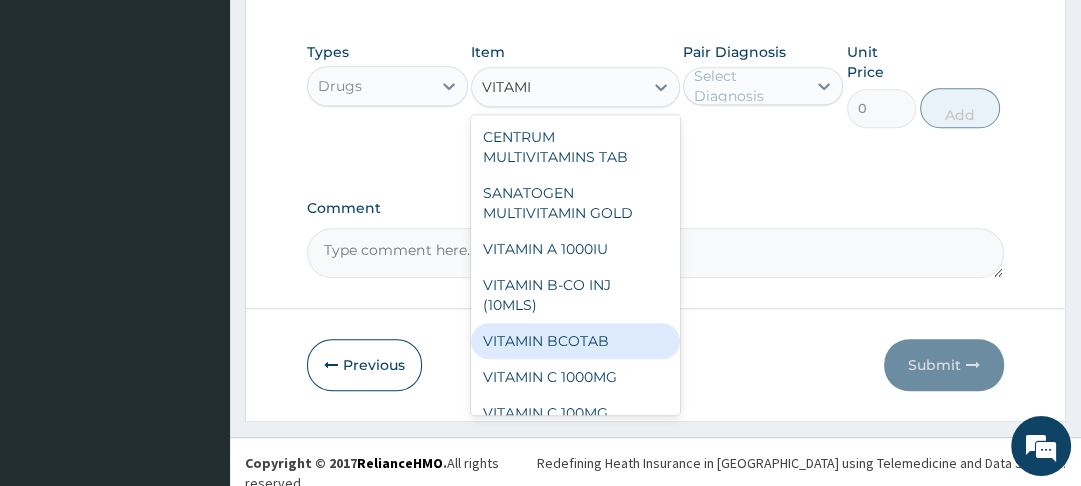 click on "VITAMIN BCOTAB" at bounding box center (575, 341) 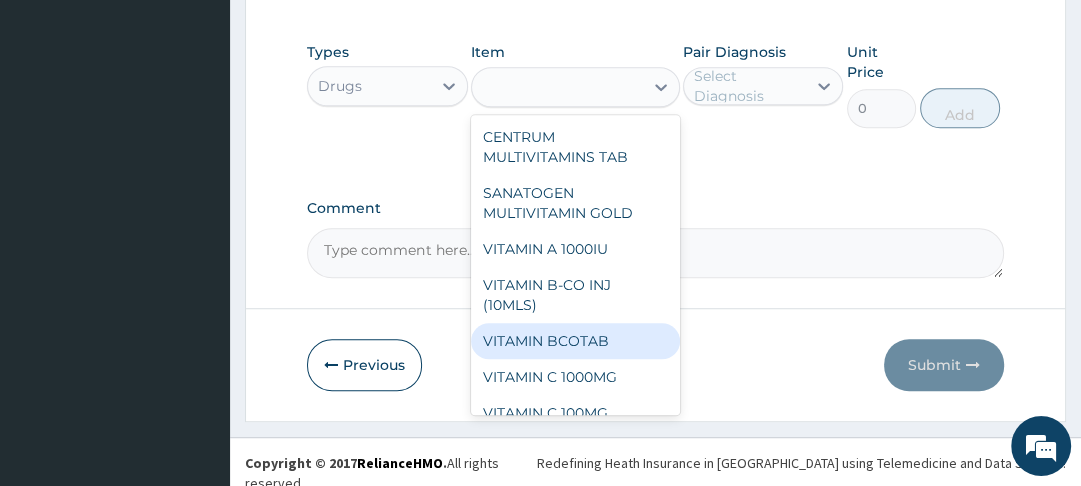 type on "50" 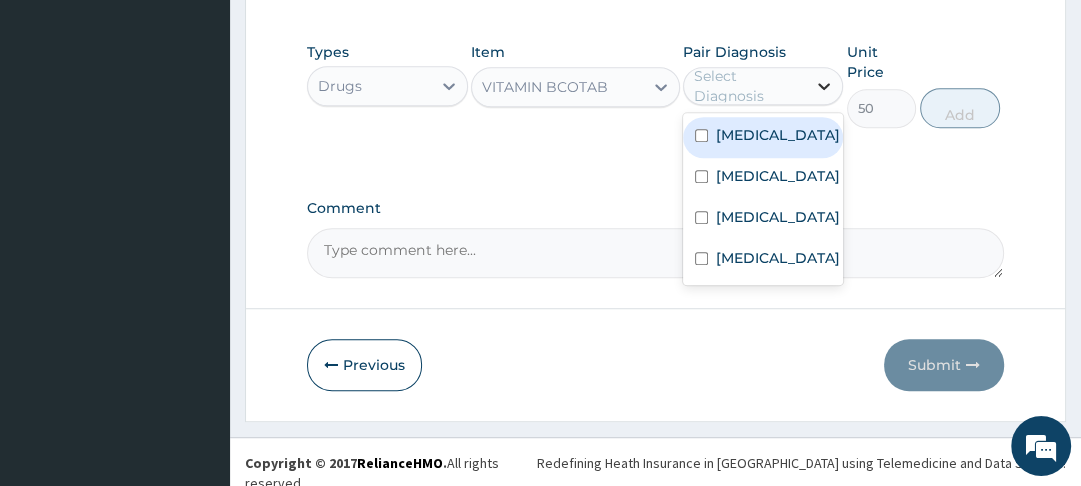 click 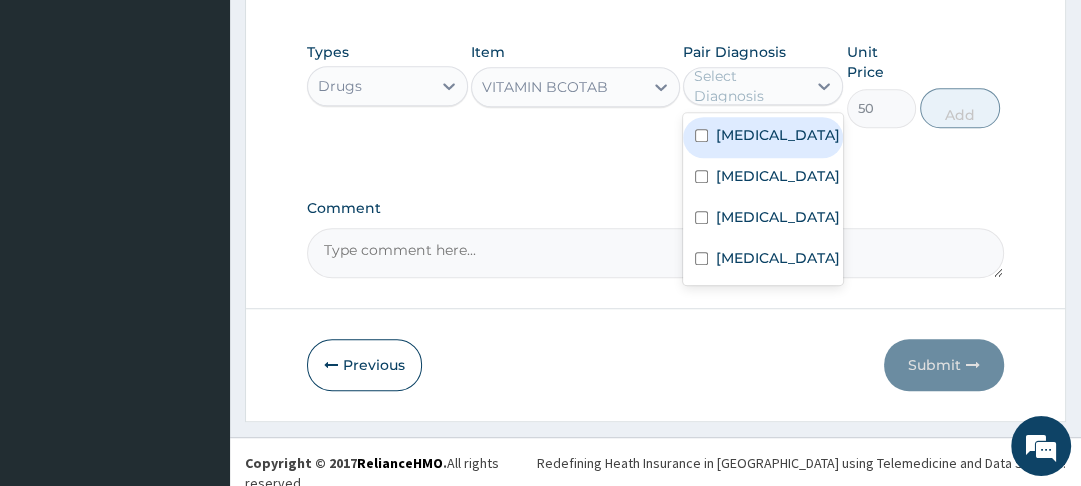 click on "Malaria" at bounding box center (763, 137) 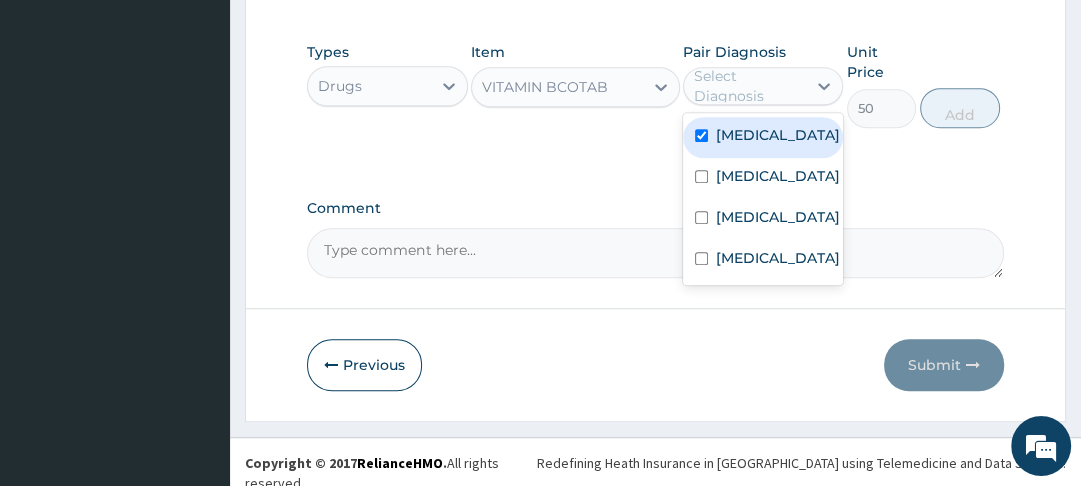checkbox on "true" 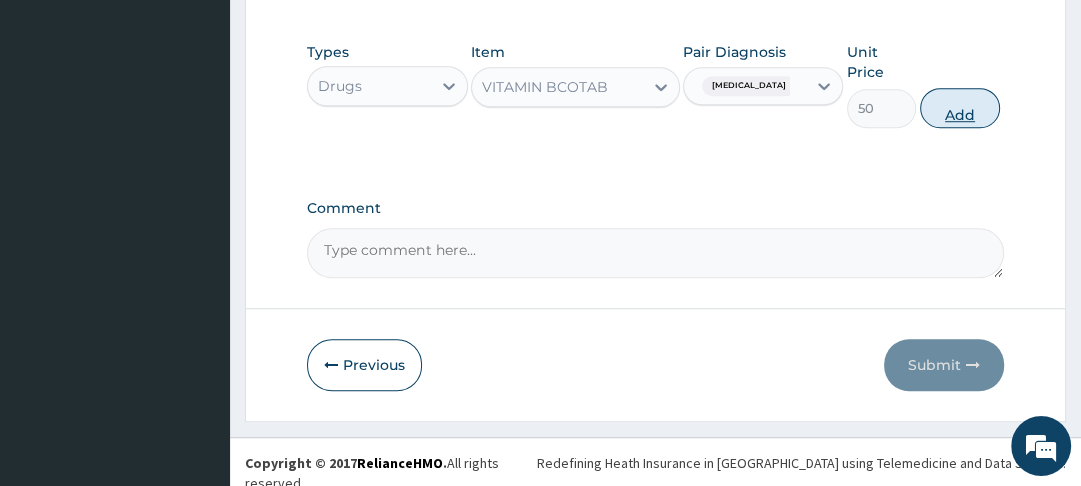 click on "Add" at bounding box center (960, 108) 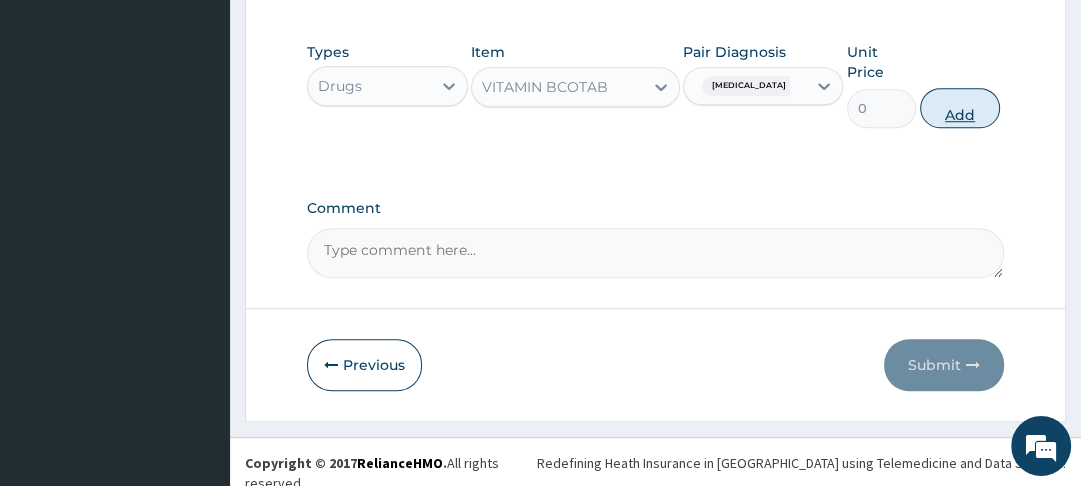 scroll, scrollTop: 587, scrollLeft: 0, axis: vertical 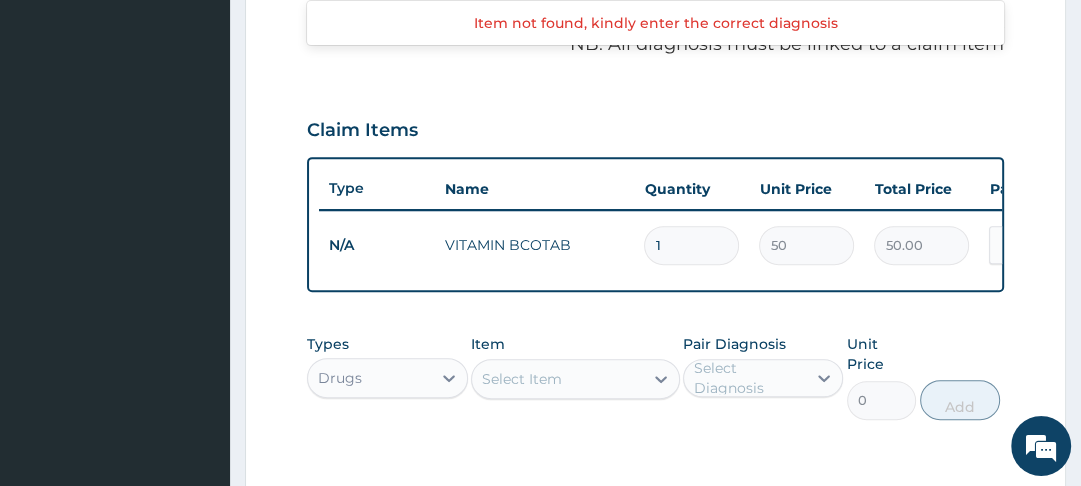 type on "15" 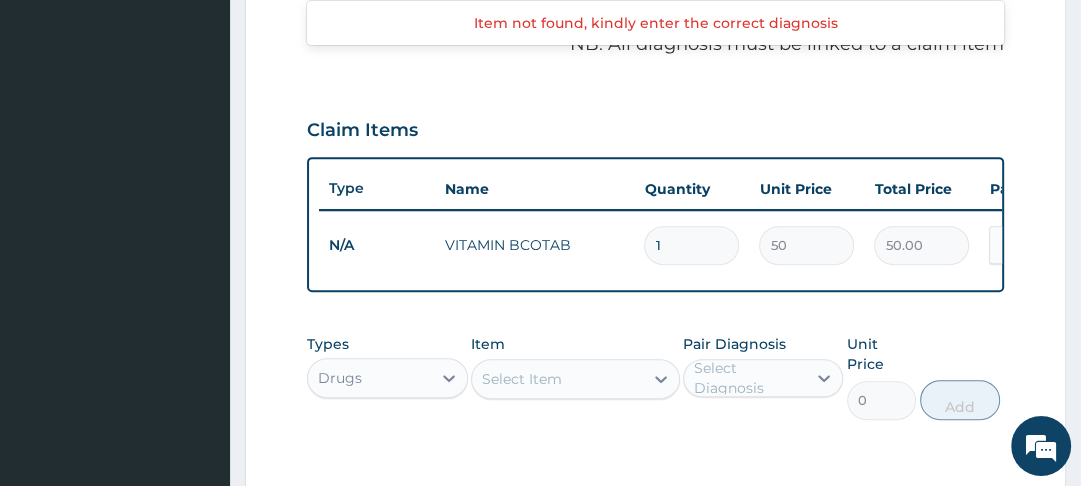 type on "750.00" 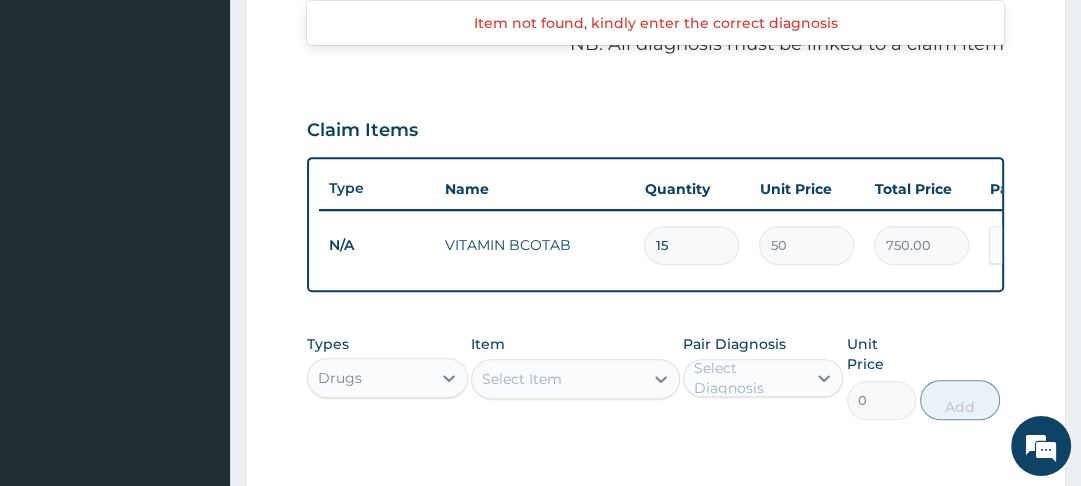type on "156" 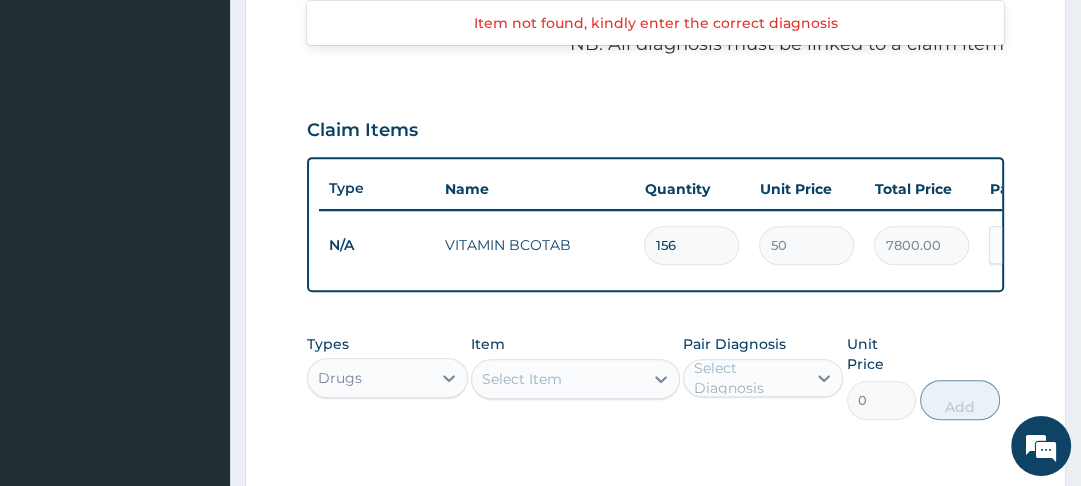 type on "15" 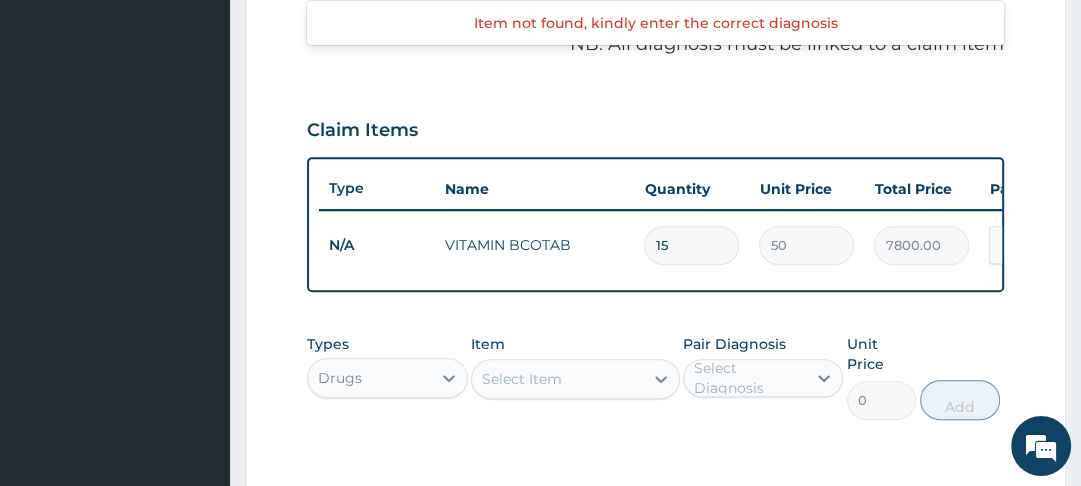 type on "750.00" 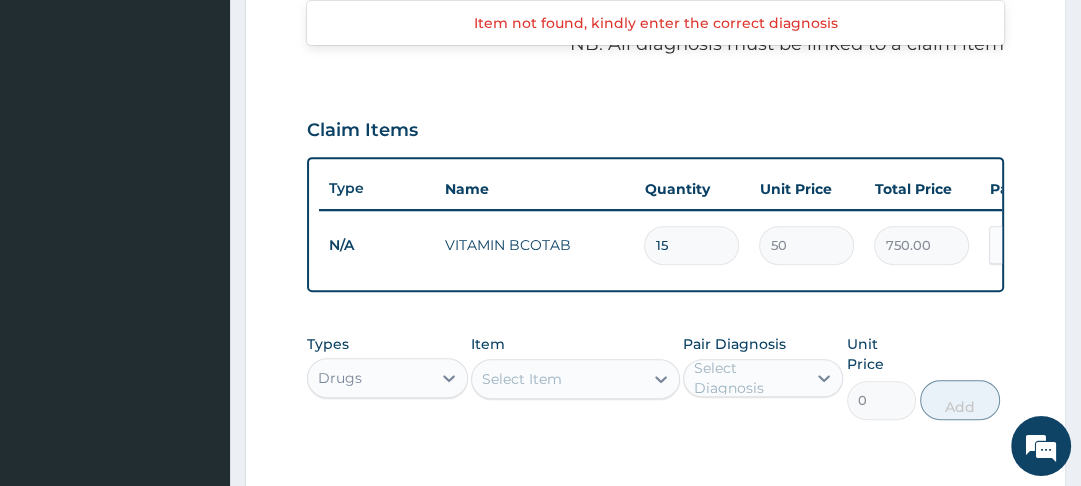 type on "1" 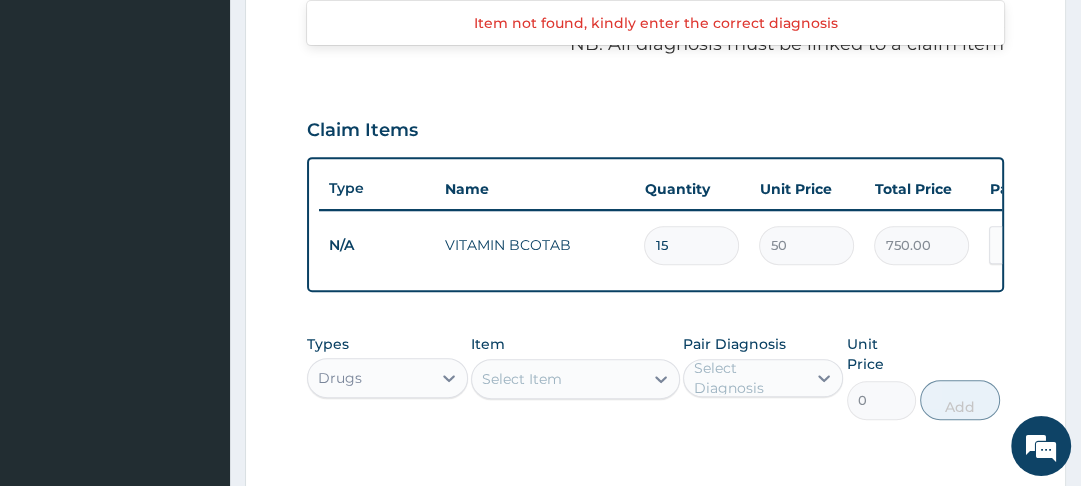 type on "50.00" 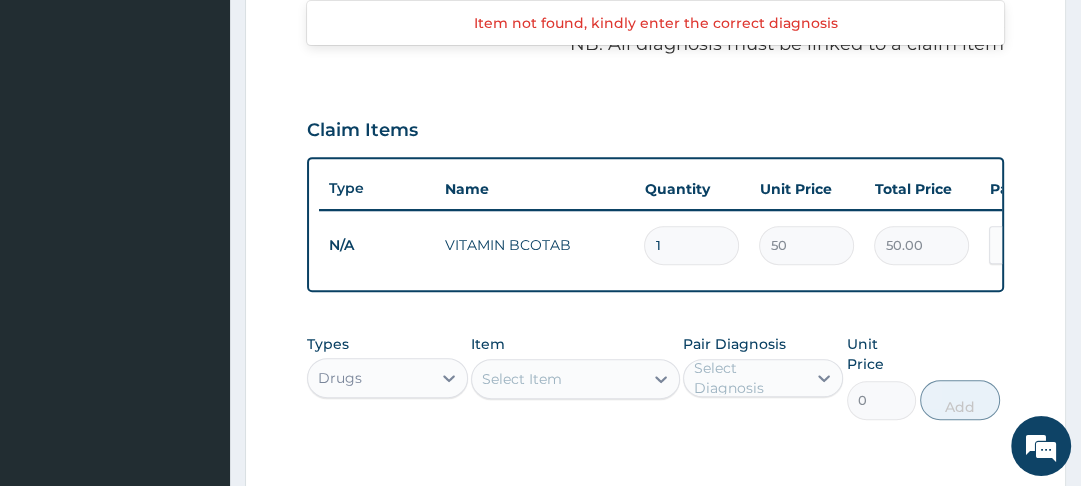 type 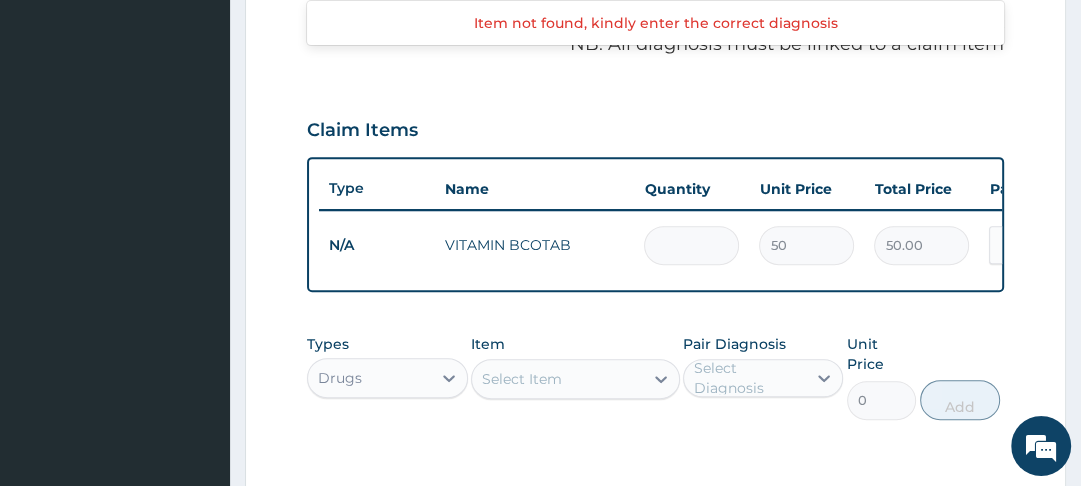 type on "0.00" 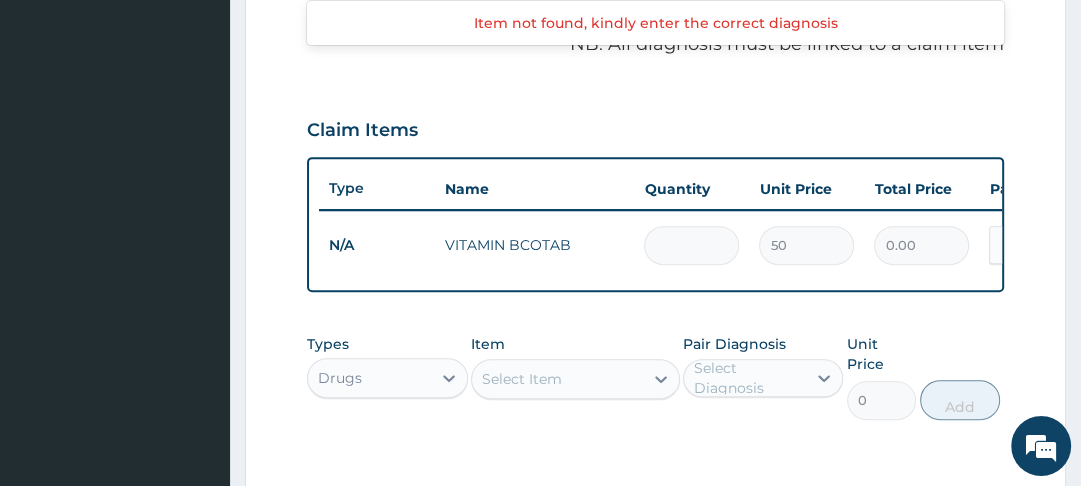 type on "5" 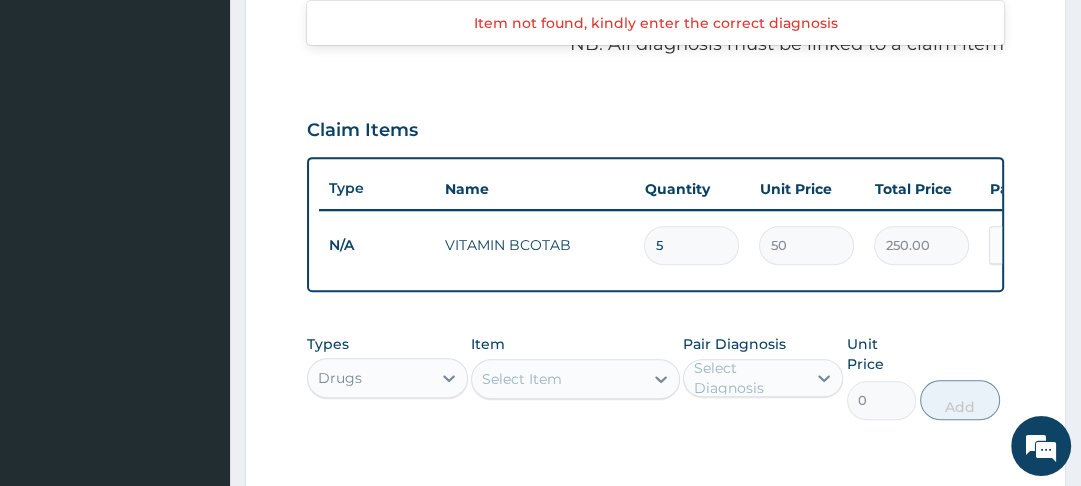 type on "56" 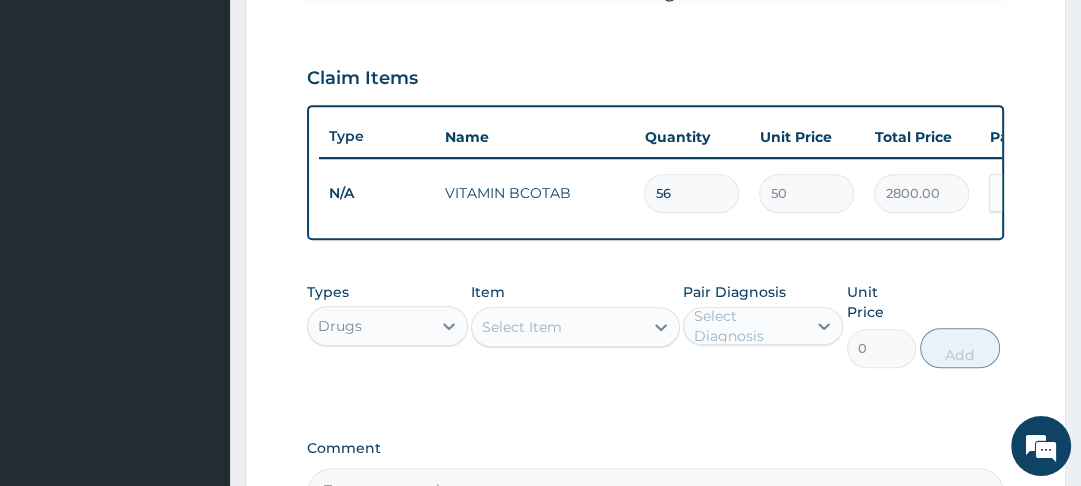 scroll, scrollTop: 651, scrollLeft: 0, axis: vertical 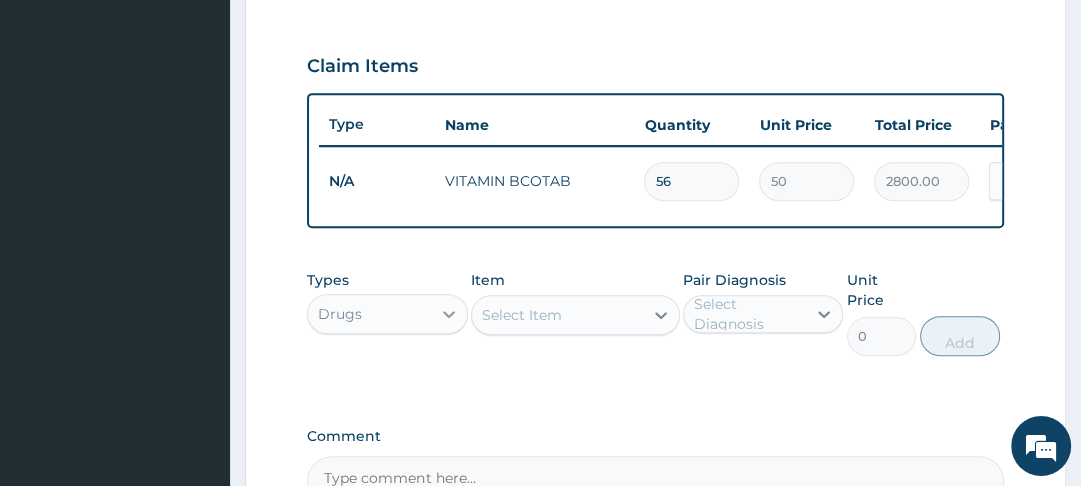 type on "56" 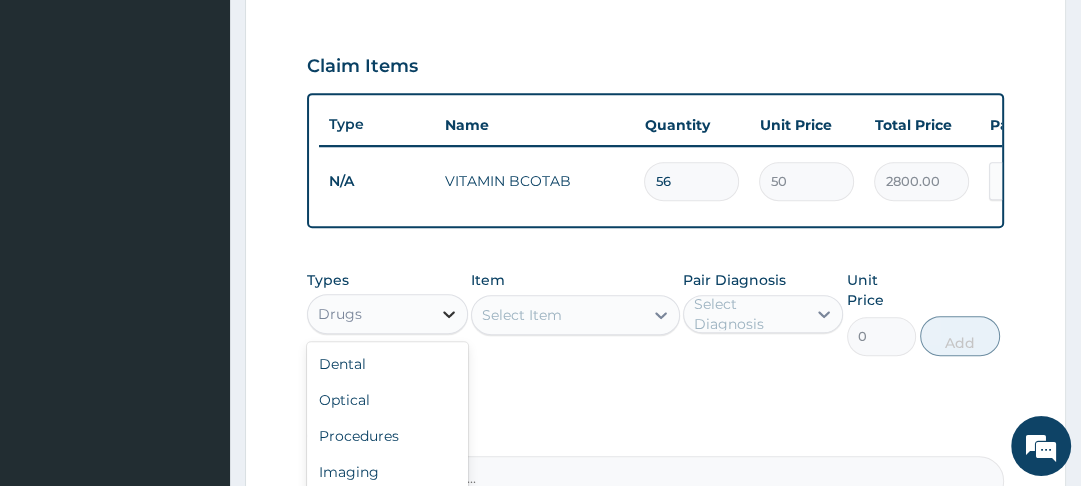 click 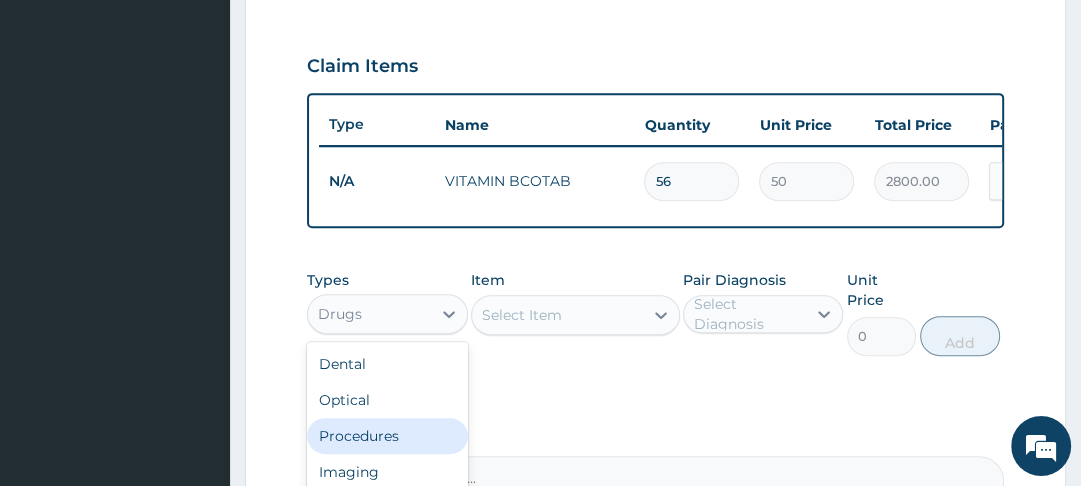 click on "Procedures" at bounding box center [387, 436] 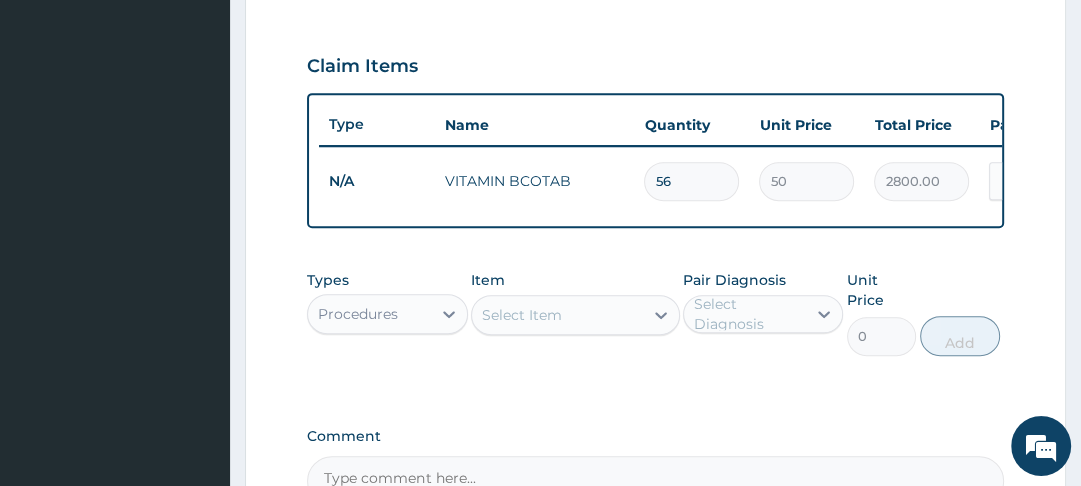 click on "Select Item" at bounding box center (557, 315) 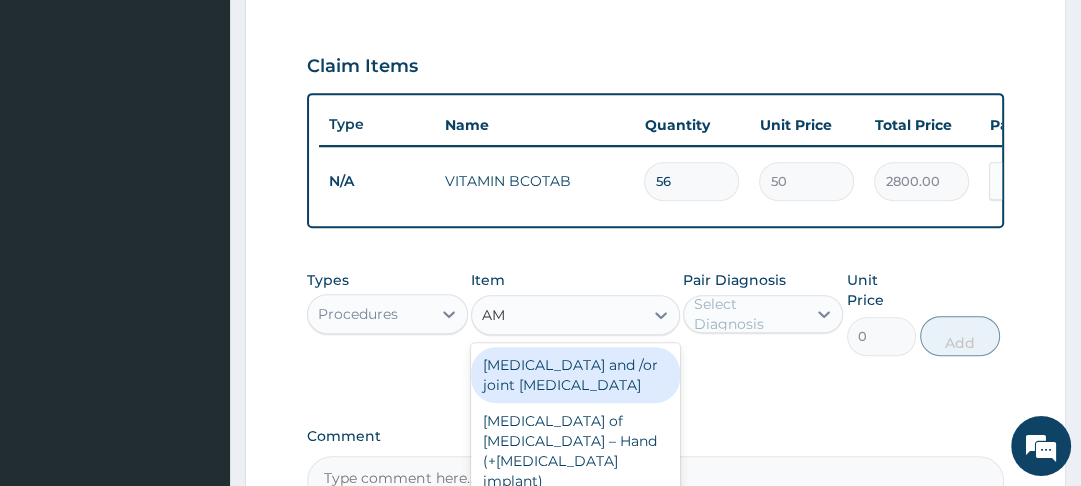 type on "A" 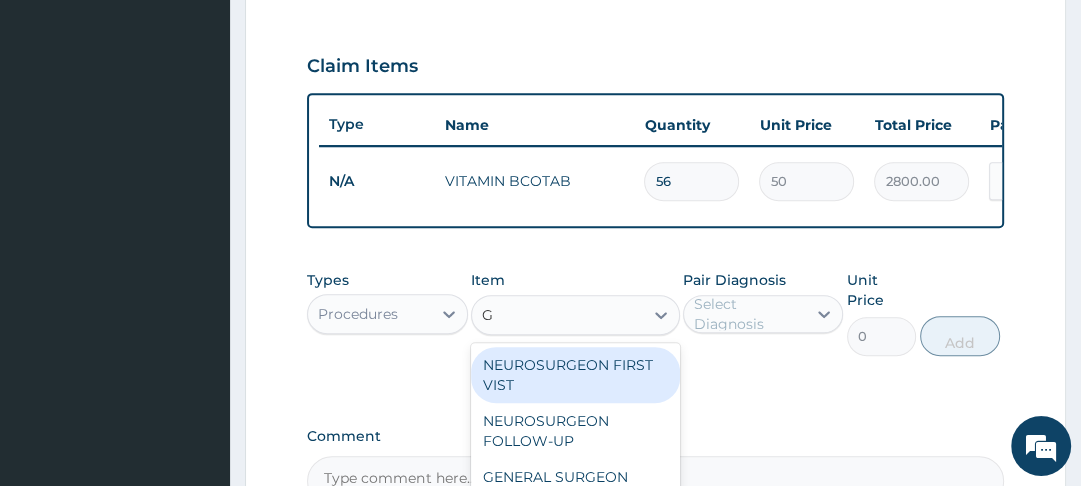 type on "GP" 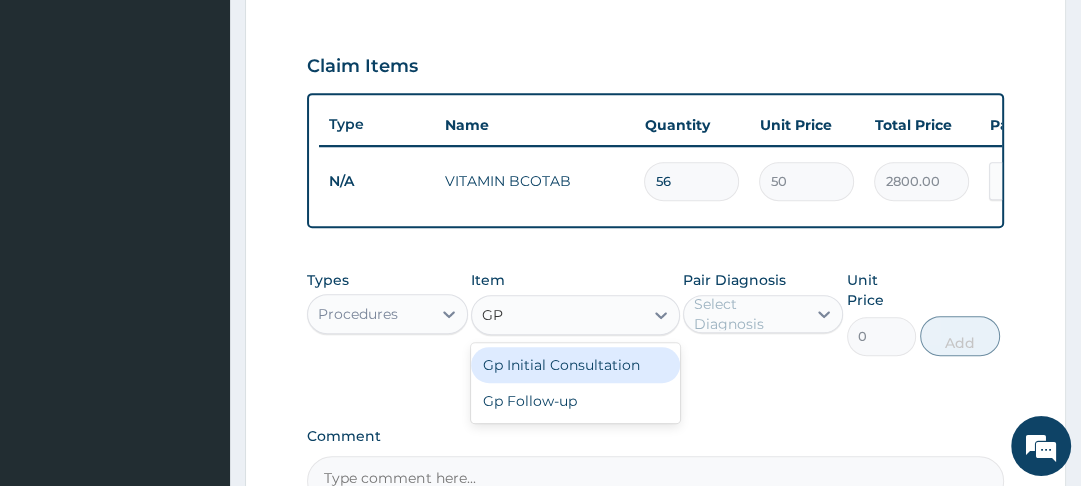 click on "Gp Initial Consultation" at bounding box center [575, 365] 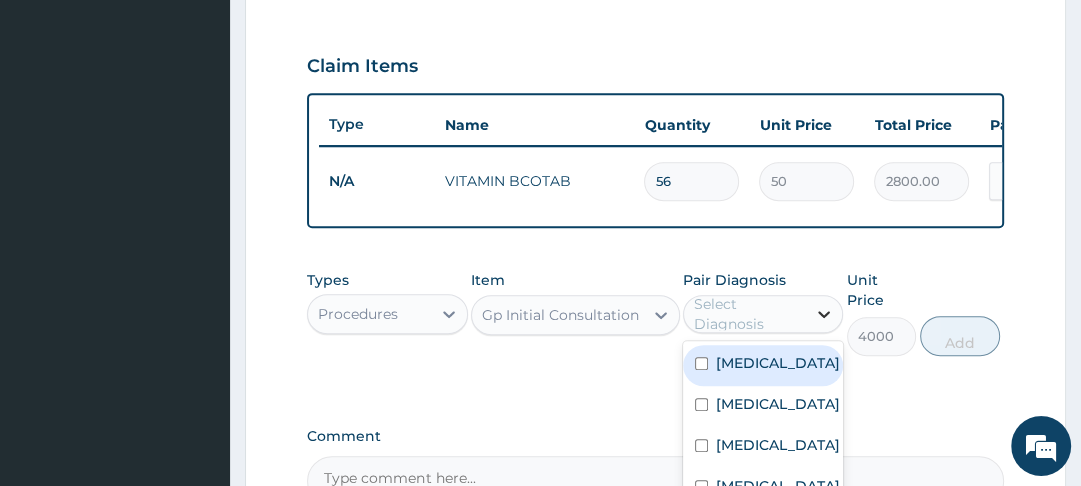 click 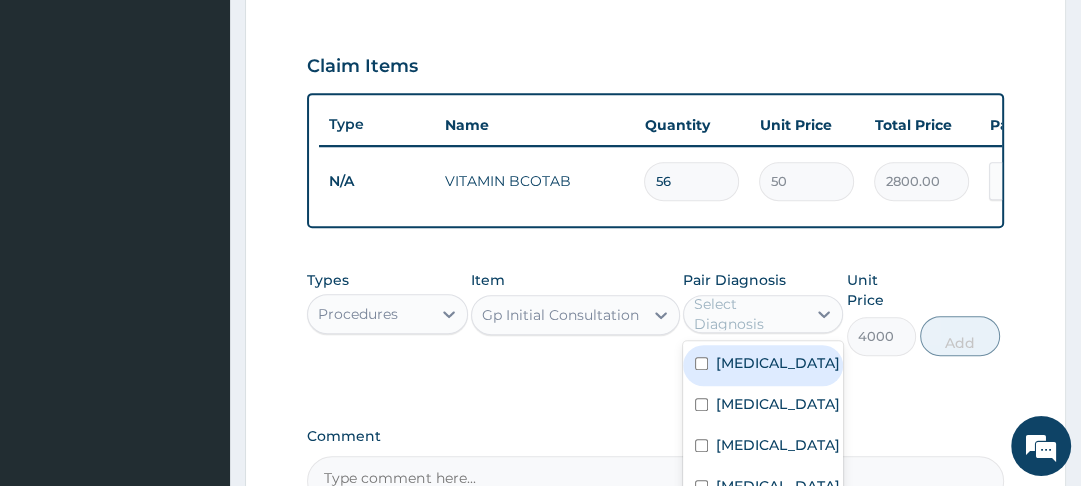 click at bounding box center (701, 363) 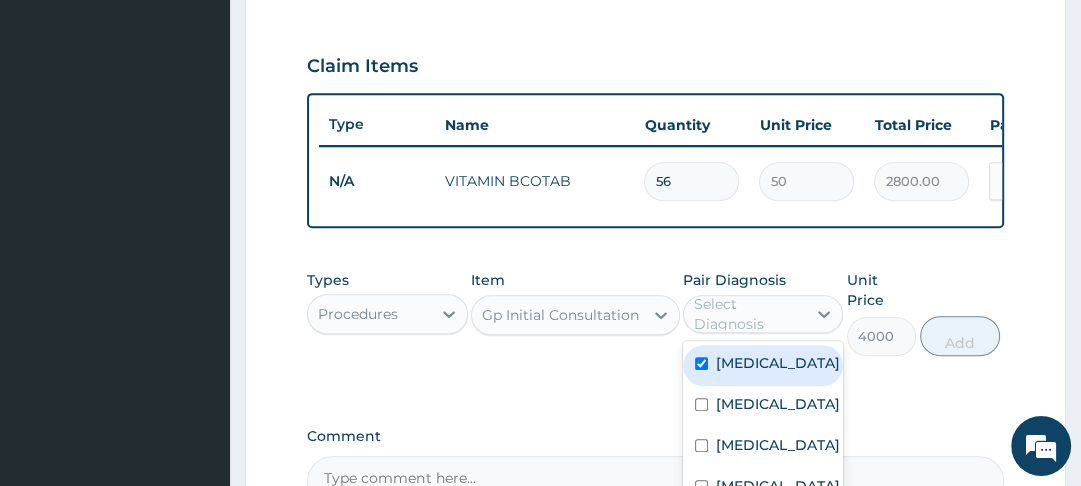 checkbox on "true" 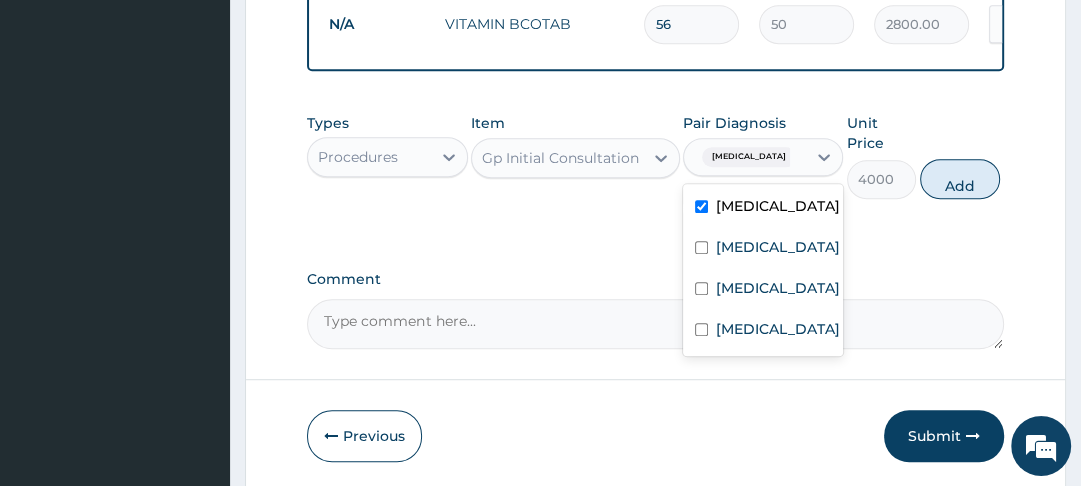 scroll, scrollTop: 811, scrollLeft: 0, axis: vertical 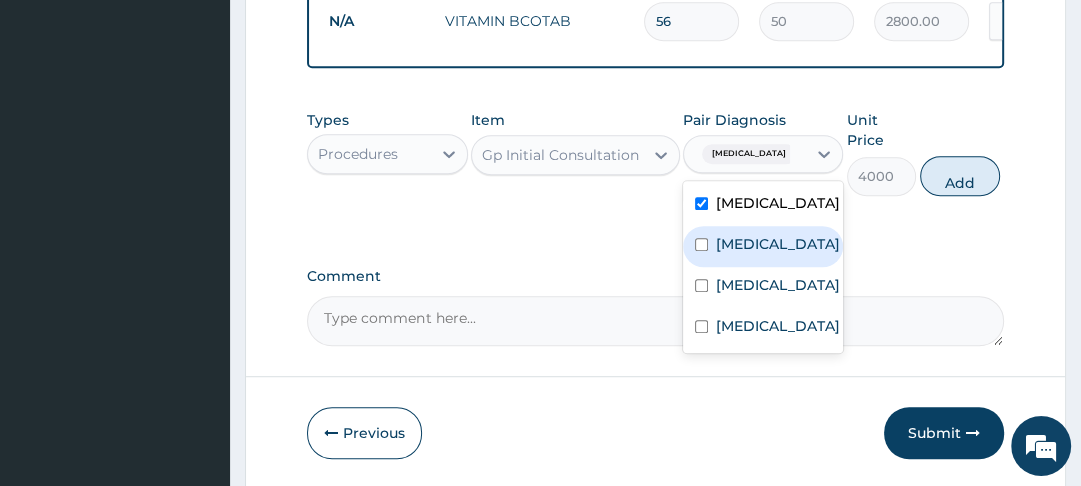 click on "[MEDICAL_DATA]" at bounding box center (763, 246) 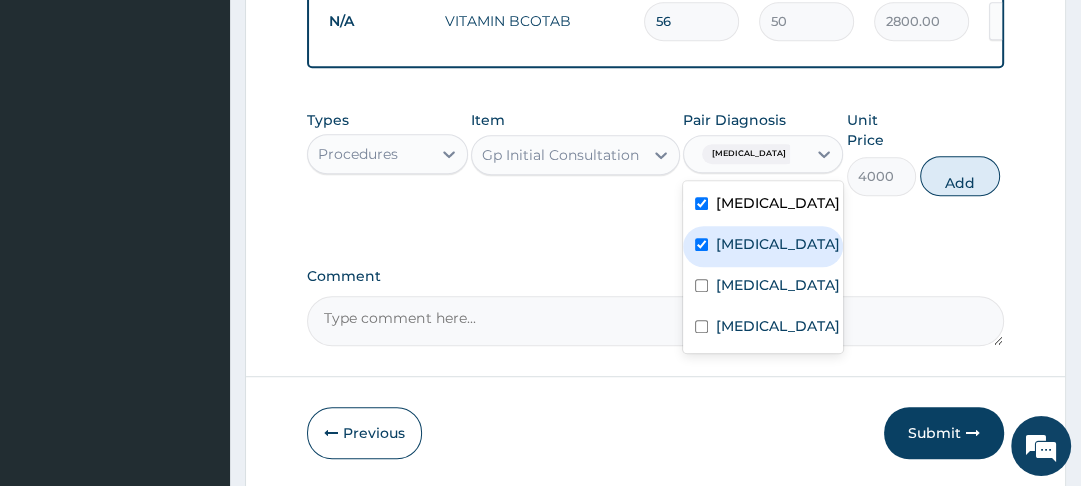 checkbox on "true" 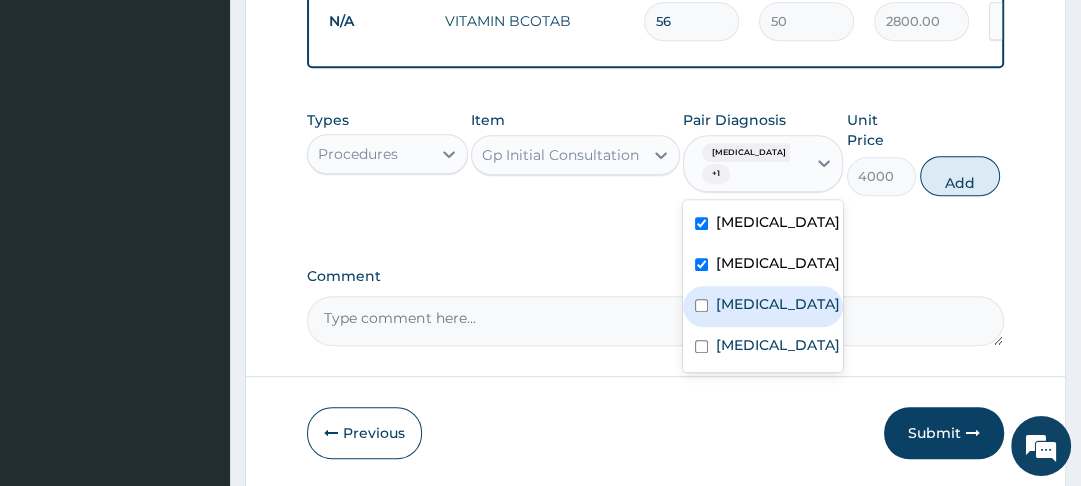click at bounding box center [701, 305] 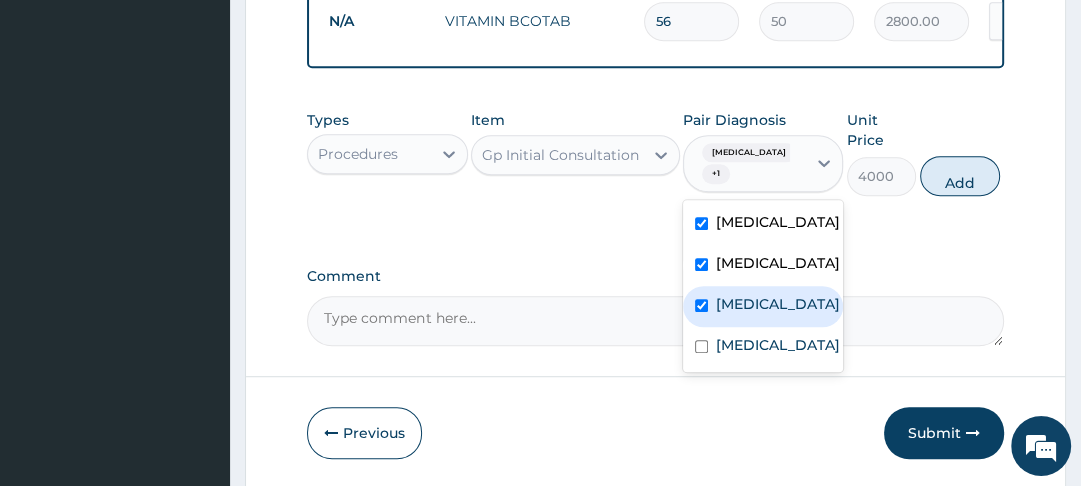 checkbox on "true" 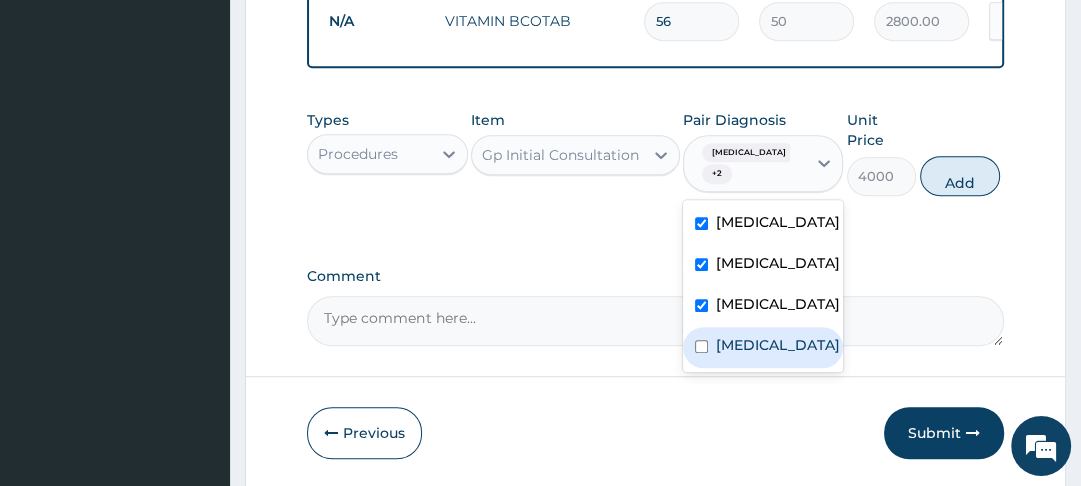 click at bounding box center (701, 346) 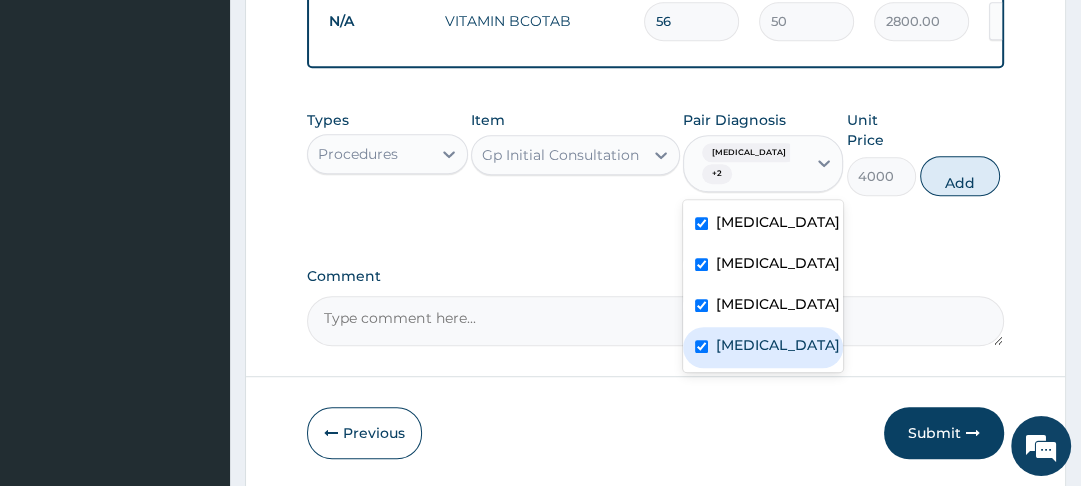 checkbox on "true" 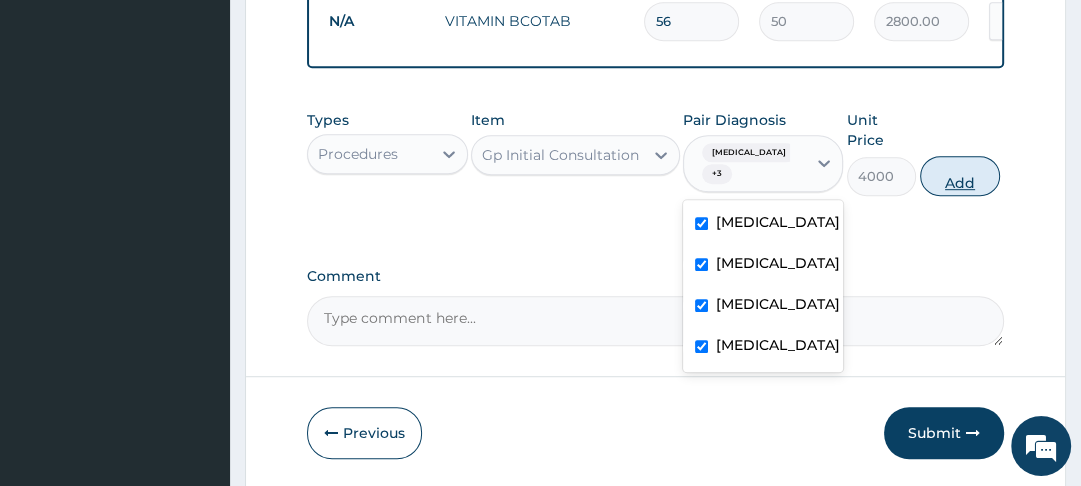 click on "Add" at bounding box center [960, 176] 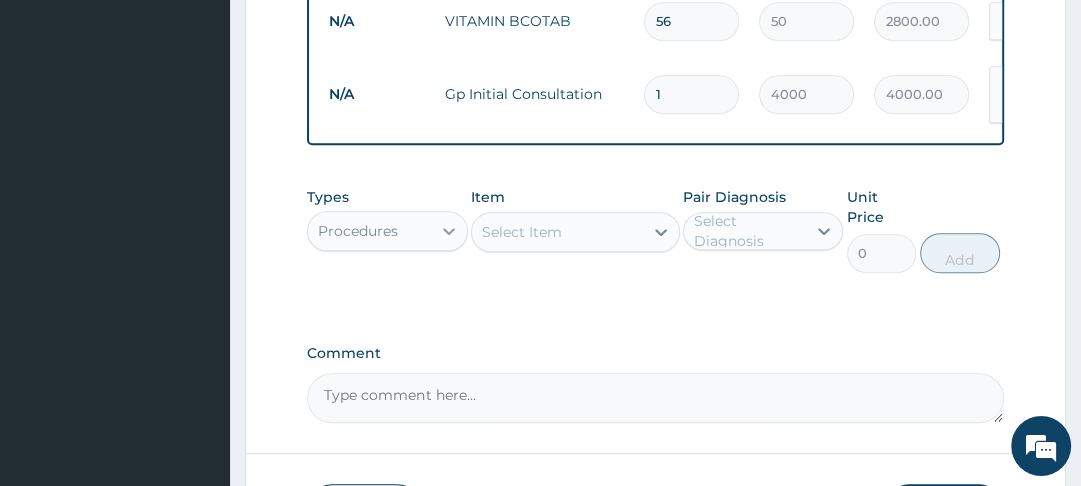 click 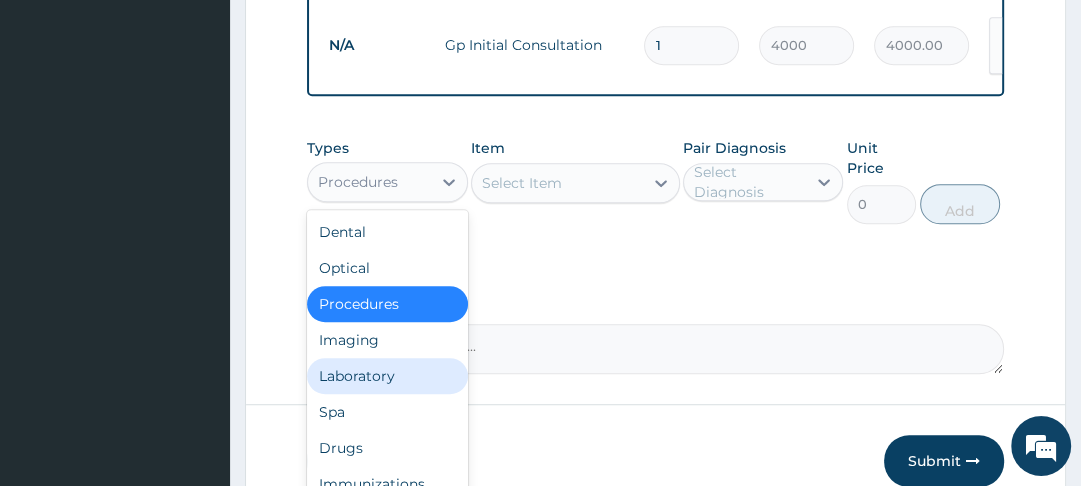 scroll, scrollTop: 875, scrollLeft: 0, axis: vertical 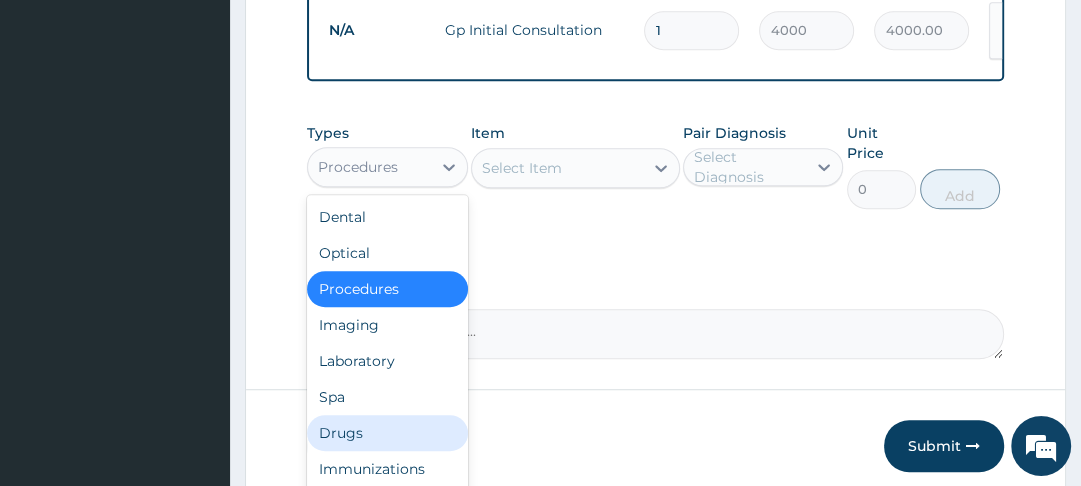 click on "Drugs" at bounding box center [387, 433] 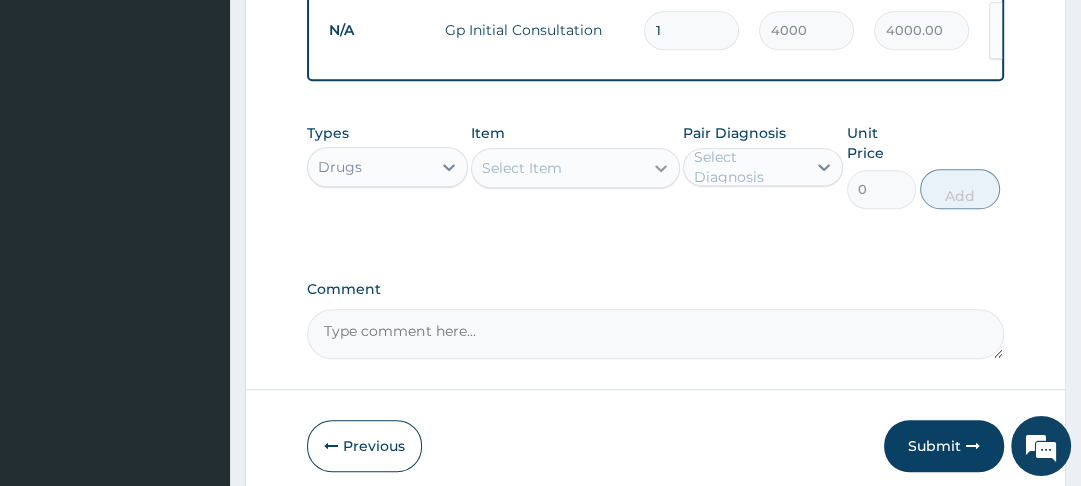 click 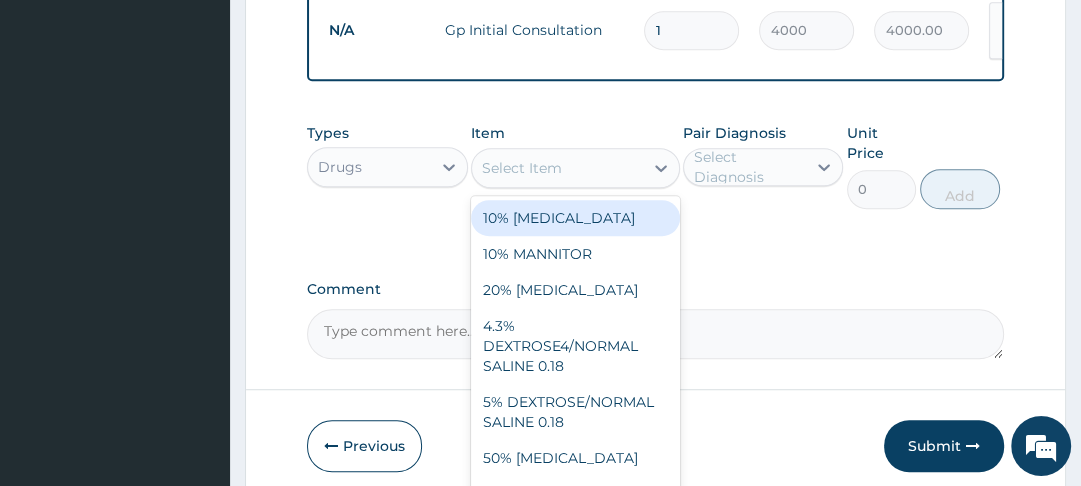 click on "Select Item" at bounding box center [557, 168] 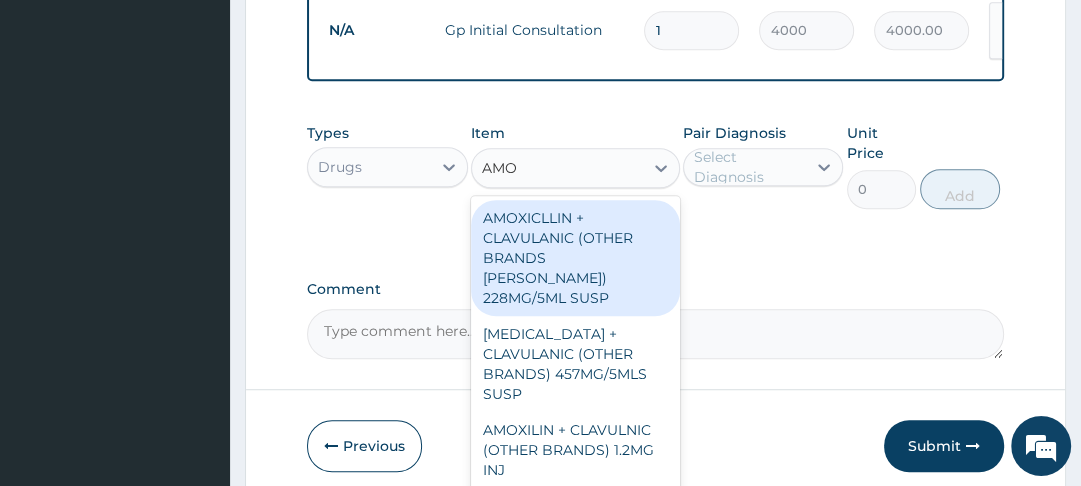 type on "AMOX" 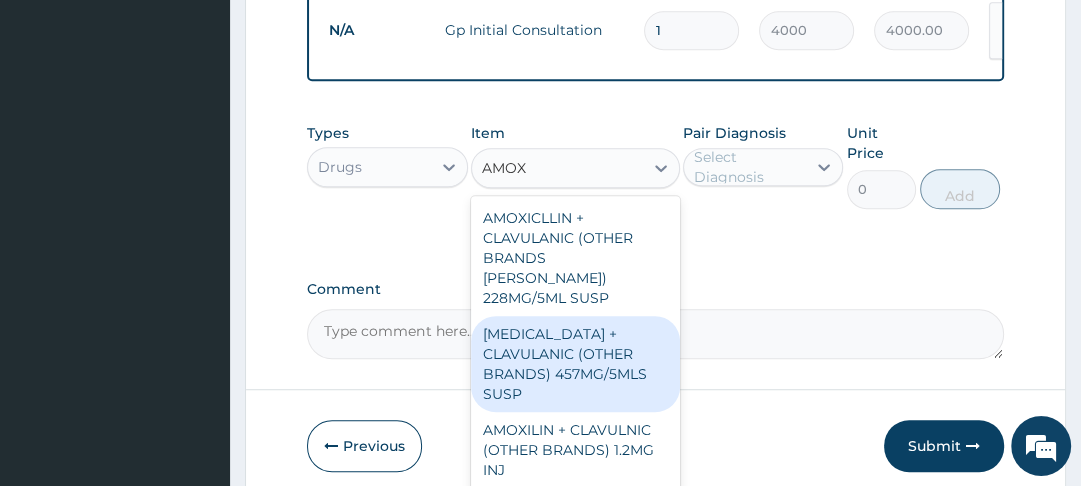 scroll, scrollTop: 262, scrollLeft: 0, axis: vertical 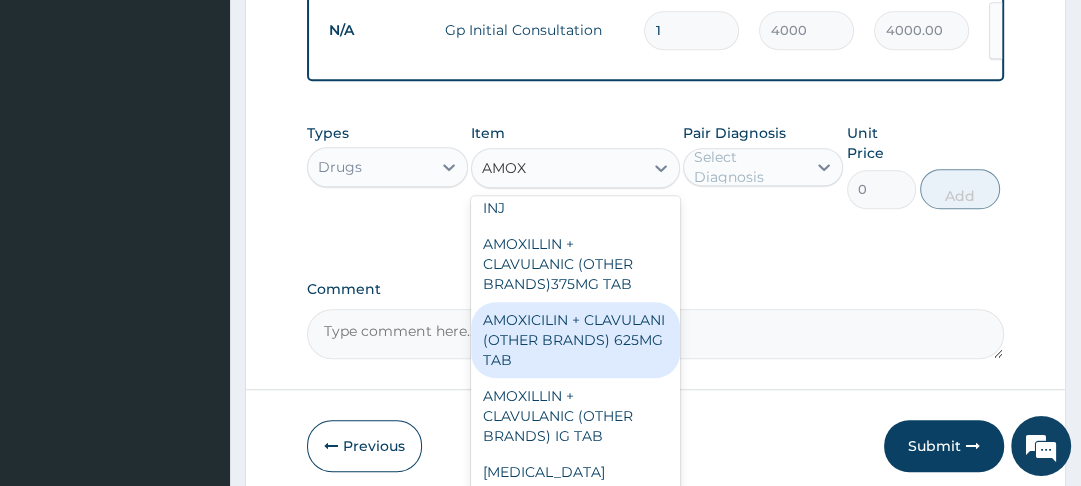 click on "AMOXICILIN + CLAVULANI (OTHER BRANDS) 625MG TAB" at bounding box center (575, 340) 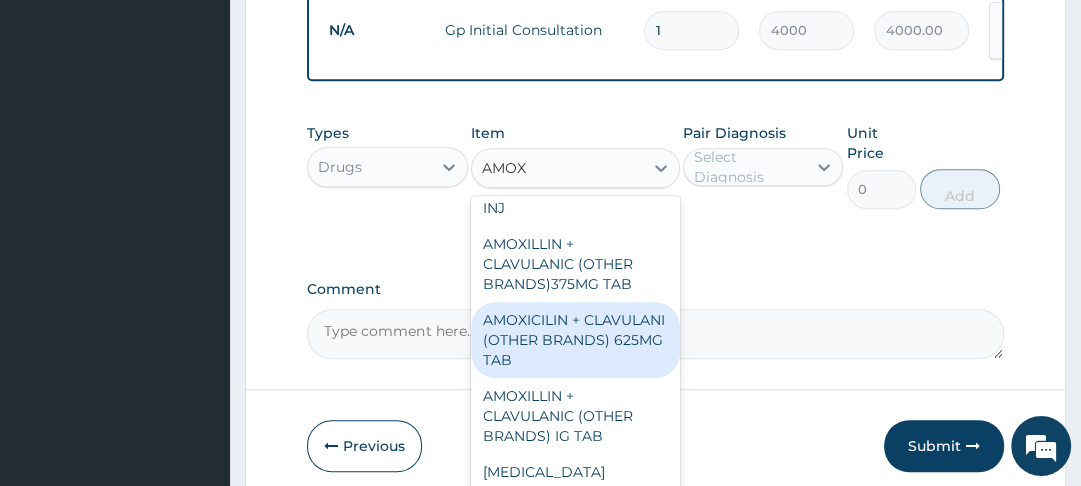 type 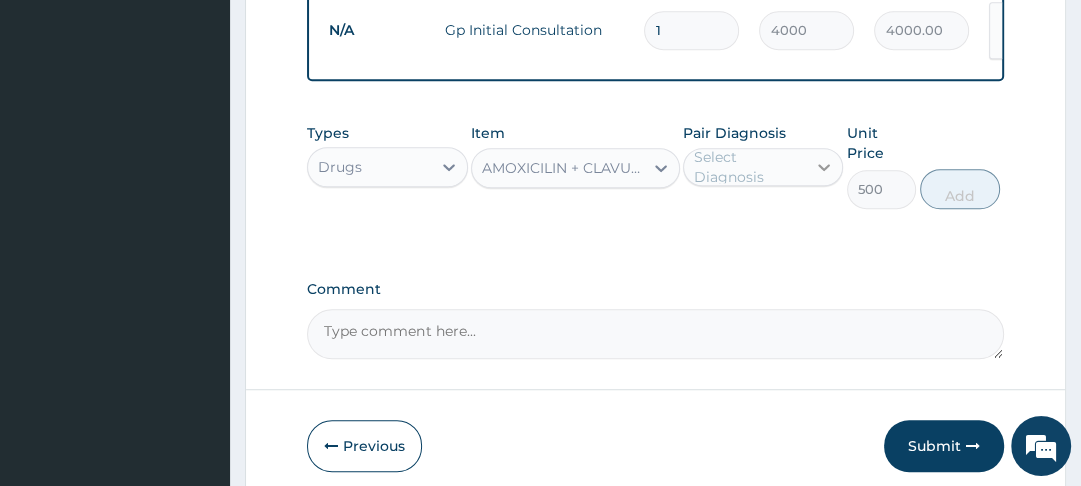 click 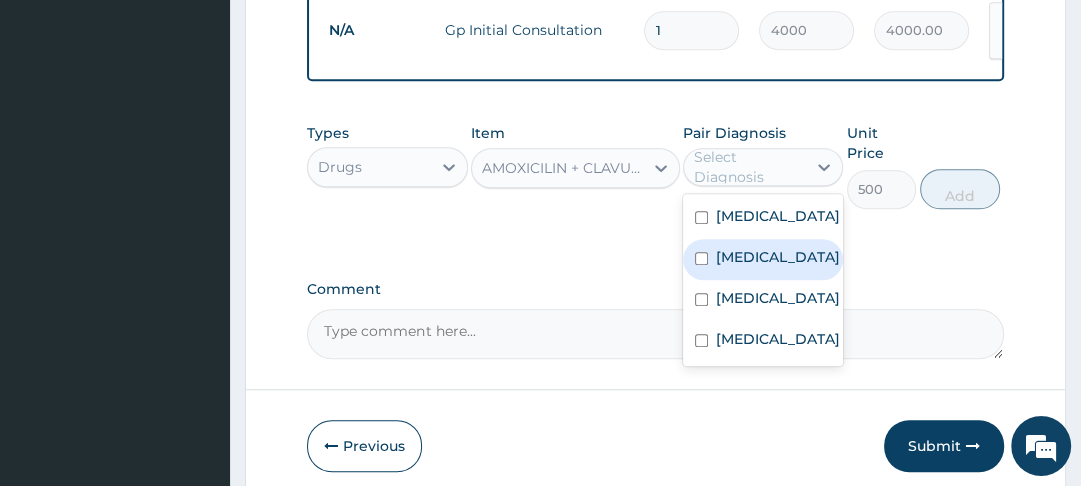 click on "Upper respiratory infection" at bounding box center (763, 259) 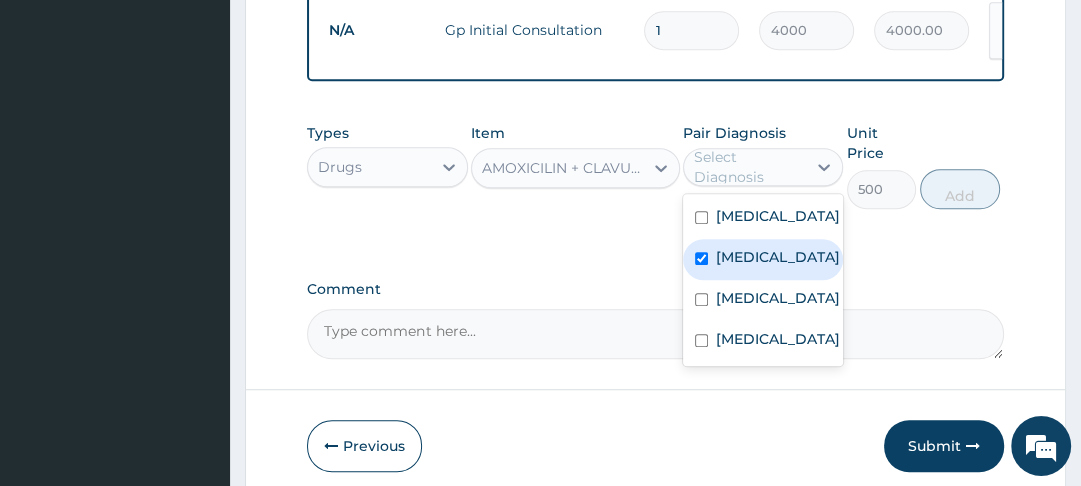 checkbox on "true" 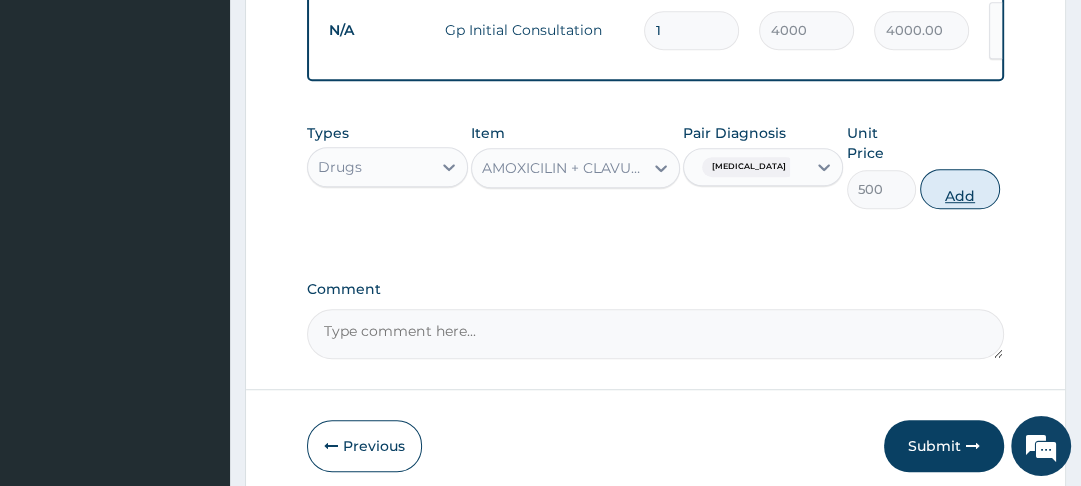 click on "Add" at bounding box center (960, 189) 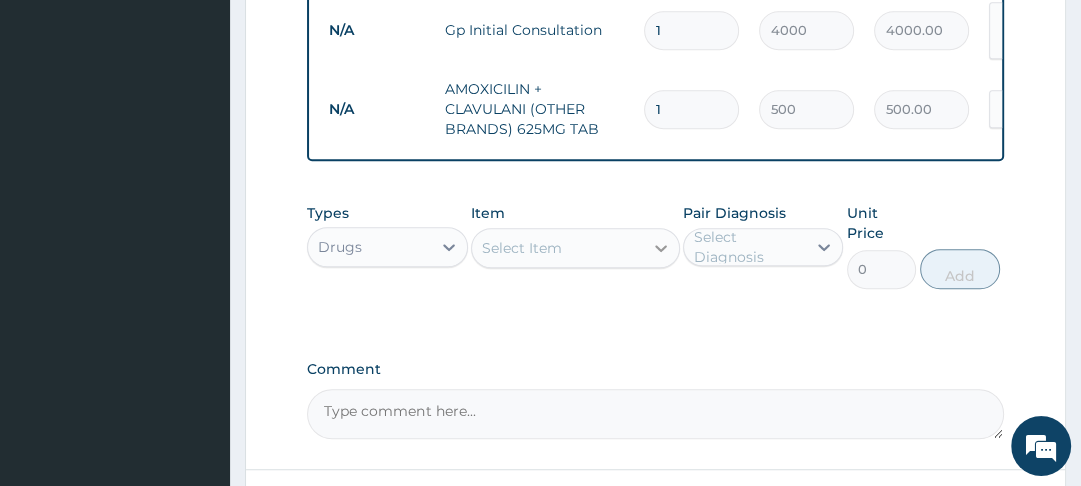 type on "10" 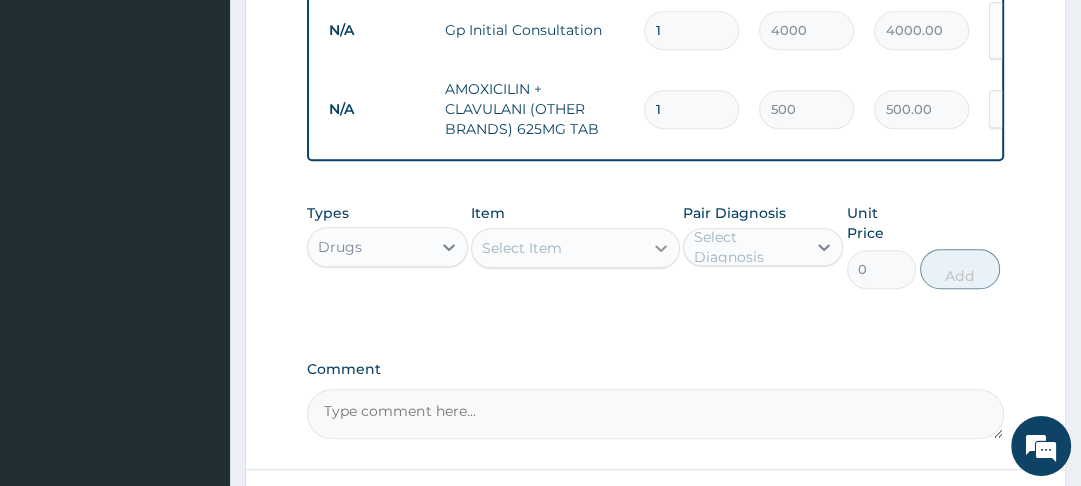 type on "5000.00" 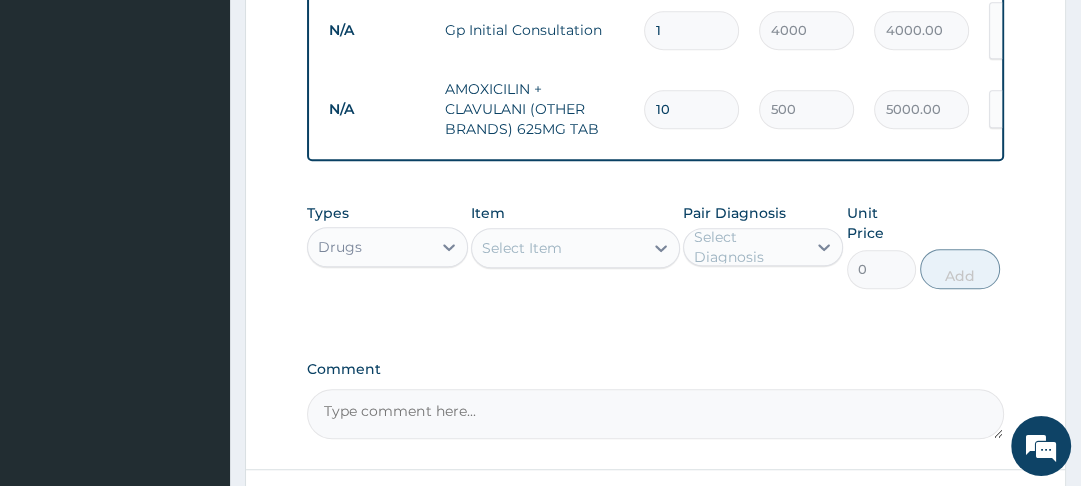 type on "10" 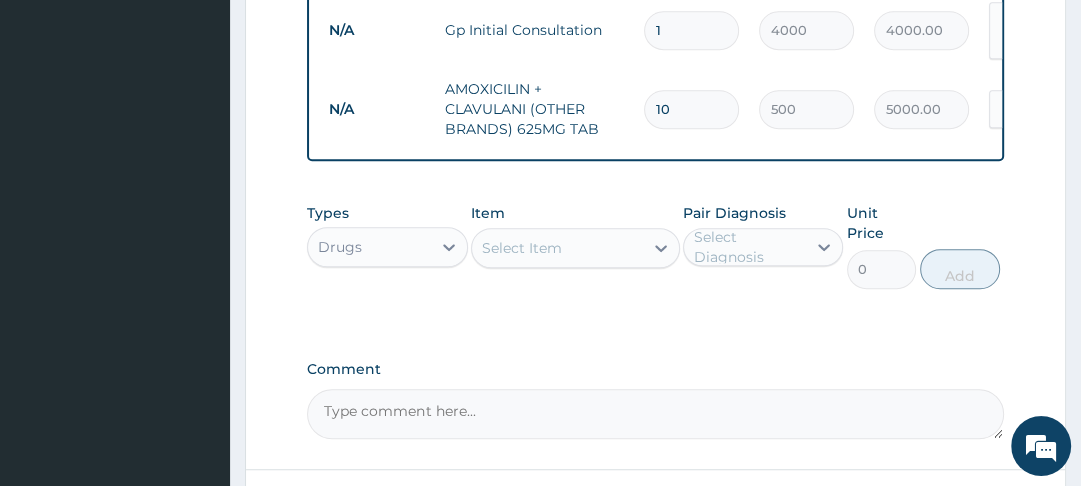 click on "Select Item" at bounding box center [522, 248] 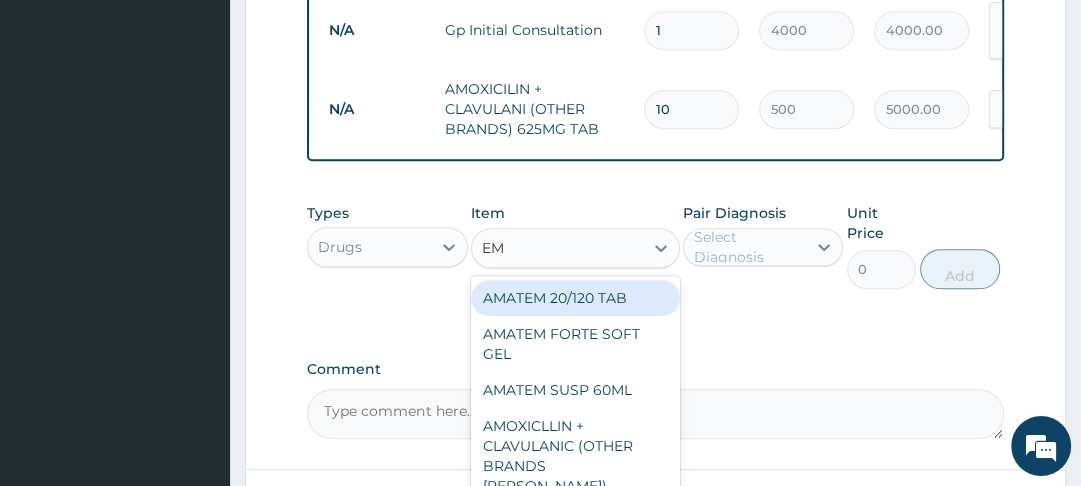 type on "EMZ" 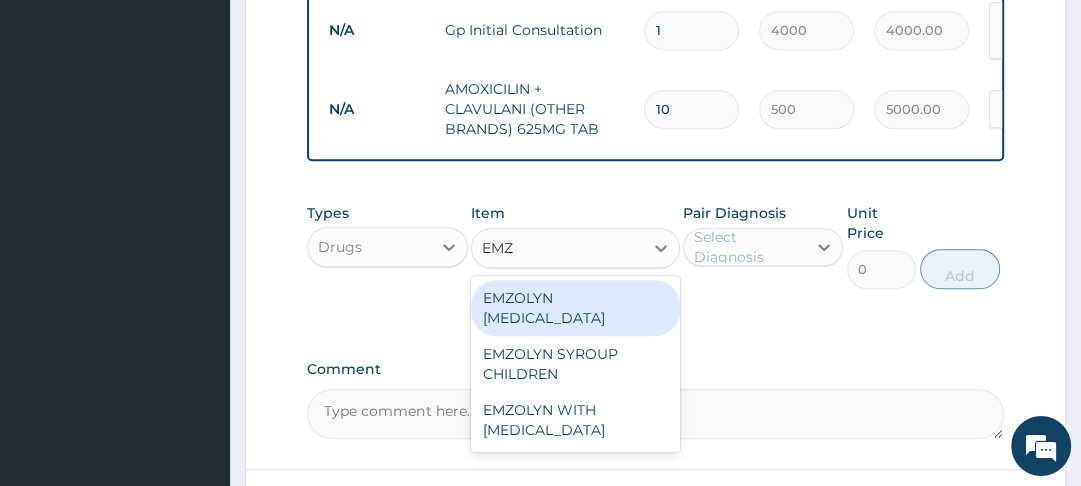 click on "EMZOLYN EXPECTORANT" at bounding box center (575, 308) 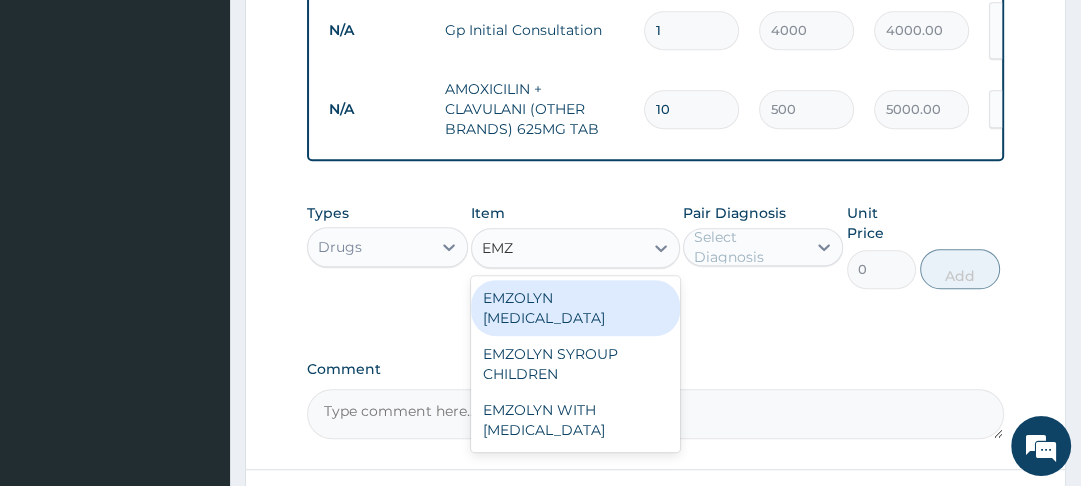 type 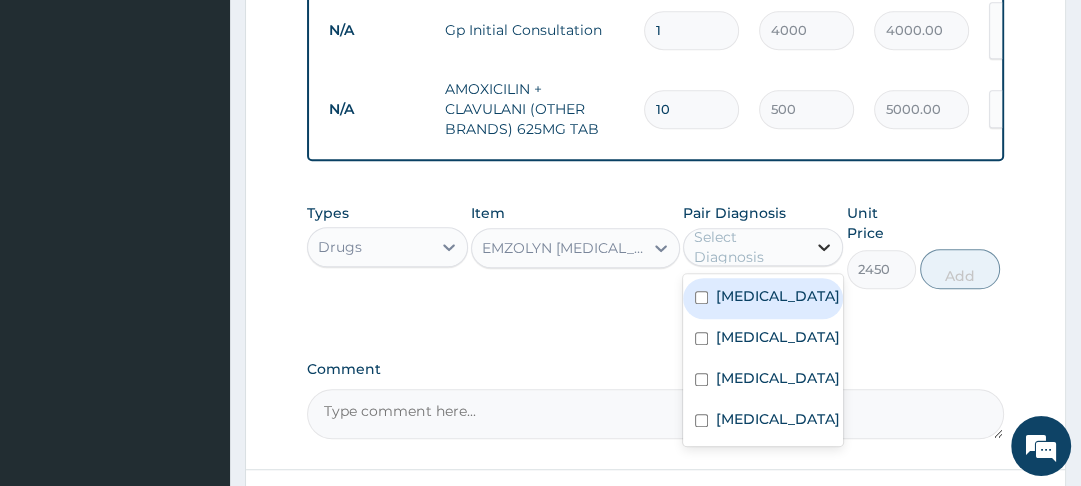 click 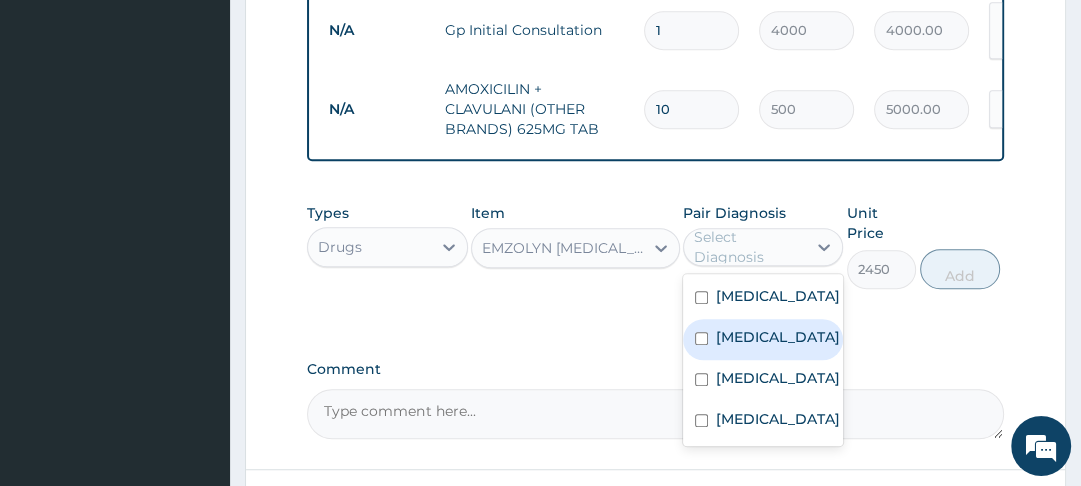 click at bounding box center [701, 338] 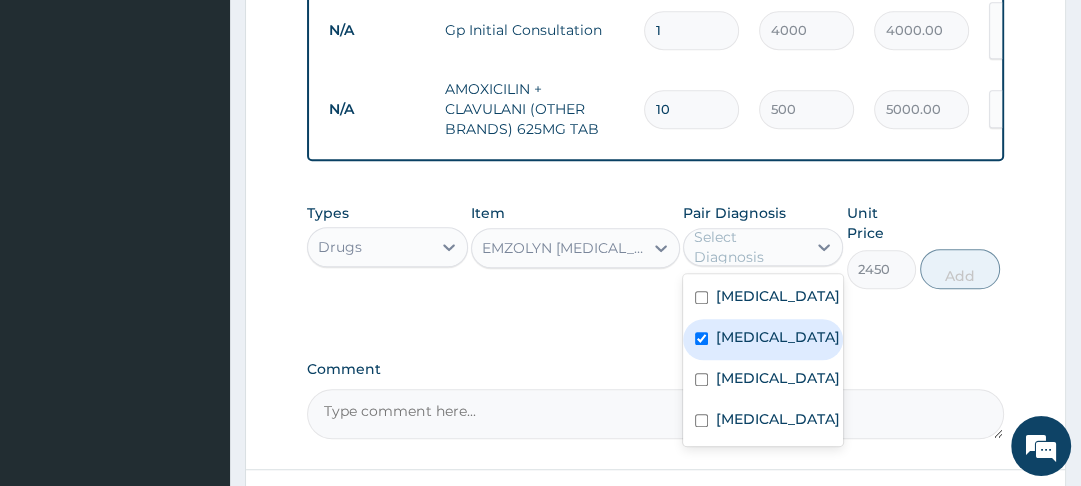 checkbox on "true" 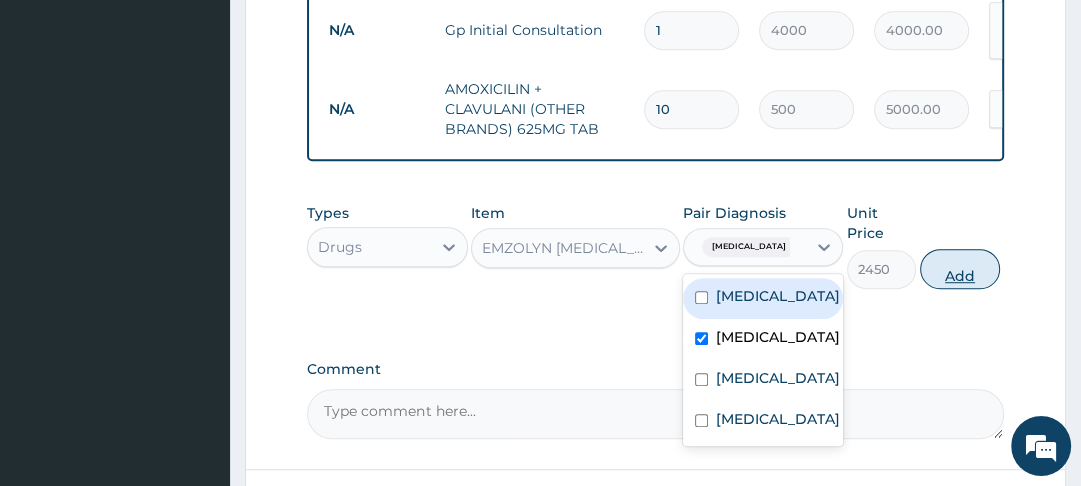 click on "Add" at bounding box center (960, 269) 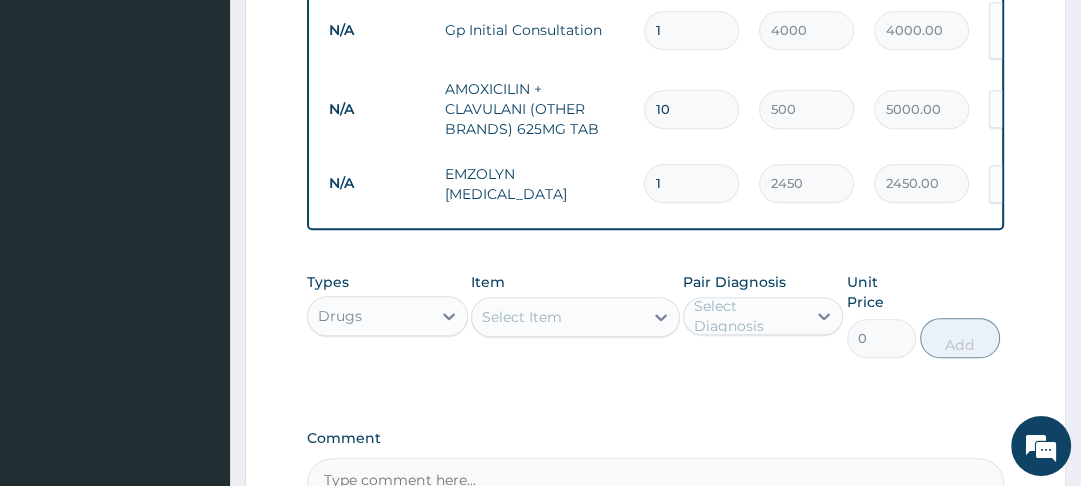 click on "Select Item" at bounding box center (557, 317) 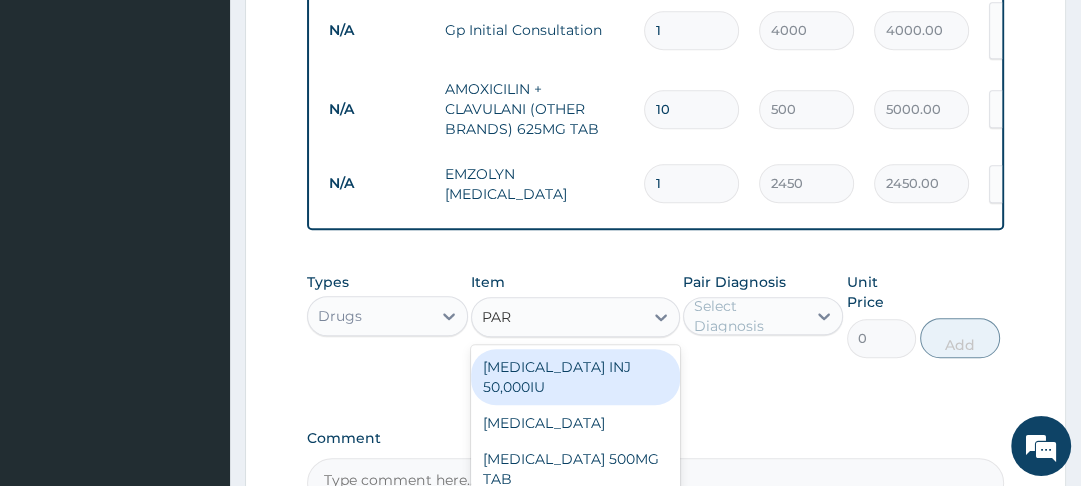type on "PARA" 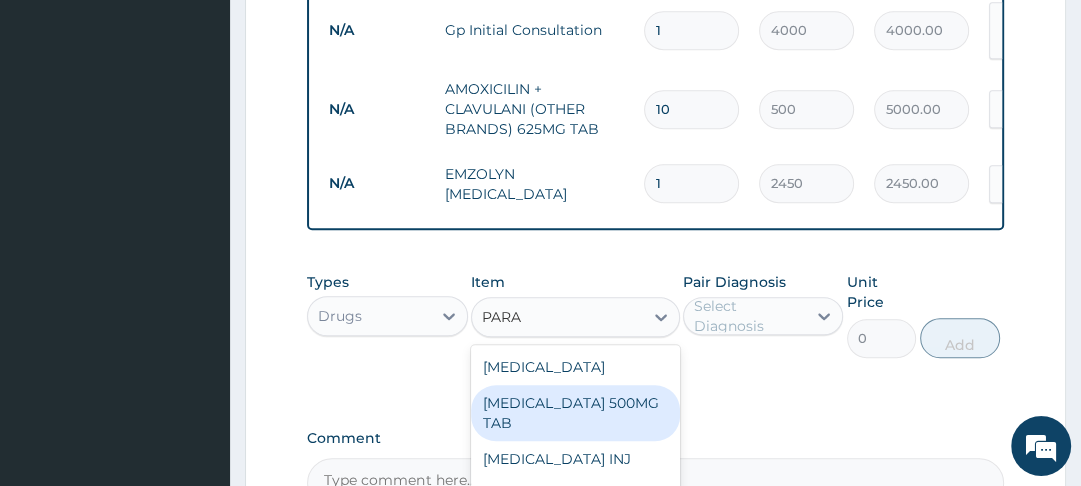 click on "PARACETAMOL 500MG TAB" at bounding box center (575, 413) 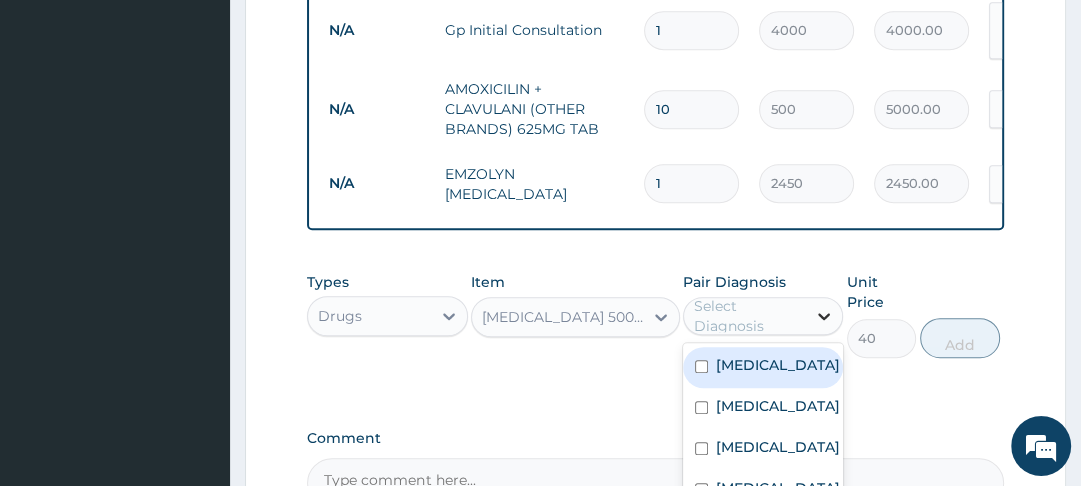 click 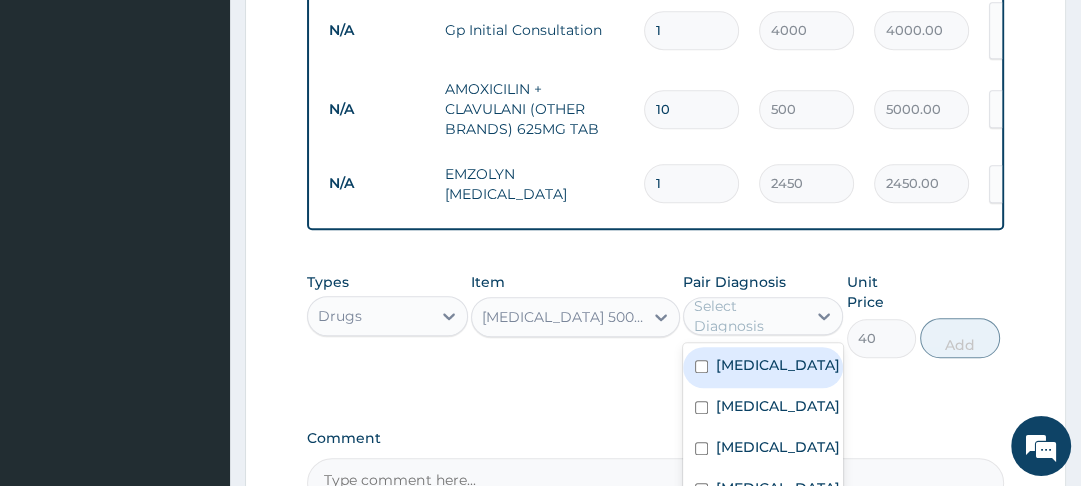 click at bounding box center [701, 366] 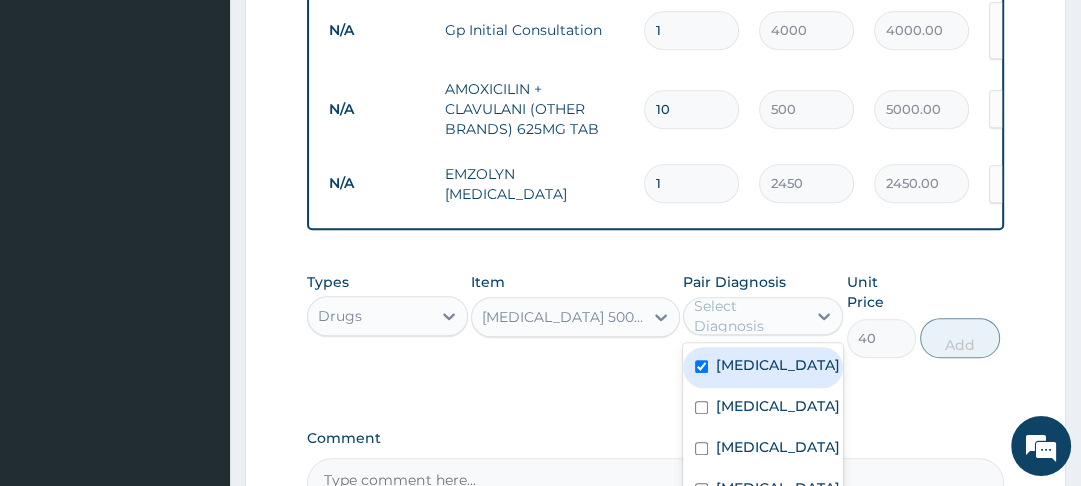 checkbox on "true" 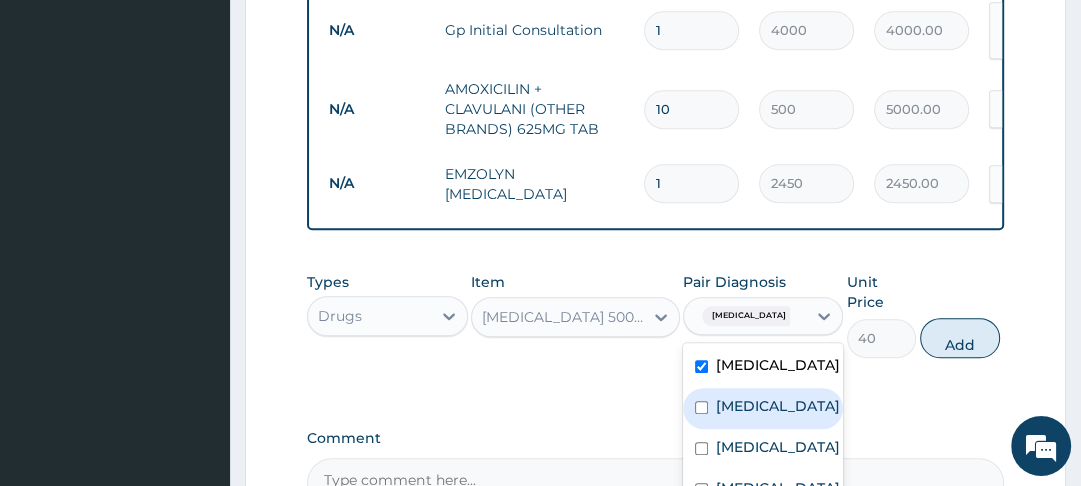 click at bounding box center (701, 407) 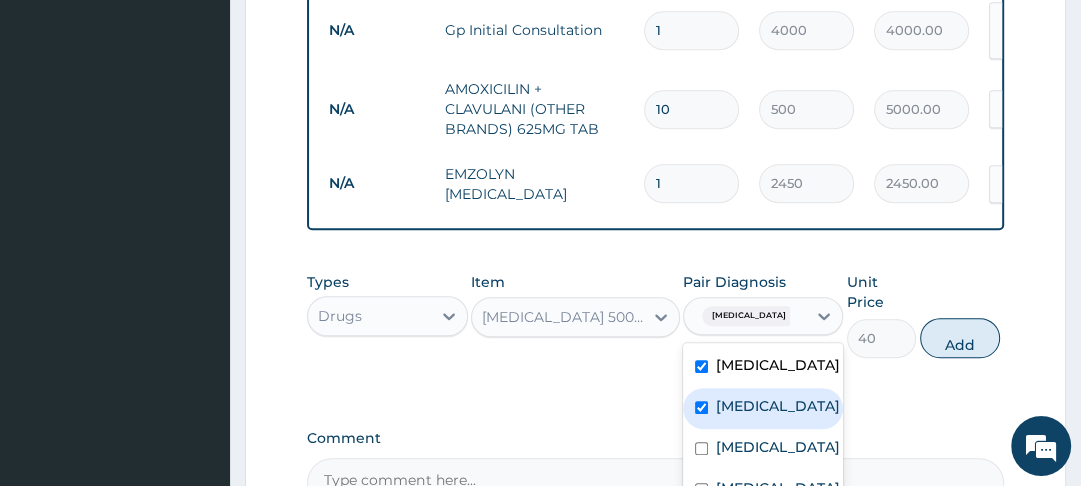 checkbox on "true" 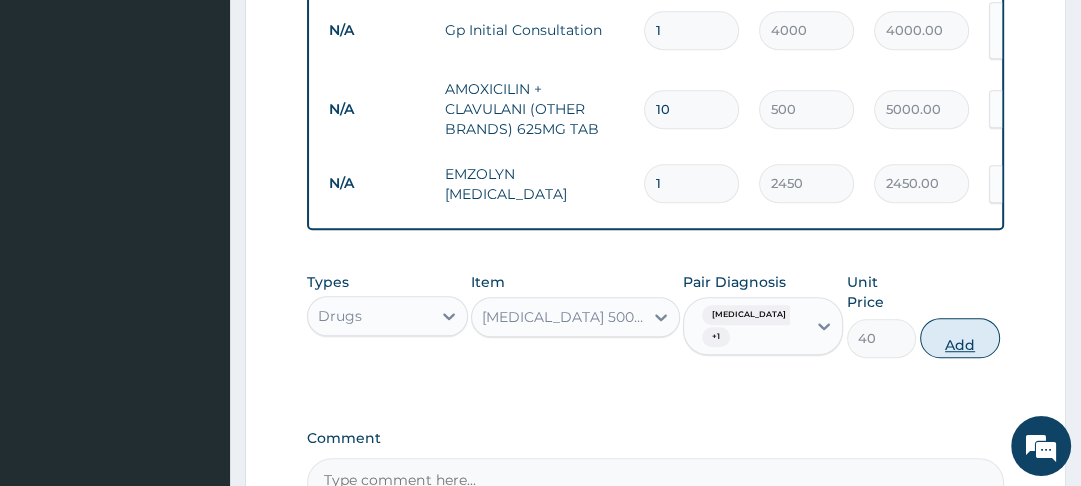 click on "Add" at bounding box center (960, 338) 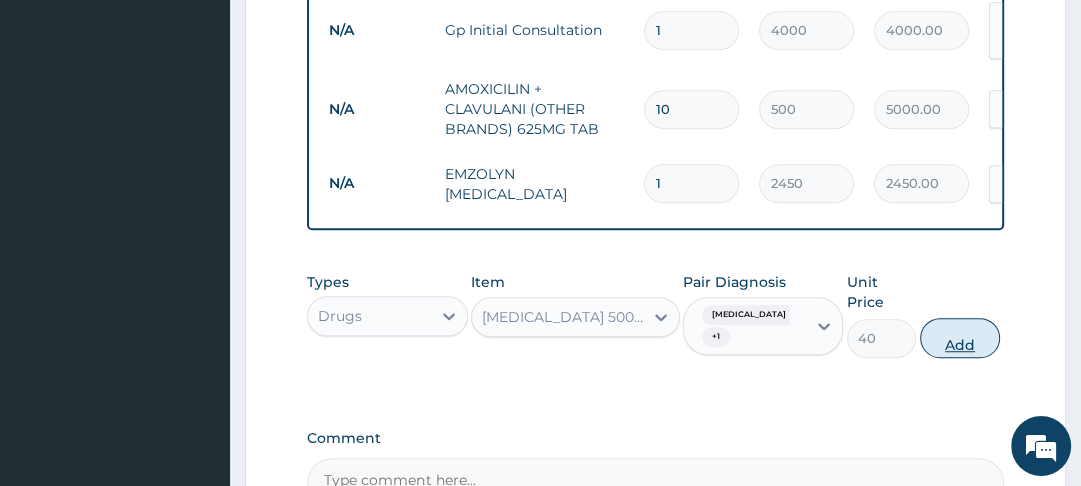 type on "0" 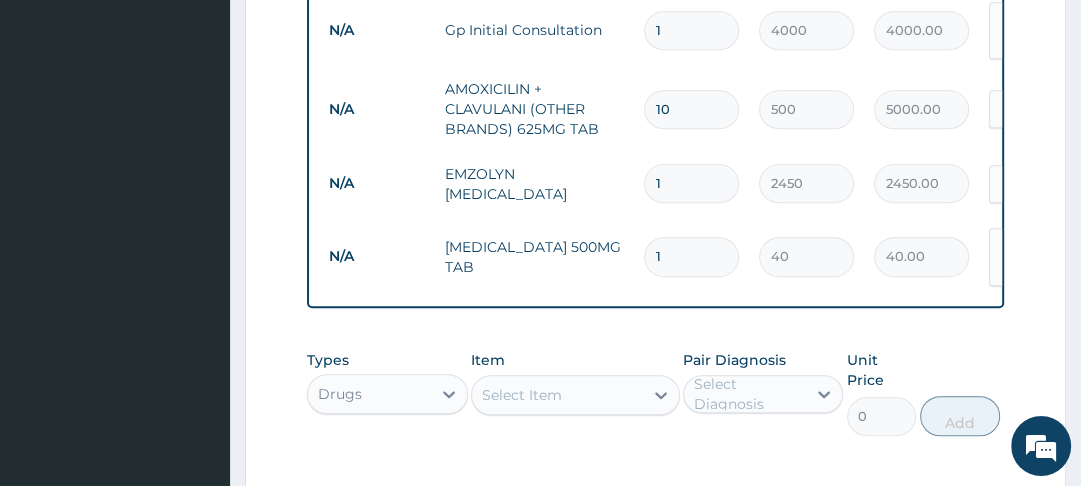 click on "Select Item" at bounding box center (557, 395) 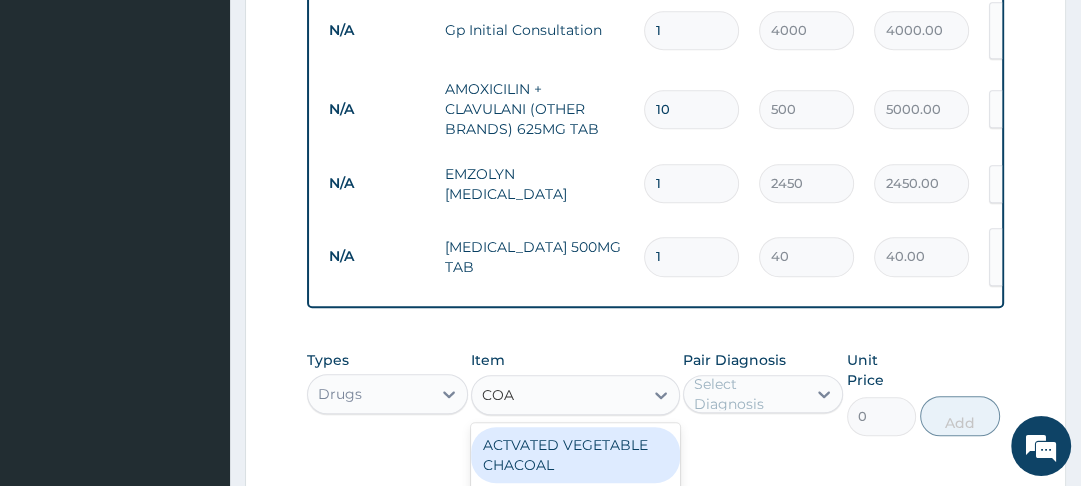 type on "COAR" 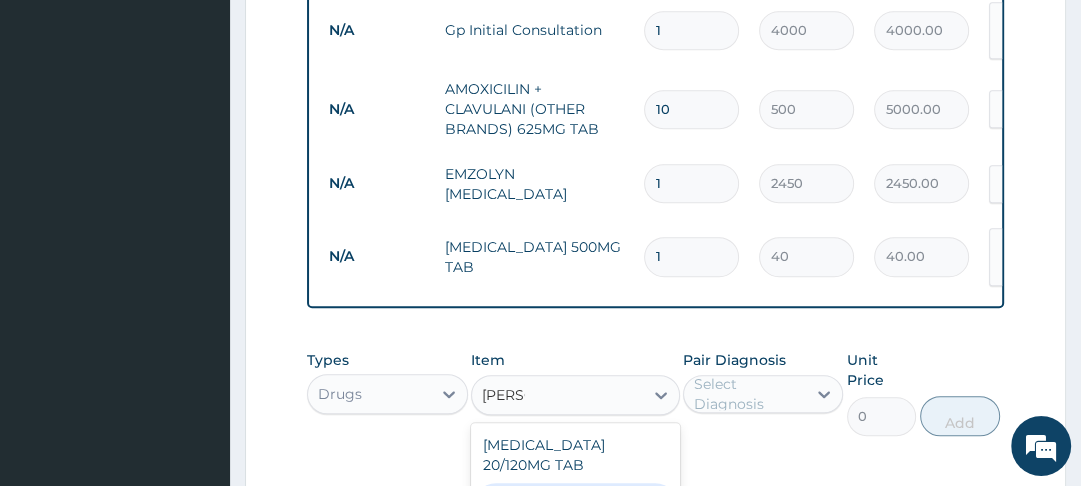 click on "COARTEM 80/480MG" at bounding box center (575, 511) 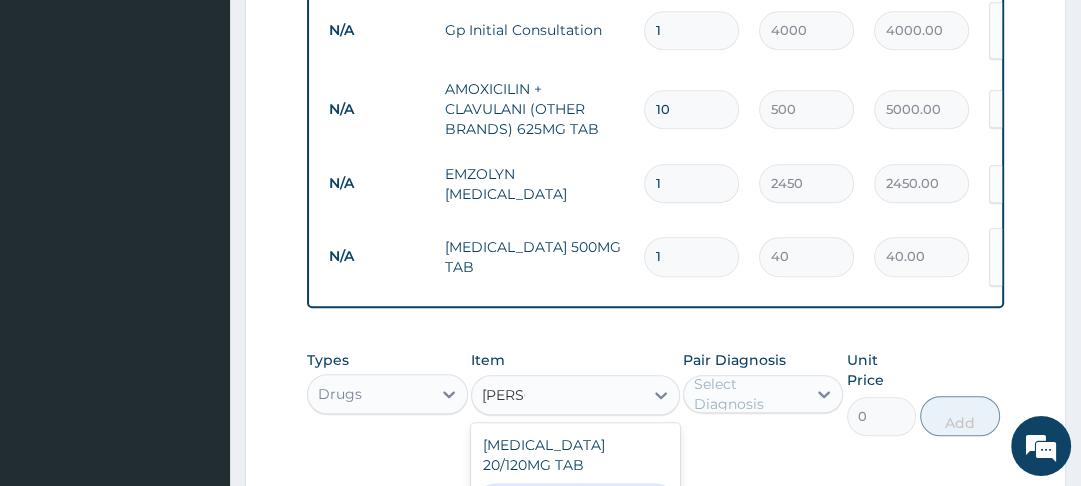 type 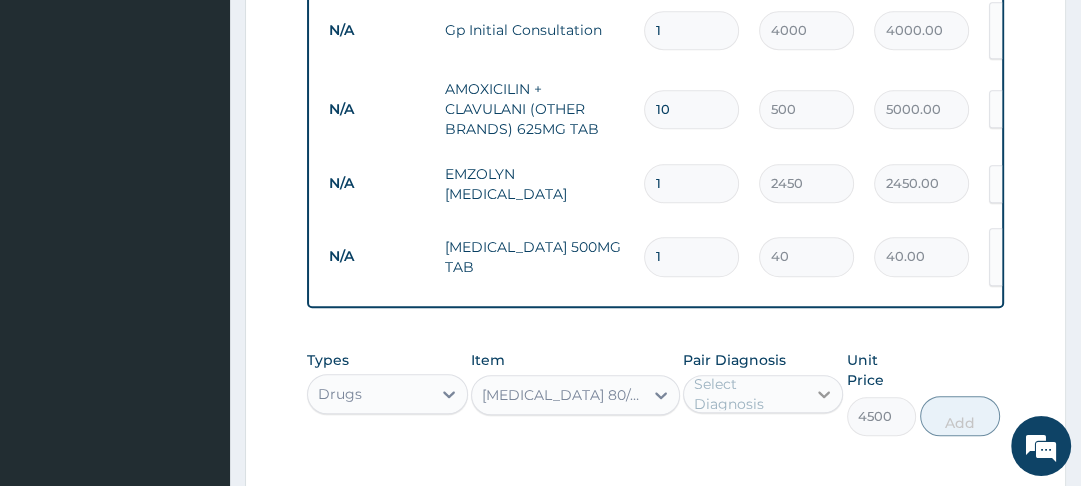 click 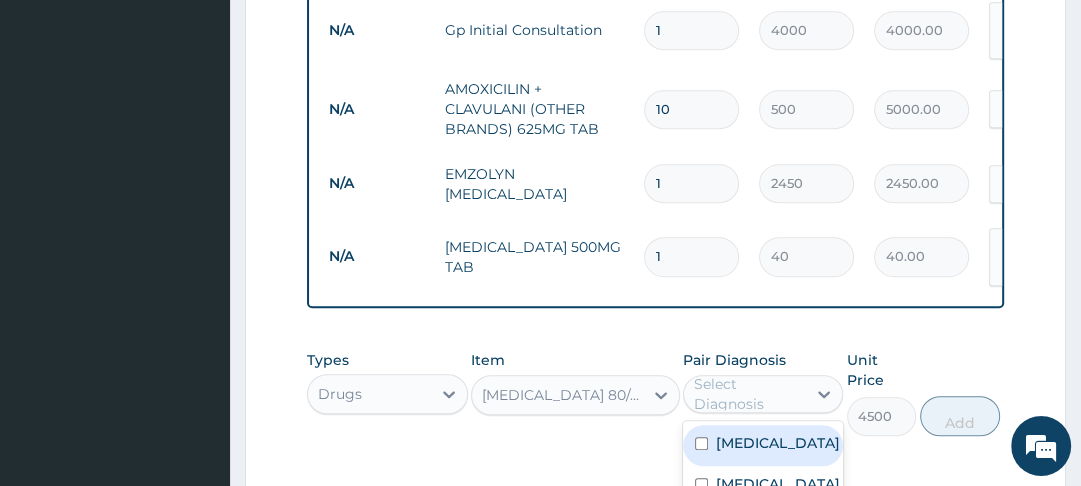 click at bounding box center (701, 443) 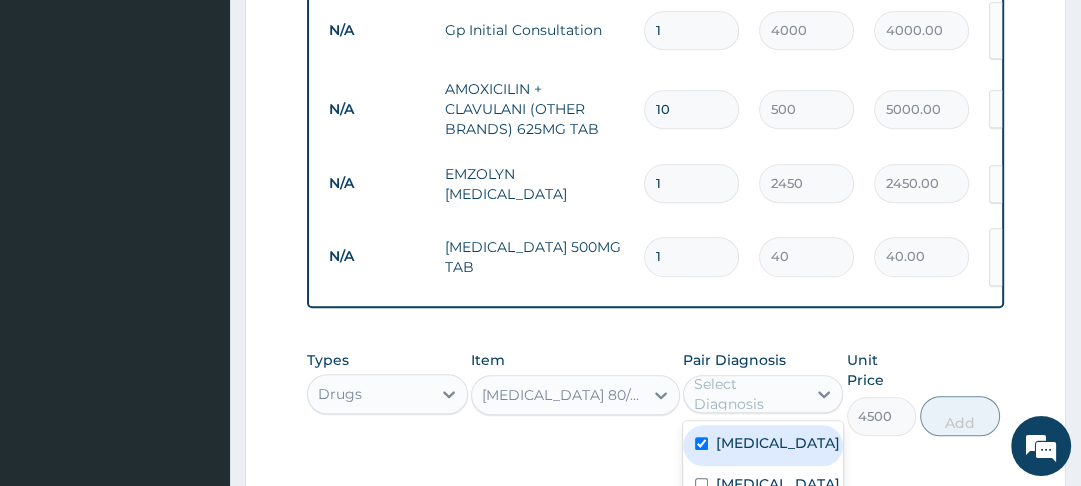 checkbox on "true" 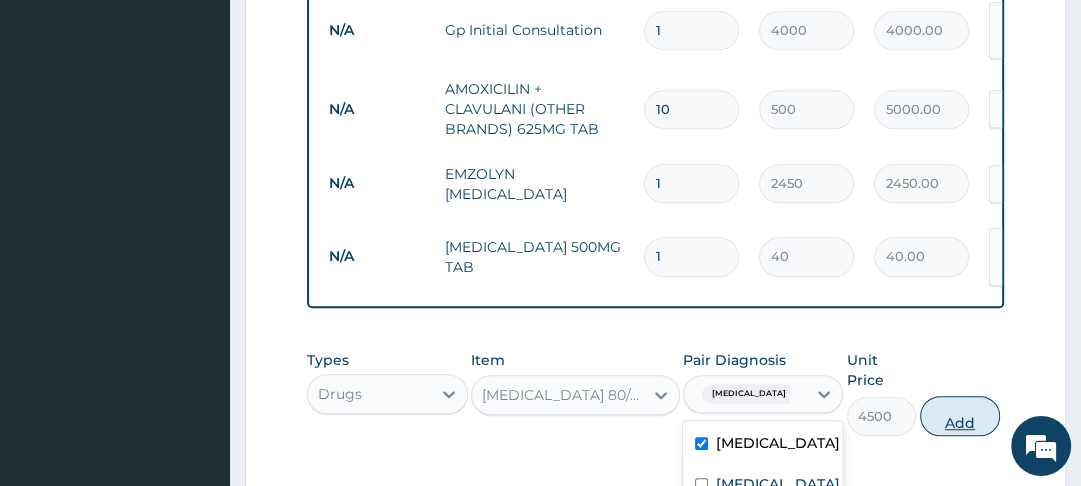 click on "Add" at bounding box center [960, 416] 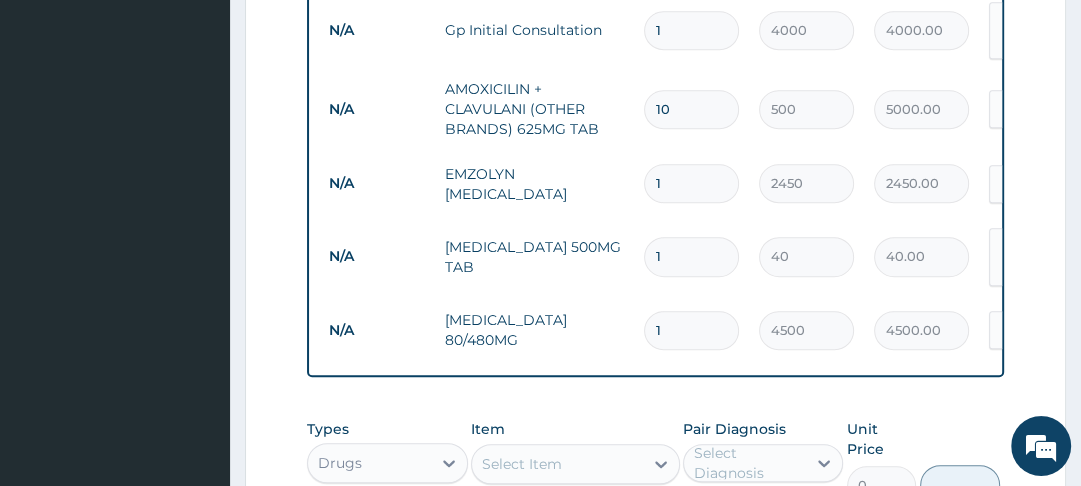 click on "1" at bounding box center [691, 256] 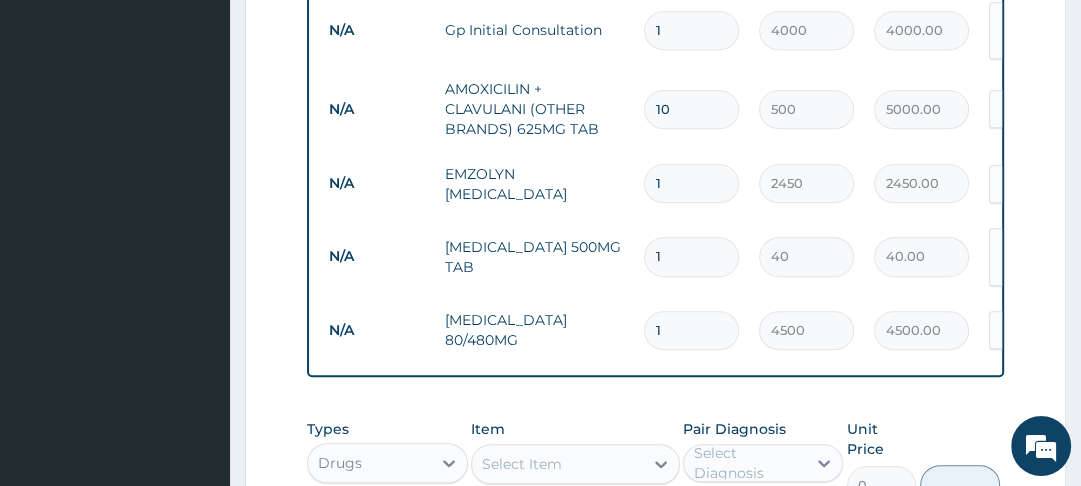 type on "18" 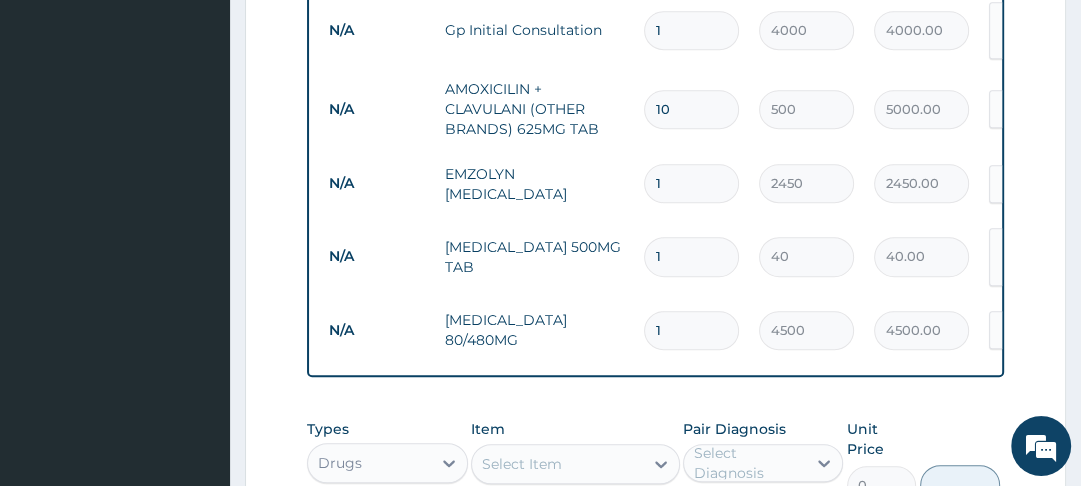 type on "720.00" 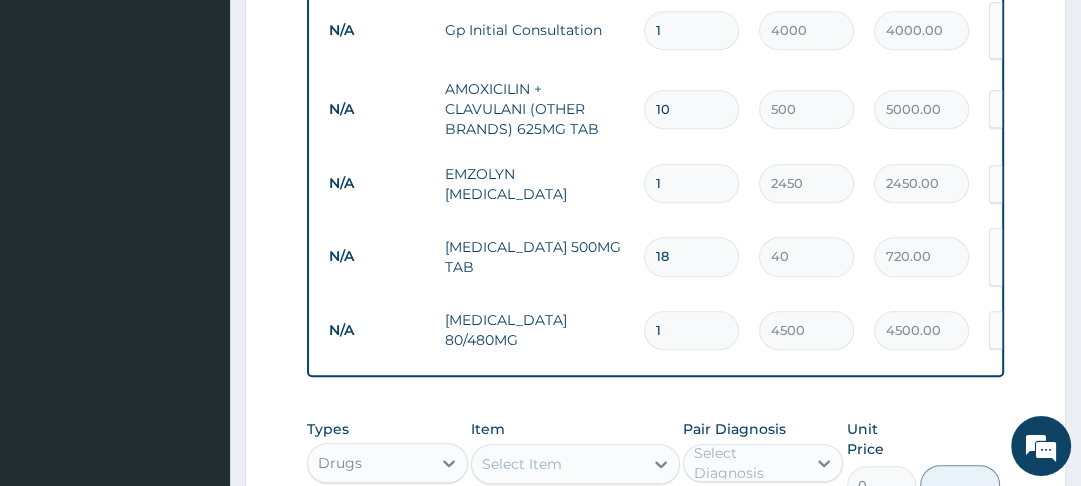 type on "18" 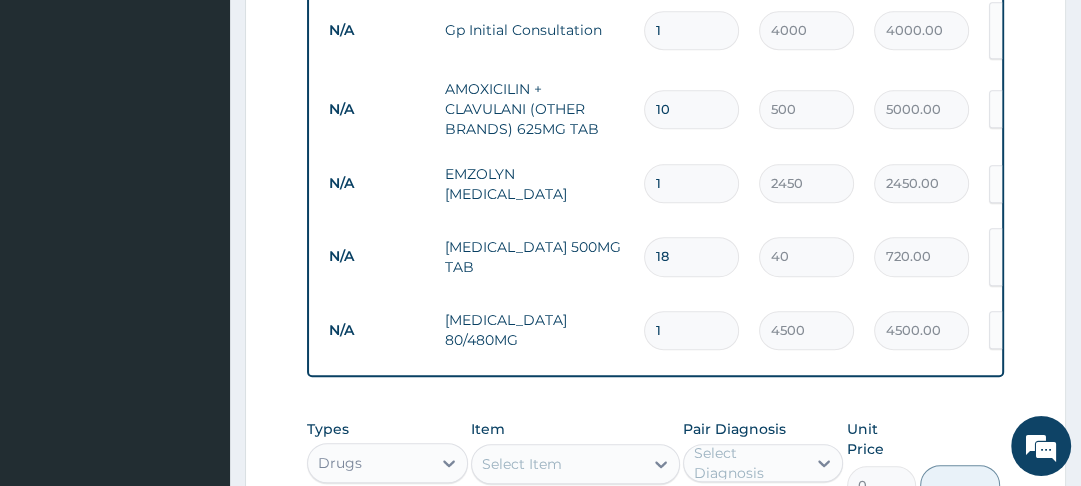 click on "Step  2  of 2 PA Code / Prescription Code Enter Code(Secondary Care Only) Encounter Date 04-07-2025 Important Notice Please enter PA codes before entering items that are not attached to a PA code   All diagnoses entered must be linked to a claim item. Diagnosis & Claim Items that are visible but inactive cannot be edited because they were imported from an already approved PA code. Diagnosis Malaria Confirmed Upper respiratory infection Confirmed Peptic ulcer Confirmed Neuropathy Confirmed Item not found, kindly enter the correct diagnosis NB: All diagnosis must be linked to a claim item Claim Items Type Name Quantity Unit Price Total Price Pair Diagnosis Actions N/A VITAMIN BCOTAB 56 50 2800.00 Malaria Delete N/A Gp Initial Consultation 1 4000 4000.00 Malaria  + 3 Delete N/A AMOXICILIN + CLAVULANI (OTHER BRANDS) 625MG TAB 10 500 5000.00 Upper respiratory infection Delete N/A EMZOLYN EXPECTORANT 1 2450 2450.00 Upper respiratory infection Delete N/A PARACETAMOL 500MG TAB" at bounding box center [655, 14] 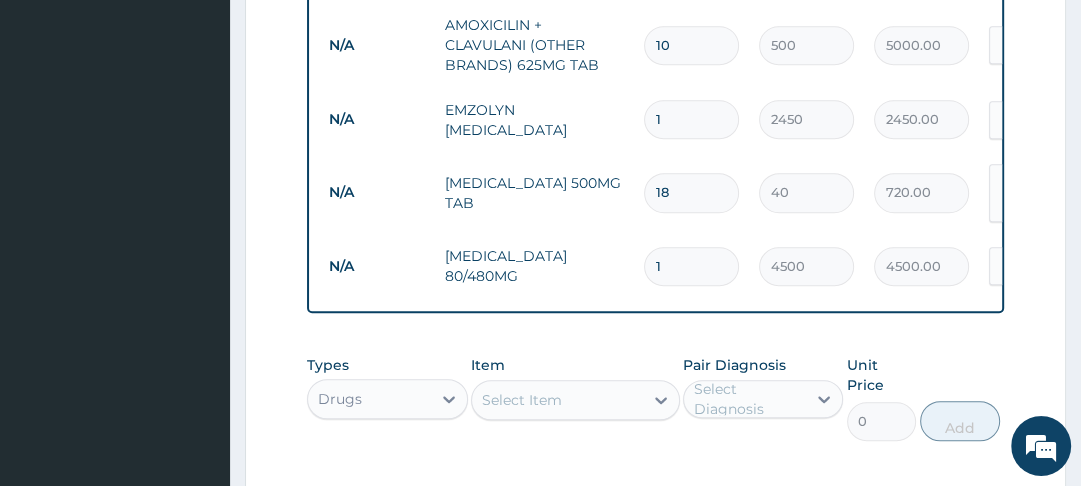 scroll, scrollTop: 971, scrollLeft: 0, axis: vertical 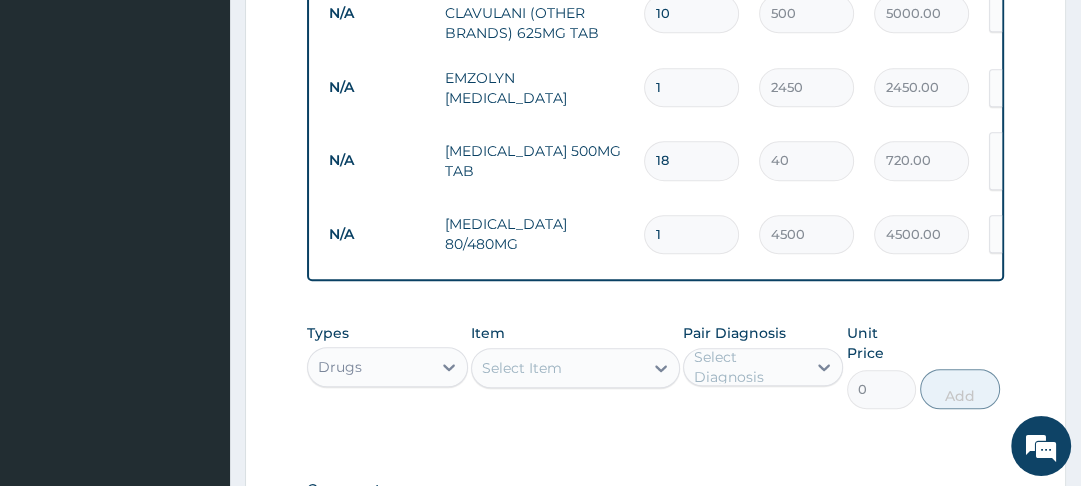 click on "Select Item" at bounding box center (557, 368) 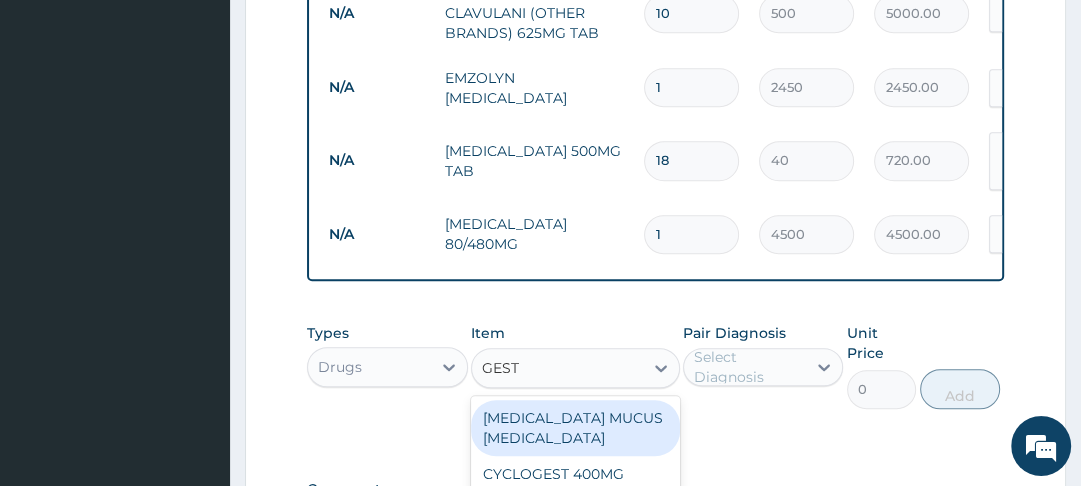 type on "GESTI" 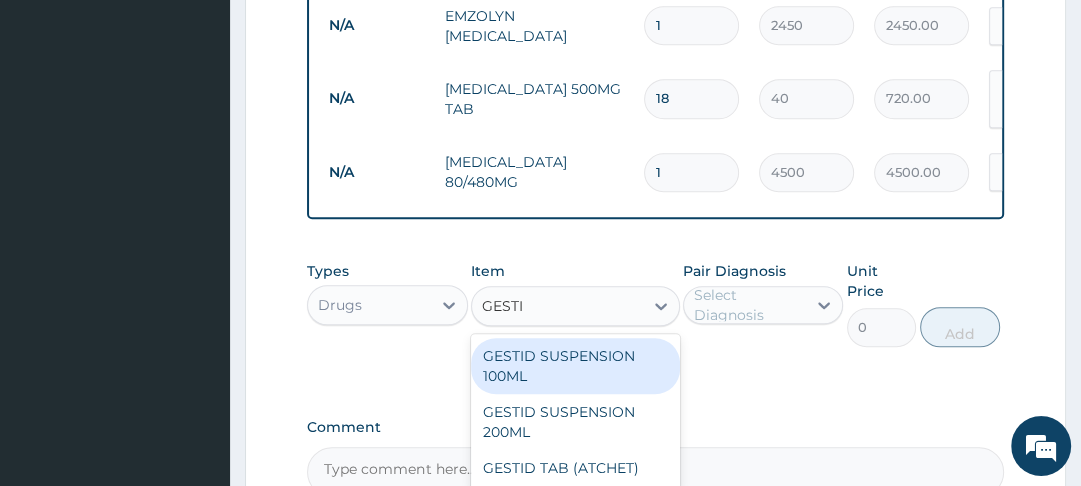 scroll, scrollTop: 1035, scrollLeft: 0, axis: vertical 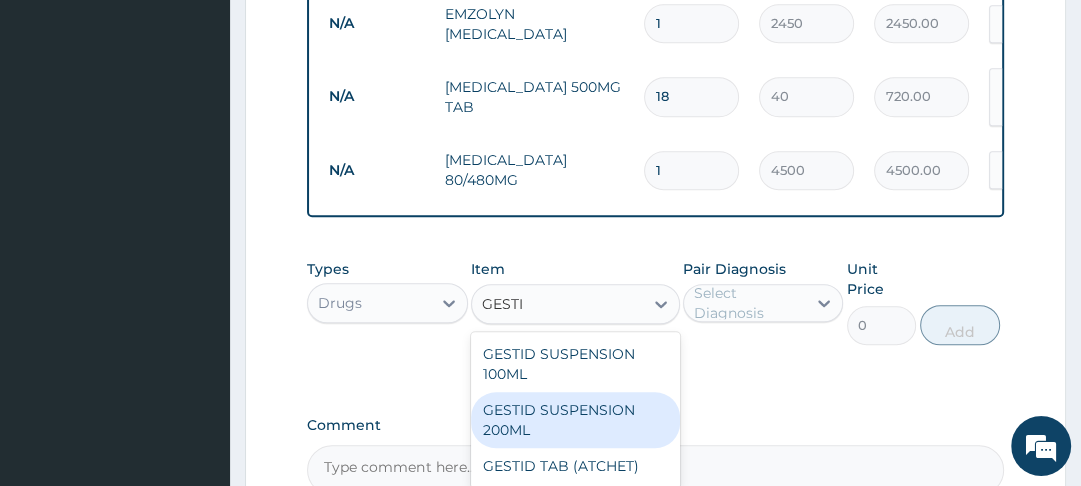 click on "GESTID SUSPENSION 200ML" at bounding box center [575, 420] 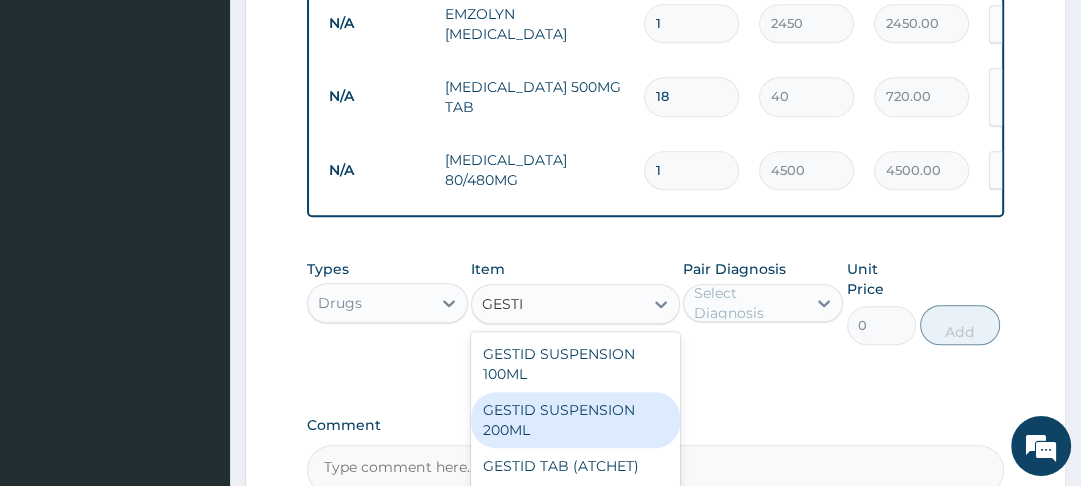 type 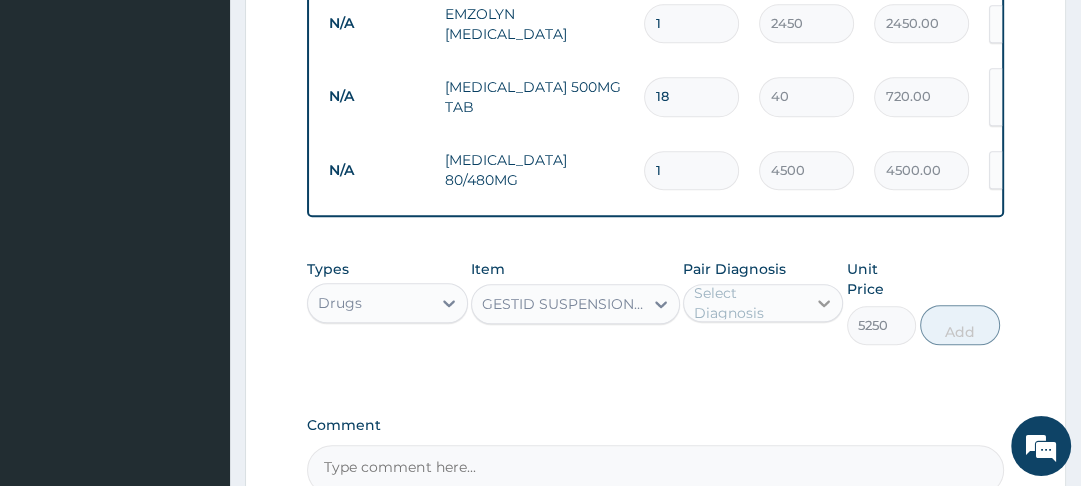 click 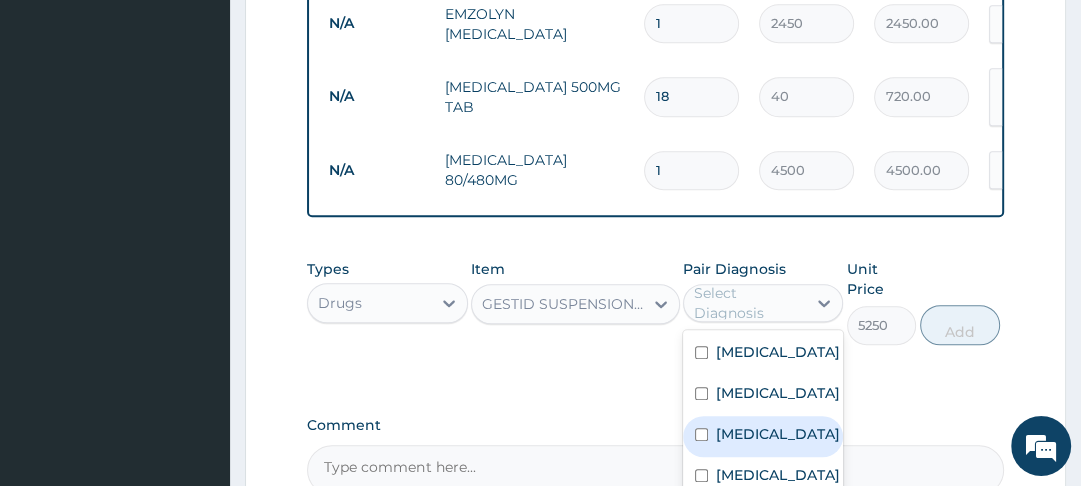 click at bounding box center (701, 434) 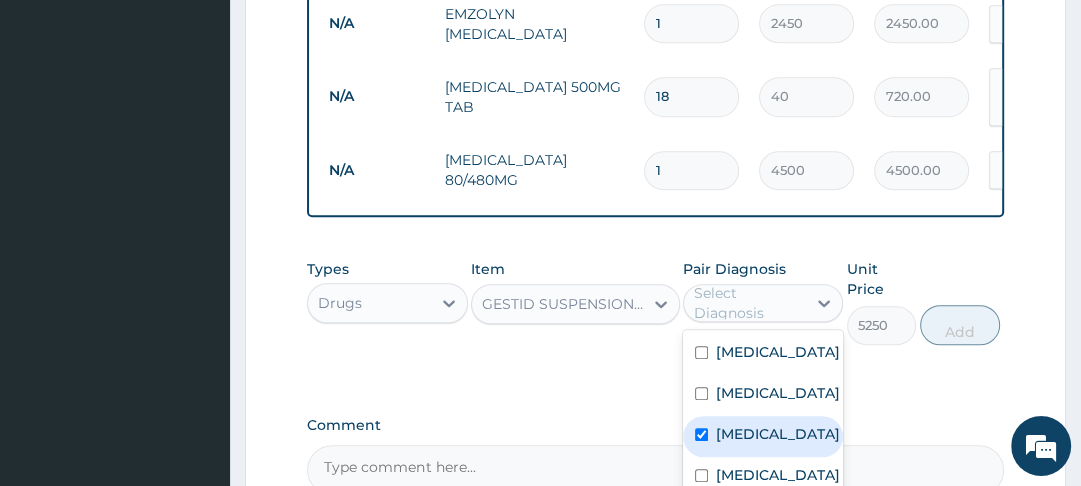 checkbox on "true" 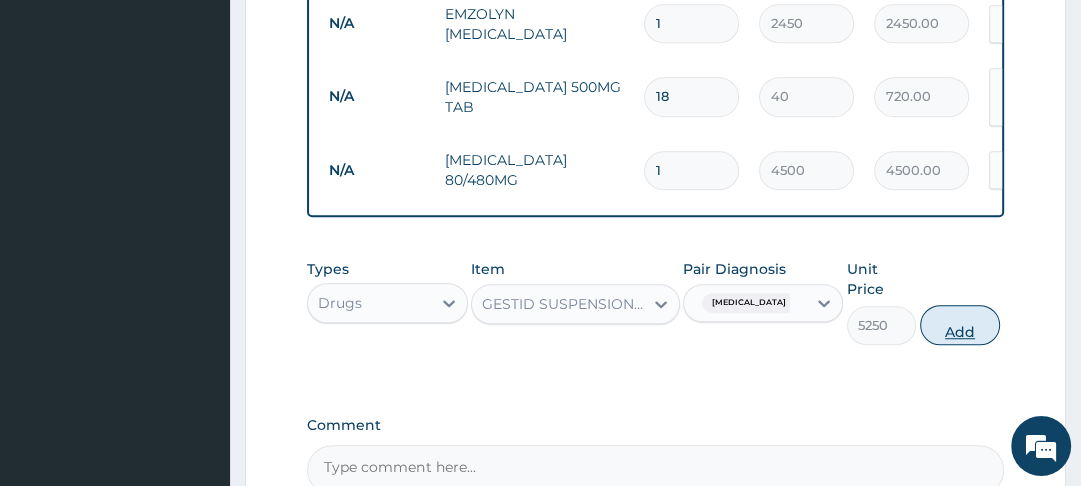 click on "Add" at bounding box center [960, 325] 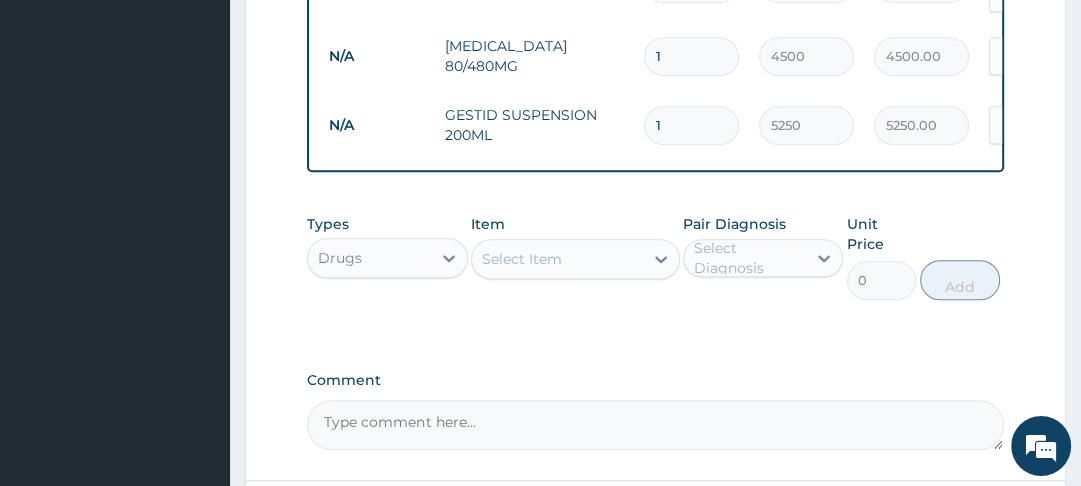 scroll, scrollTop: 1163, scrollLeft: 0, axis: vertical 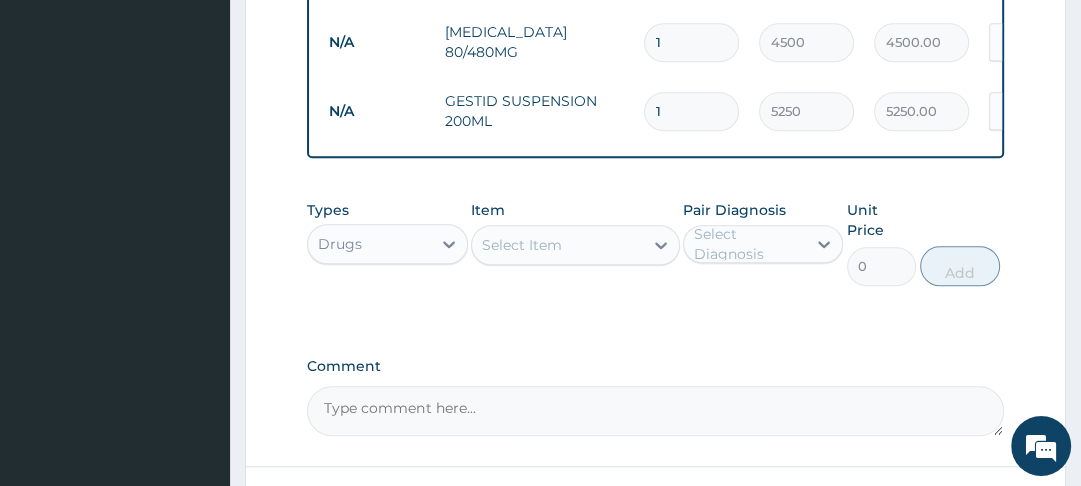 click on "Select Item" at bounding box center (522, 245) 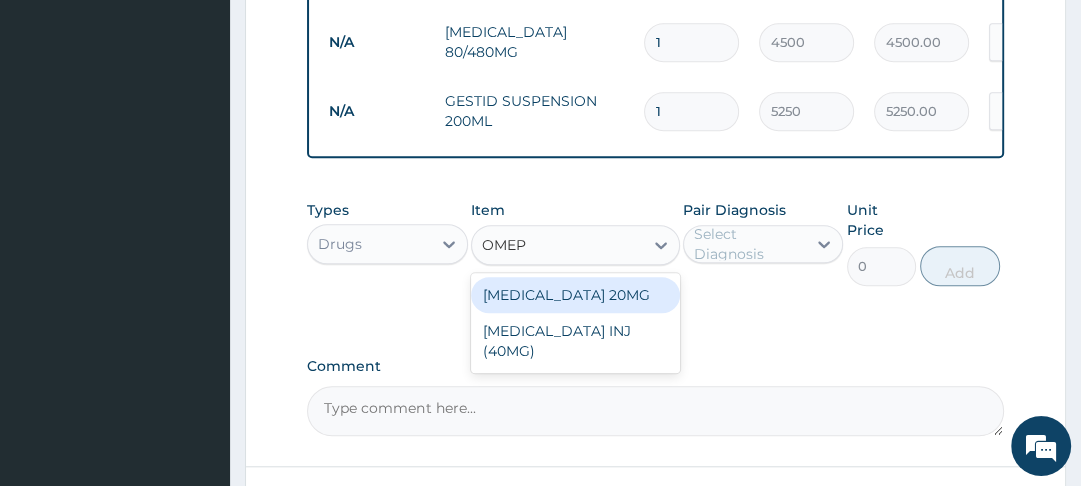 type on "OMEPR" 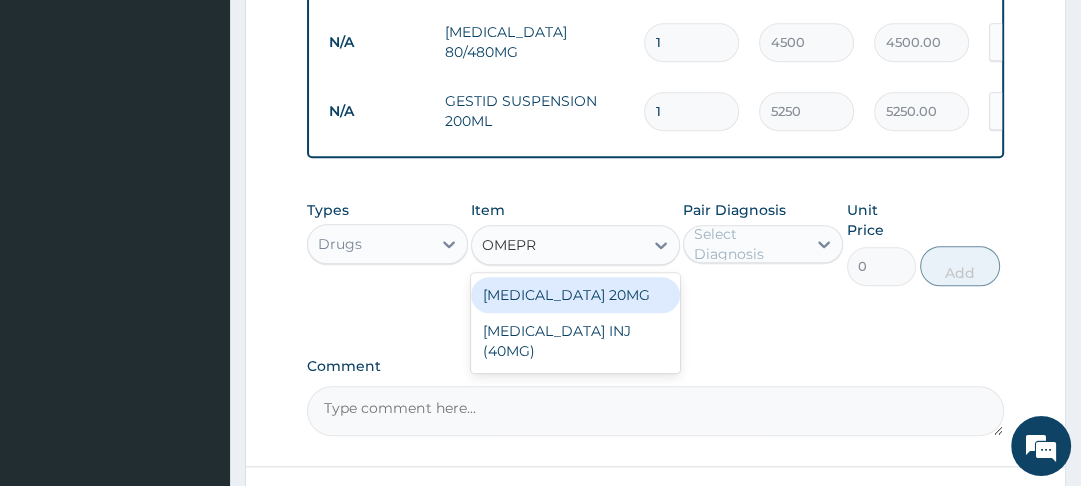 click on "OMEPRAZOLE 20MG" at bounding box center (575, 295) 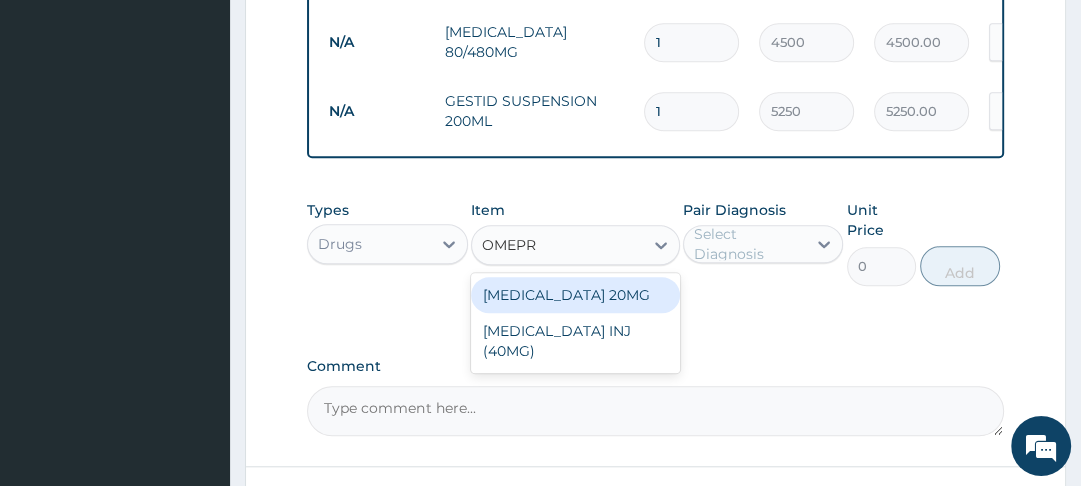 type 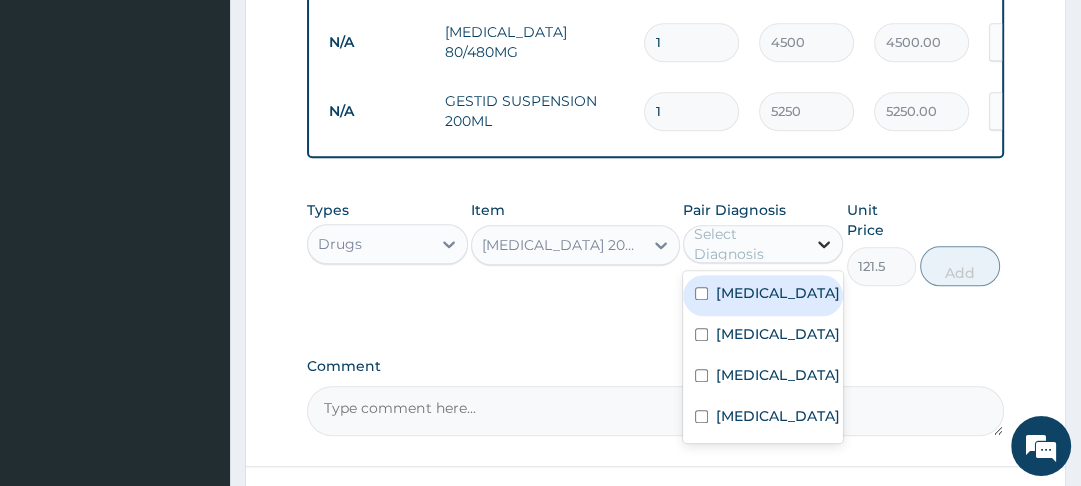 click 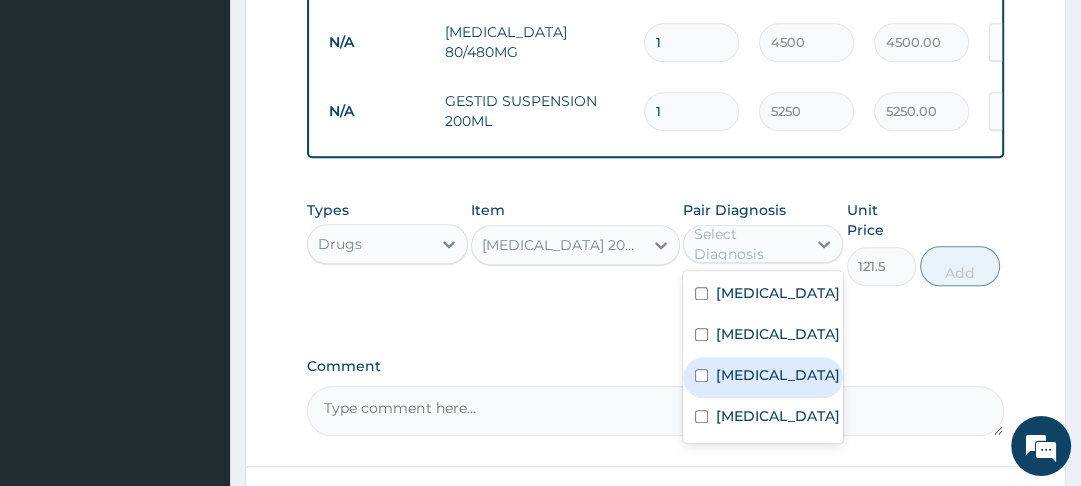 click at bounding box center (701, 375) 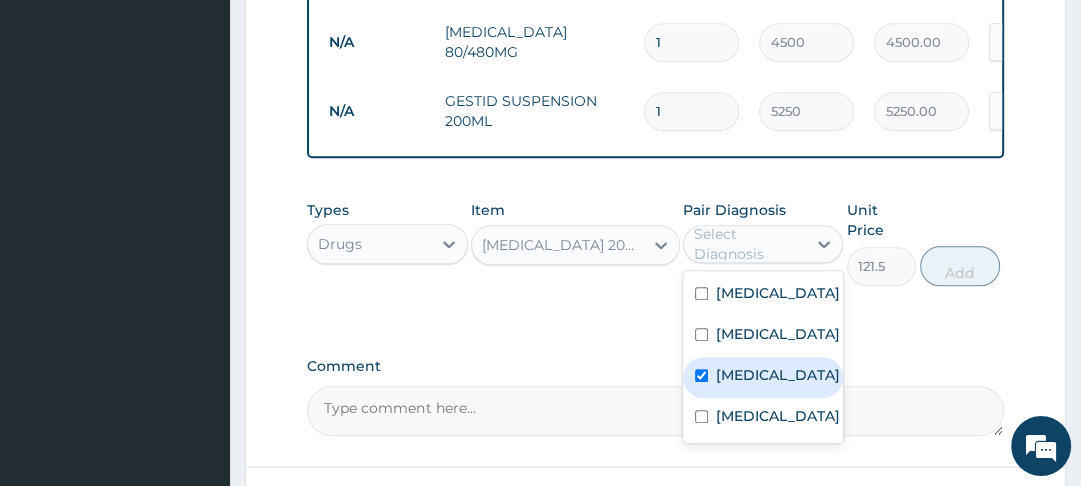 checkbox on "true" 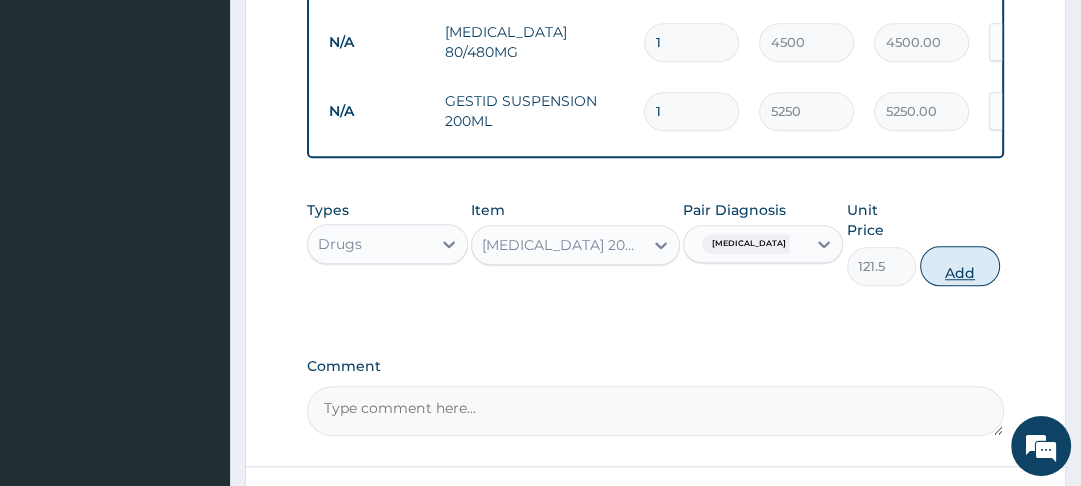 click on "Add" at bounding box center (960, 266) 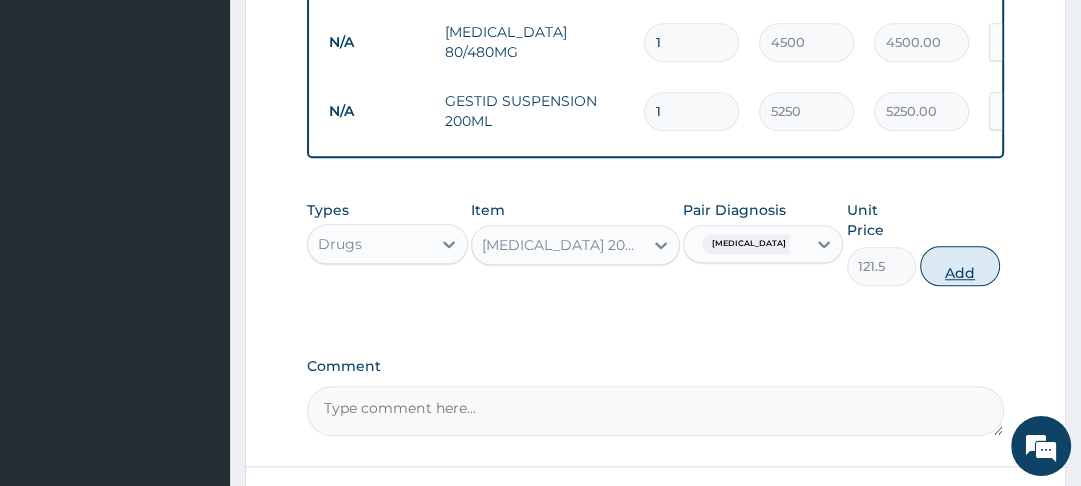 type on "0" 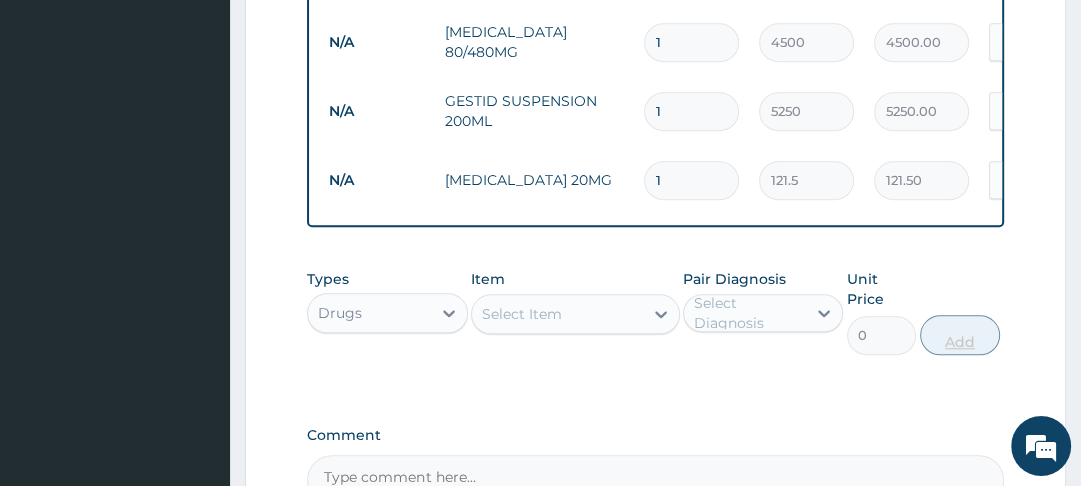 type on "14" 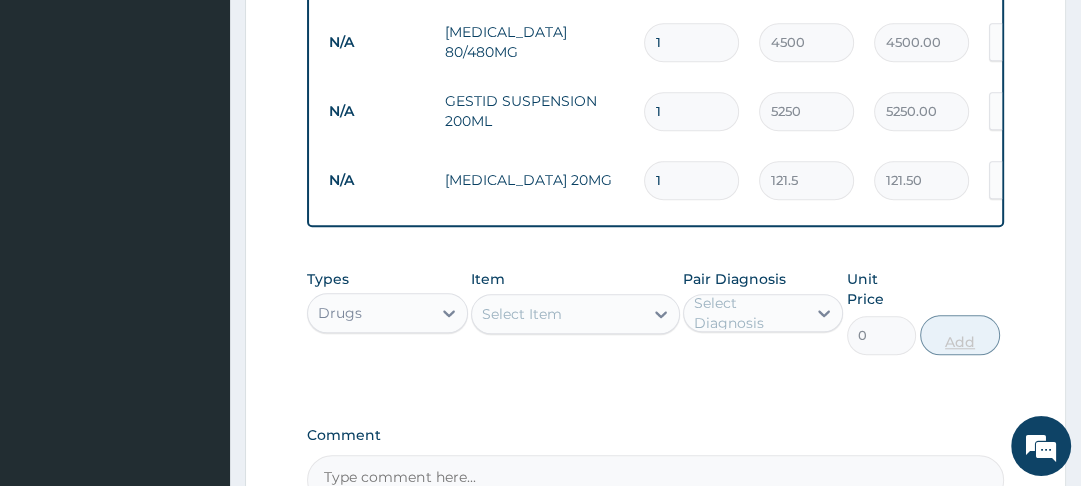 type on "1701.00" 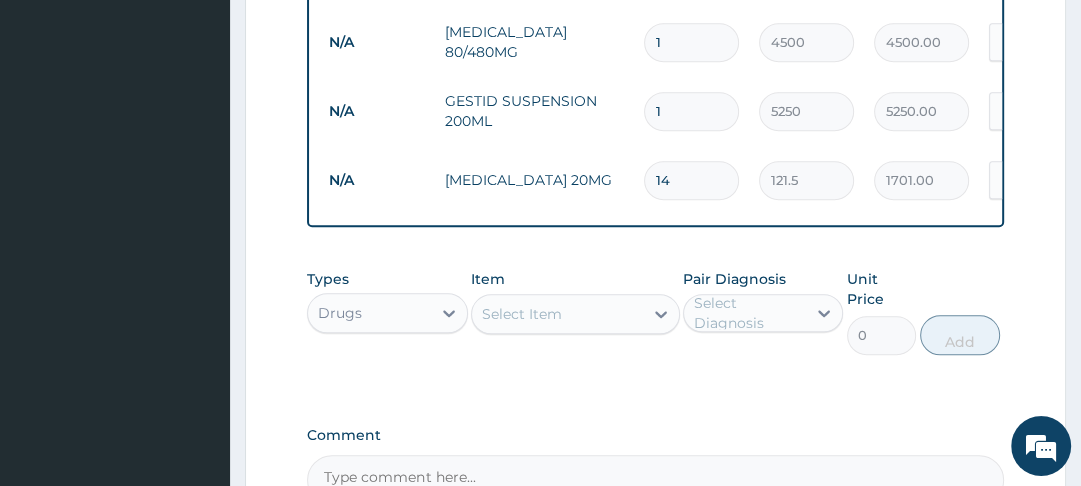type on "14" 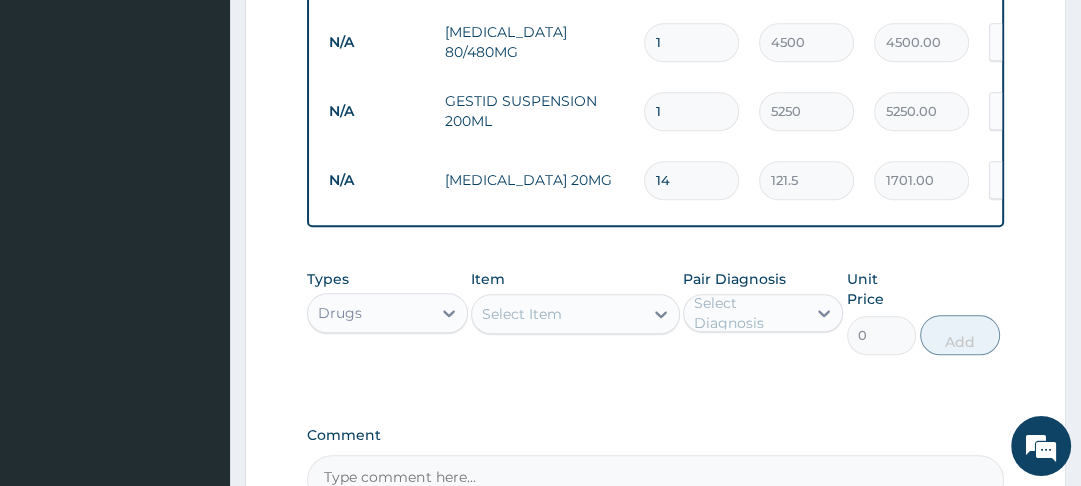 click on "Select Item" at bounding box center (557, 314) 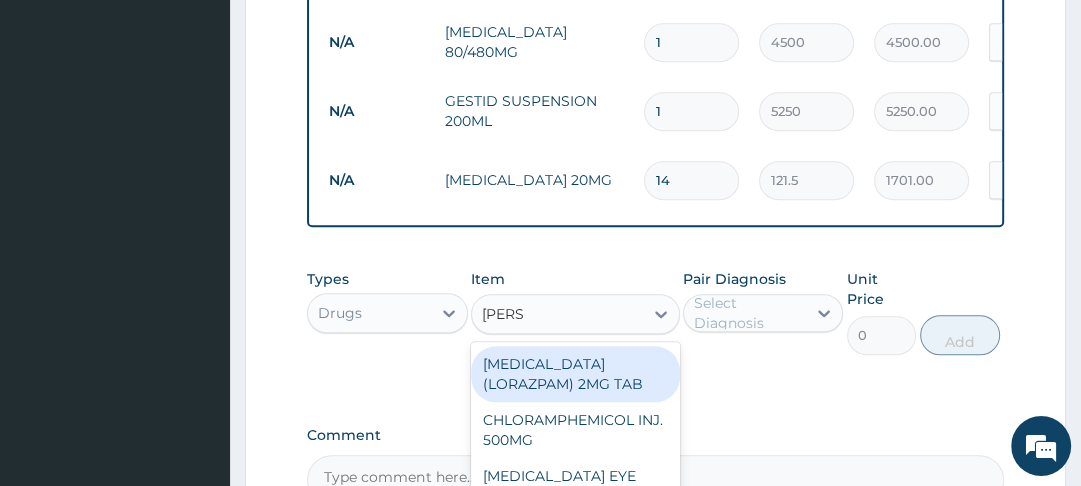 type on "LORAT" 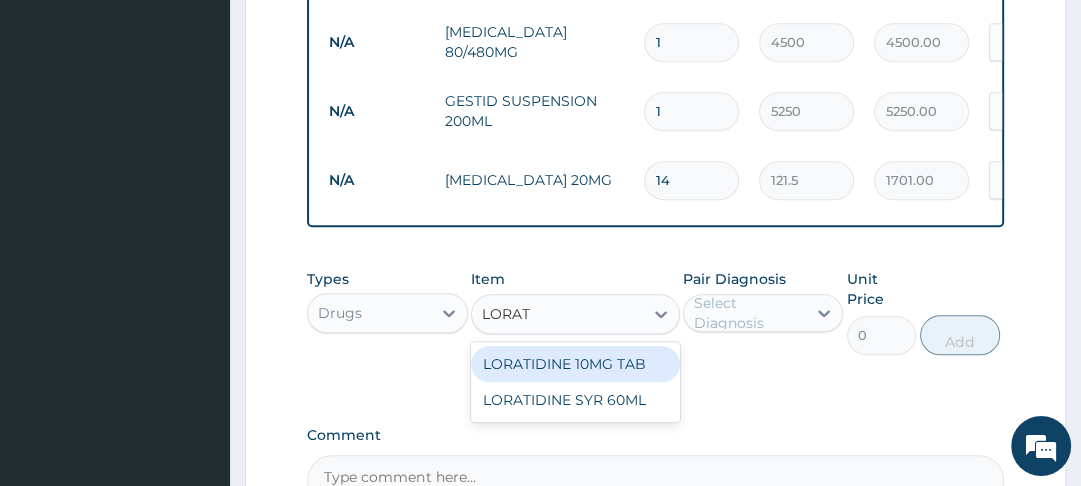 click on "LORATIDINE 10MG TAB" at bounding box center (575, 364) 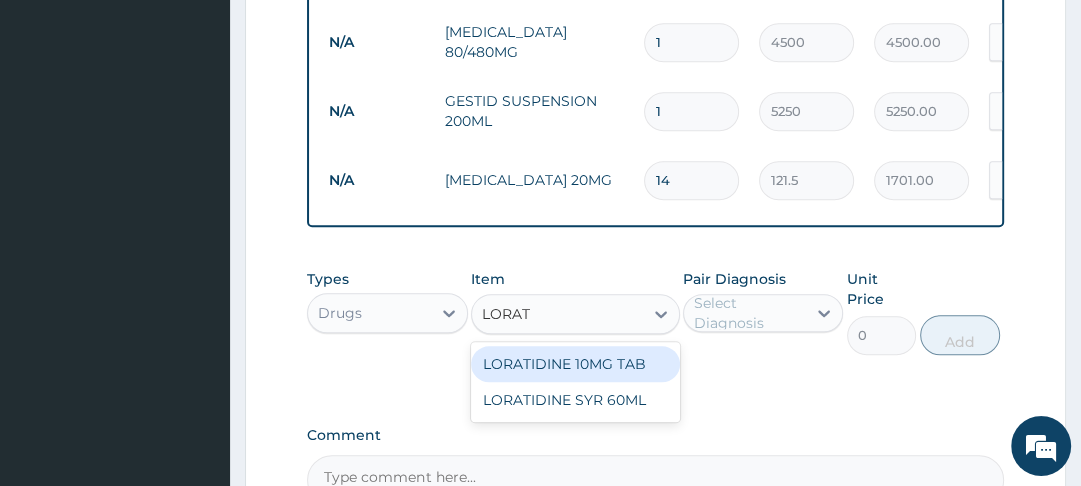 type 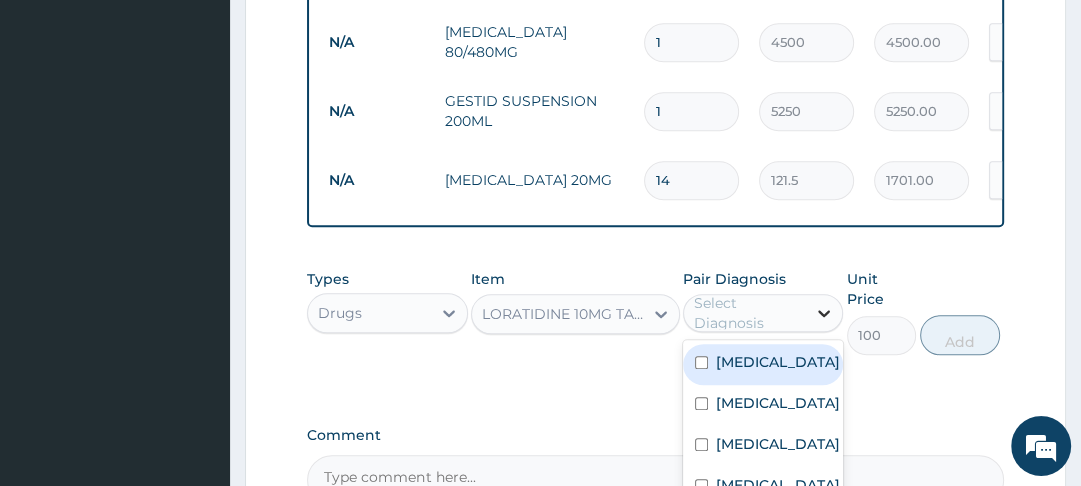 click 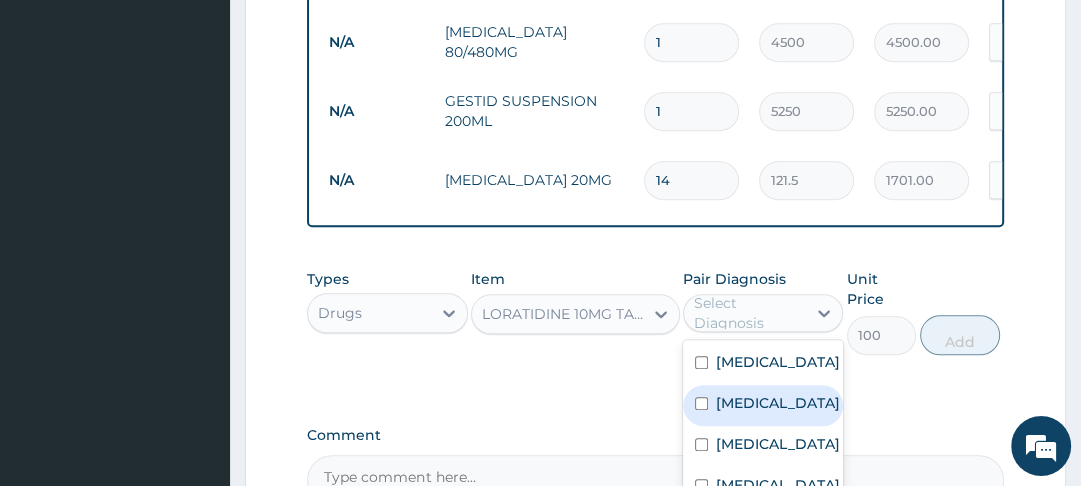click on "Upper respiratory infection" at bounding box center (778, 403) 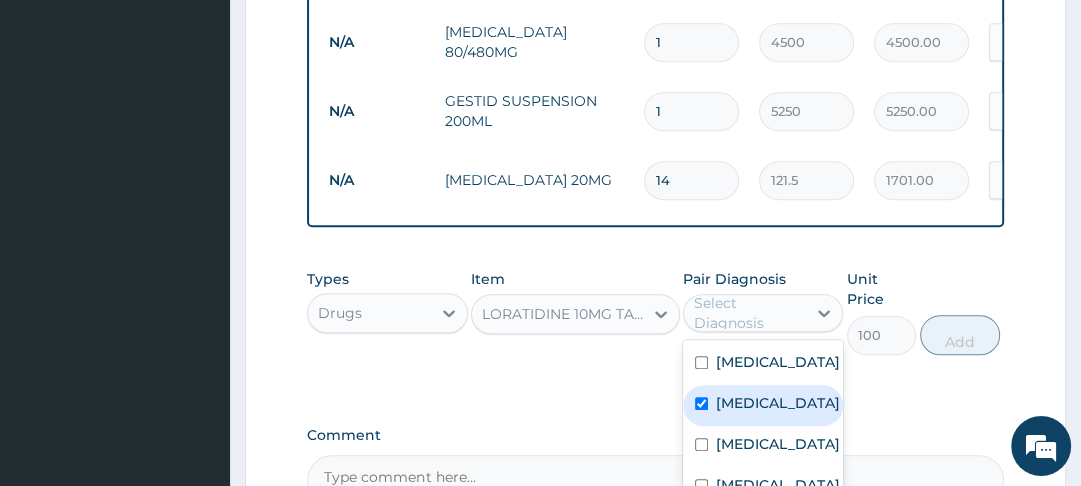 checkbox on "true" 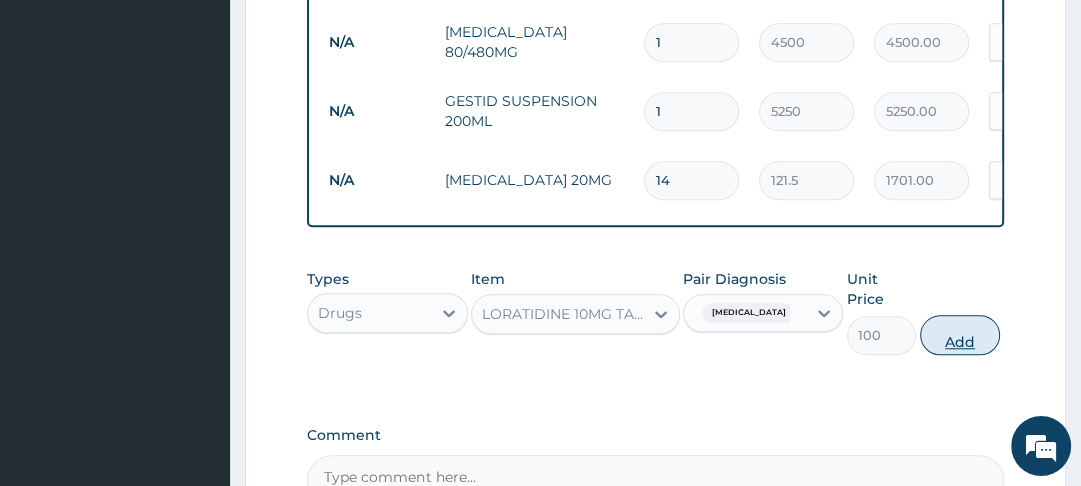 click on "Add" at bounding box center [960, 335] 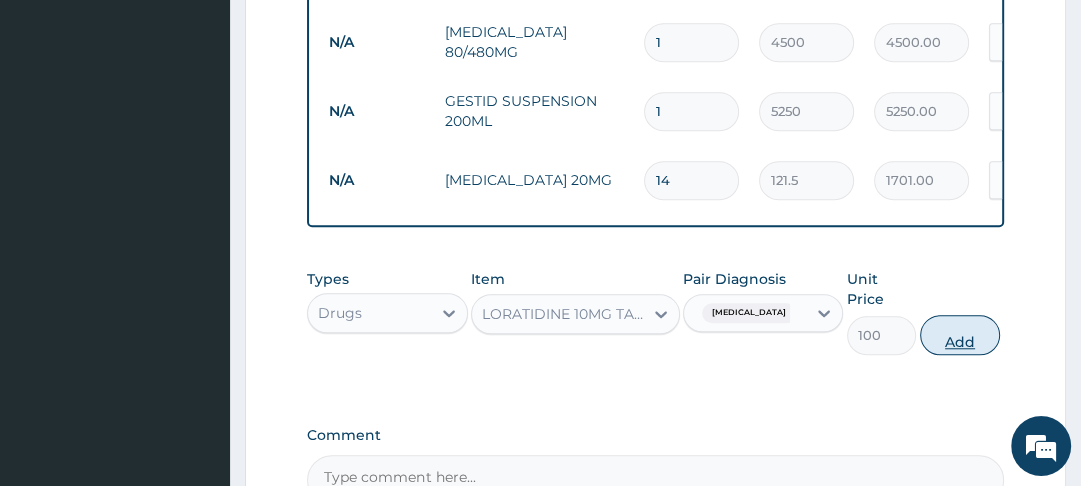 type on "0" 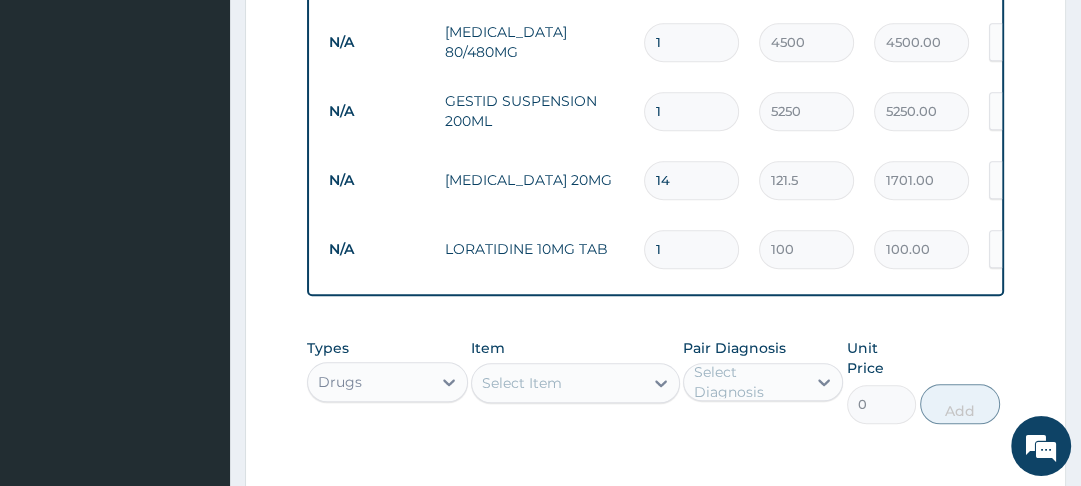 type 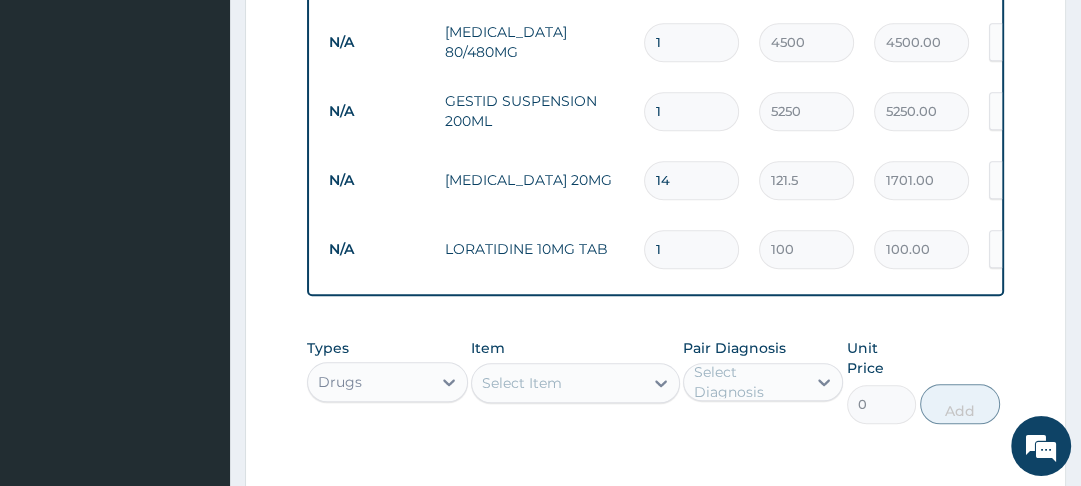 type on "0.00" 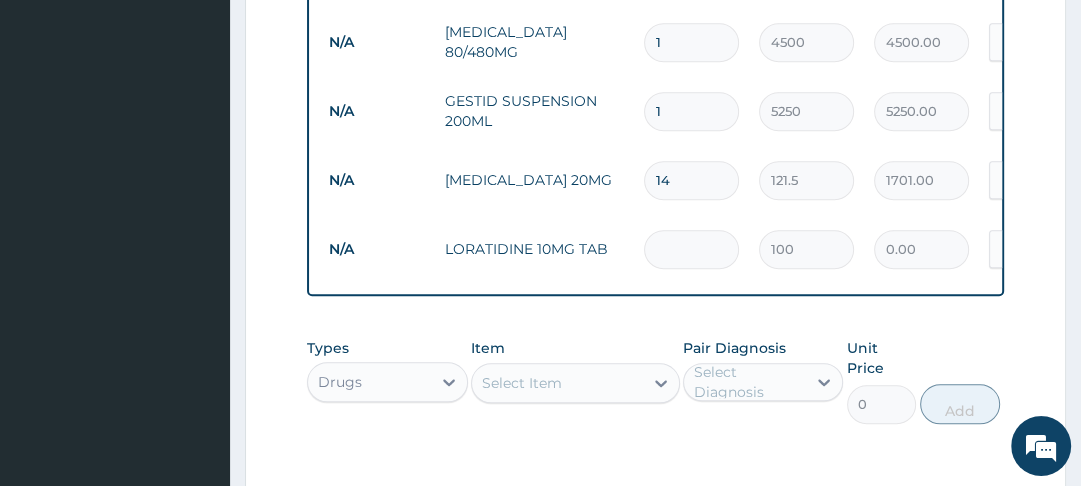 type on "5" 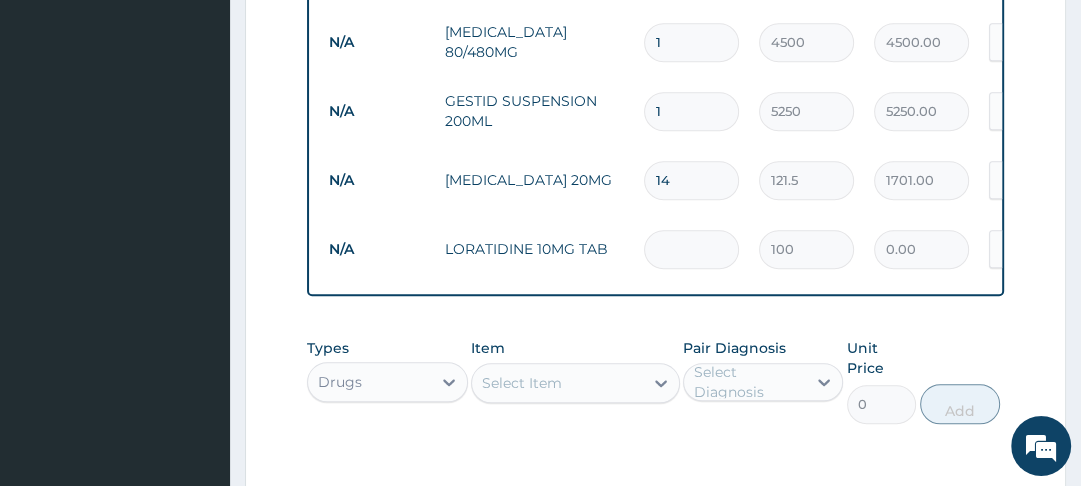 type on "500.00" 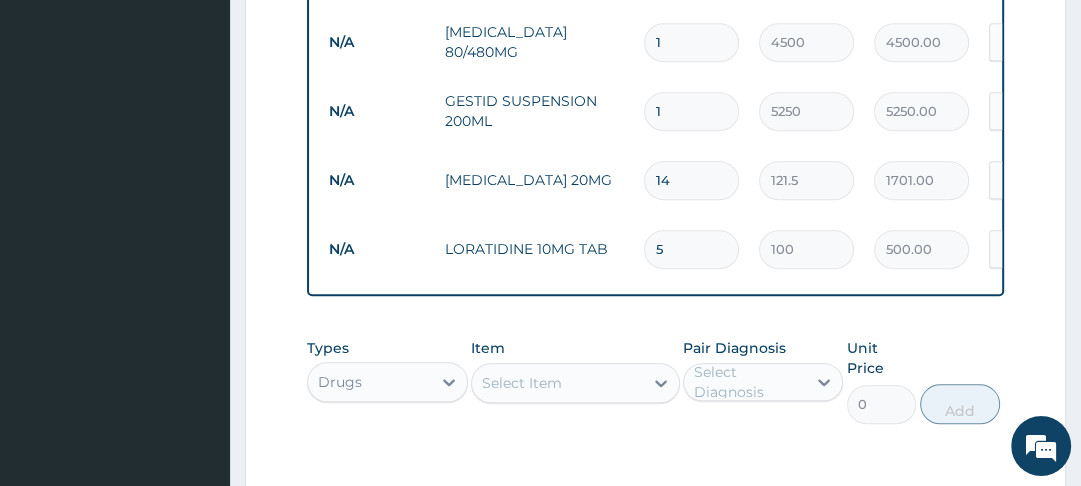type on "5" 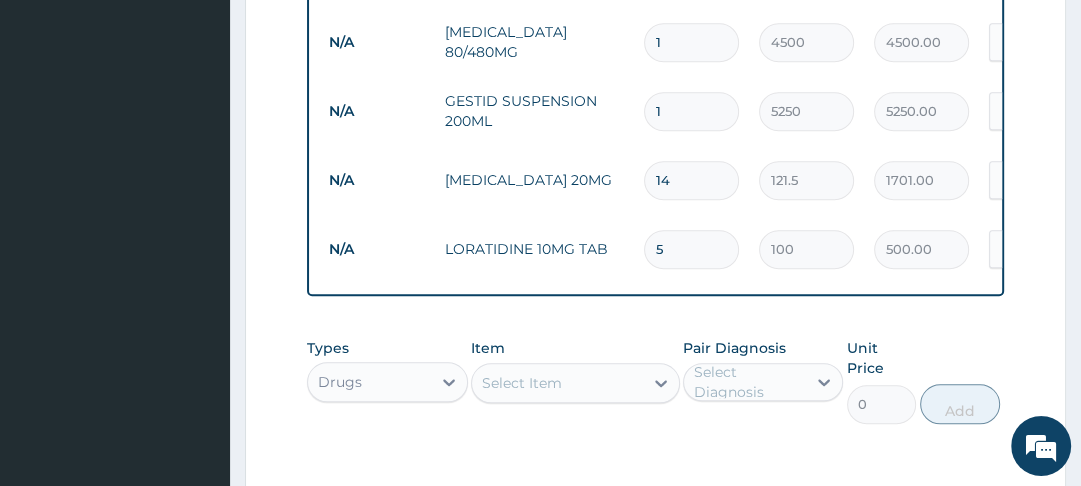 click on "Types Drugs Item Select Item Pair Diagnosis Select Diagnosis Unit Price 0 Add" at bounding box center [655, 396] 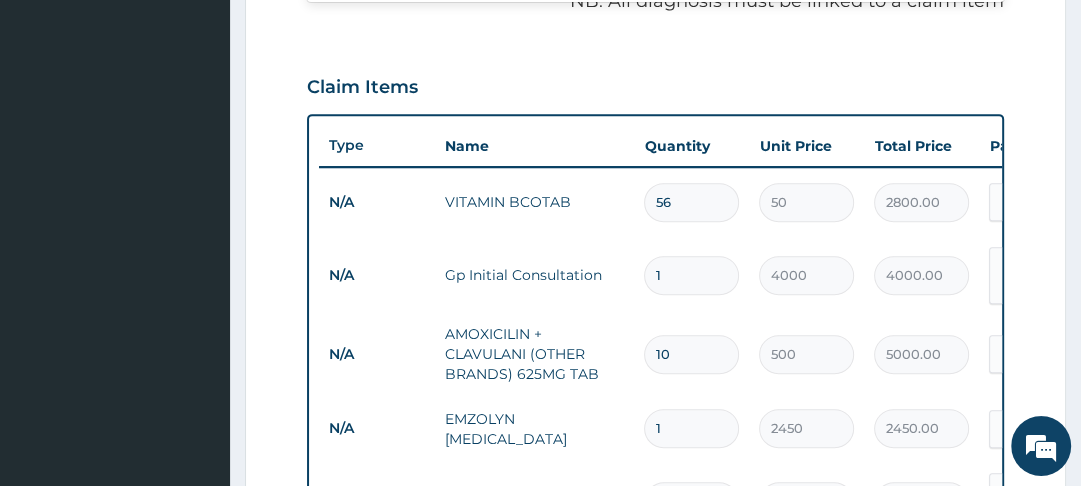 scroll, scrollTop: 640, scrollLeft: 0, axis: vertical 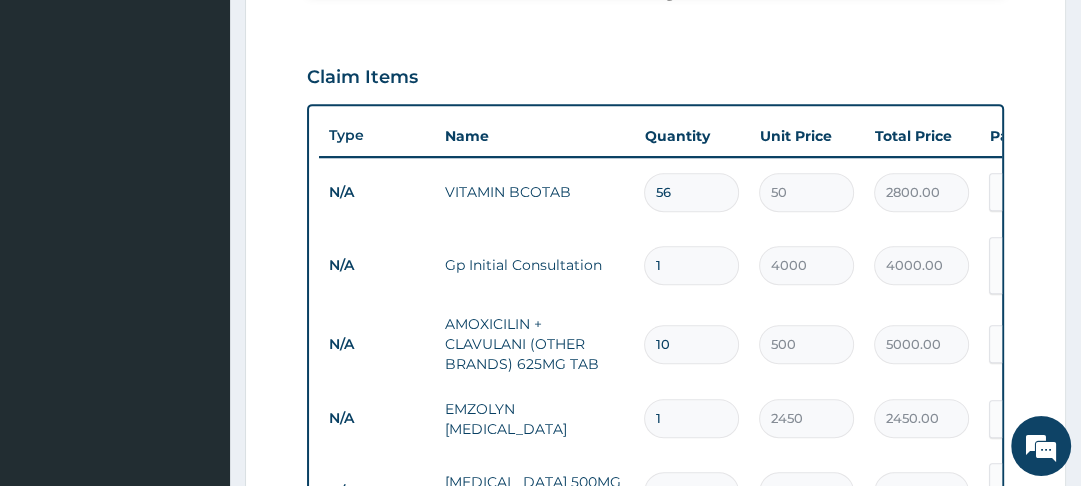 click on "Step  2  of 2 PA Code / Prescription Code Enter Code(Secondary Care Only) Encounter Date 04-07-2025 Important Notice Please enter PA codes before entering items that are not attached to a PA code   All diagnoses entered must be linked to a claim item. Diagnosis & Claim Items that are visible but inactive cannot be edited because they were imported from an already approved PA code. Diagnosis Malaria Confirmed Upper respiratory infection Confirmed Peptic ulcer Confirmed Neuropathy Confirmed Item not found, kindly enter the correct diagnosis NB: All diagnosis must be linked to a claim item Claim Items Type Name Quantity Unit Price Total Price Pair Diagnosis Actions N/A VITAMIN BCOTAB 56 50 2800.00 Malaria Delete N/A Gp Initial Consultation 1 4000 4000.00 Malaria  + 3 Delete N/A AMOXICILIN + CLAVULANI (OTHER BRANDS) 625MG TAB 10 500 5000.00 Upper respiratory infection Delete N/A EMZOLYN EXPECTORANT 1 2450 2450.00 Upper respiratory infection Delete N/A PARACETAMOL 500MG TAB" at bounding box center (655, 353) 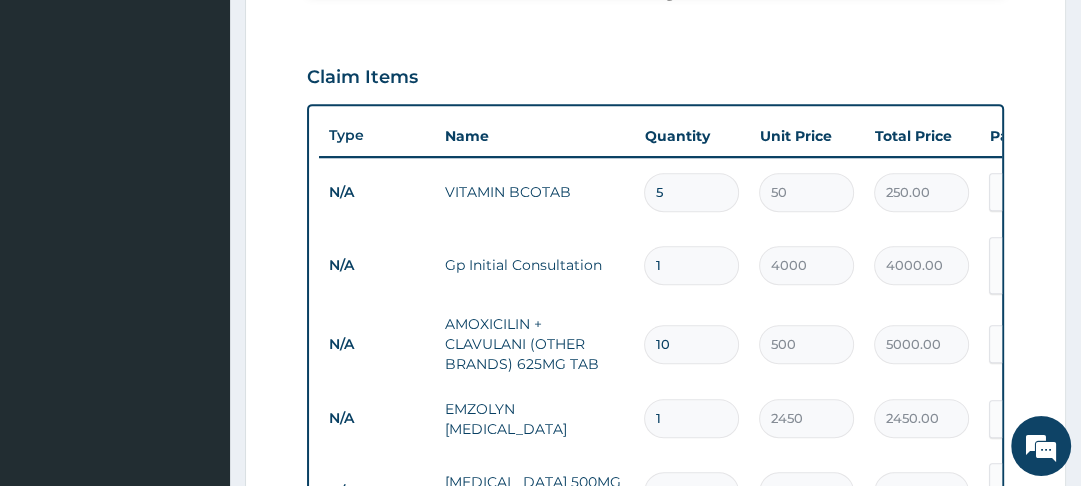 type 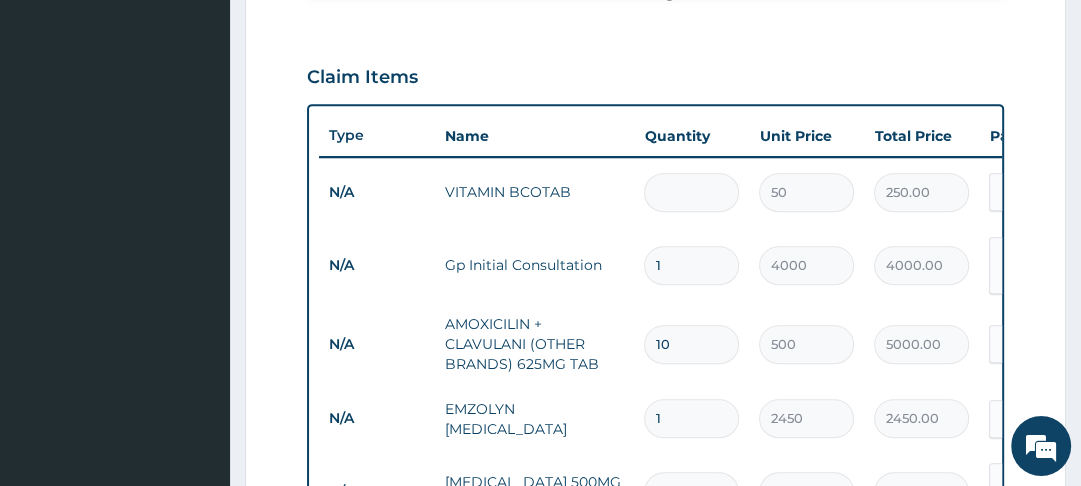 type on "0.00" 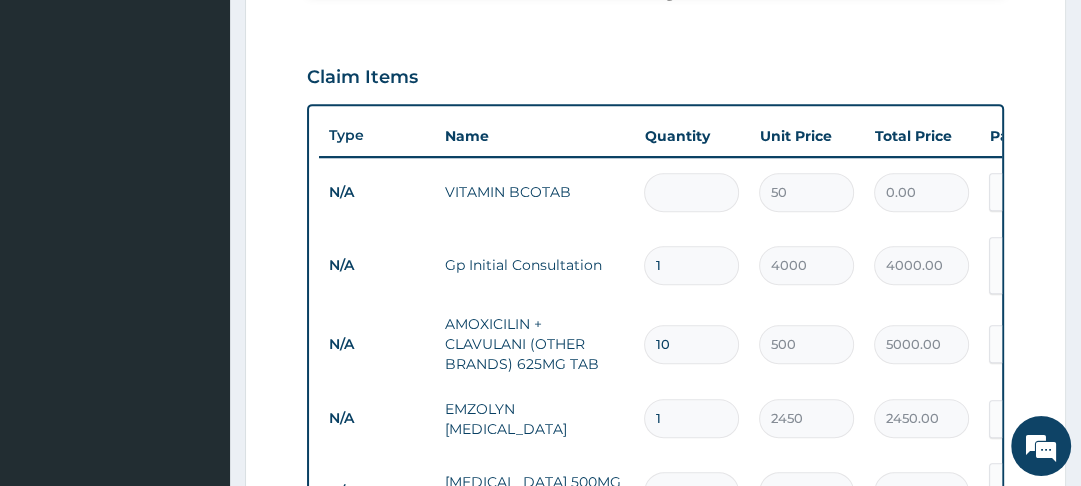 type on "2" 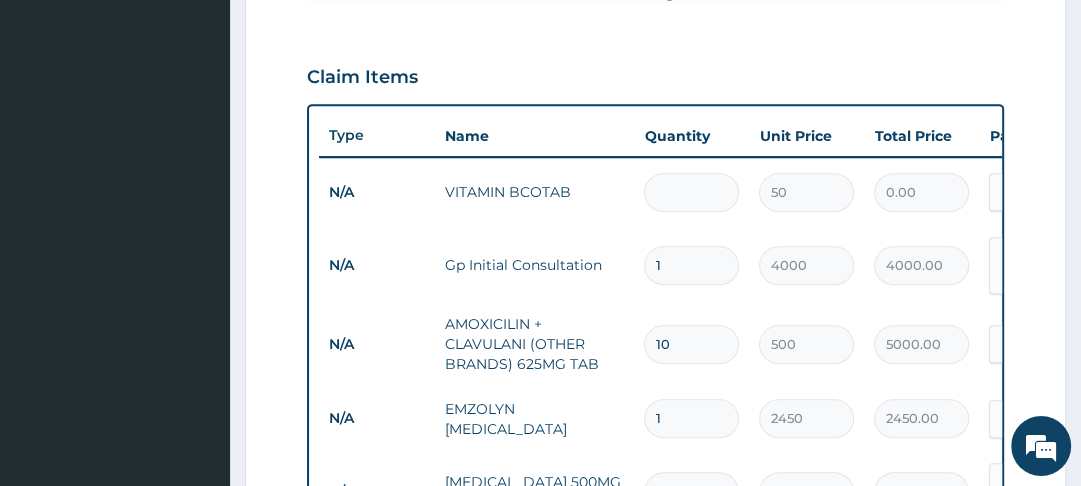type on "100.00" 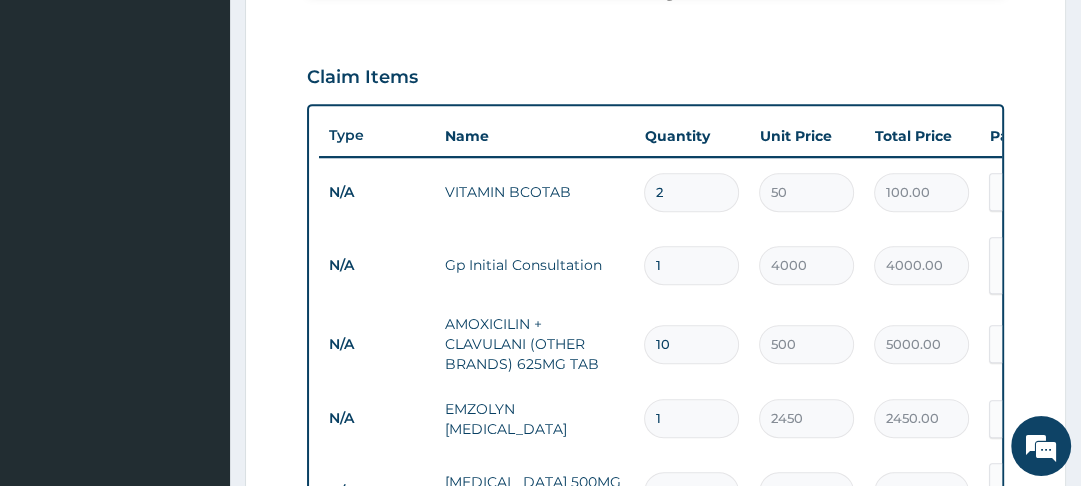 type on "28" 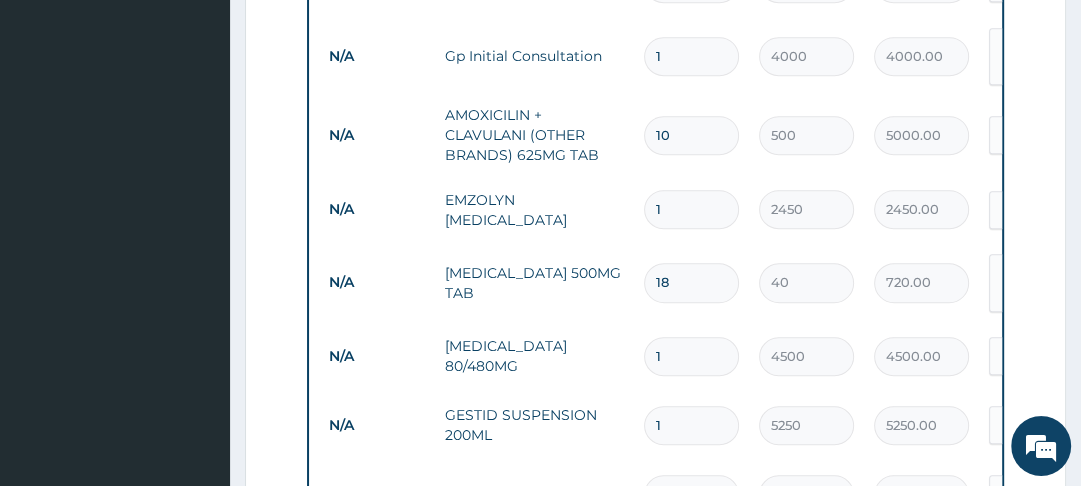 scroll, scrollTop: 896, scrollLeft: 0, axis: vertical 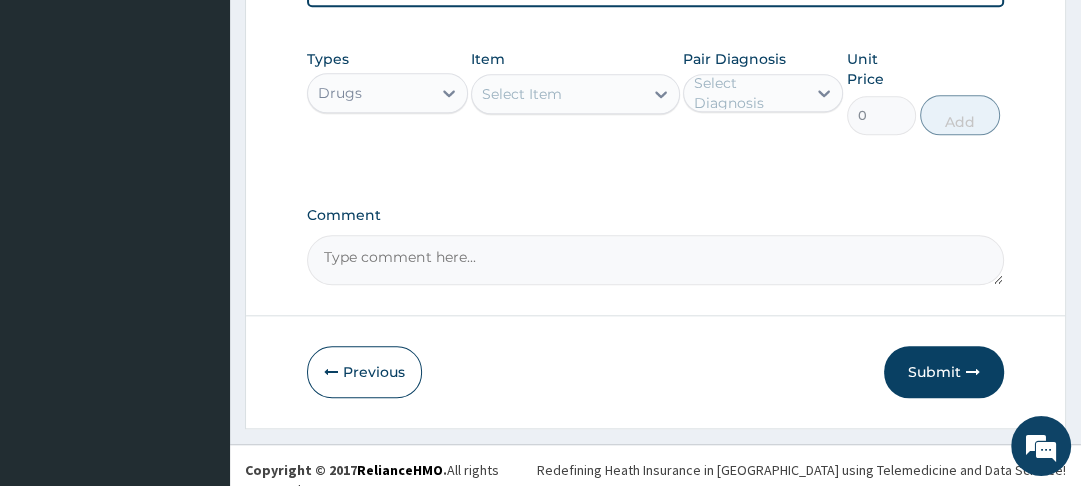 type on "28" 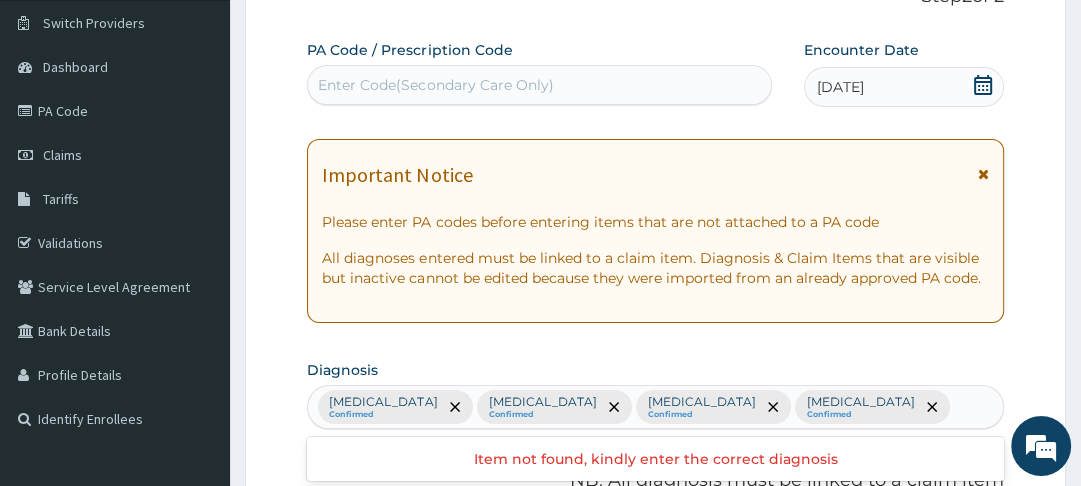 scroll, scrollTop: 148, scrollLeft: 0, axis: vertical 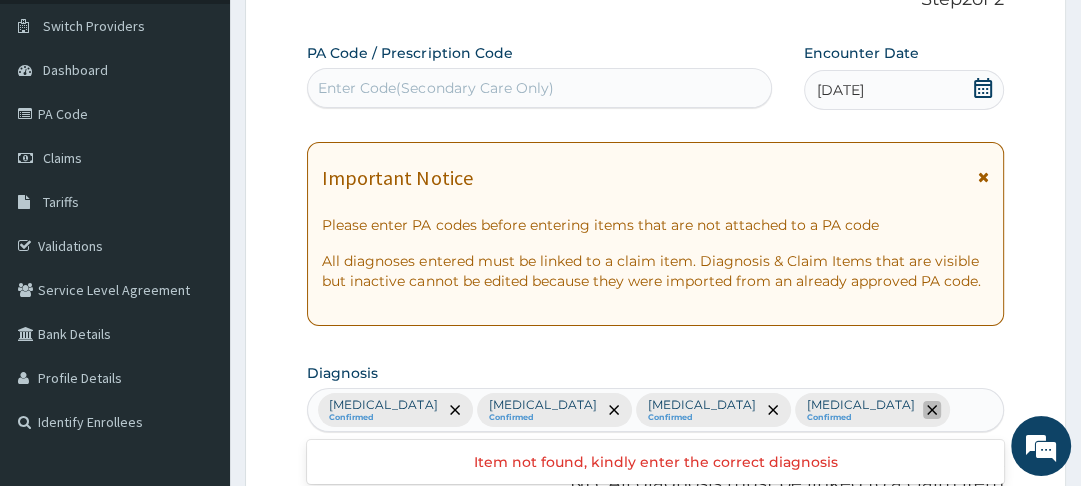 click 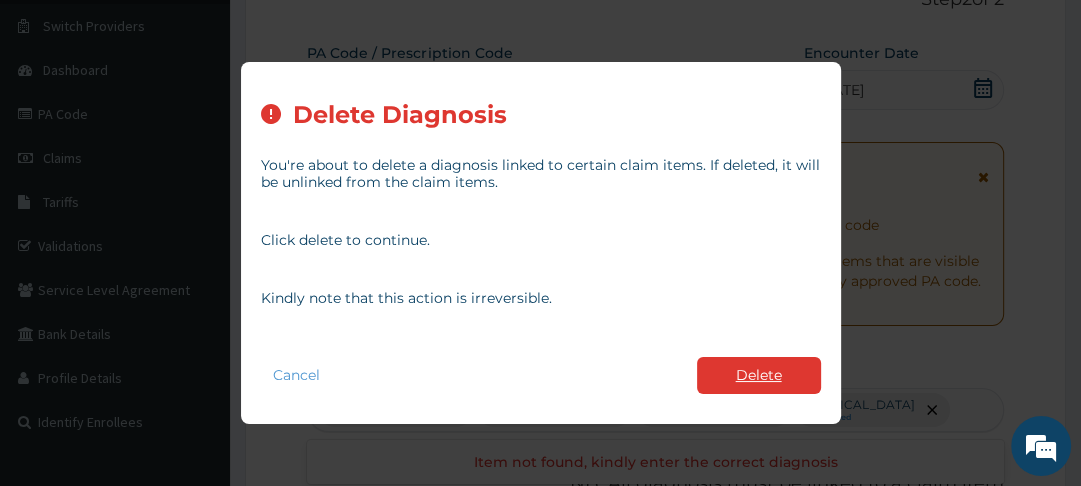 click on "Delete" at bounding box center (759, 375) 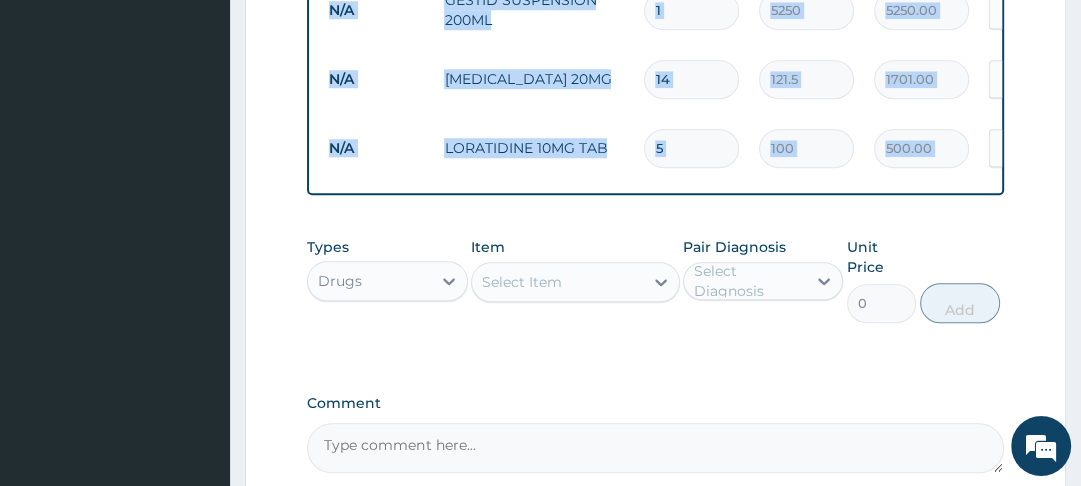 scroll, scrollTop: 1452, scrollLeft: 0, axis: vertical 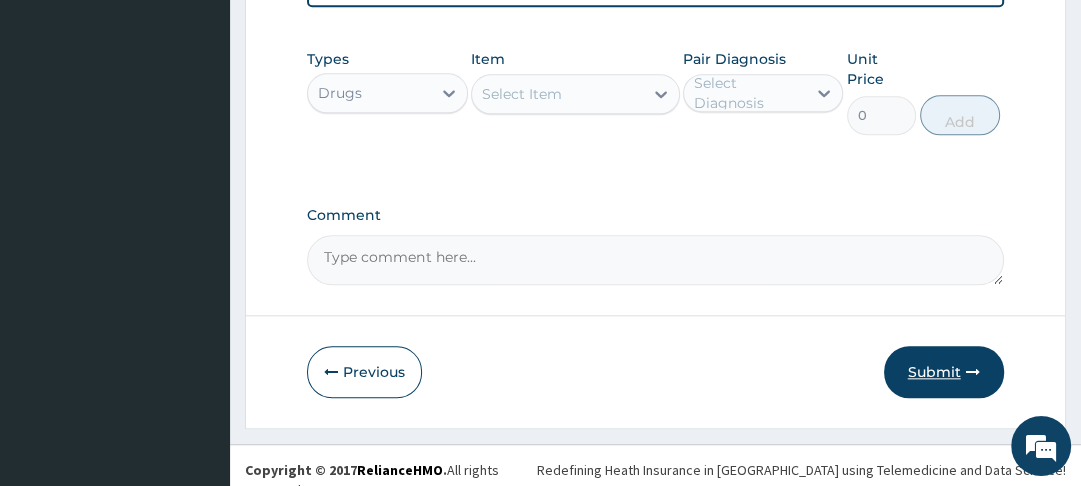 click on "Submit" at bounding box center (944, 372) 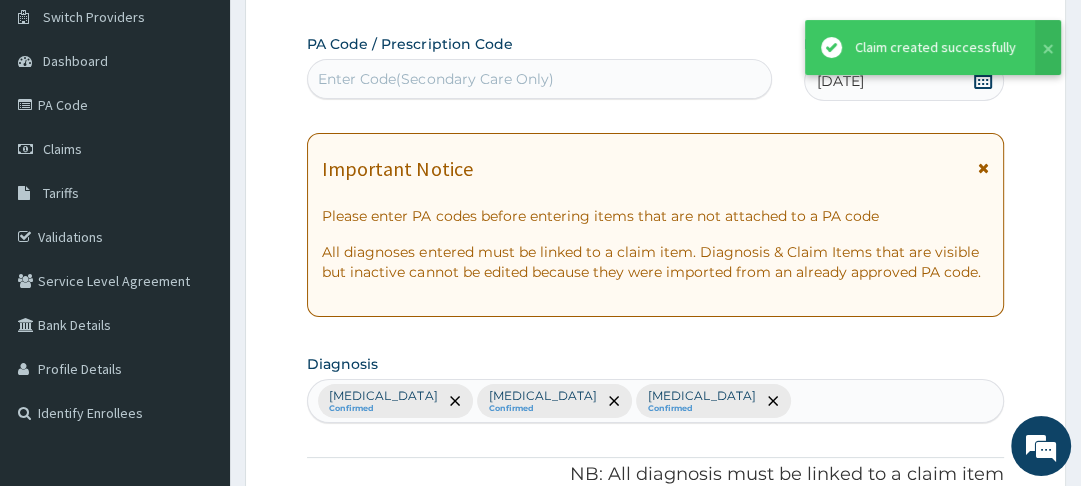 scroll, scrollTop: 1452, scrollLeft: 0, axis: vertical 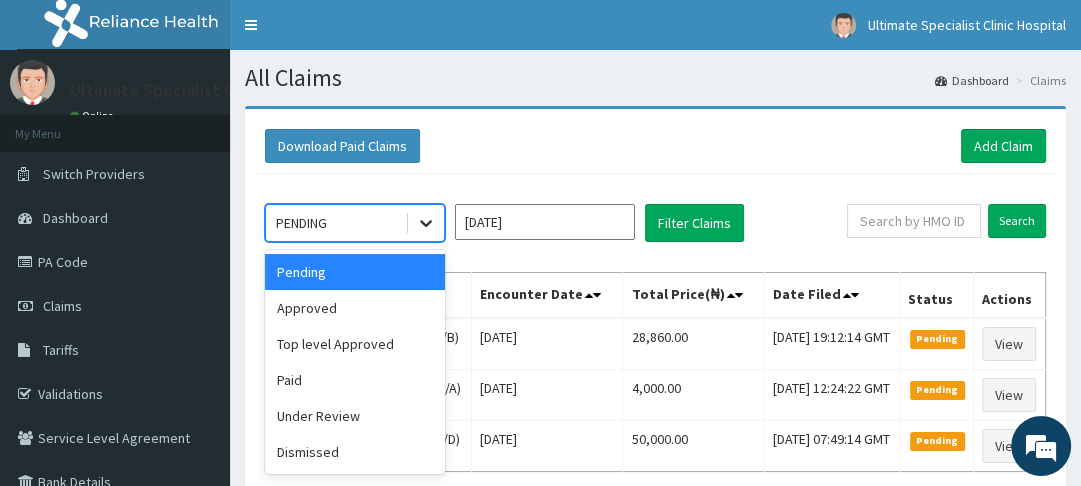 click 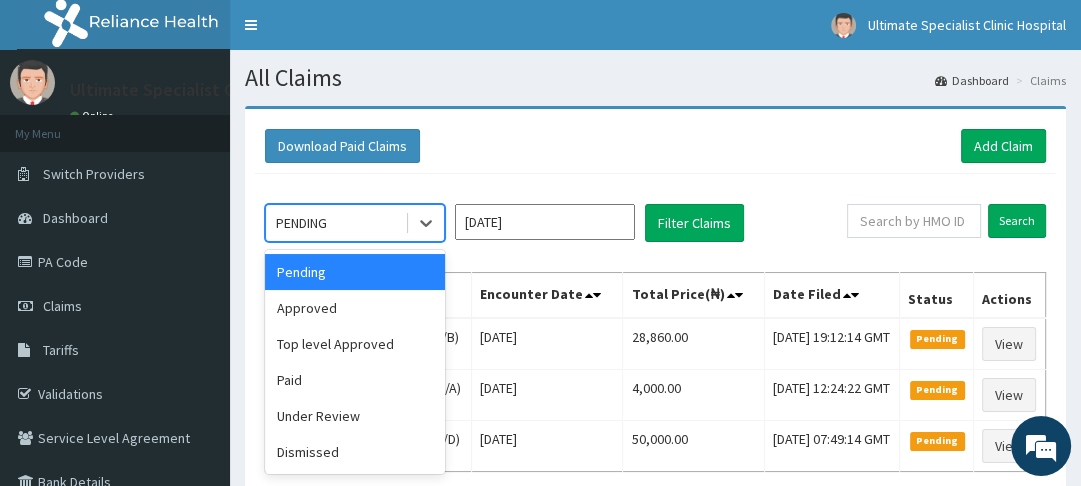 click on "Pending" at bounding box center (355, 272) 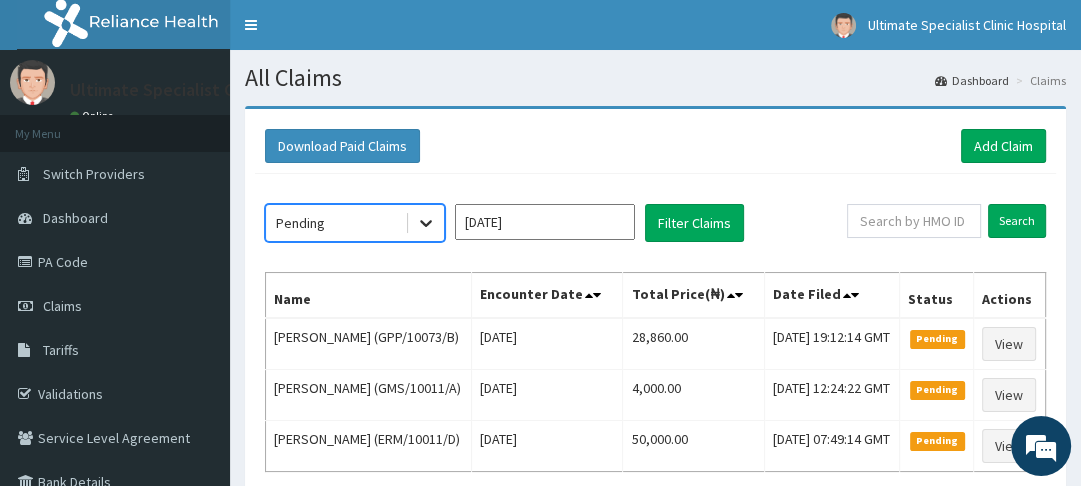 click 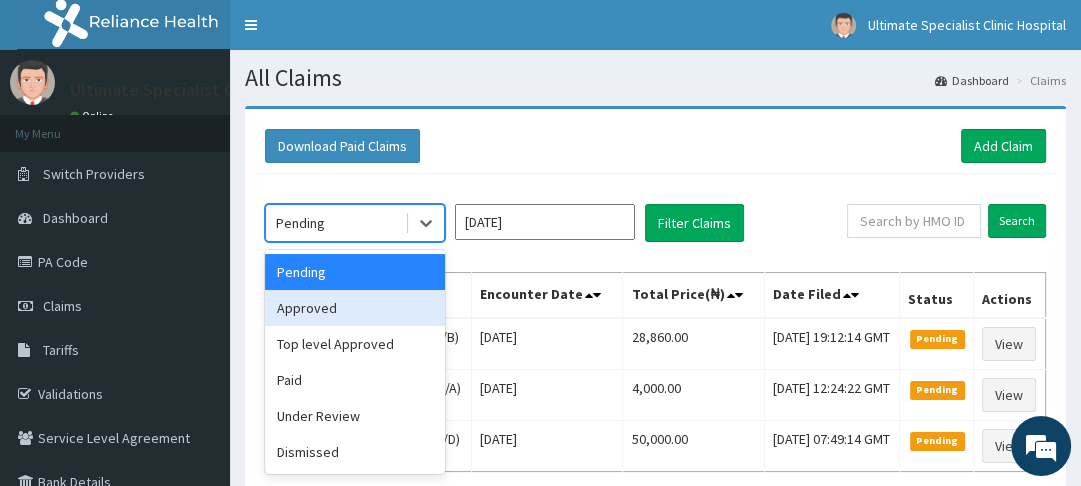 click on "Approved" at bounding box center [355, 308] 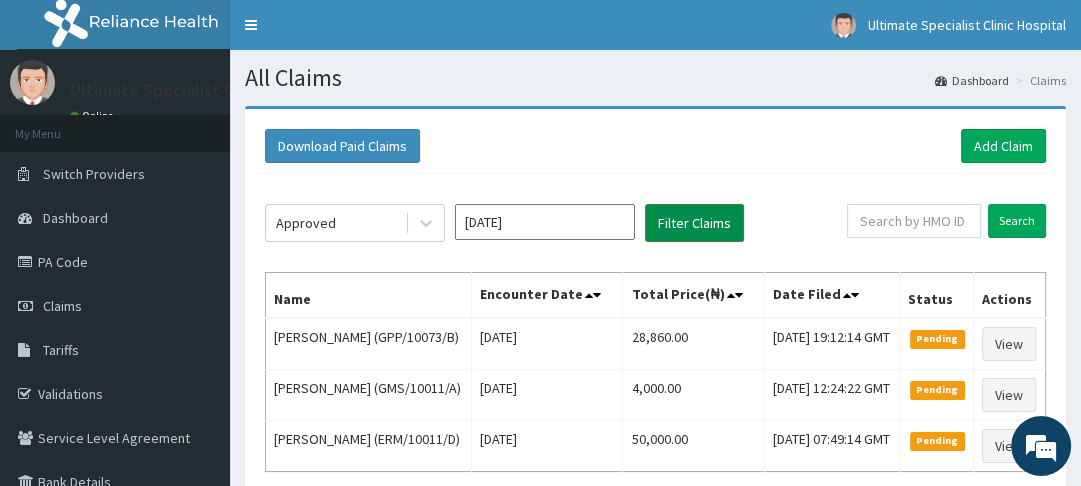 click on "Filter Claims" at bounding box center (694, 223) 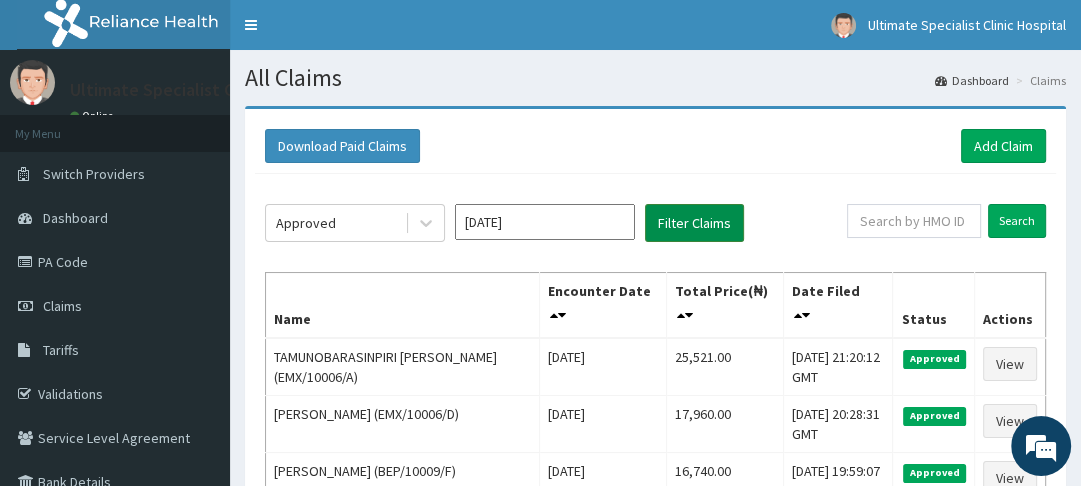 scroll, scrollTop: 0, scrollLeft: 0, axis: both 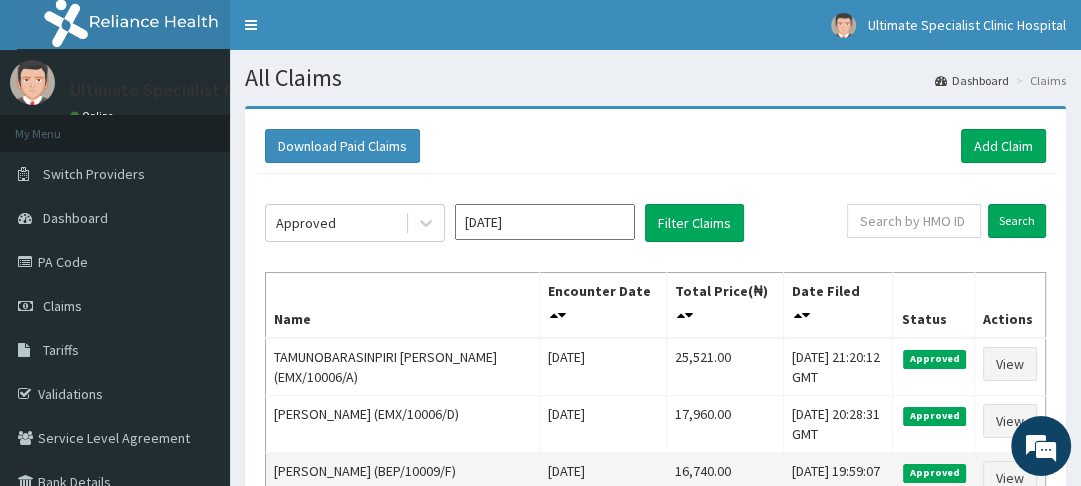 click on "Karyn Ujiagbe (BEP/10009/F)" at bounding box center [403, 481] 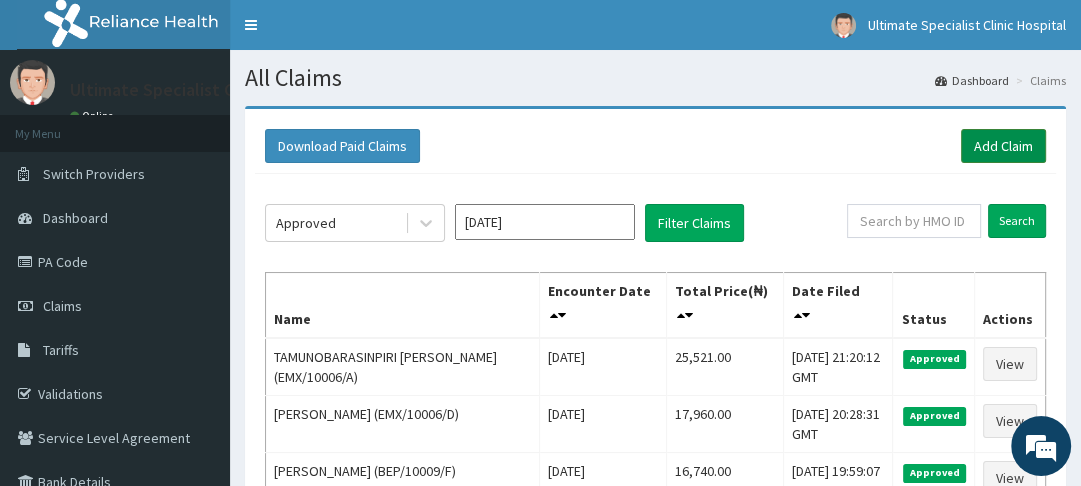 click on "Add Claim" at bounding box center (1003, 146) 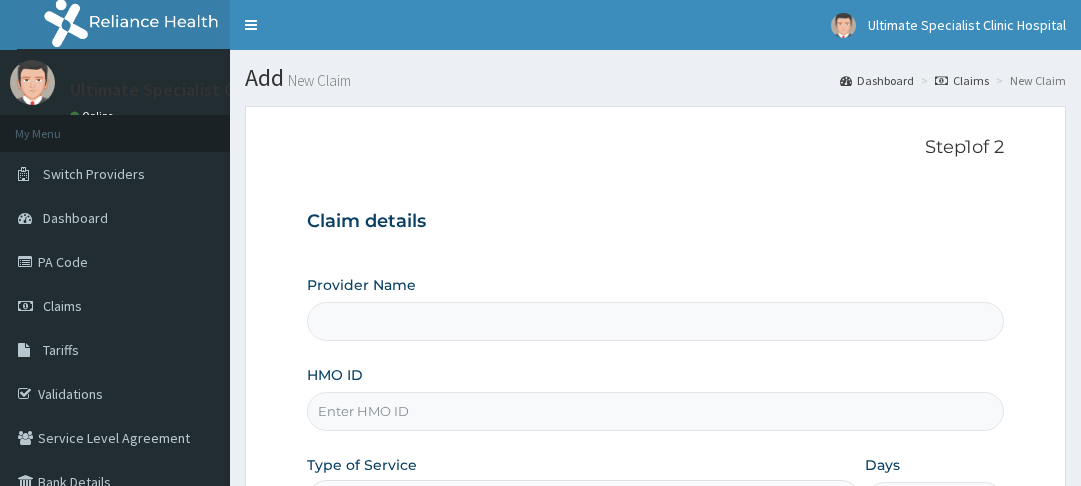 scroll, scrollTop: 0, scrollLeft: 0, axis: both 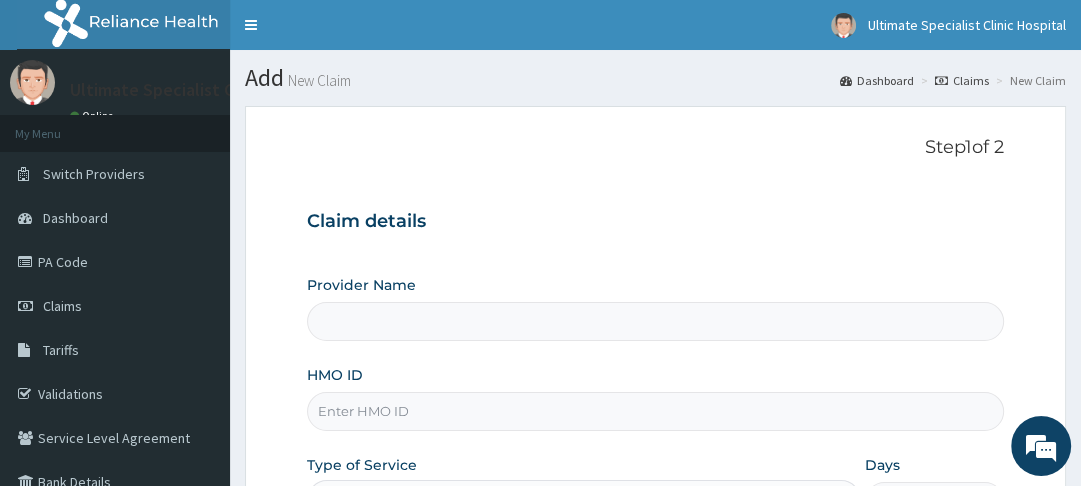 type on "Ultimate Specialist Clinic And Hospital" 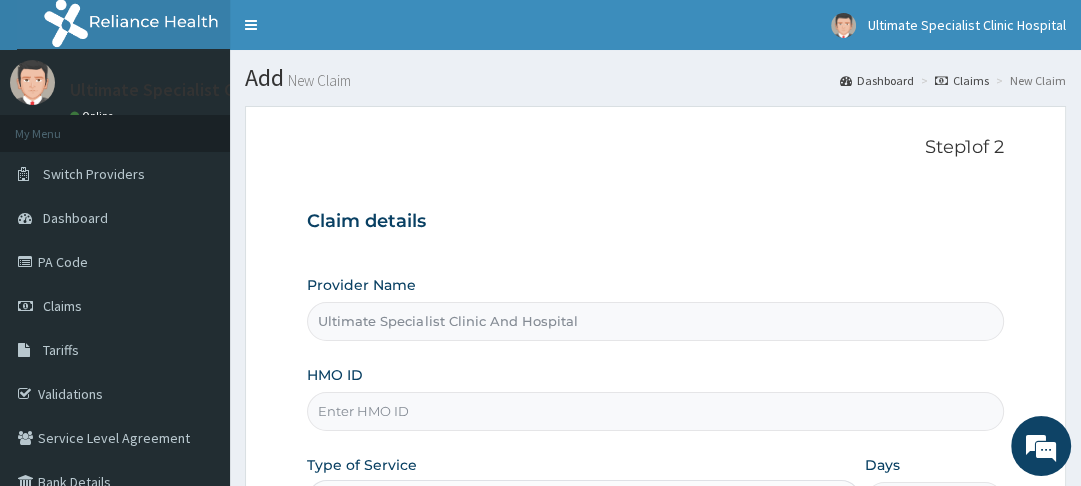 scroll, scrollTop: 0, scrollLeft: 0, axis: both 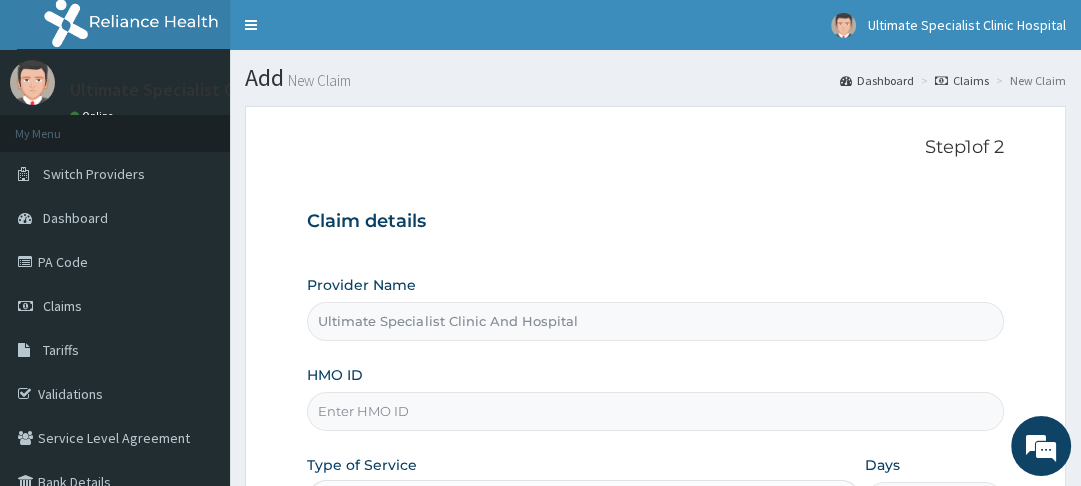 click on "HMO ID" at bounding box center (655, 411) 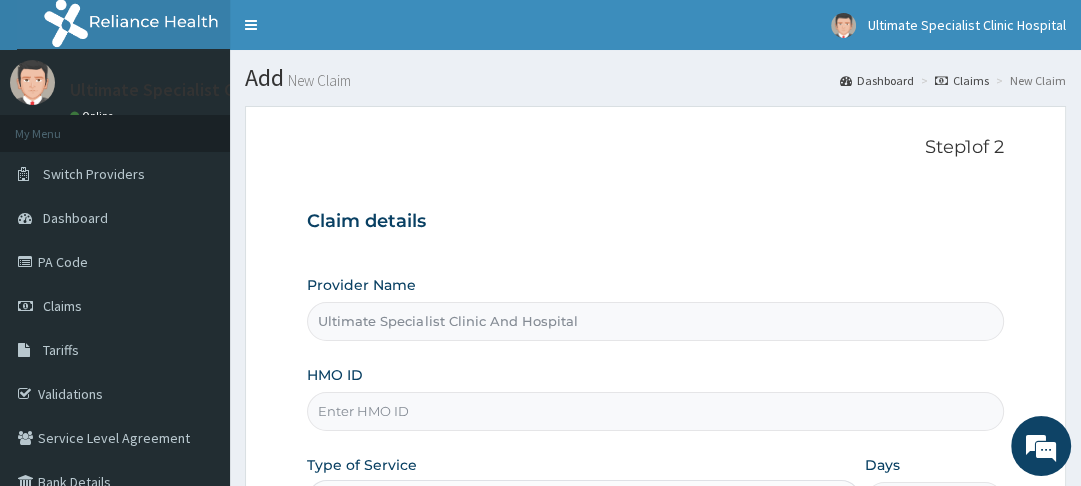 paste on "EMX/10006/E" 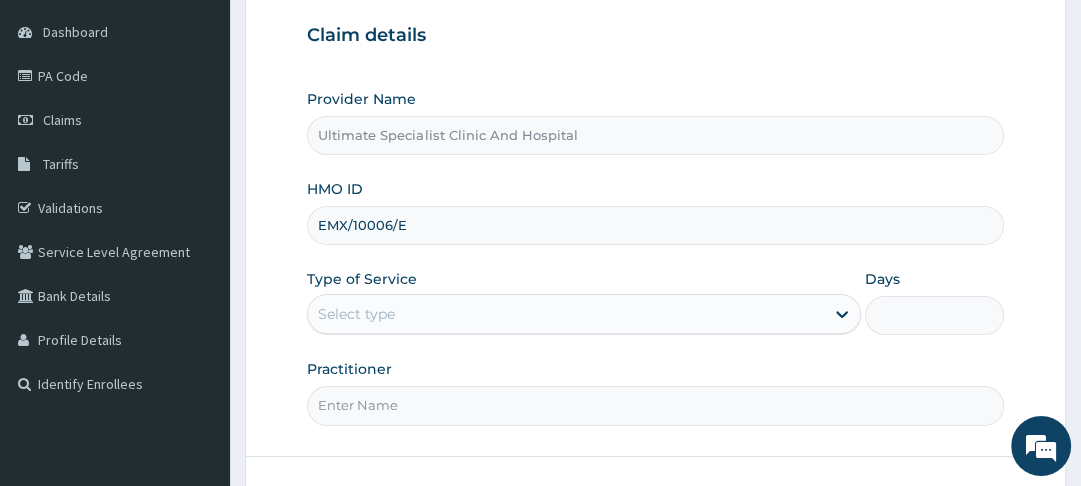 scroll, scrollTop: 192, scrollLeft: 0, axis: vertical 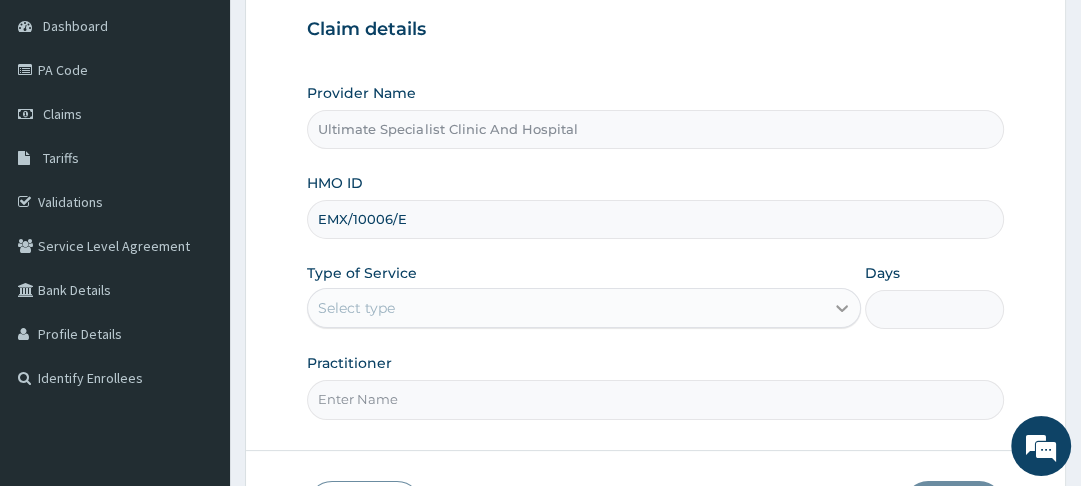 type on "EMX/10006/E" 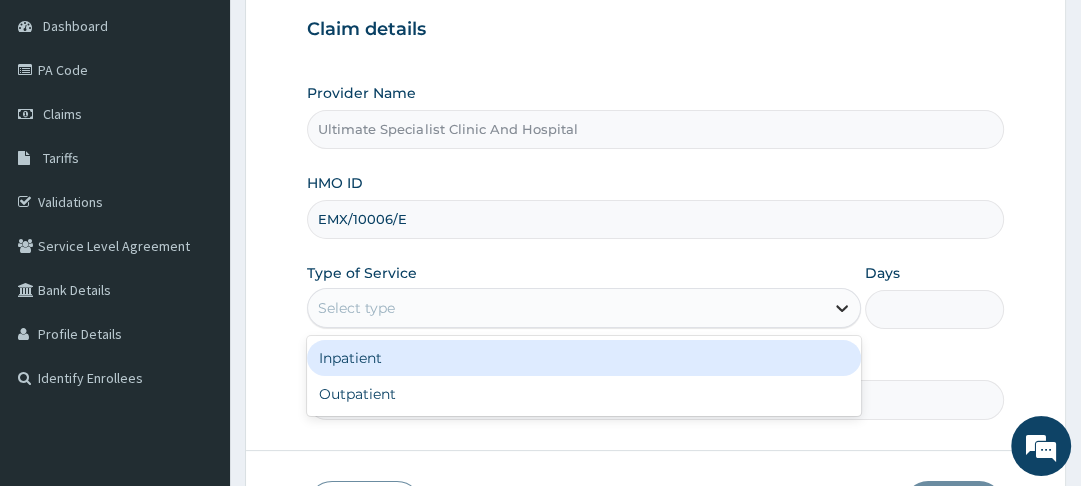 click 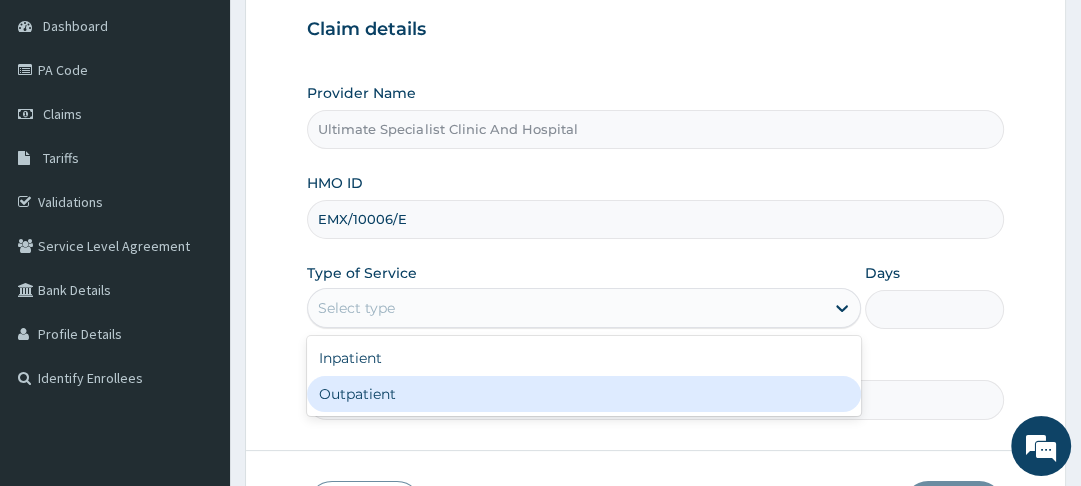 click on "Outpatient" at bounding box center [584, 394] 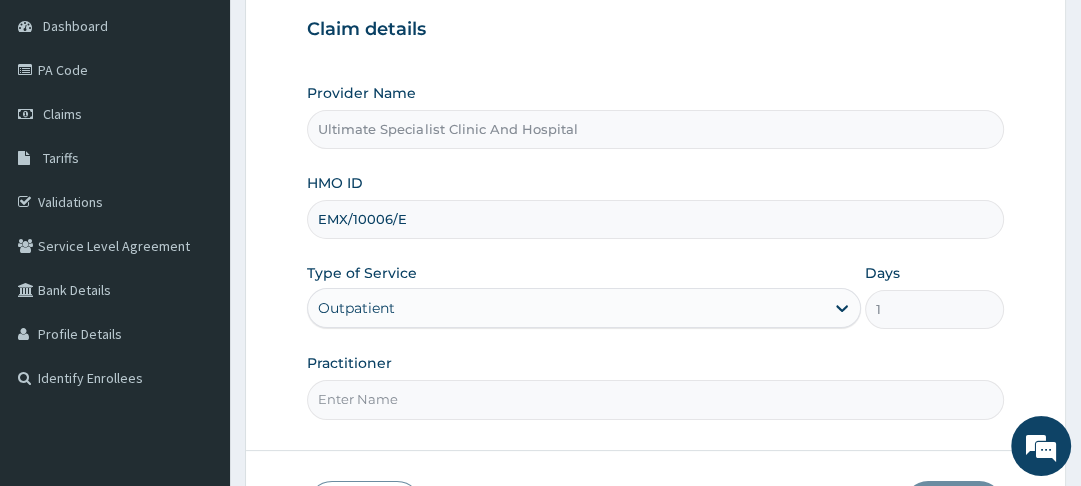 click on "Practitioner" at bounding box center (655, 399) 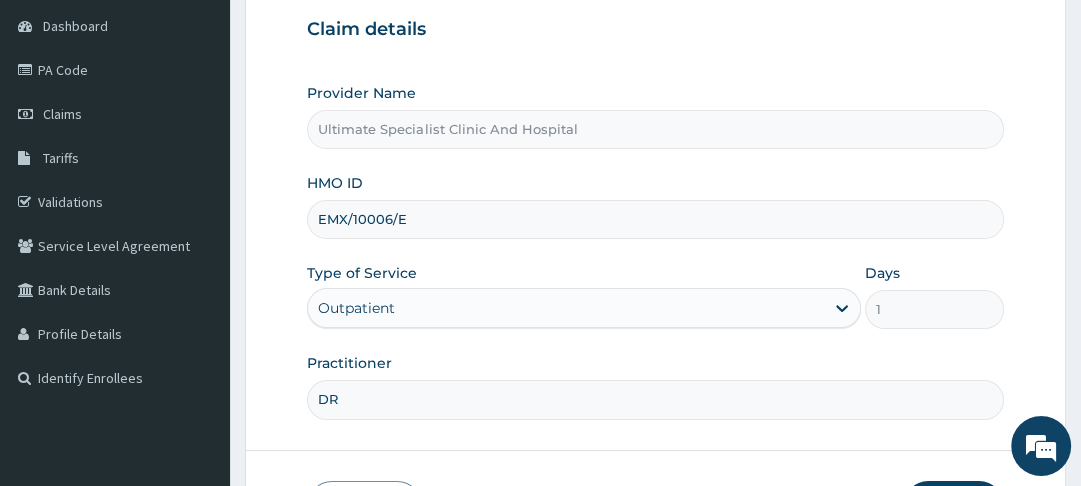 type on "DR TELEMA" 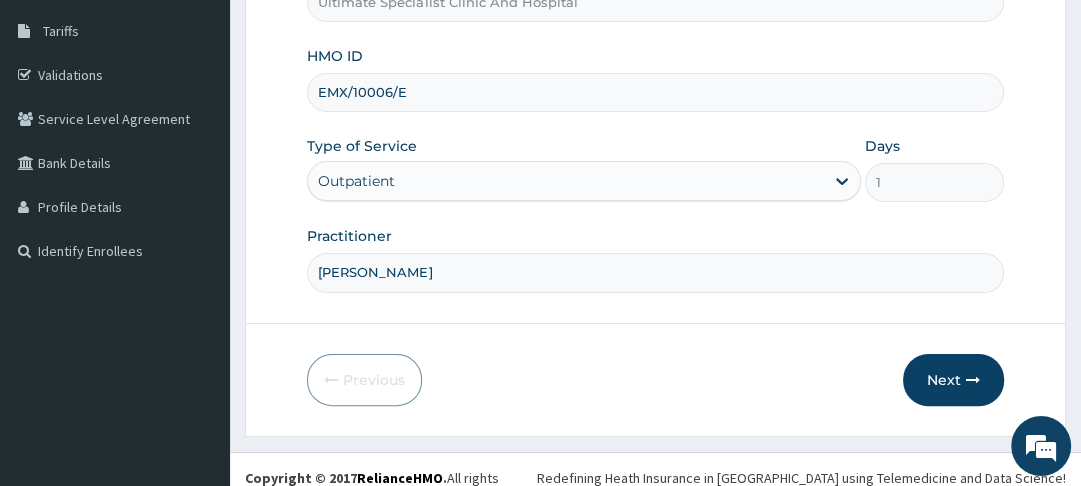 scroll, scrollTop: 333, scrollLeft: 0, axis: vertical 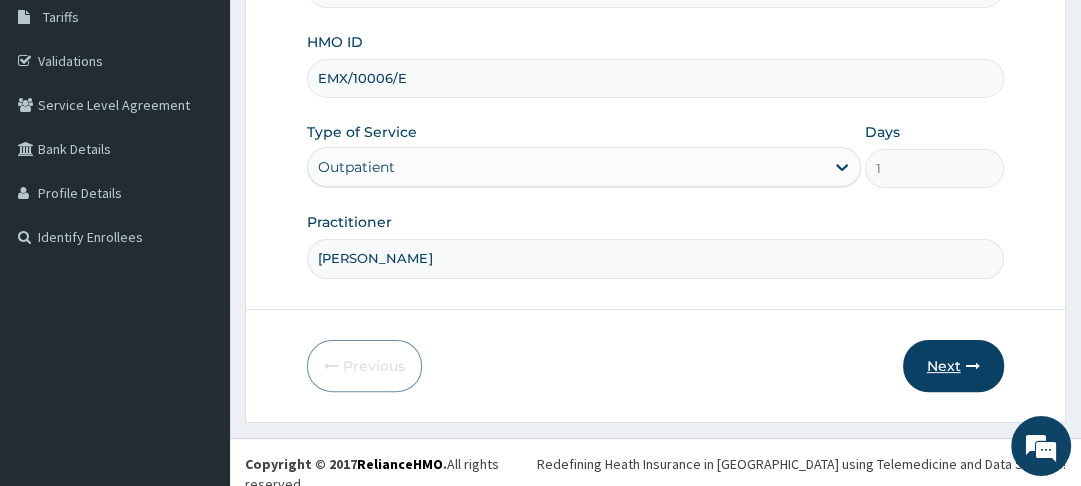 click on "Next" at bounding box center (953, 366) 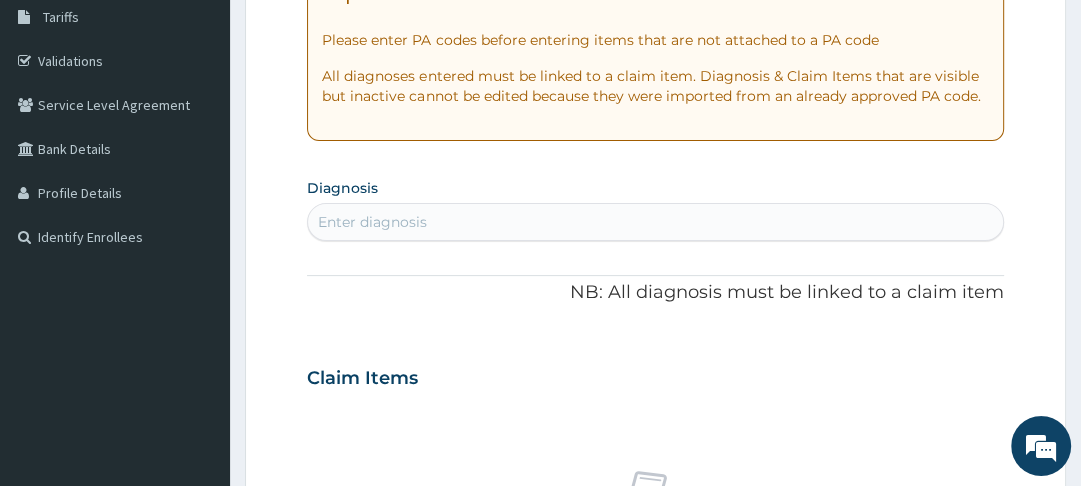 click on "Enter diagnosis" at bounding box center (372, 222) 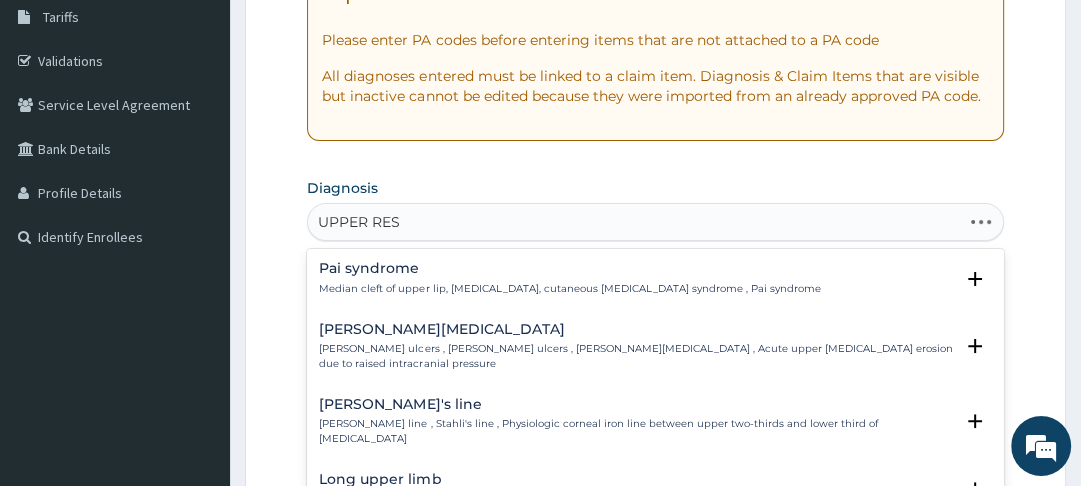 type on "UPPER RESP" 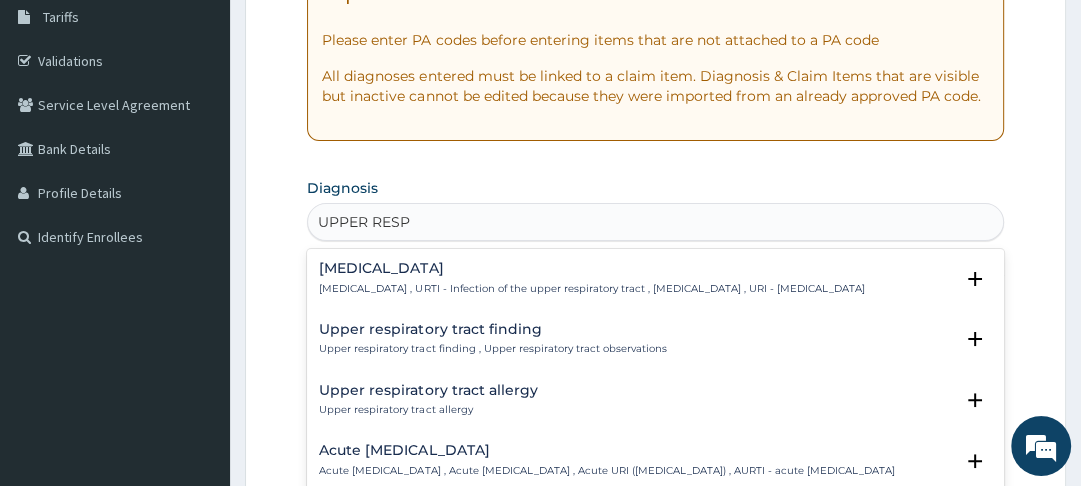click on "Upper respiratory infection Upper respiratory infection , URTI - Infection of the upper respiratory tract , Upper respiratory tract infection , URI - Upper respiratory infection" at bounding box center (591, 278) 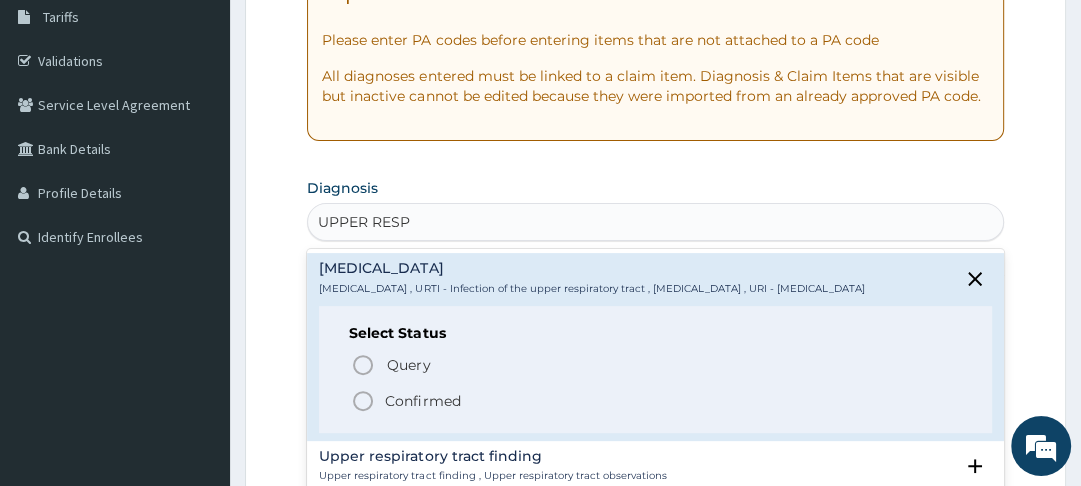 click 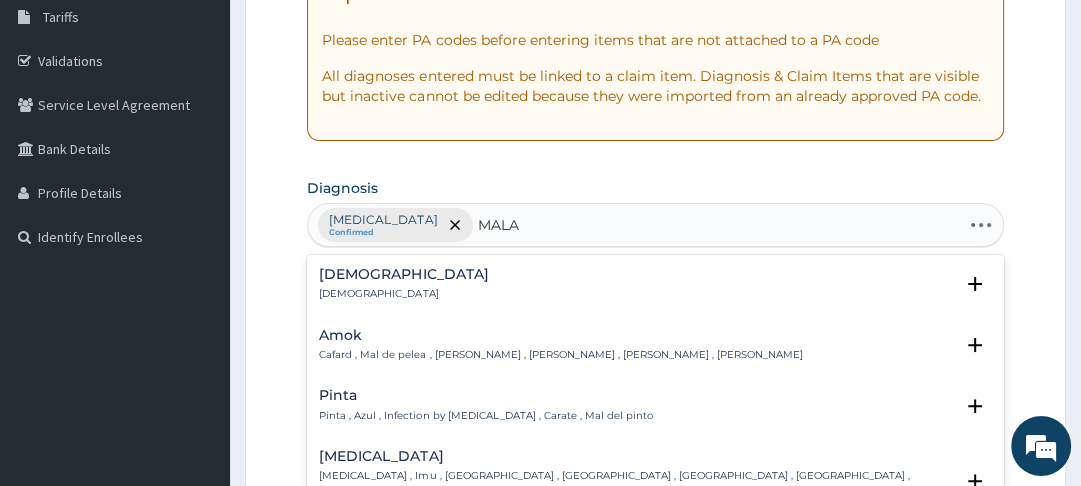 type on "MALAR" 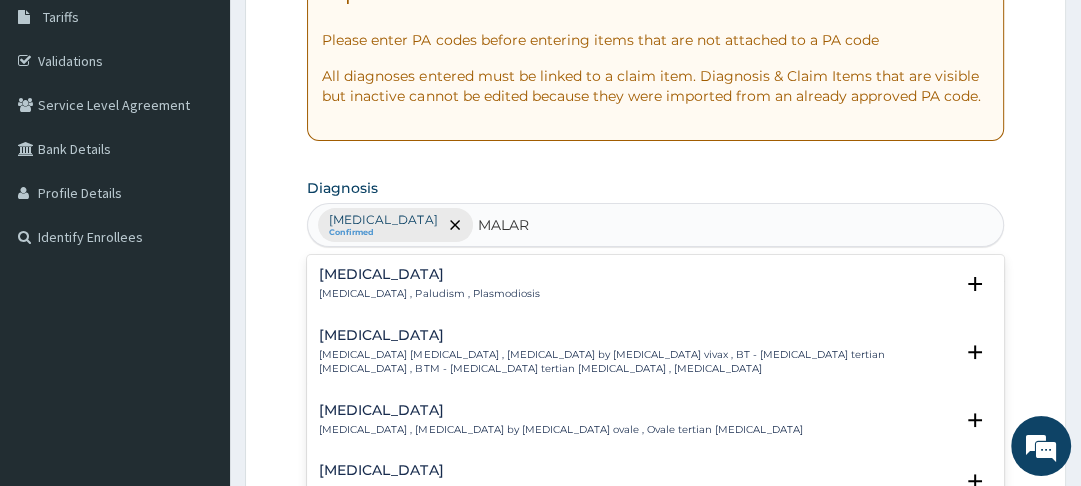 click on "[MEDICAL_DATA] , Paludism , Plasmodiosis" at bounding box center (429, 294) 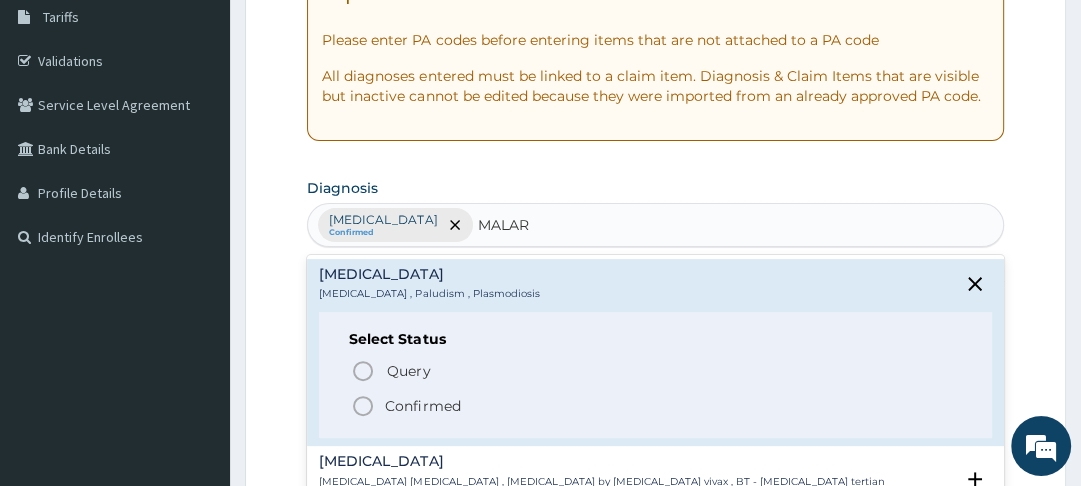 click 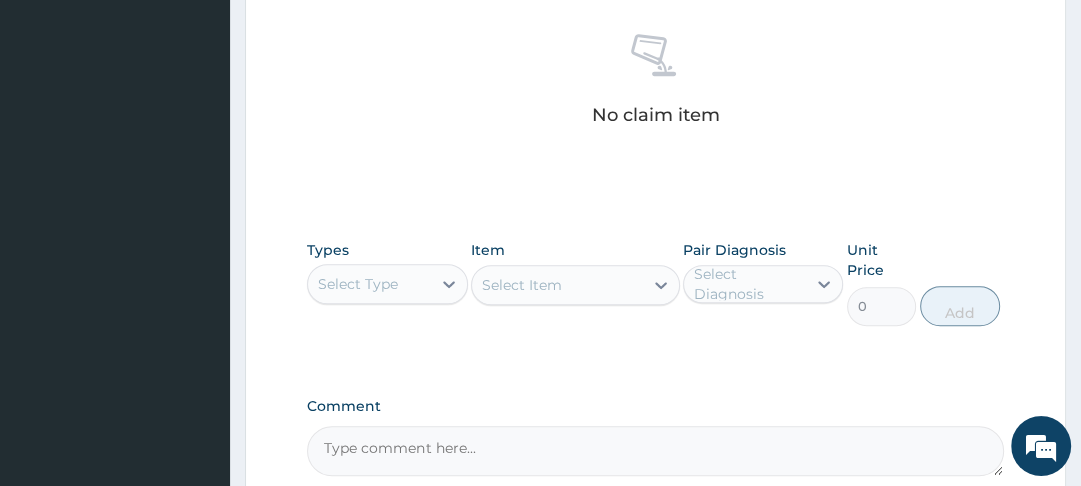 scroll, scrollTop: 813, scrollLeft: 0, axis: vertical 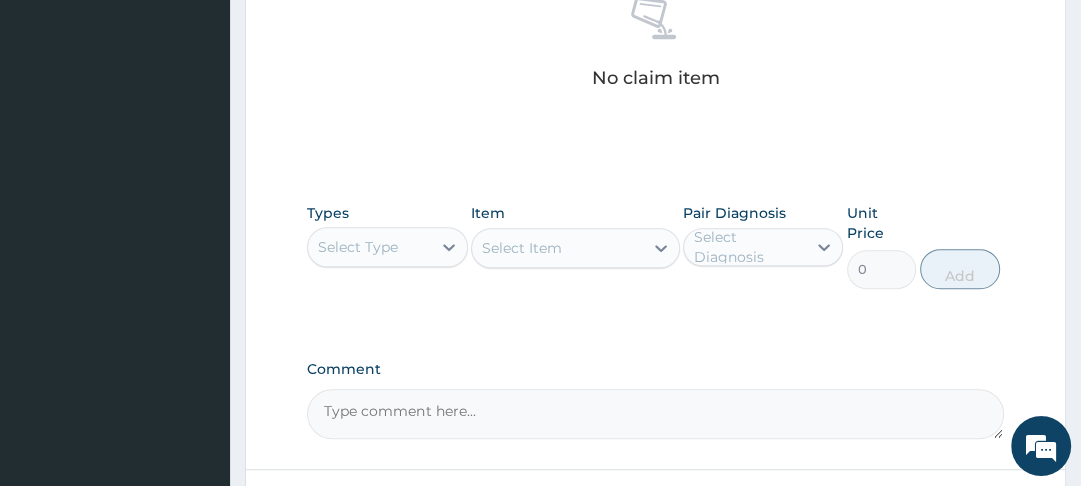 click on "Step  2  of 2 PA Code / Prescription Code Enter Code(Secondary Care Only) Encounter Date DD-MM-YYYY Important Notice Please enter PA codes before entering items that are not attached to a PA code   All diagnoses entered must be linked to a claim item. Diagnosis & Claim Items that are visible but inactive cannot be edited because they were imported from an already approved PA code. Diagnosis Upper respiratory infection Confirmed Malaria Confirmed NB: All diagnosis must be linked to a claim item Claim Items No claim item Types Select Type Item Select Item Pair Diagnosis Select Diagnosis Unit Price 0 Add Comment     Previous   Submit" at bounding box center (655, -63) 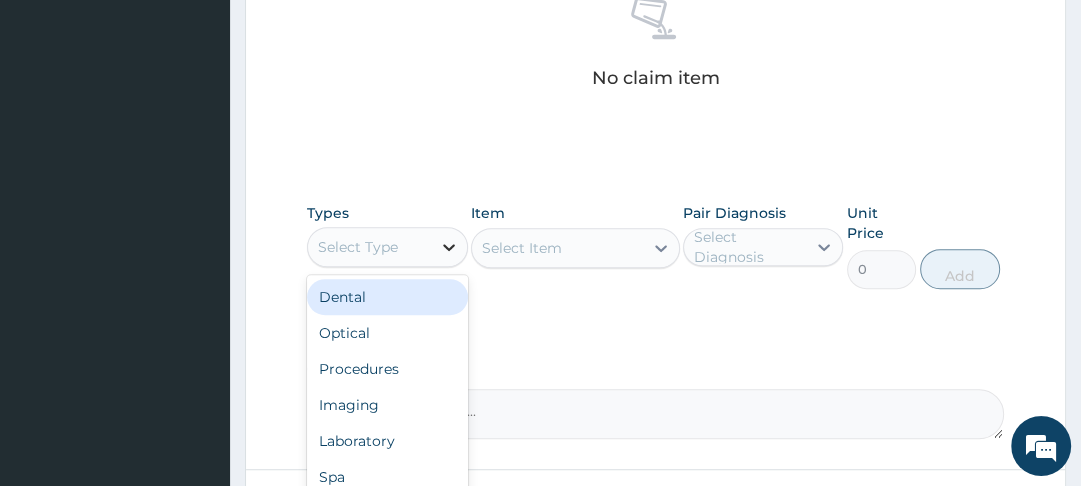 click 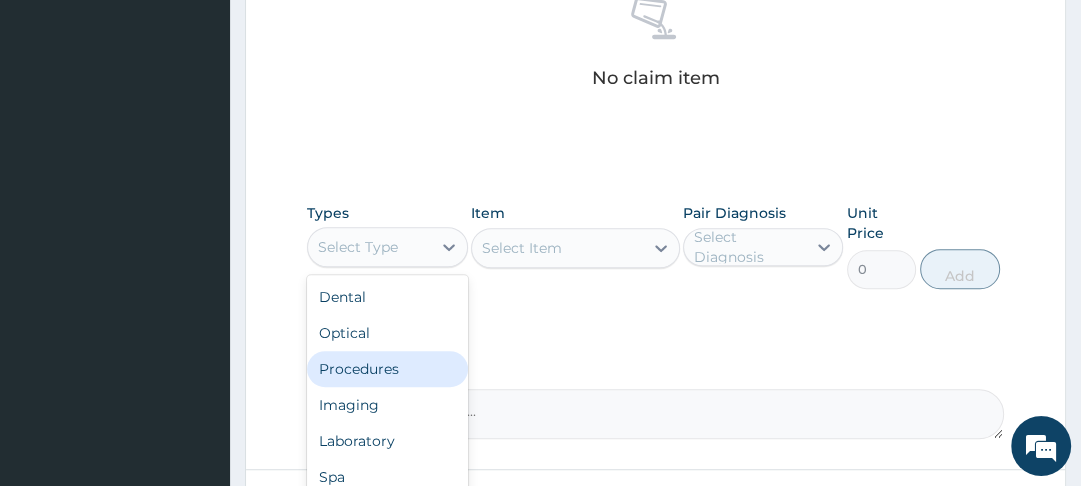 click on "Procedures" at bounding box center (387, 369) 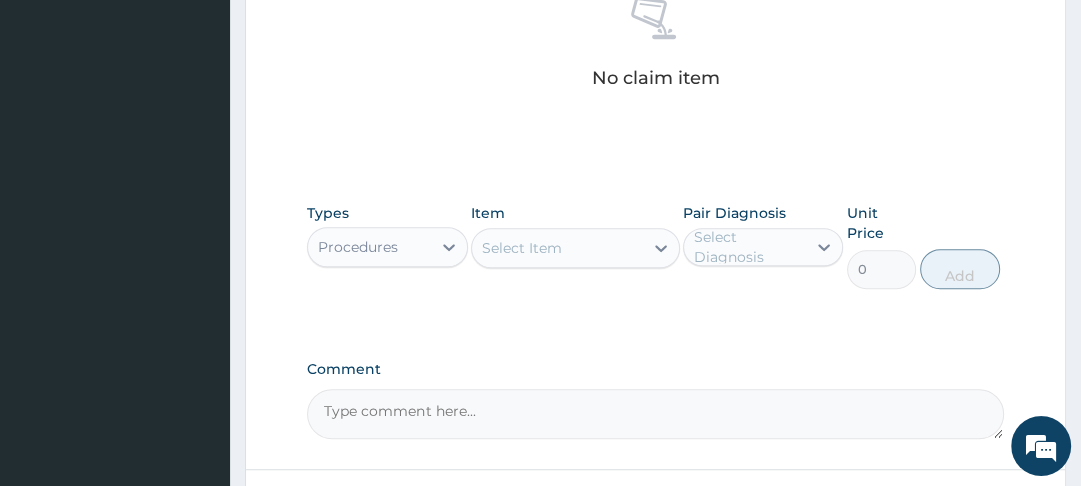 click on "Select Item" at bounding box center [522, 248] 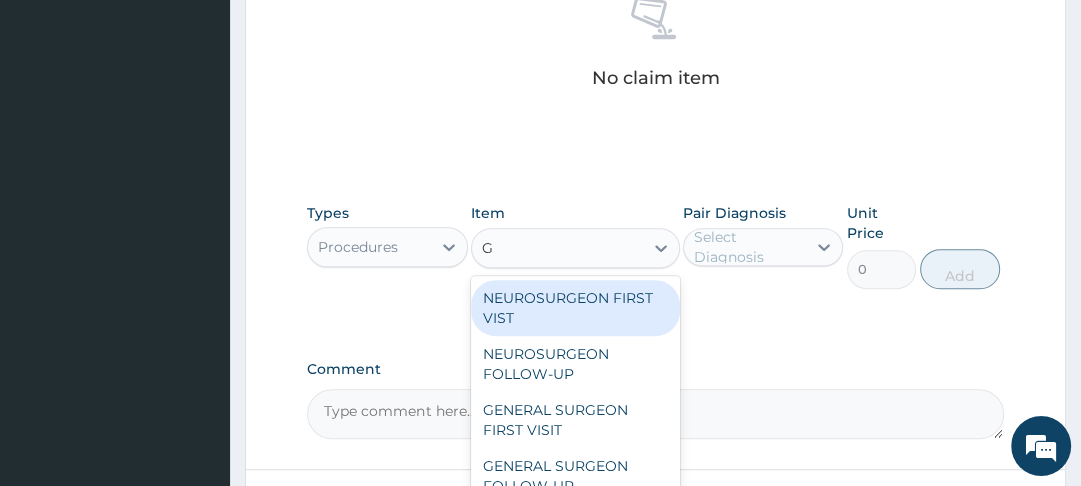 type on "GP" 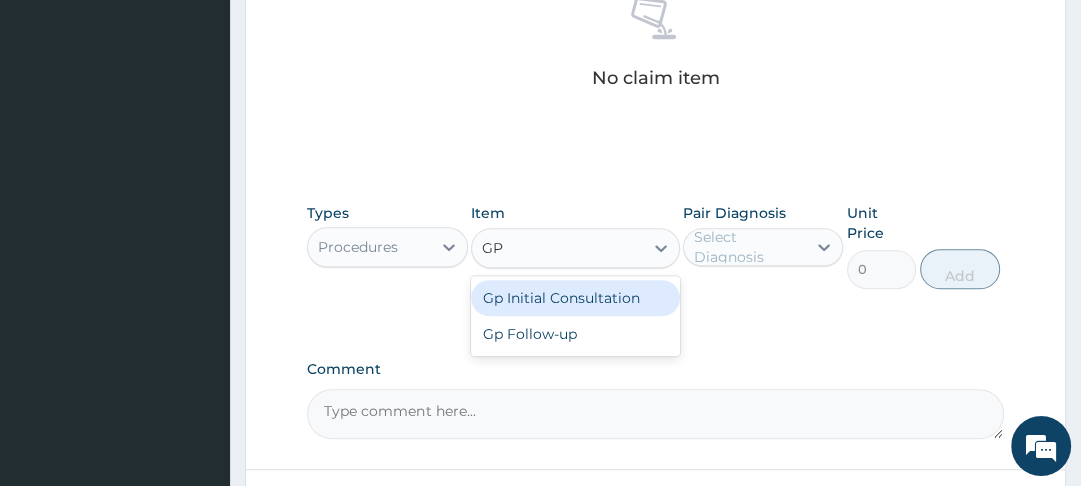 click on "Gp Initial Consultation" at bounding box center [575, 298] 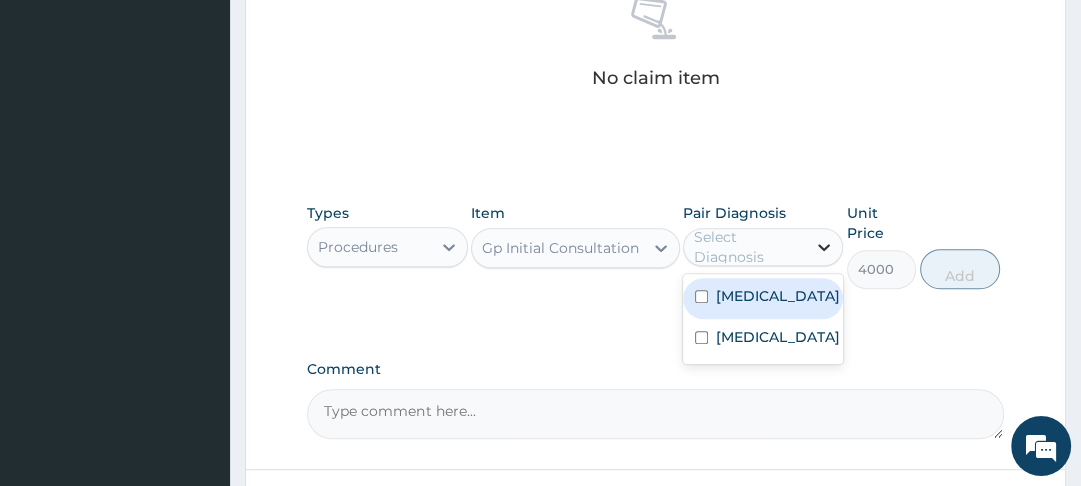 click 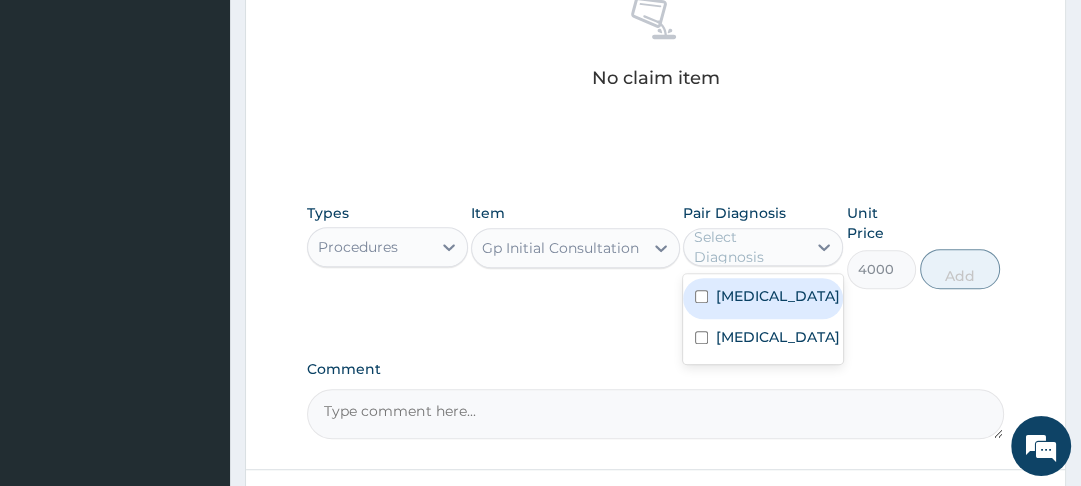 click on "[MEDICAL_DATA]" at bounding box center [763, 298] 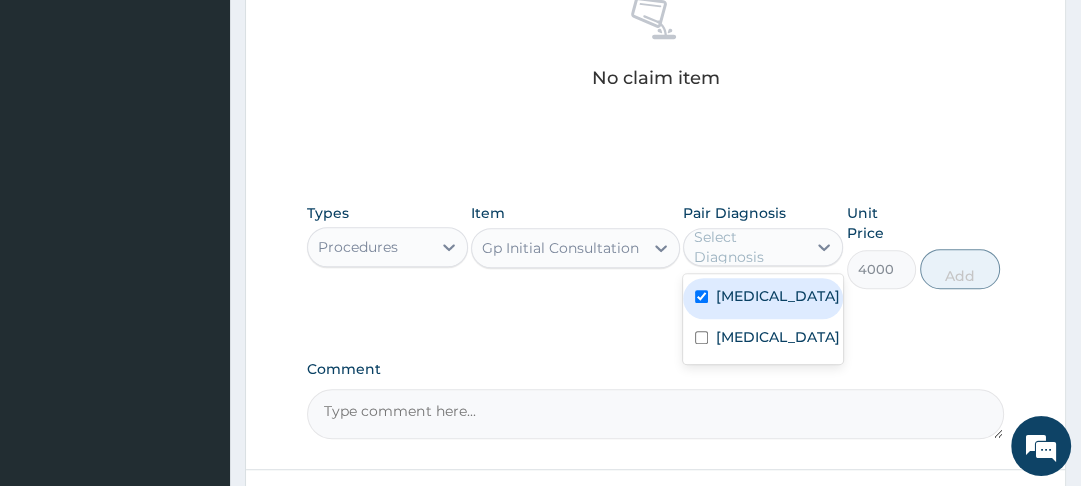 checkbox on "true" 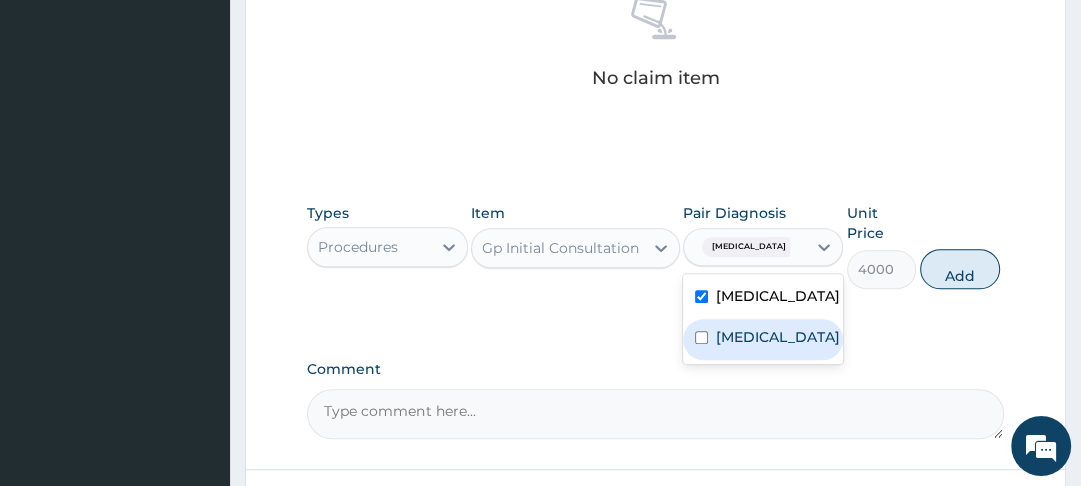 click on "[MEDICAL_DATA]" at bounding box center [763, 339] 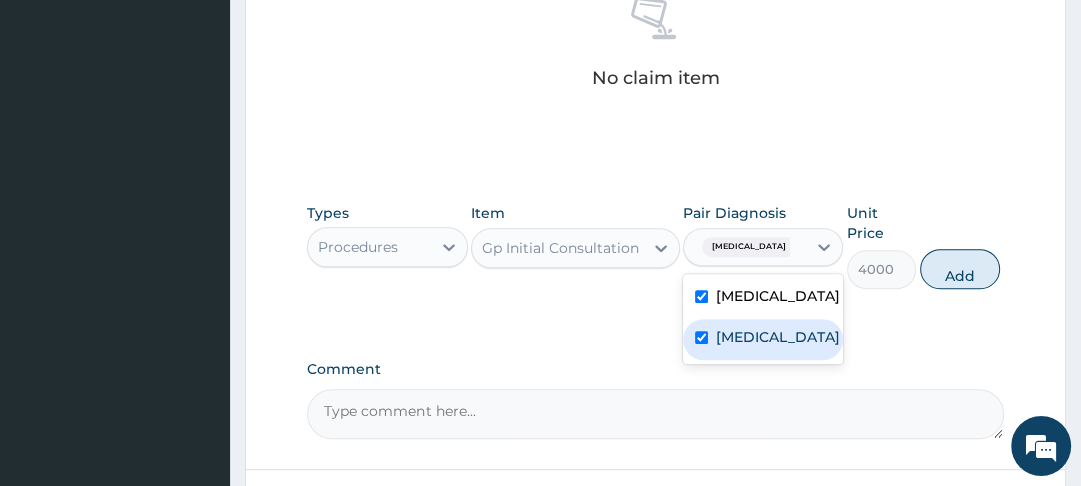 checkbox on "true" 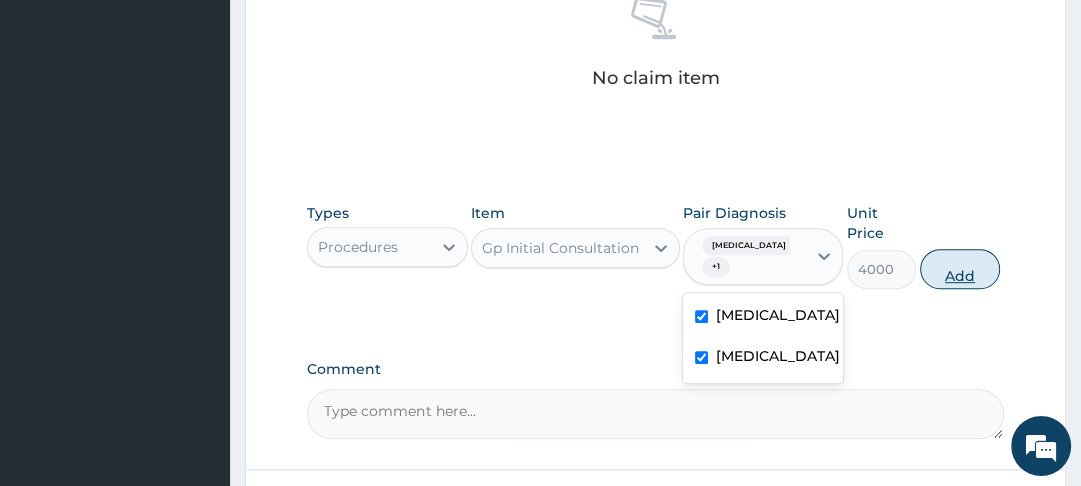 click on "Add" at bounding box center [960, 269] 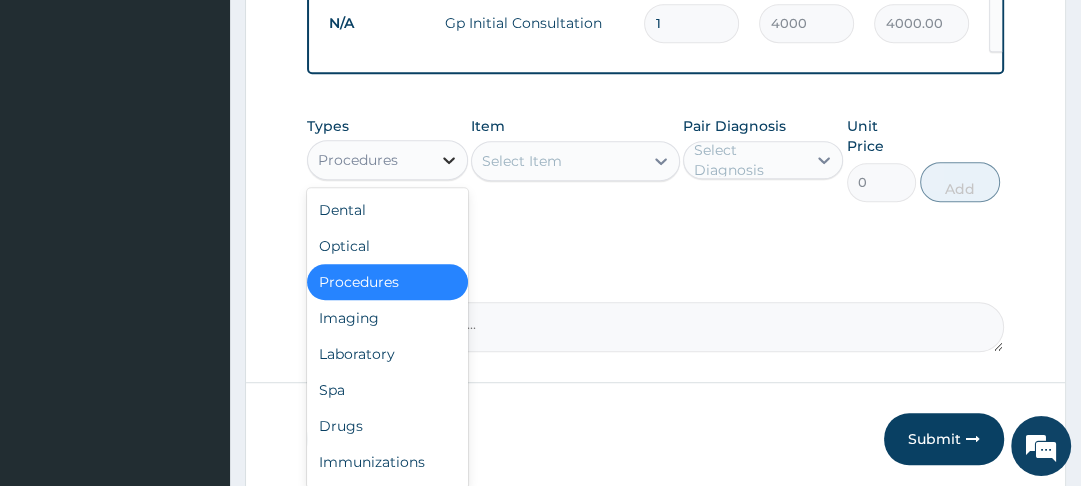 click 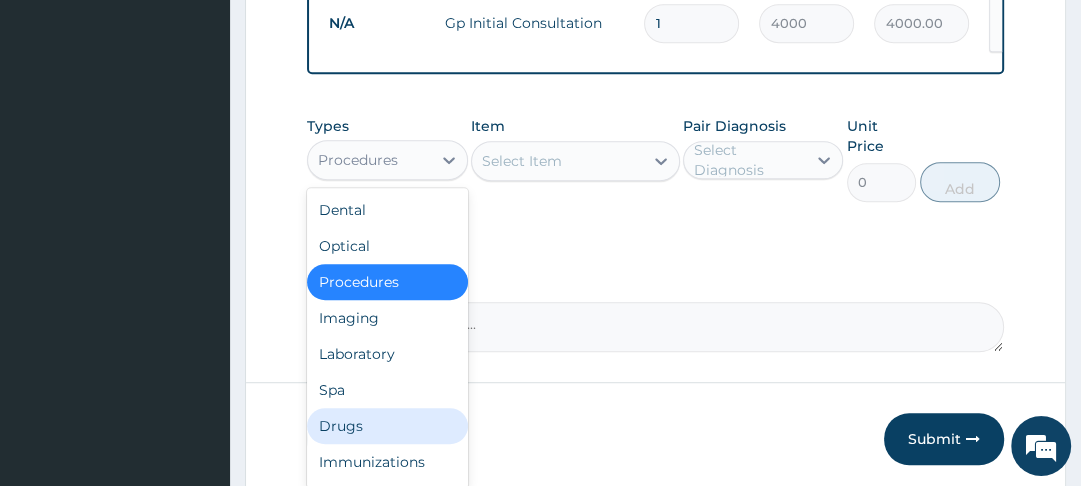 click on "Drugs" at bounding box center [387, 426] 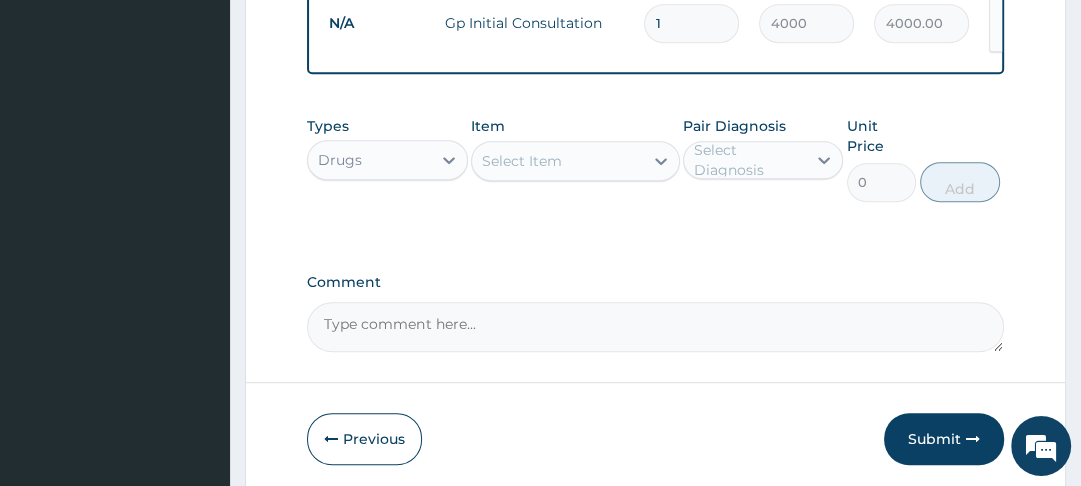 click on "Select Item" at bounding box center (522, 161) 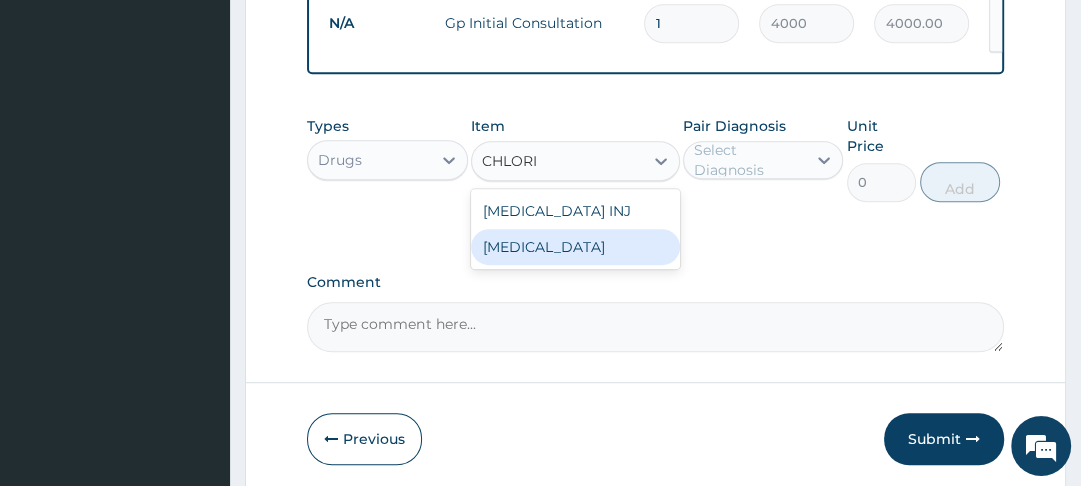 type on "CHLORI" 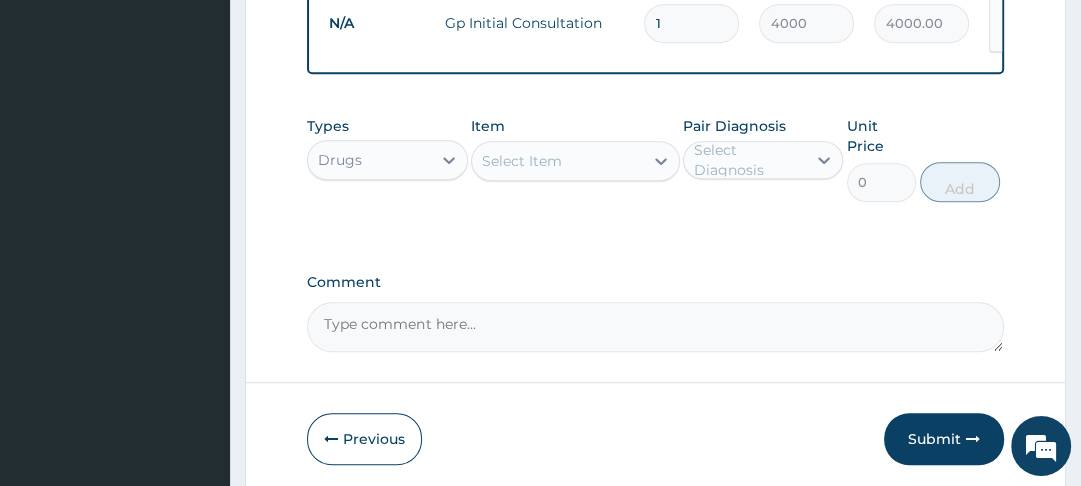 click on "Item option Gp Initial Consultation, selected.   Select is focused ,type to refine list, press Down to open the menu,  Select Item" at bounding box center (575, 159) 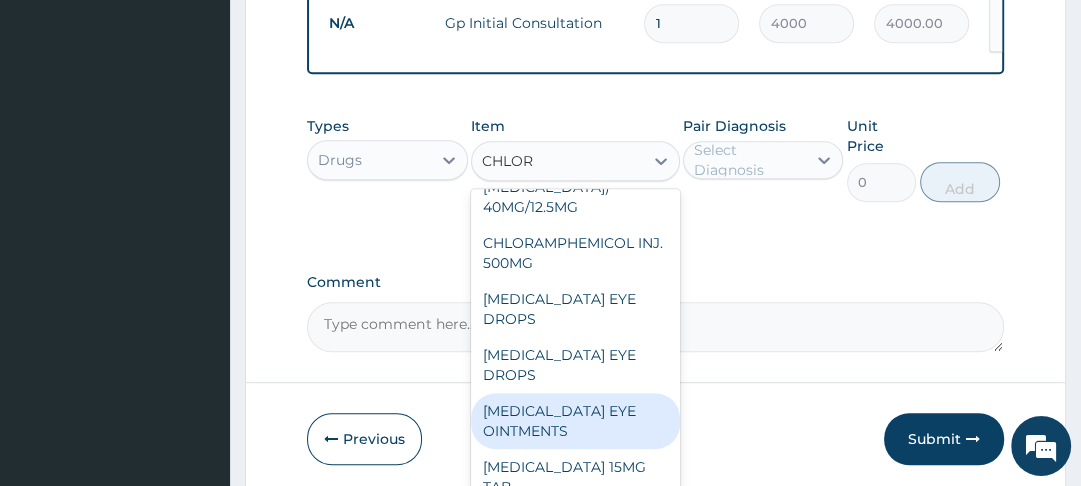 scroll, scrollTop: 96, scrollLeft: 0, axis: vertical 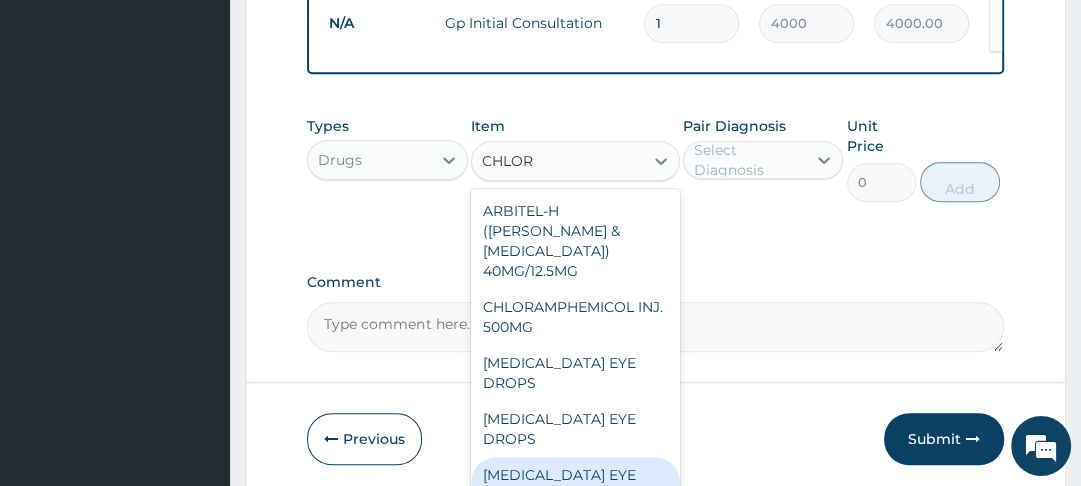 type on "CHLOR" 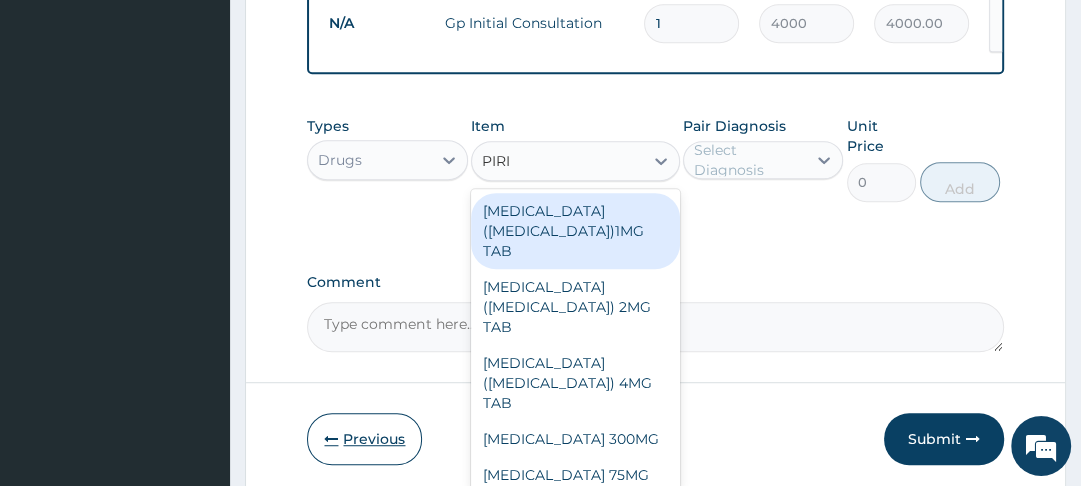 type on "PIRIT" 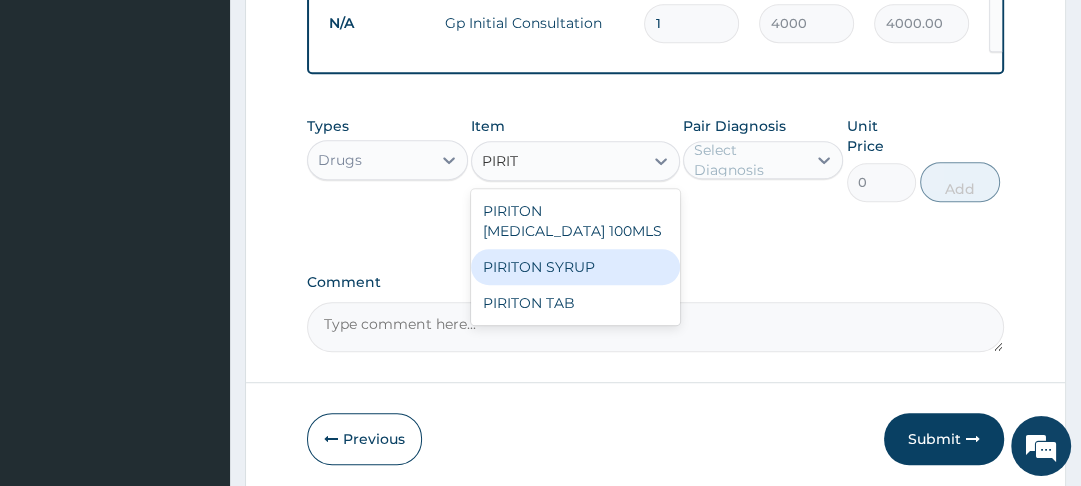 click on "PIRITON SYRUP" at bounding box center [575, 267] 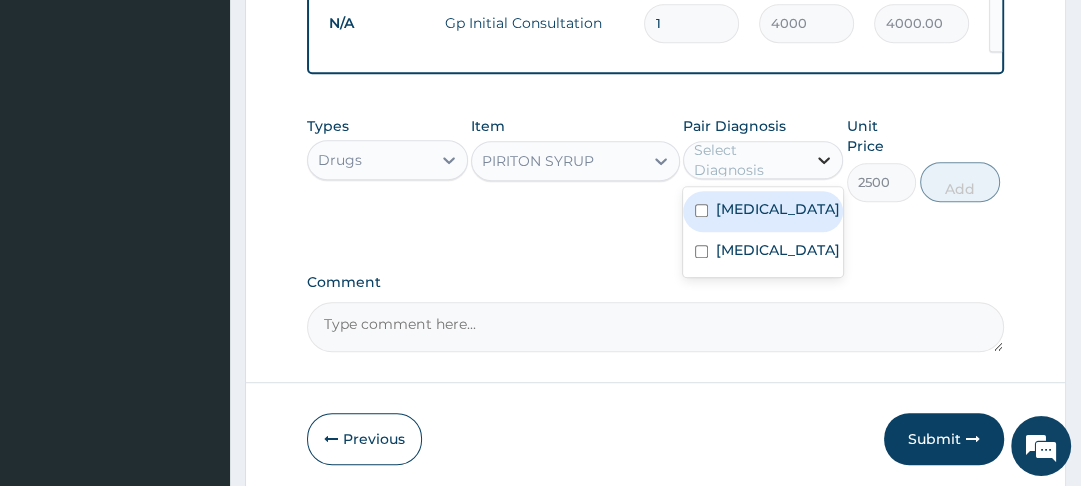 click 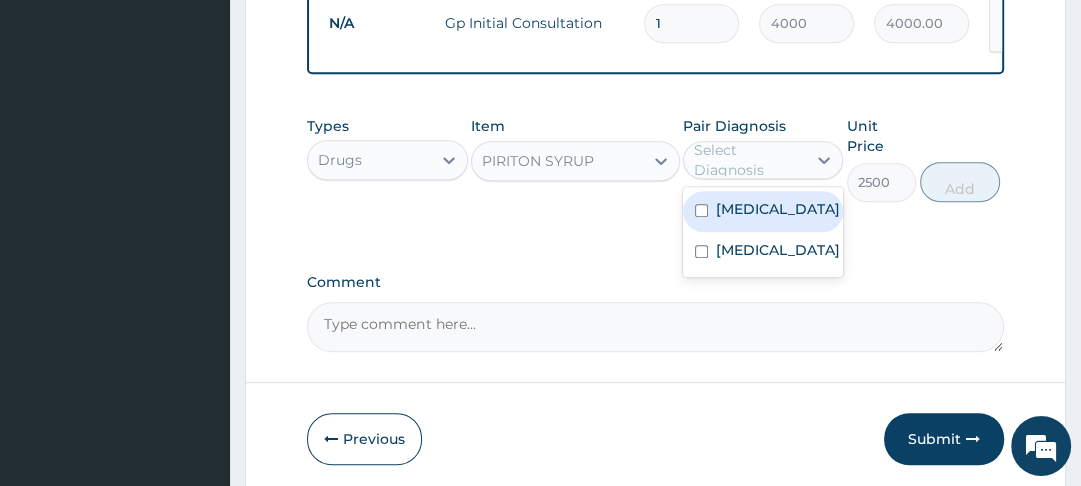click on "Upper respiratory infection" at bounding box center [778, 209] 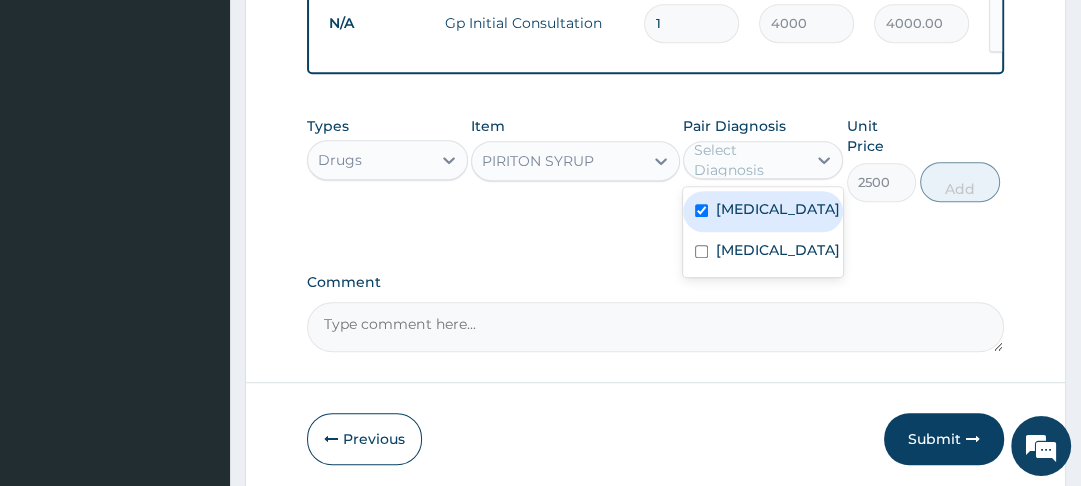 checkbox on "true" 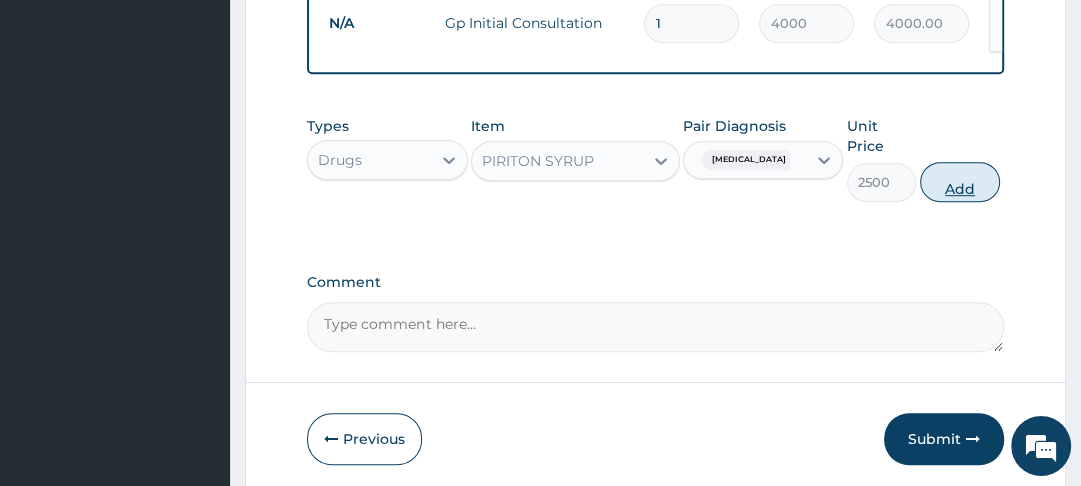 click on "Add" at bounding box center [960, 182] 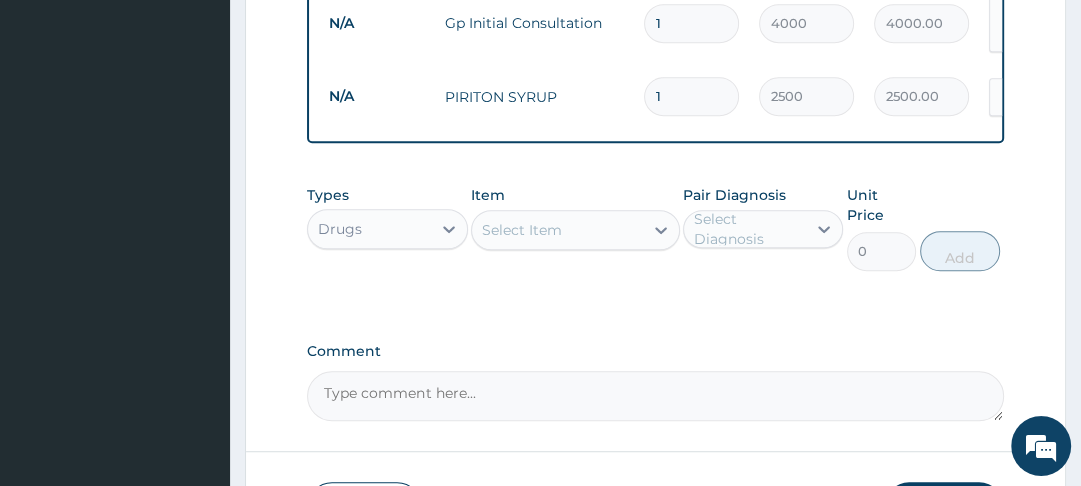 click on "Select Item" at bounding box center (522, 230) 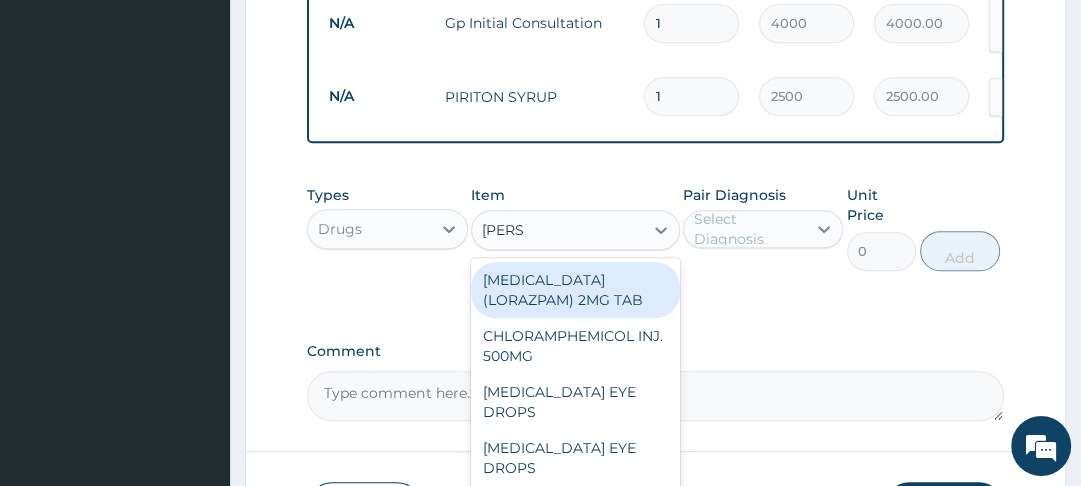 type on "LORAT" 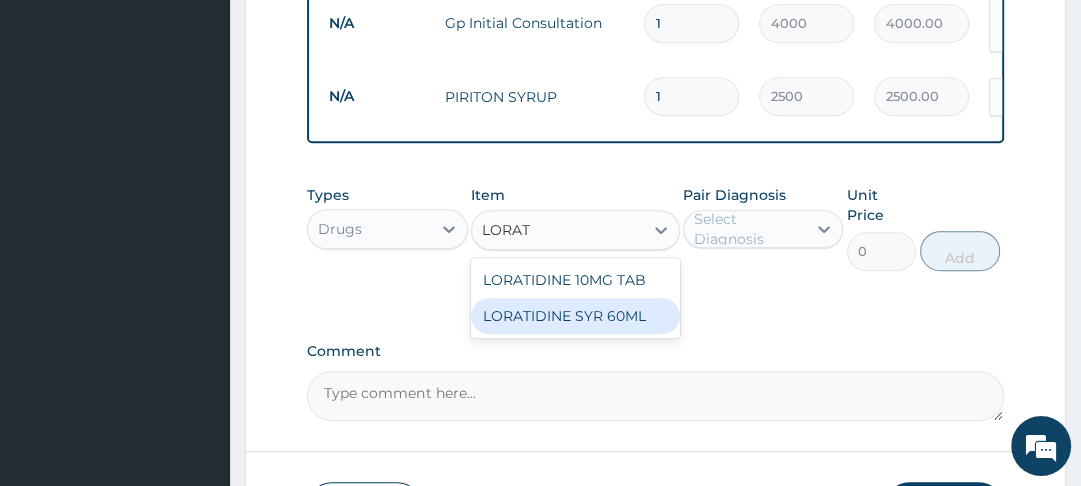 click on "LORATIDINE SYR 60ML" at bounding box center (575, 316) 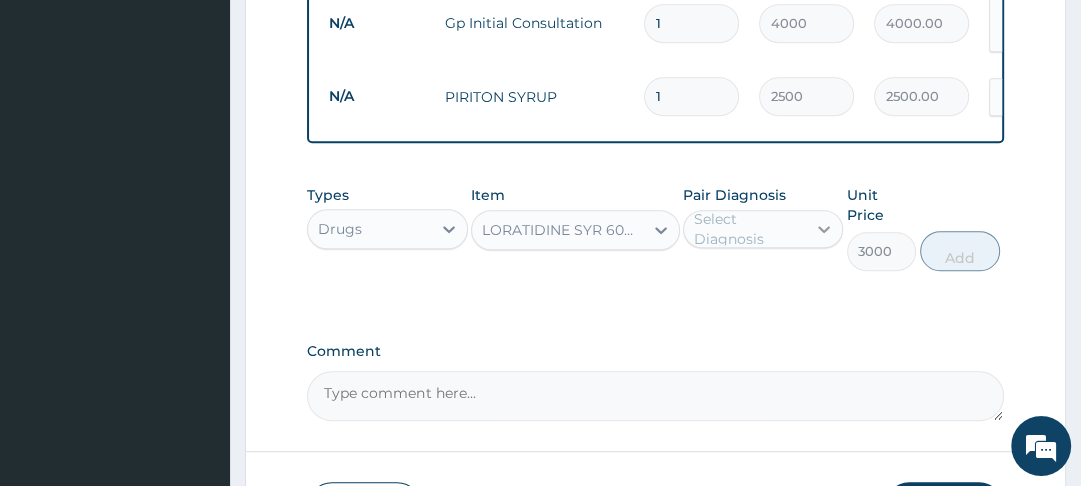 click 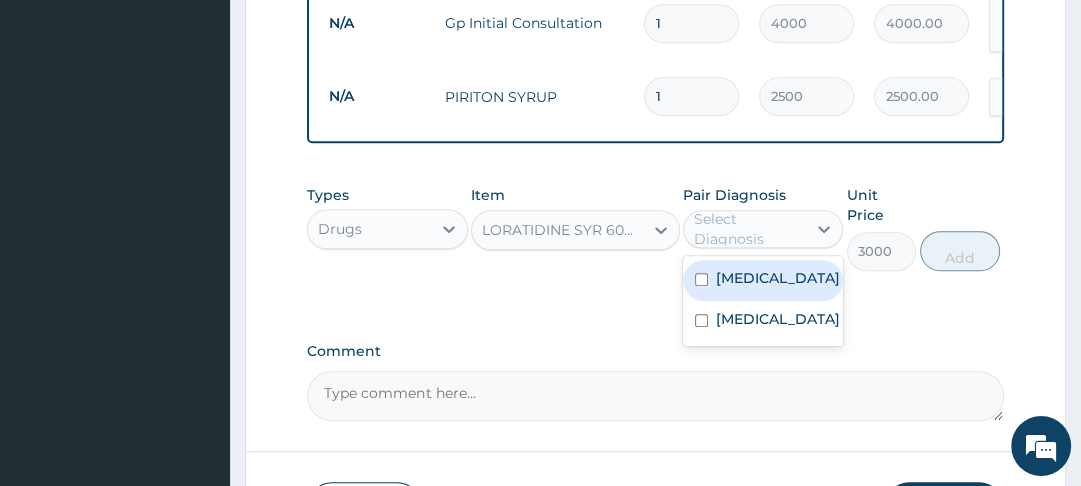 click on "Upper respiratory infection" at bounding box center (763, 280) 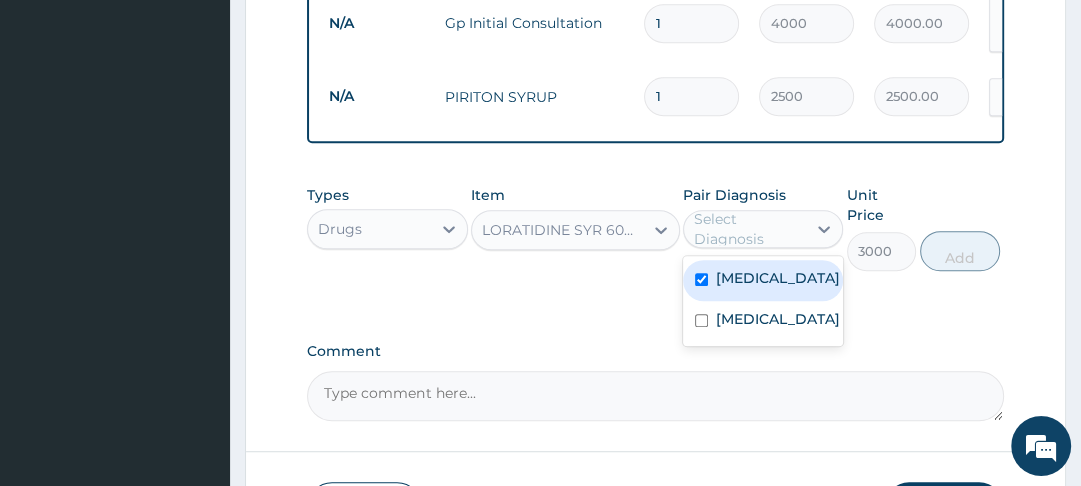 checkbox on "true" 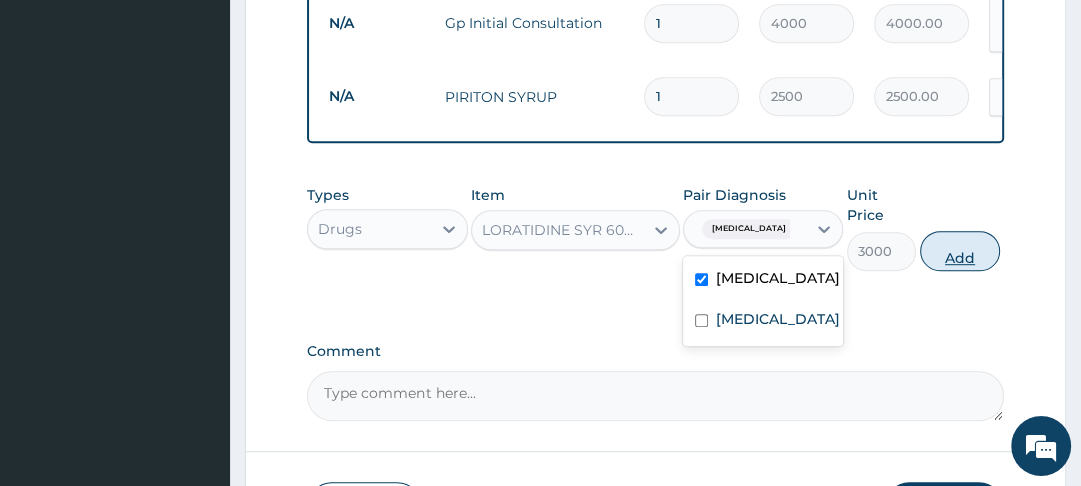 click on "Add" at bounding box center [960, 251] 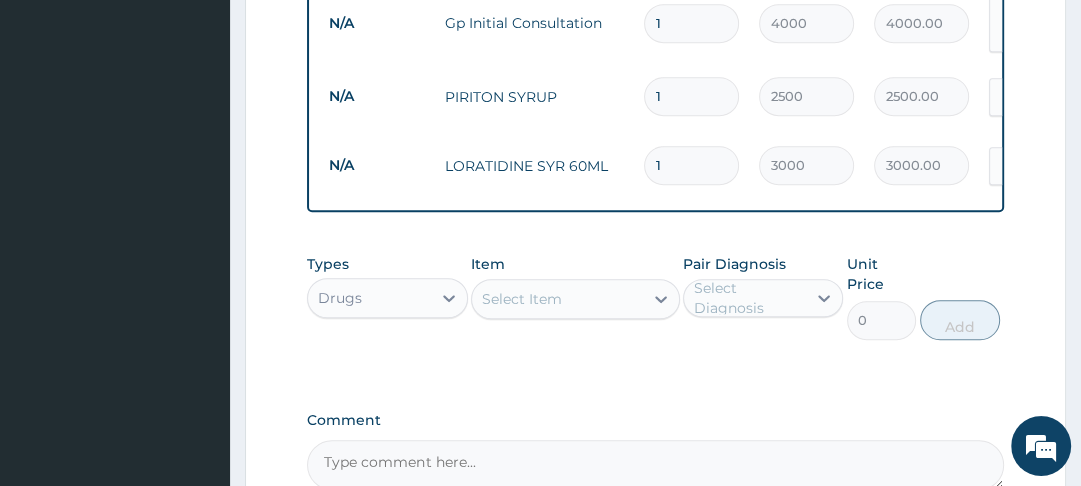 click on "Select Item" at bounding box center (522, 299) 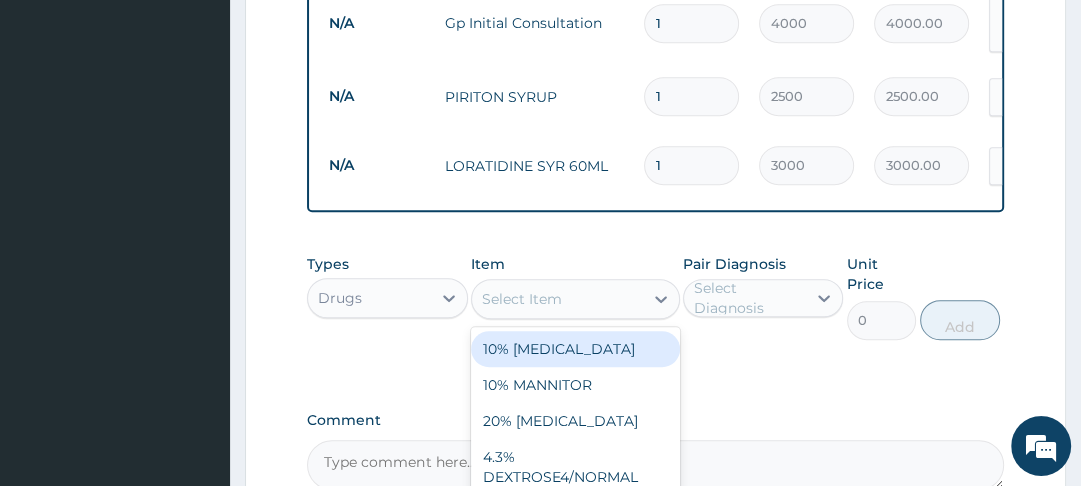 type on "T" 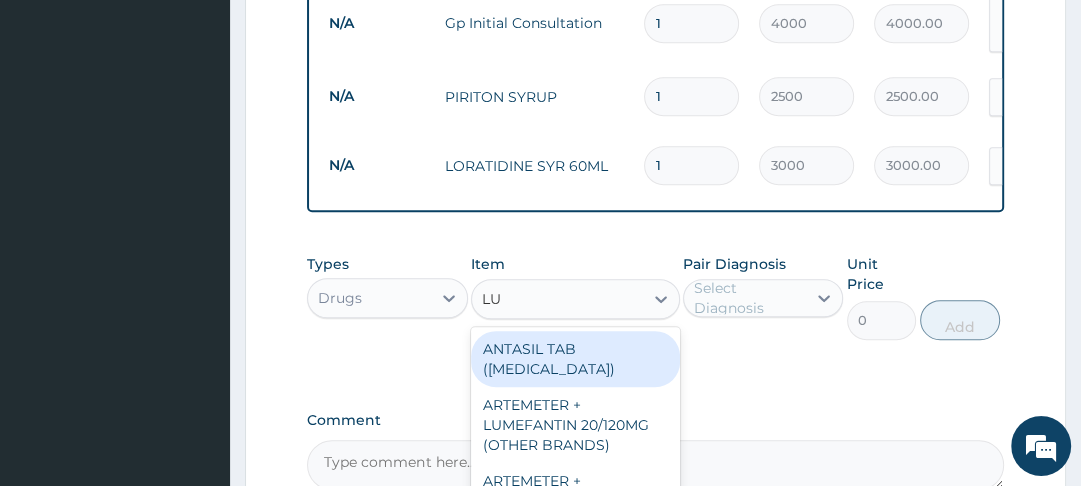 type on "LUM" 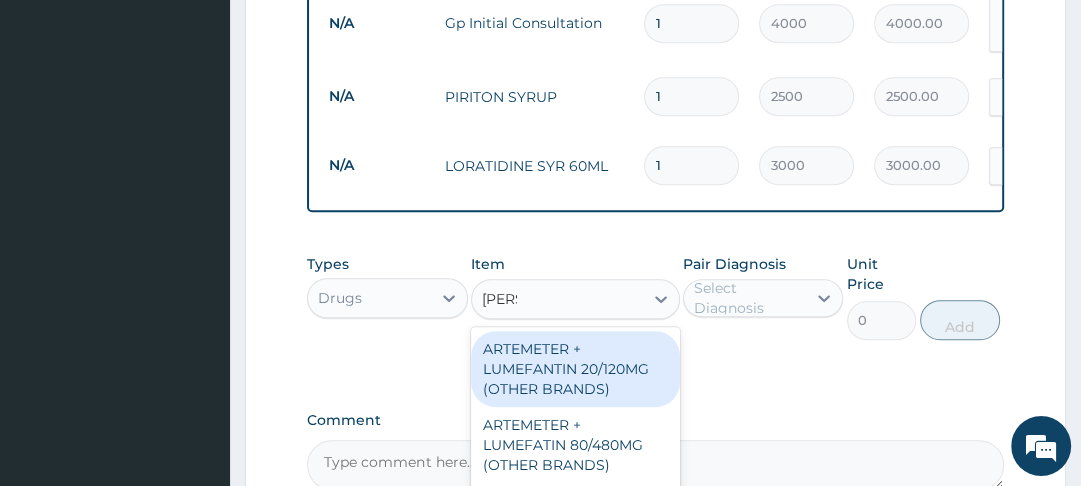 click on "ARTEMETER + LUMEFANTIN 20/120MG (OTHER BRANDS)" at bounding box center (575, 369) 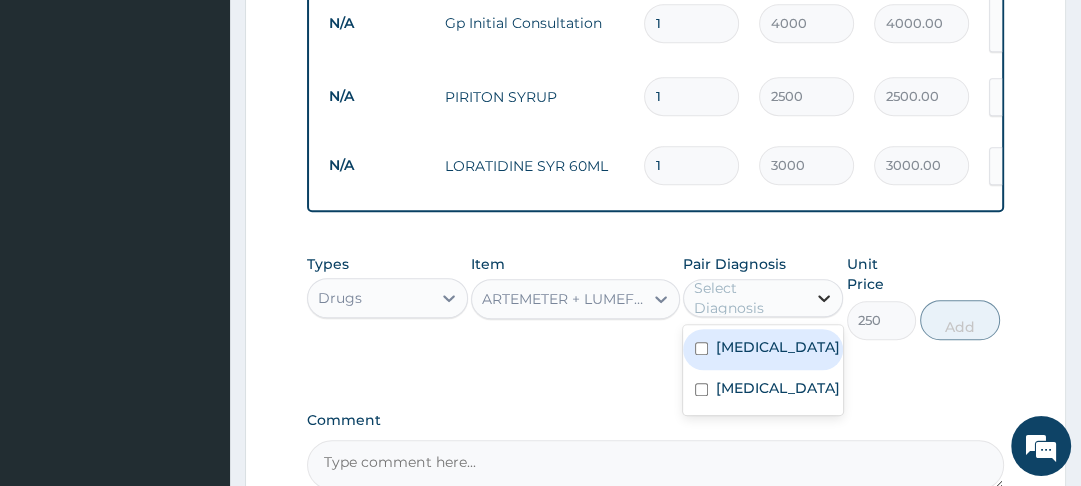 click 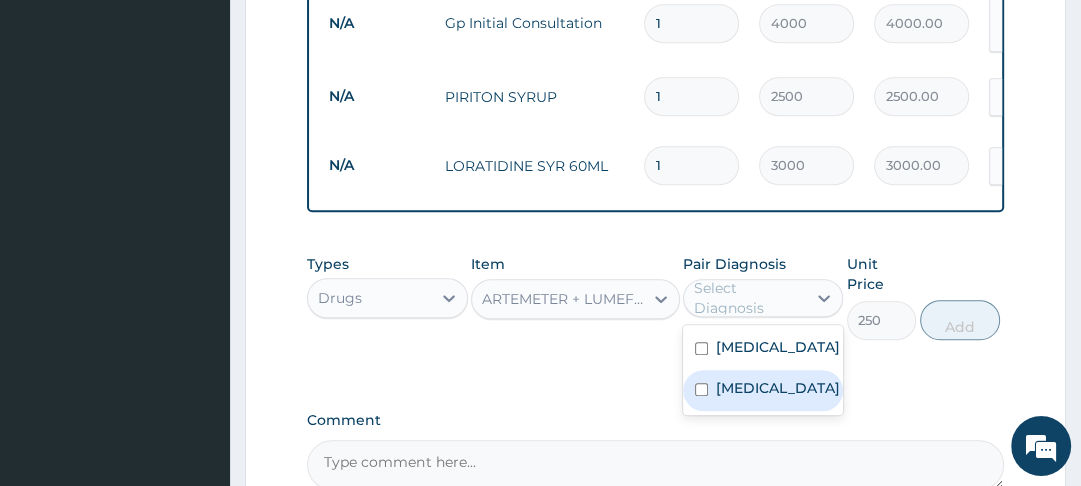 click at bounding box center [701, 389] 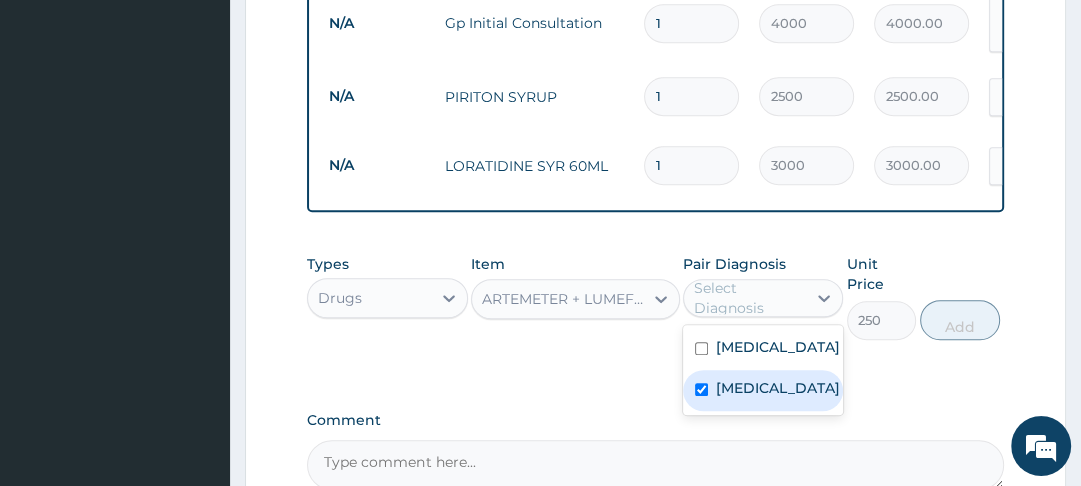 checkbox on "true" 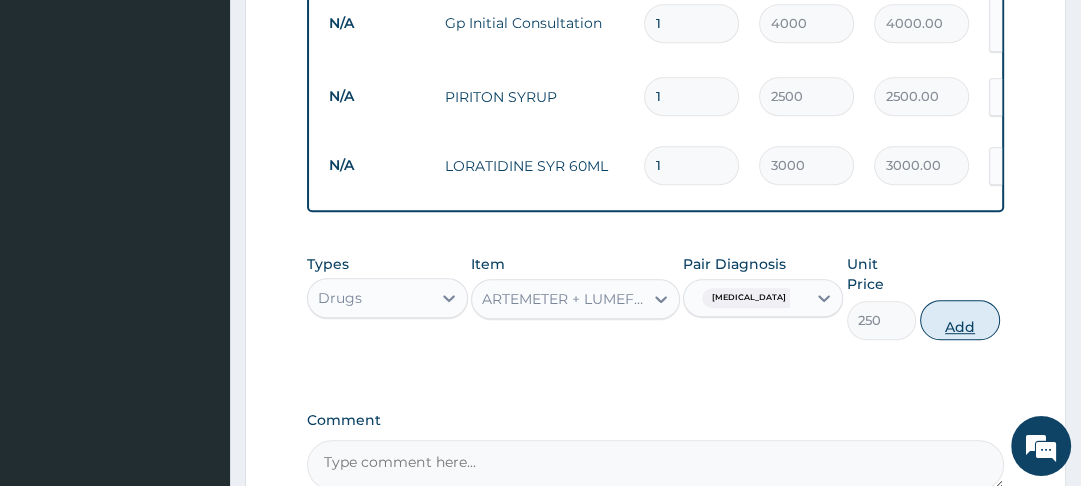 click on "Add" at bounding box center (960, 320) 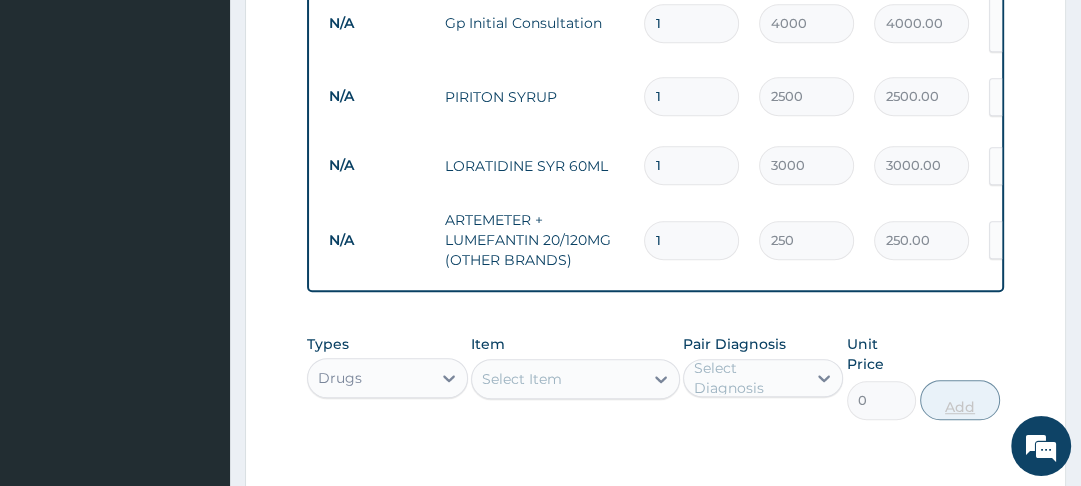 type on "12" 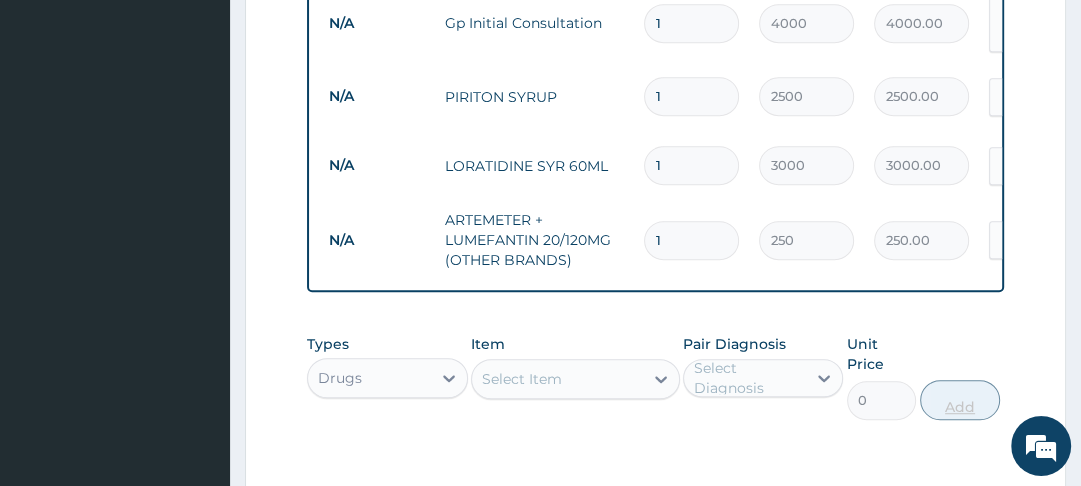 type on "3000.00" 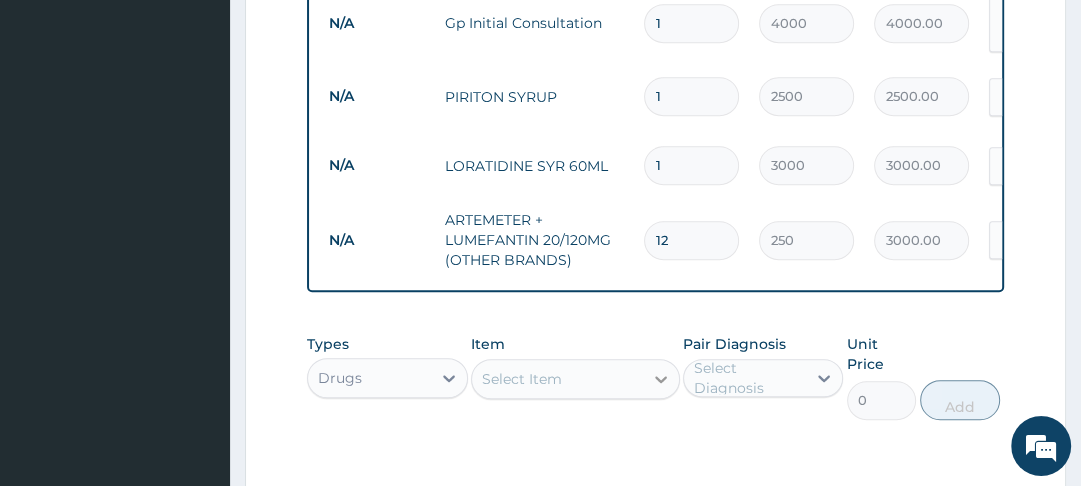 type on "12" 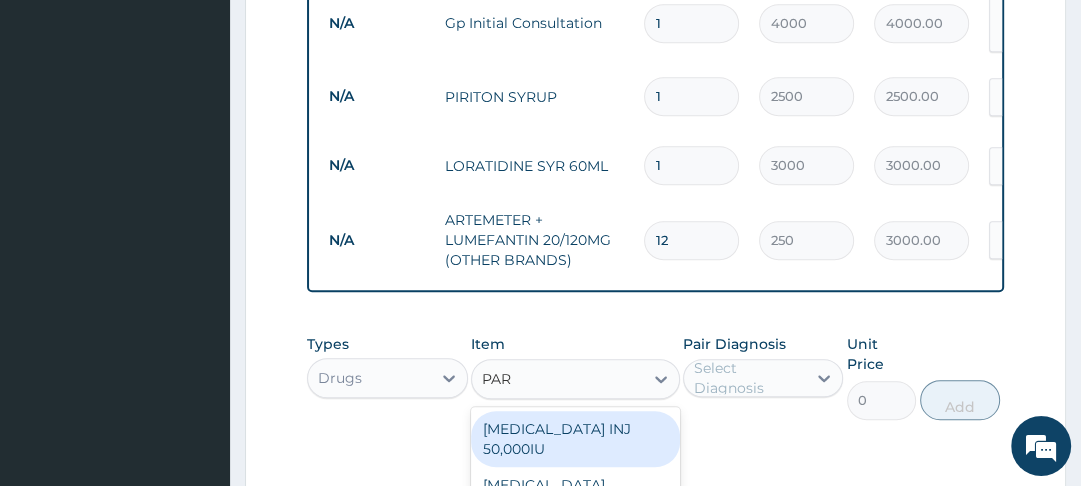 type on "PARA" 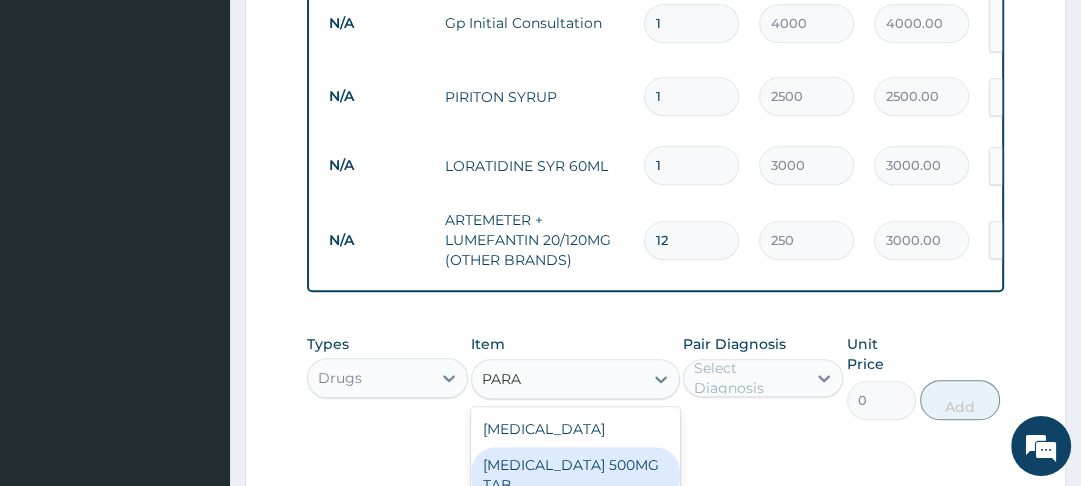 click on "[MEDICAL_DATA] 500MG TAB" at bounding box center (575, 475) 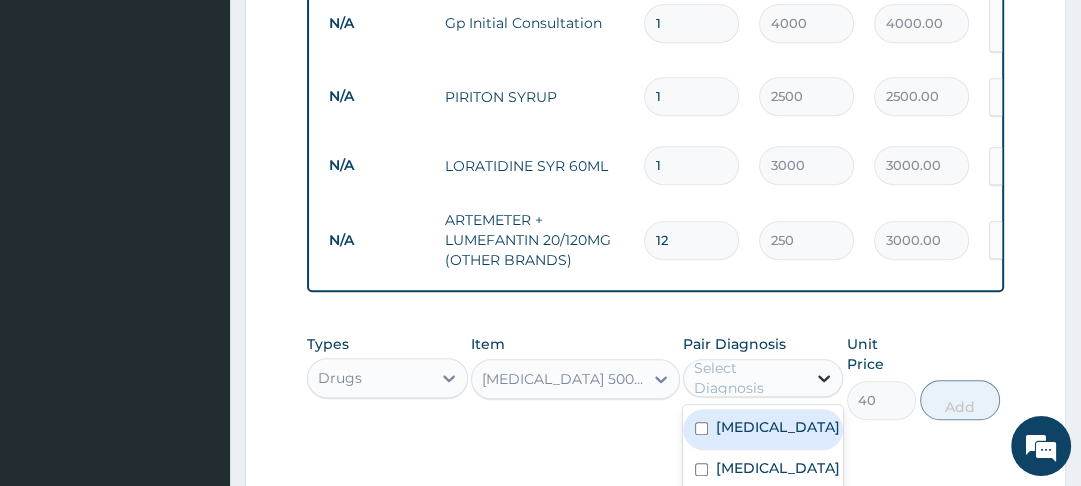 click 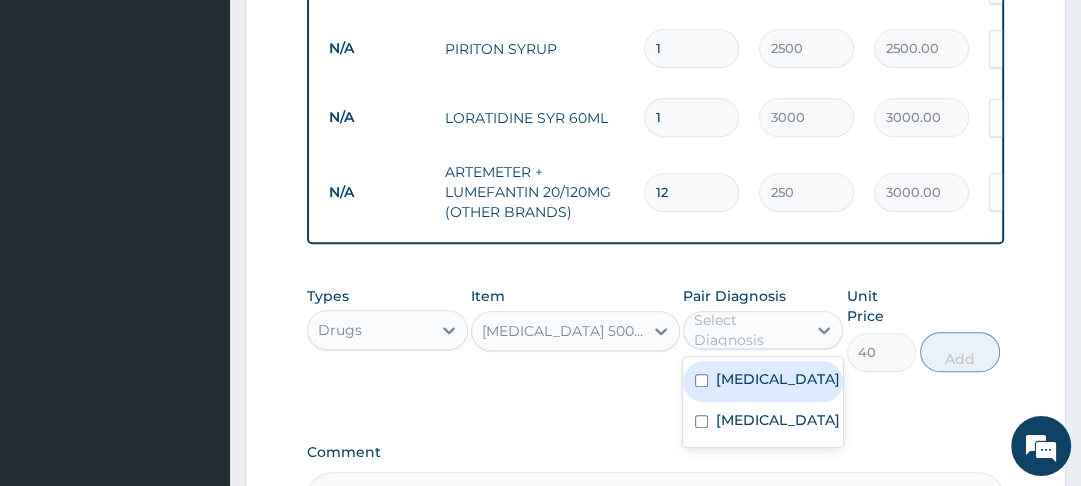 scroll, scrollTop: 973, scrollLeft: 0, axis: vertical 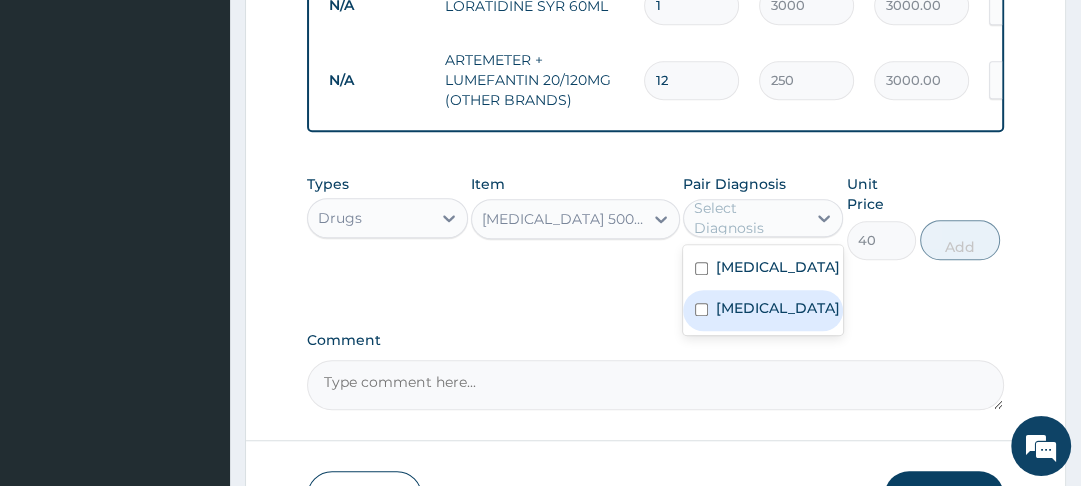 click on "[MEDICAL_DATA]" at bounding box center (763, 310) 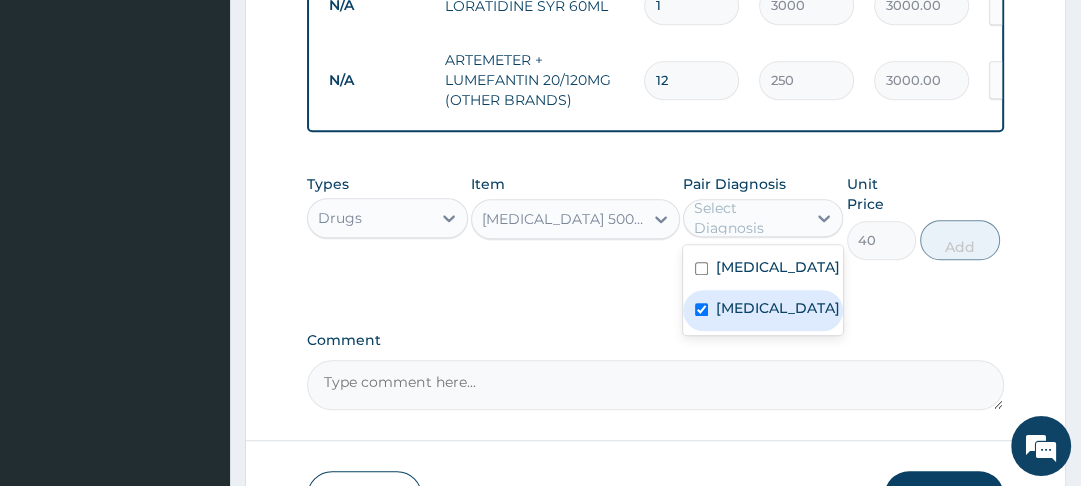 checkbox on "true" 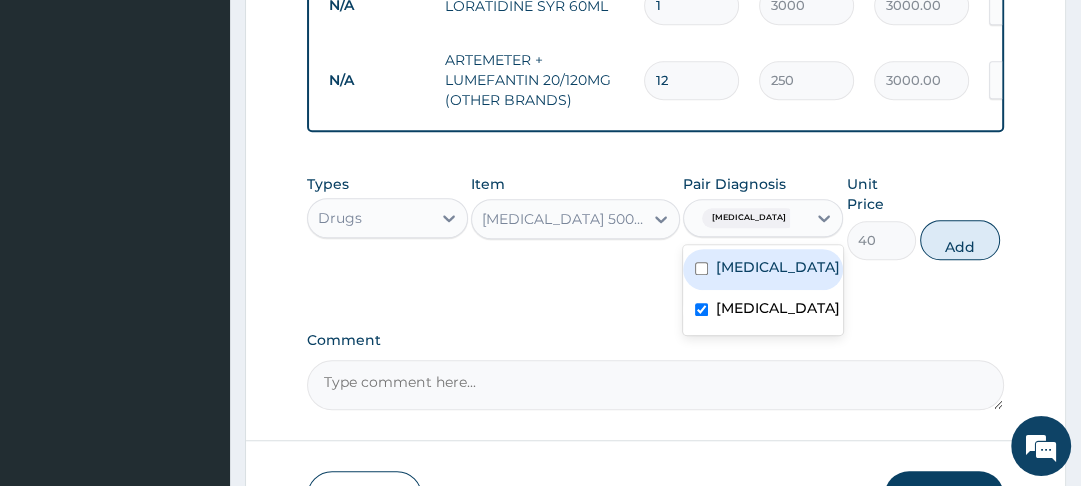 click at bounding box center [701, 268] 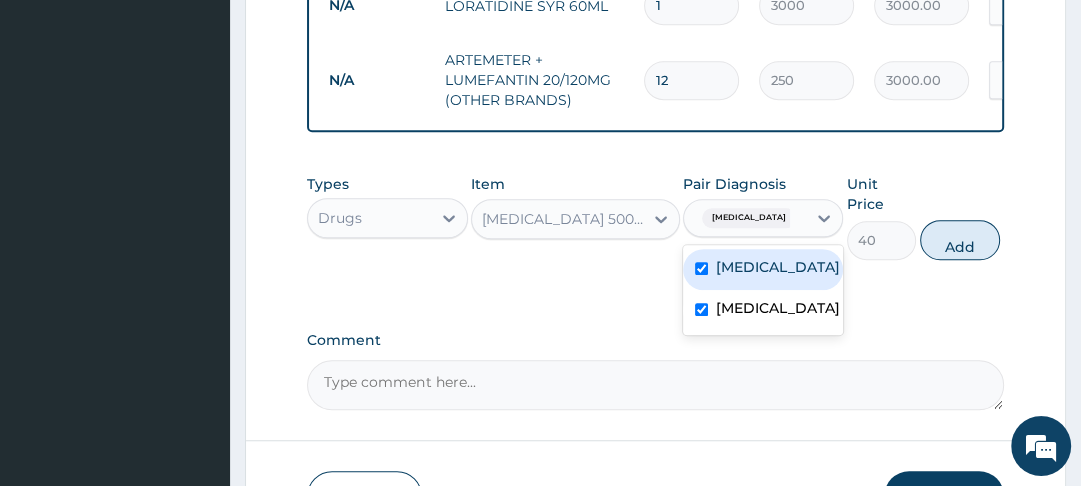 checkbox on "true" 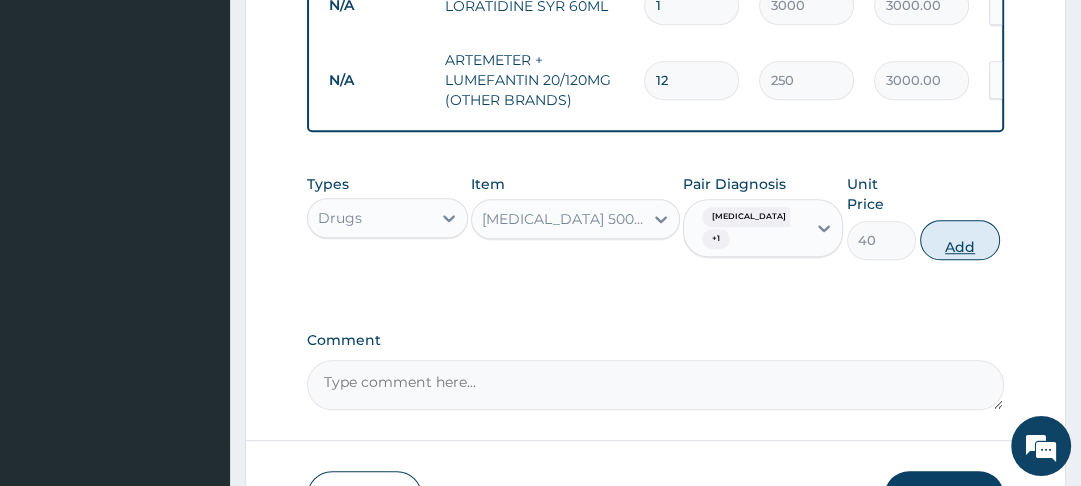 click on "Add" at bounding box center (960, 240) 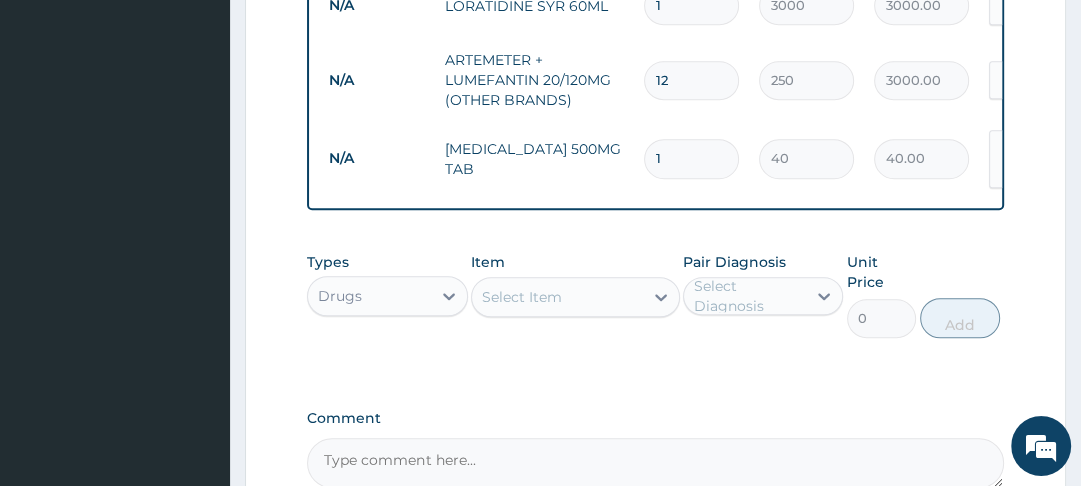 click on "Select Item" at bounding box center [522, 297] 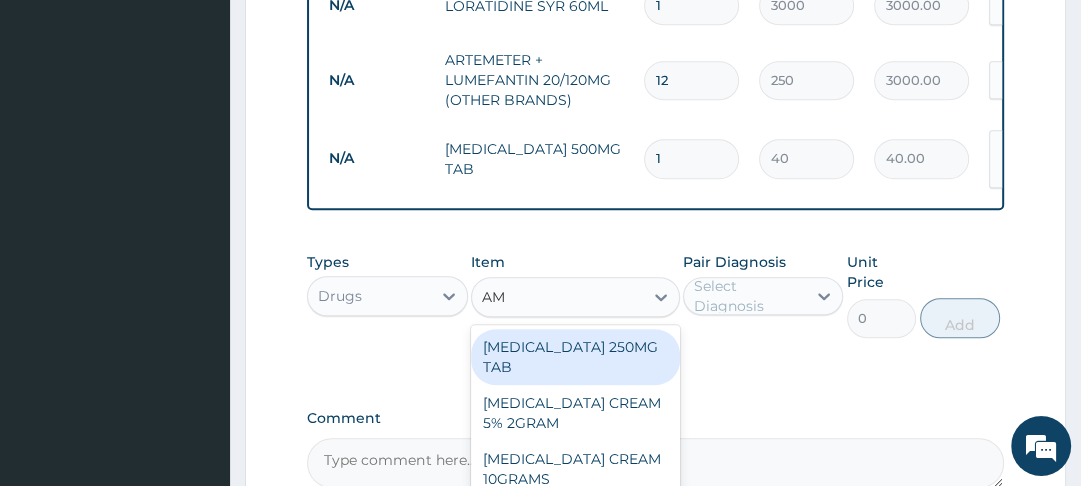 type on "AMO" 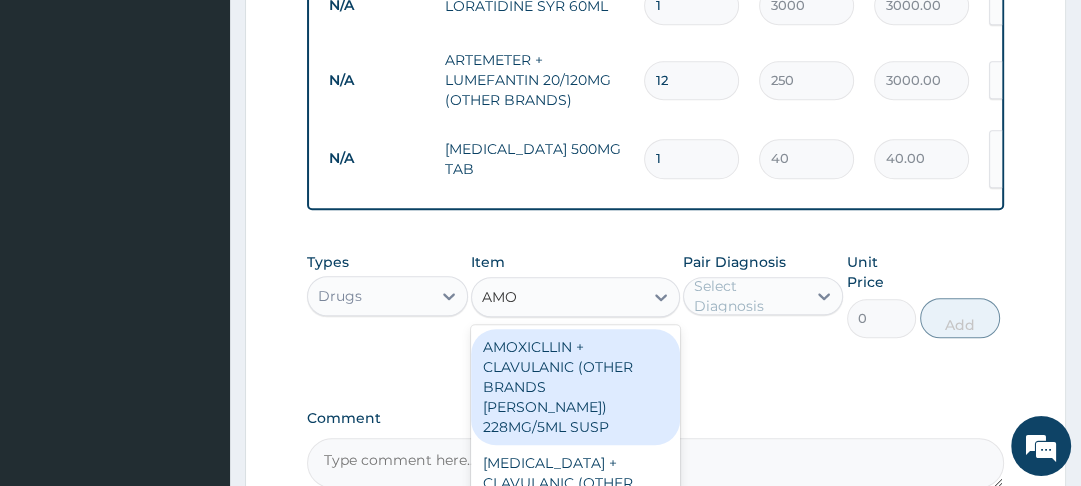 click on "AMOXICLLIN + CLAVULANIC (OTHER BRANDS [PERSON_NAME]) 228MG/5ML SUSP" at bounding box center (575, 387) 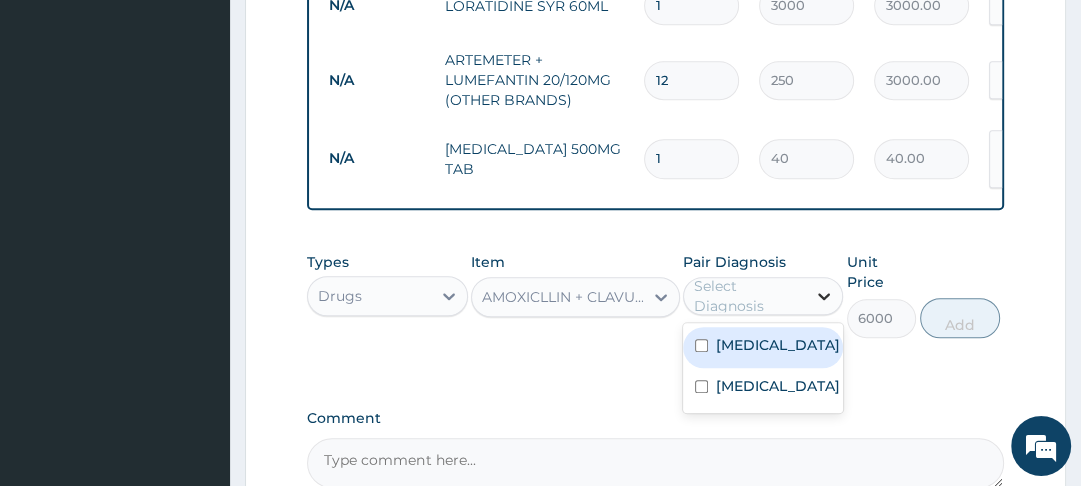 click 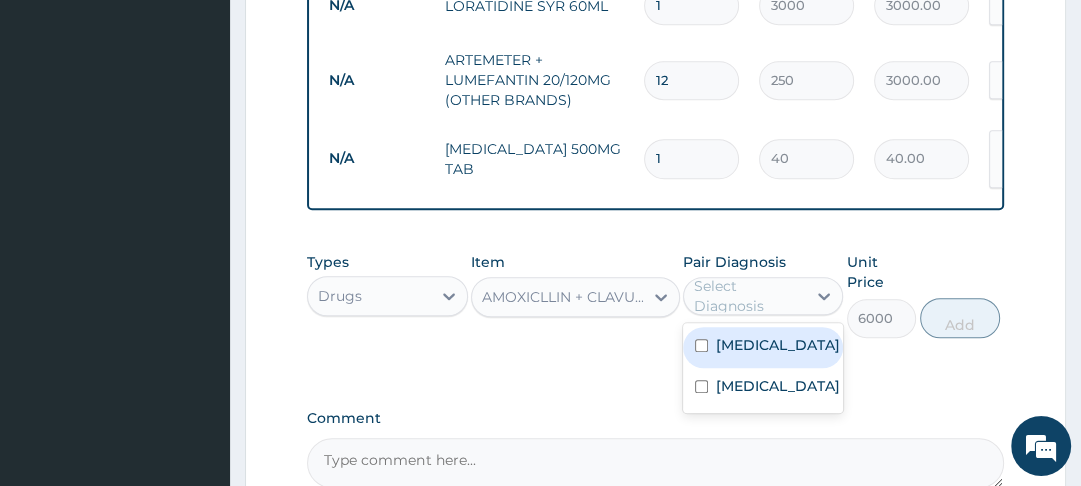 click on "[MEDICAL_DATA]" at bounding box center [763, 347] 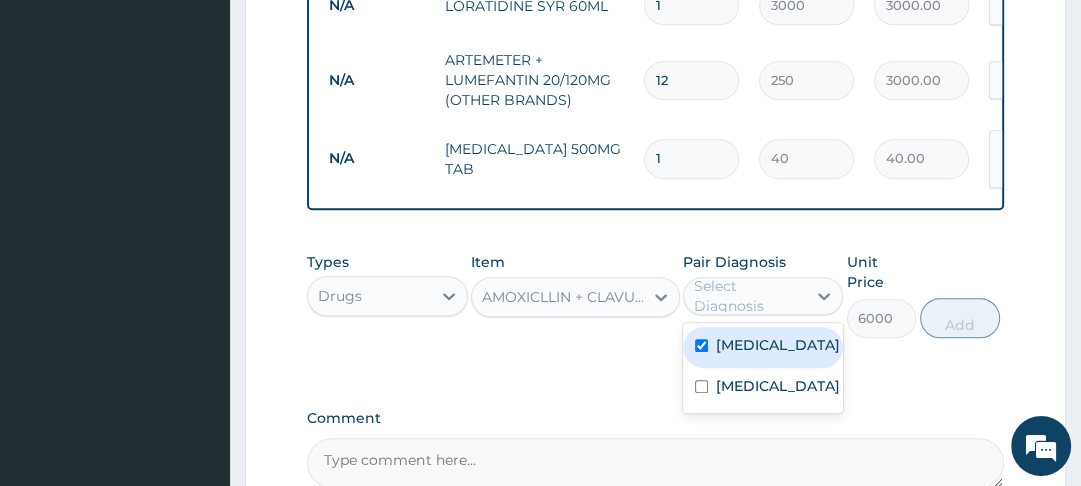checkbox on "true" 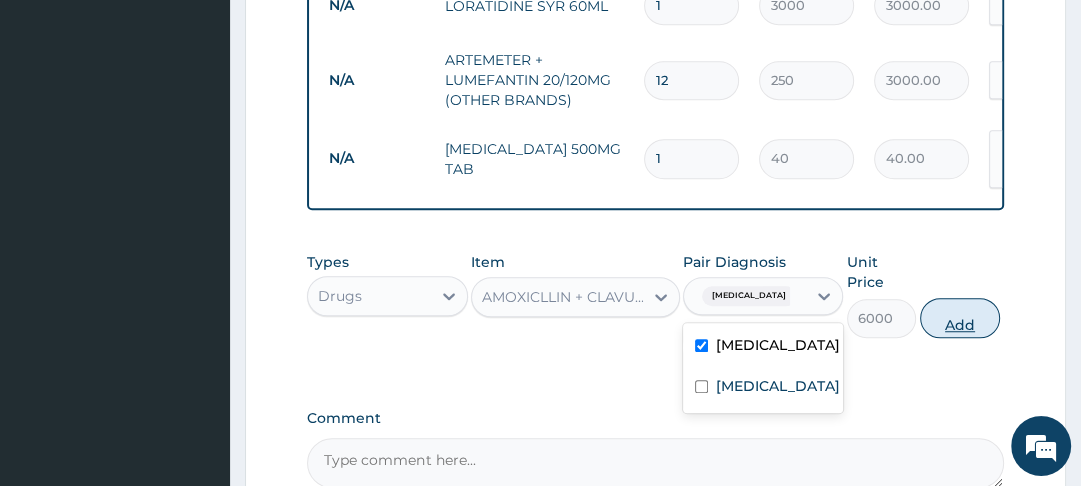 click on "Add" at bounding box center [960, 318] 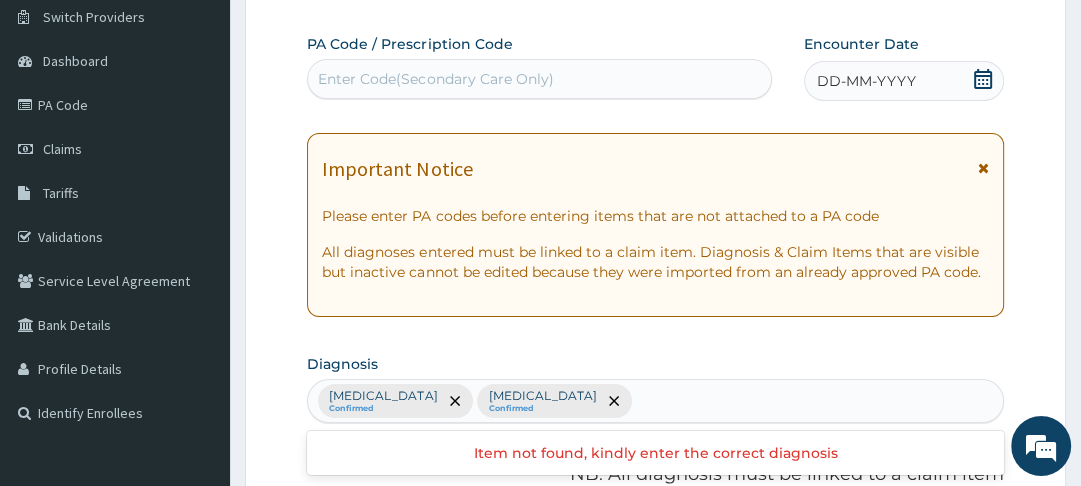 scroll, scrollTop: 144, scrollLeft: 0, axis: vertical 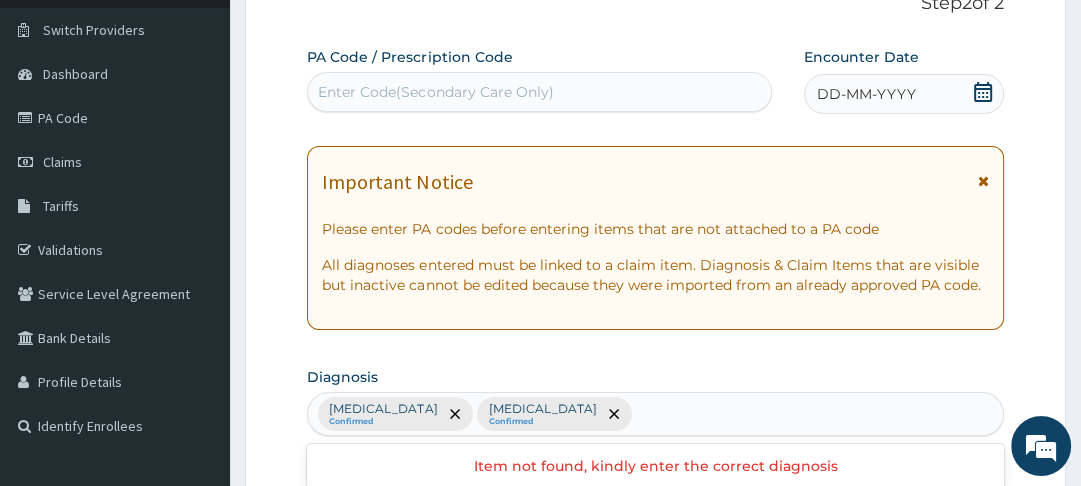click 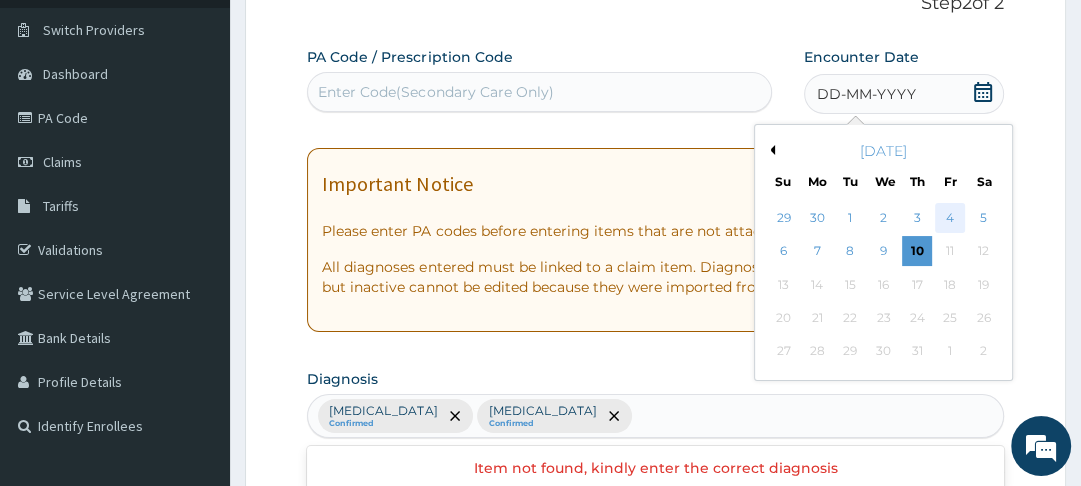 click on "4" at bounding box center (951, 218) 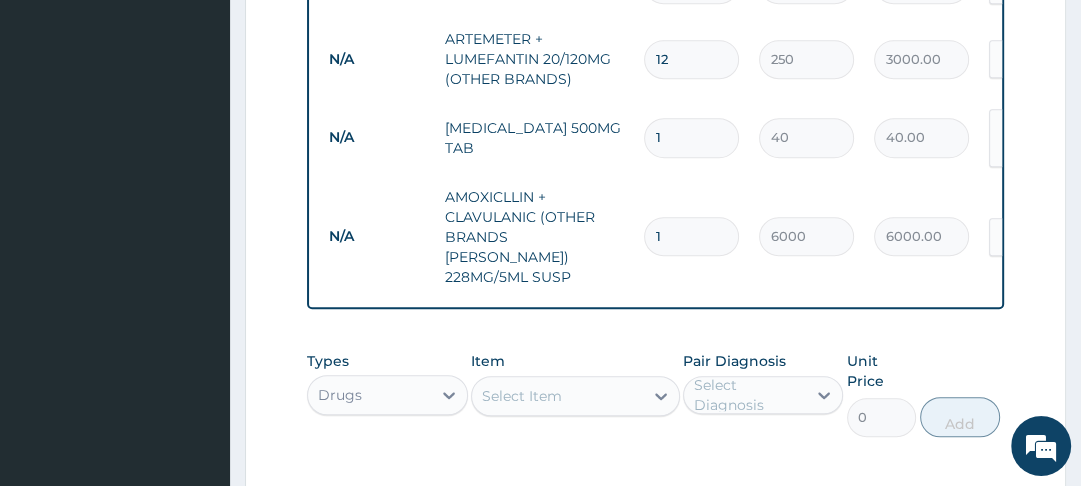 scroll, scrollTop: 1284, scrollLeft: 0, axis: vertical 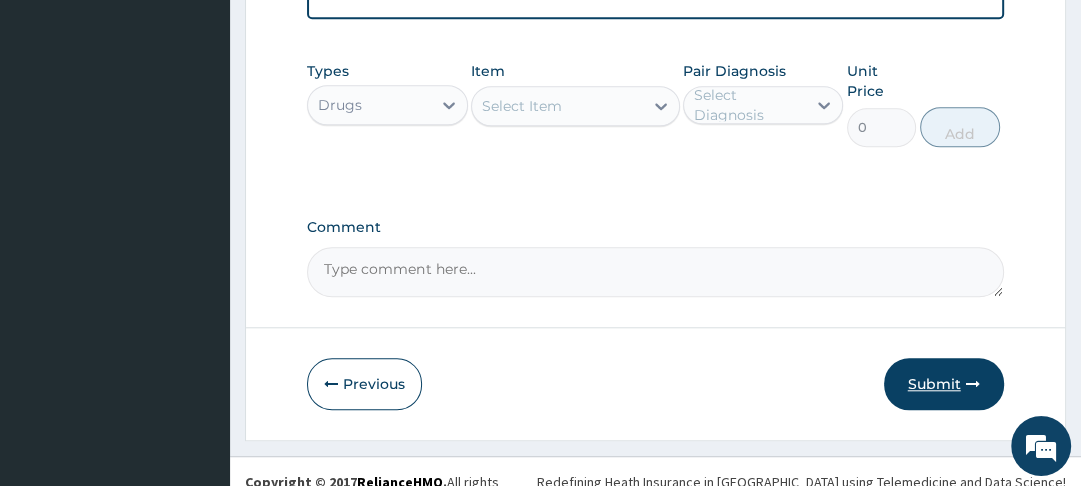 click on "Submit" at bounding box center [944, 384] 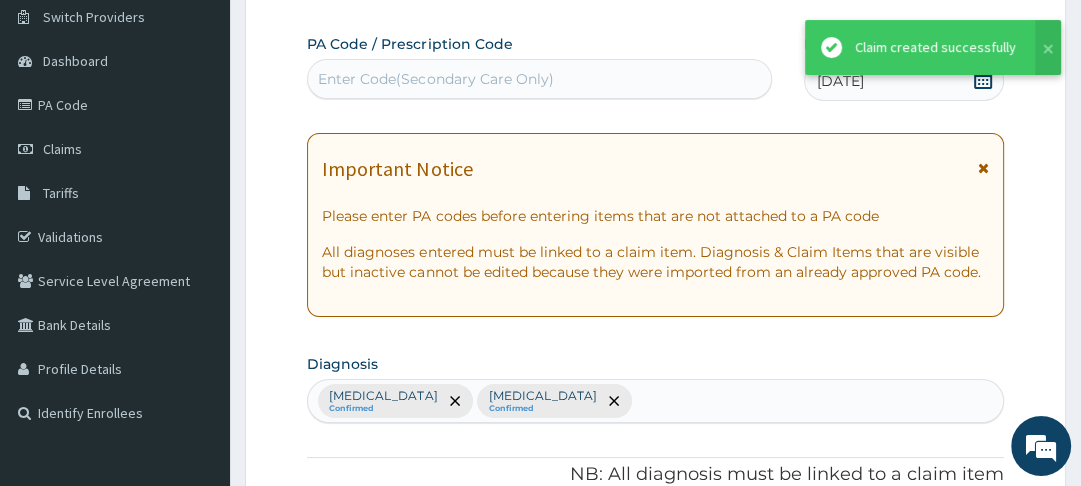 scroll, scrollTop: 1284, scrollLeft: 0, axis: vertical 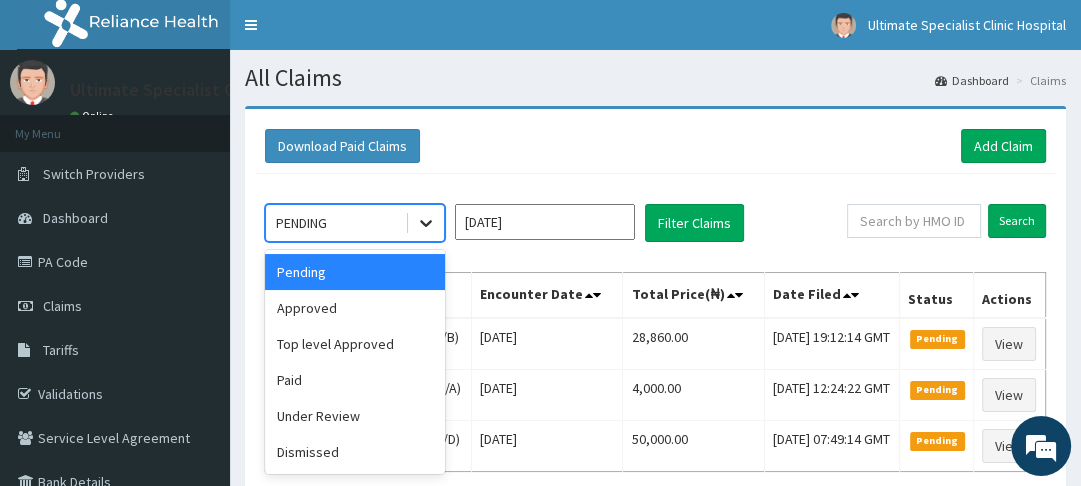 click 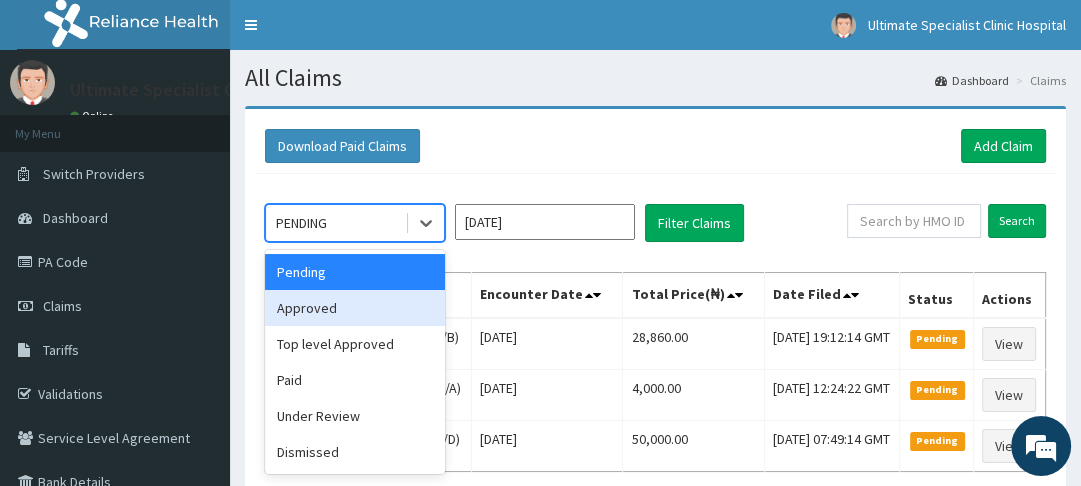click on "Approved" at bounding box center (355, 308) 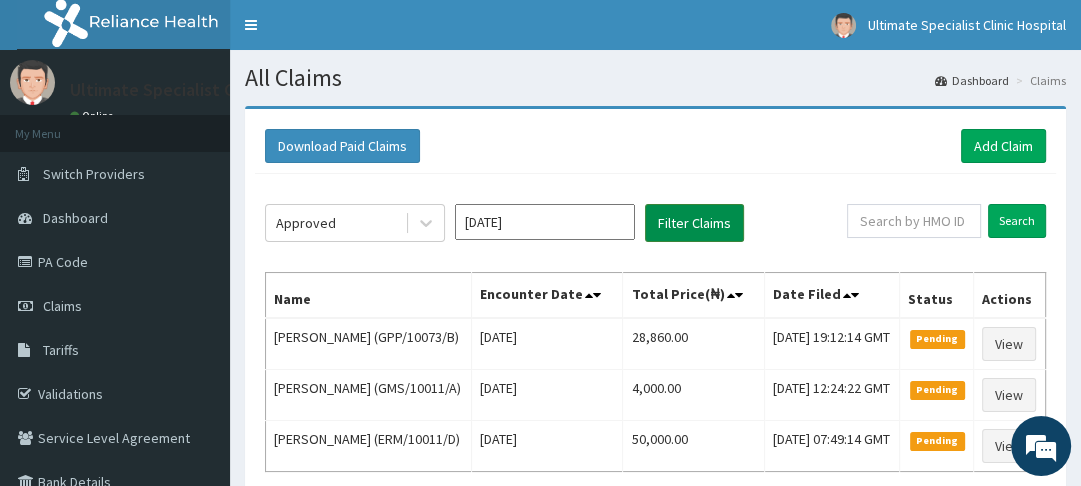 click on "Filter Claims" at bounding box center [694, 223] 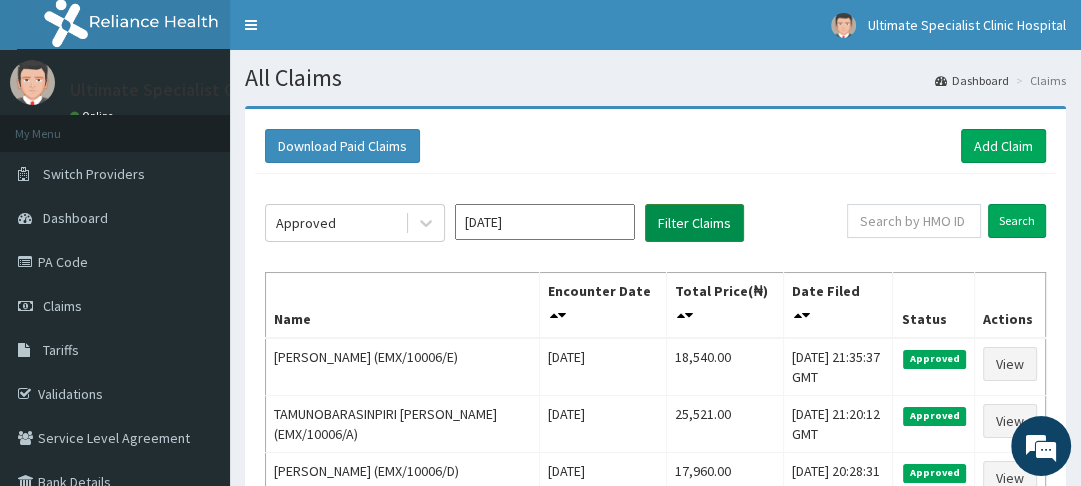scroll, scrollTop: 0, scrollLeft: 0, axis: both 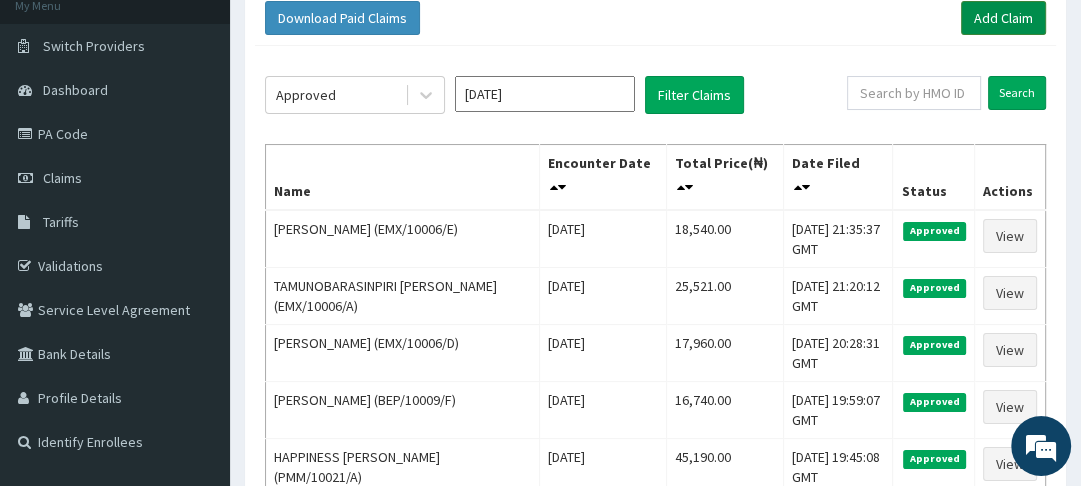 click on "Add Claim" at bounding box center (1003, 18) 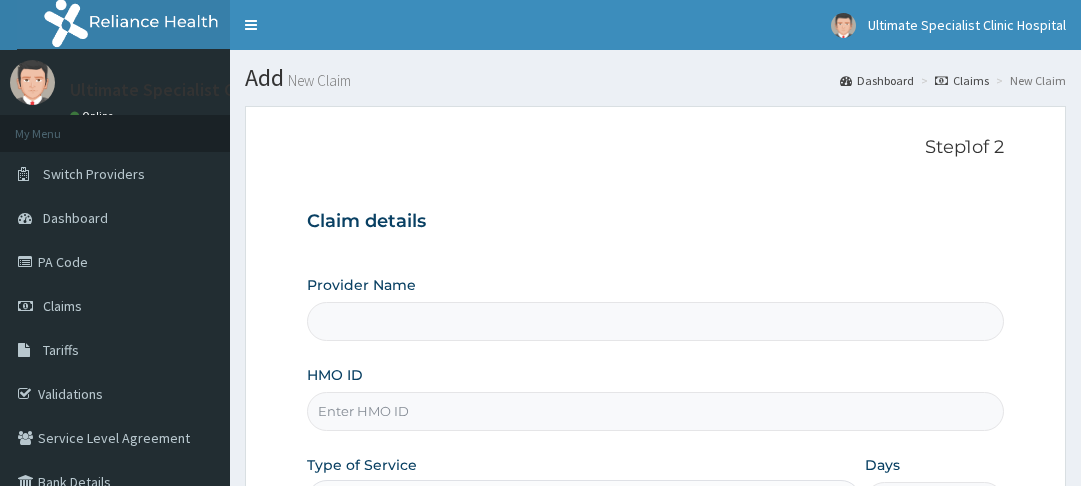 scroll, scrollTop: 0, scrollLeft: 0, axis: both 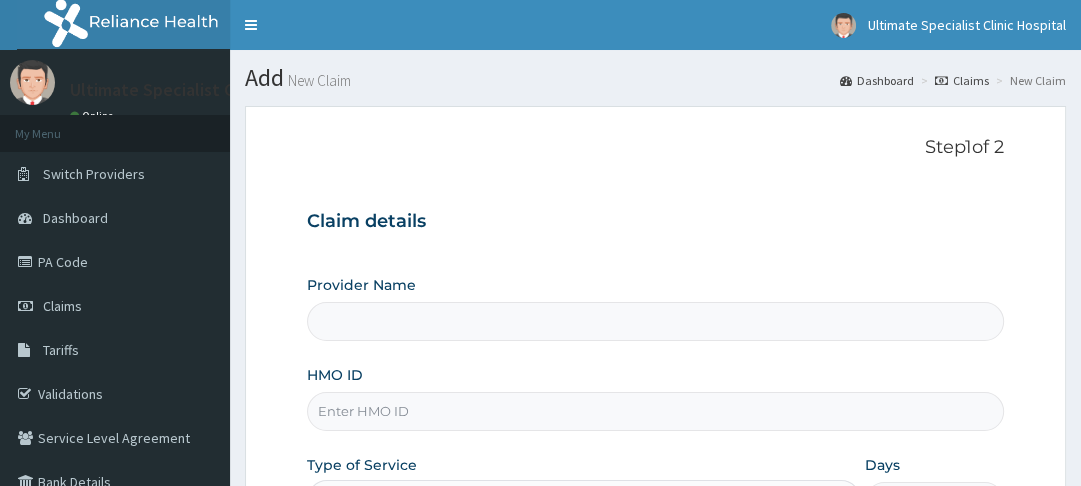 type on "Ultimate Specialist Clinic And Hospital" 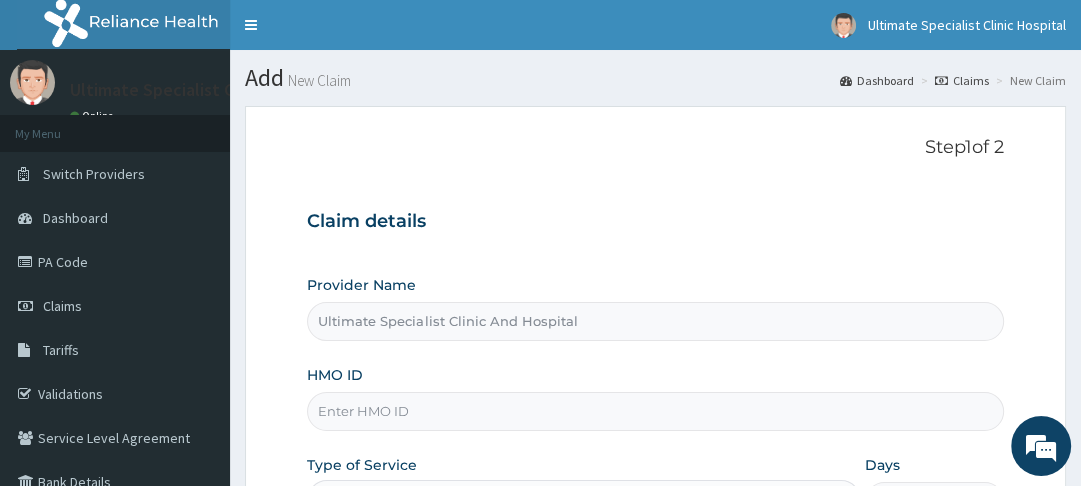 click on "HMO ID" at bounding box center (655, 411) 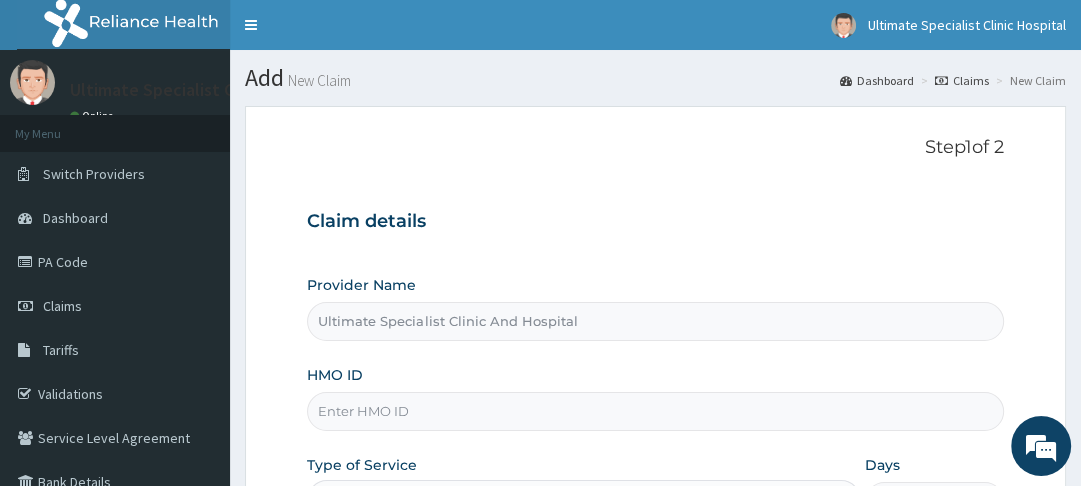 paste on "EMX/10006/C" 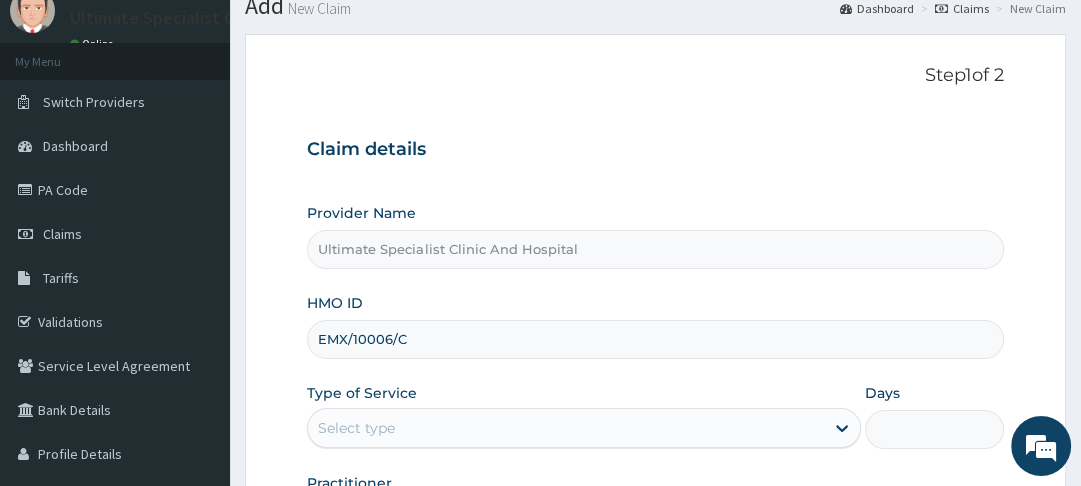 scroll, scrollTop: 96, scrollLeft: 0, axis: vertical 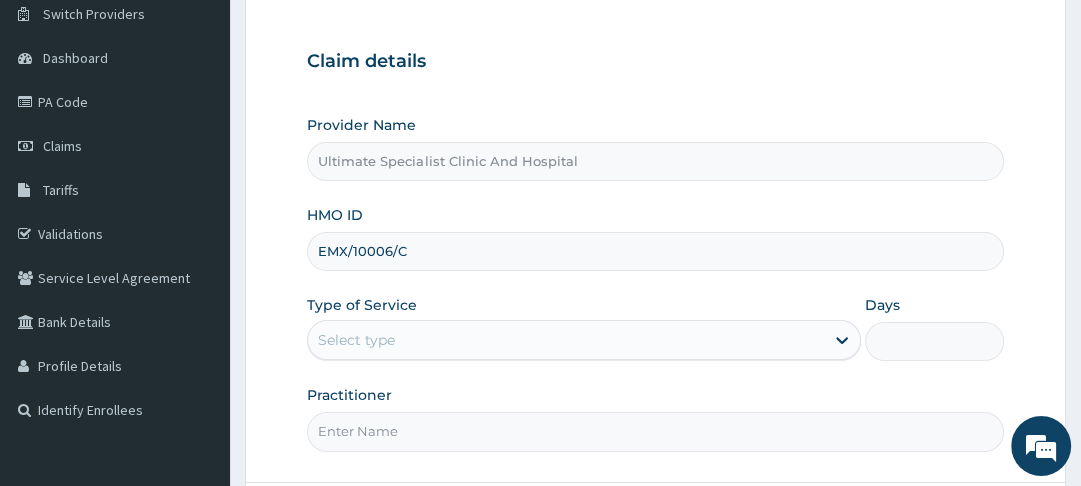 type on "EMX/10006/C" 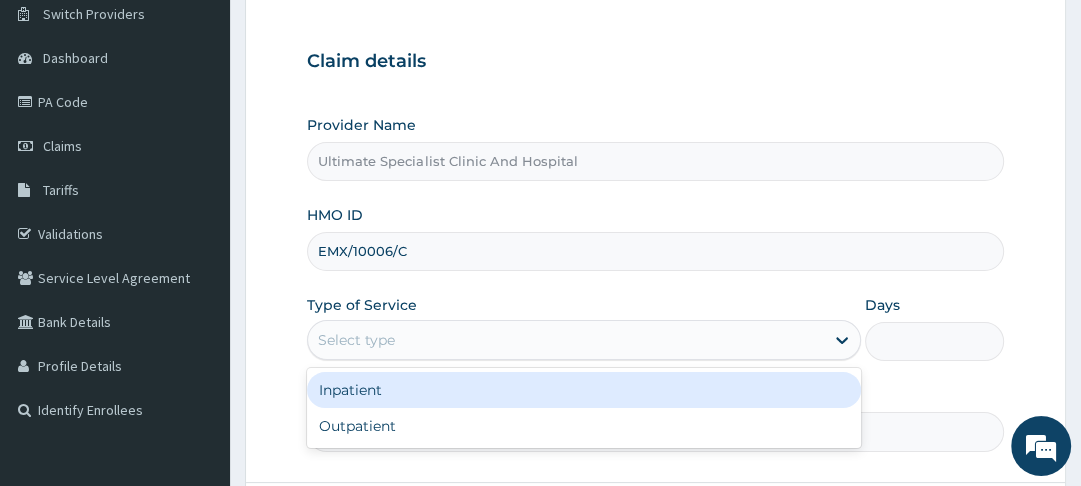 click on "Select type" at bounding box center (356, 340) 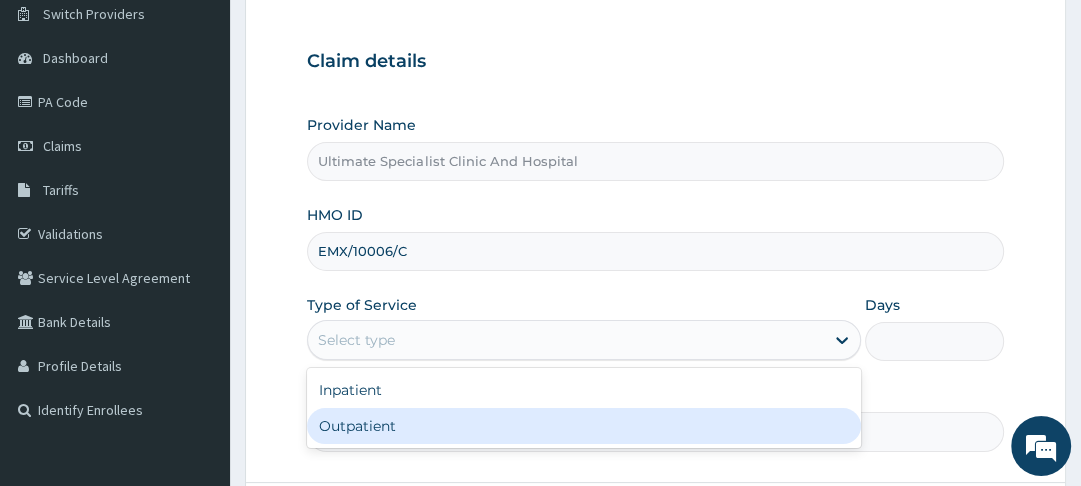 click on "Outpatient" at bounding box center [584, 426] 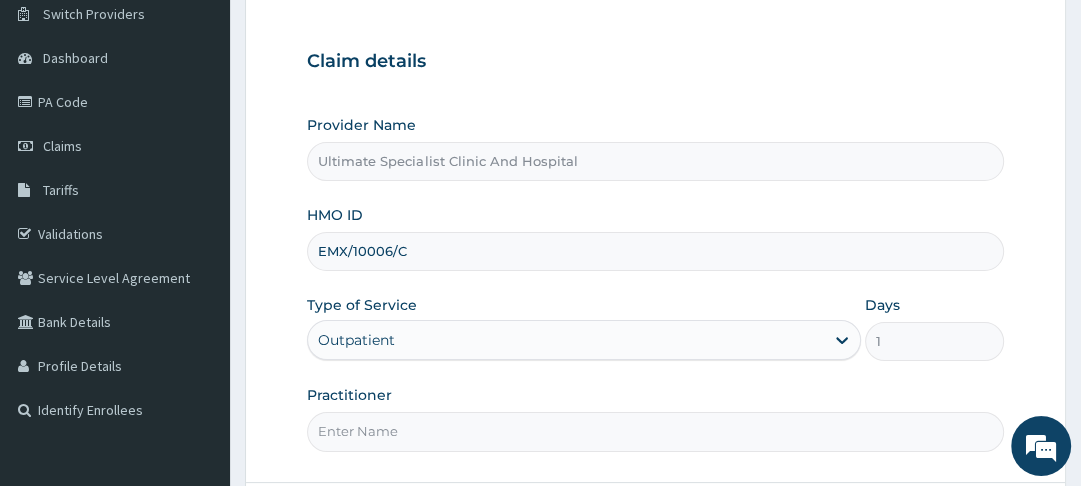 click on "Practitioner" at bounding box center (655, 431) 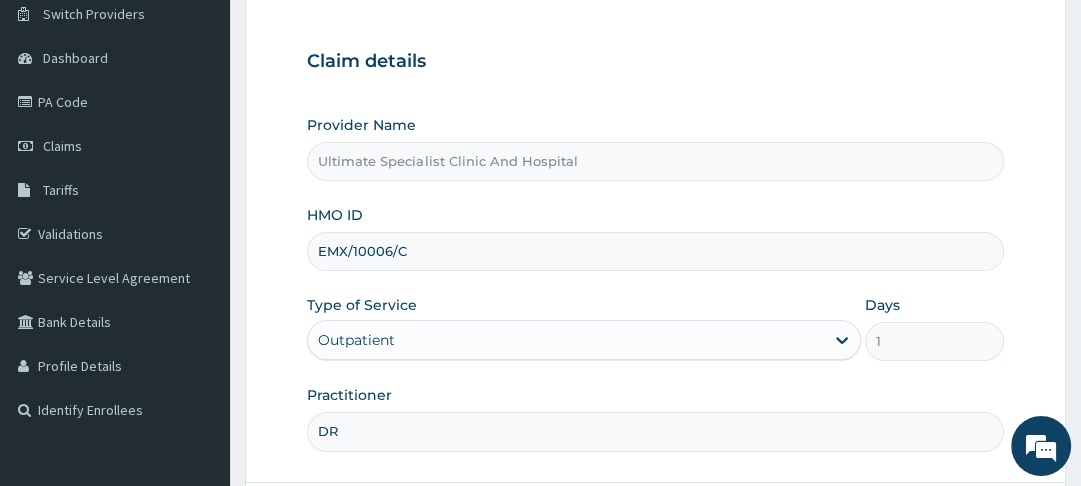 type on "[PERSON_NAME]" 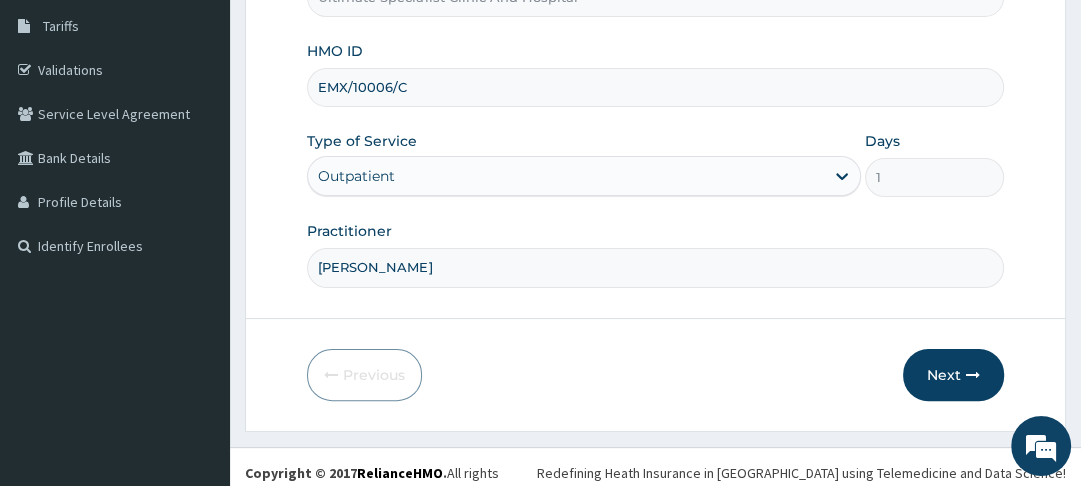 scroll, scrollTop: 333, scrollLeft: 0, axis: vertical 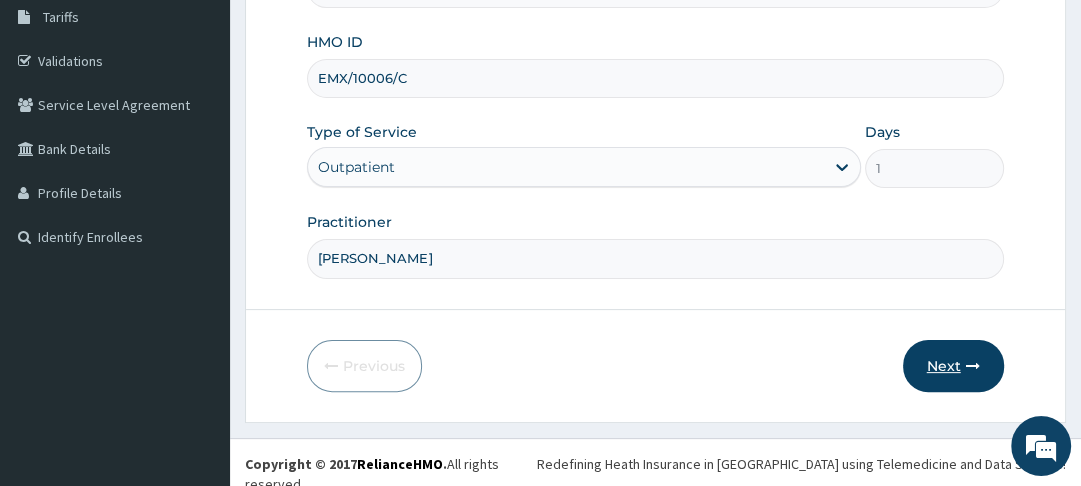 click on "Next" at bounding box center (953, 366) 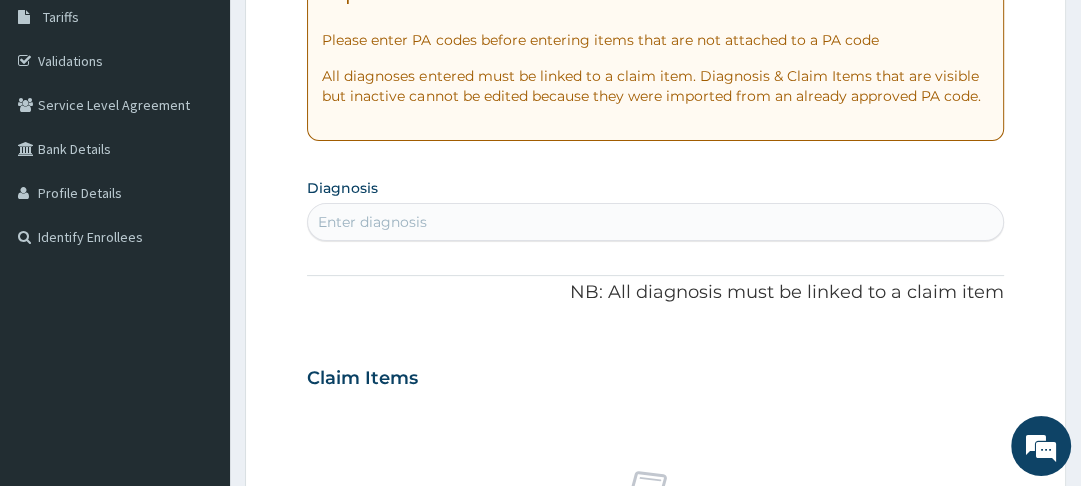 click on "Enter diagnosis" at bounding box center (655, 222) 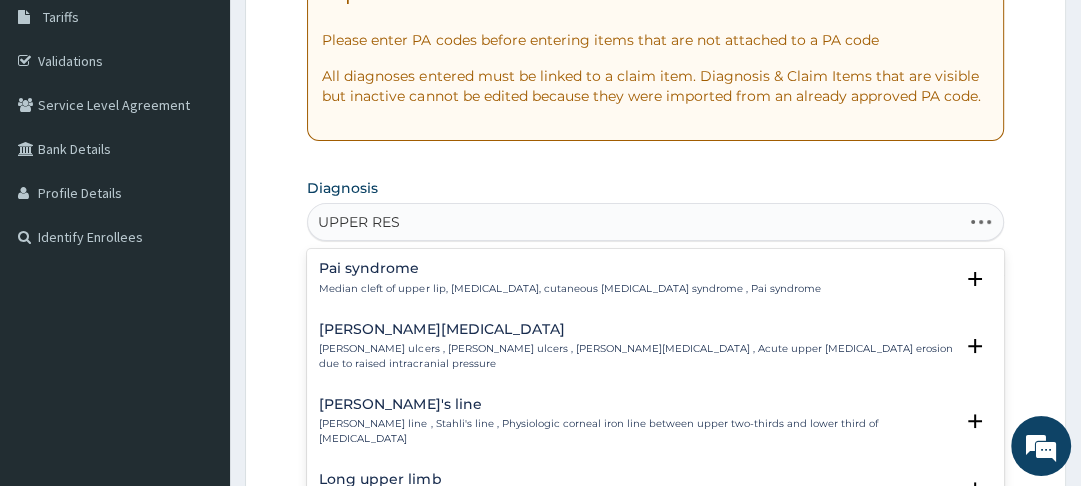 type on "UPPER RESP" 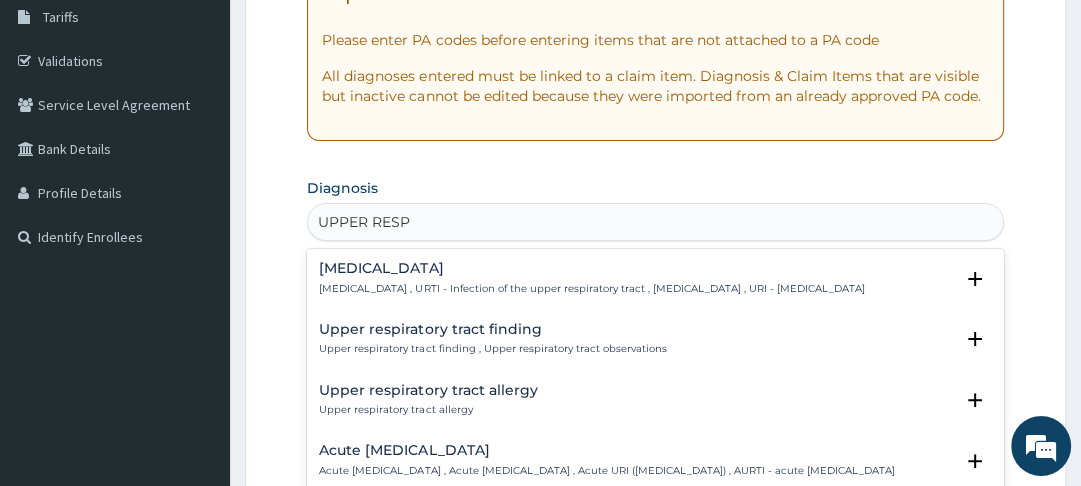 click on "[MEDICAL_DATA]" at bounding box center (591, 268) 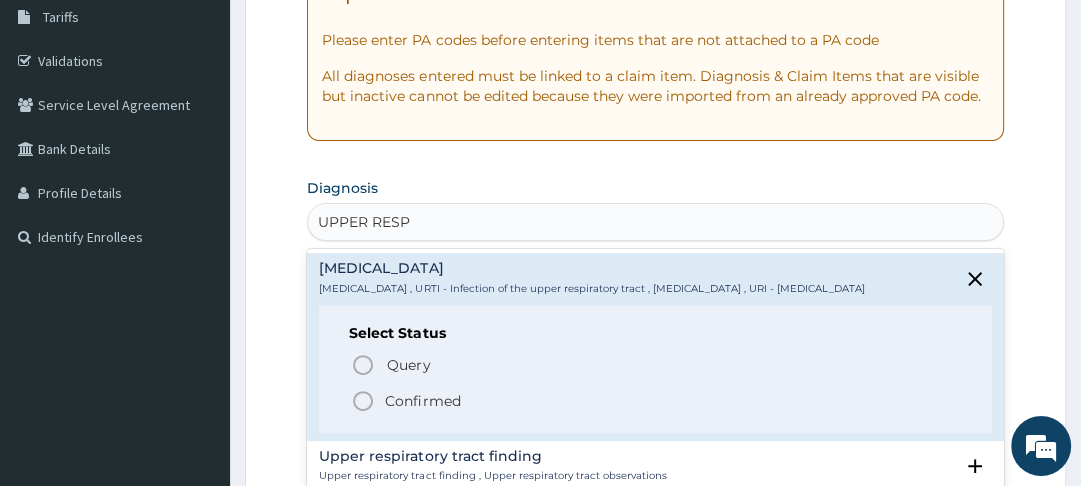 click 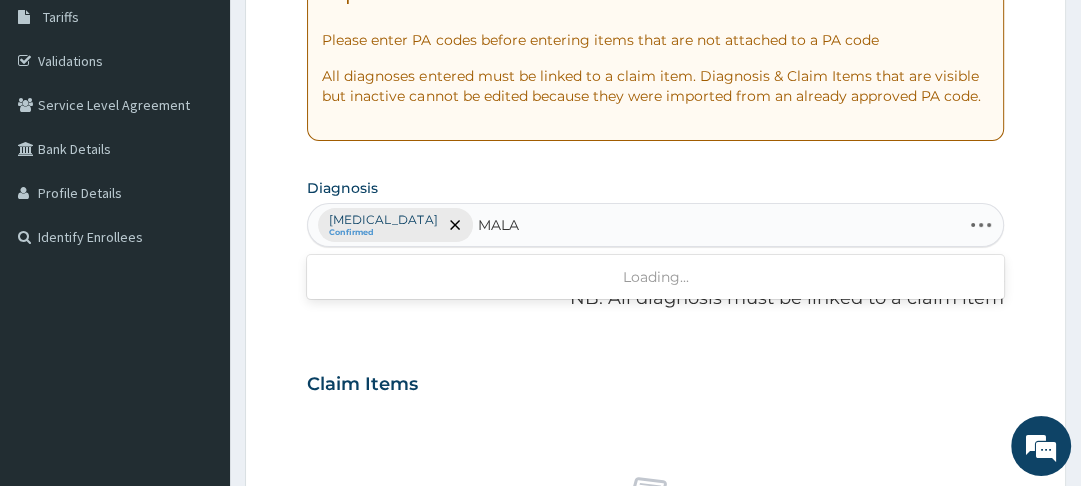 type on "MALAR" 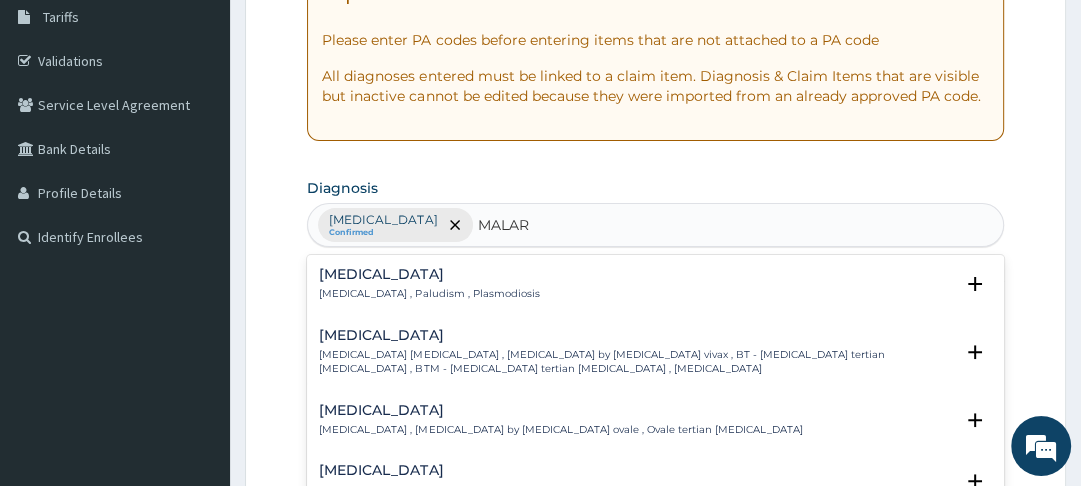 click on "[MEDICAL_DATA]" at bounding box center [429, 274] 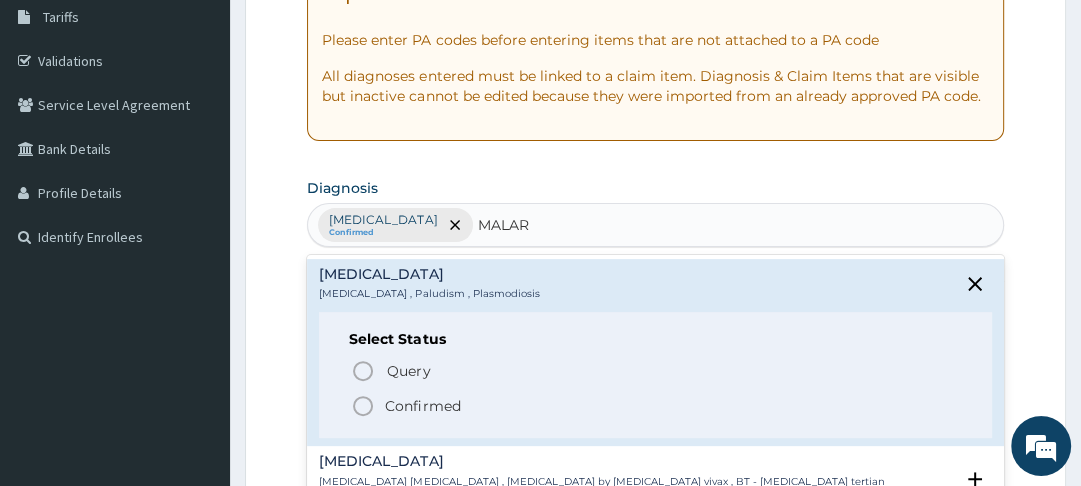 click 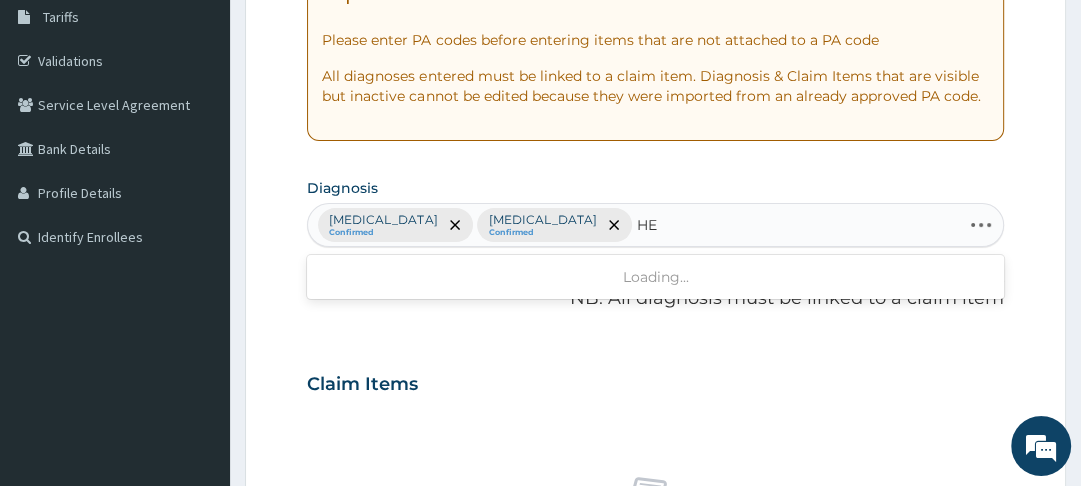 type on "H" 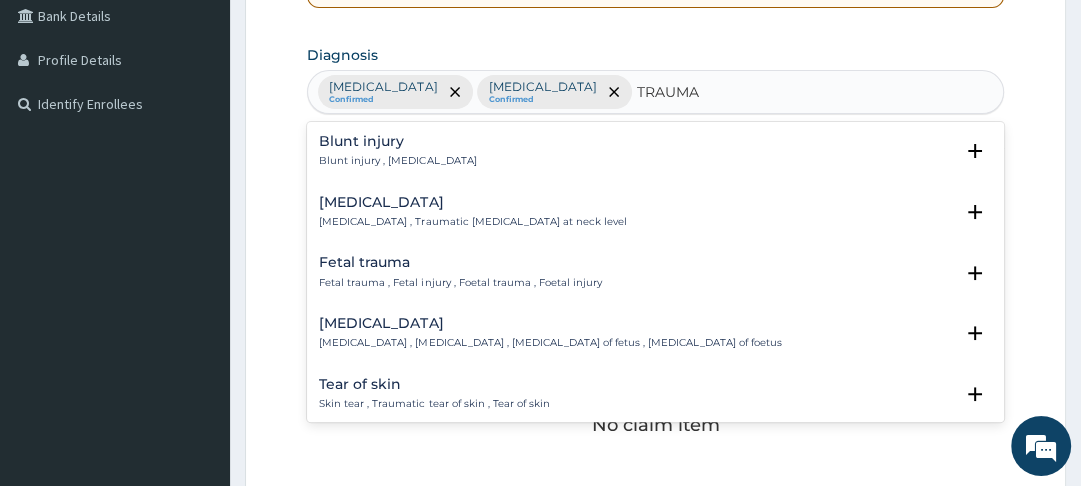scroll, scrollTop: 493, scrollLeft: 0, axis: vertical 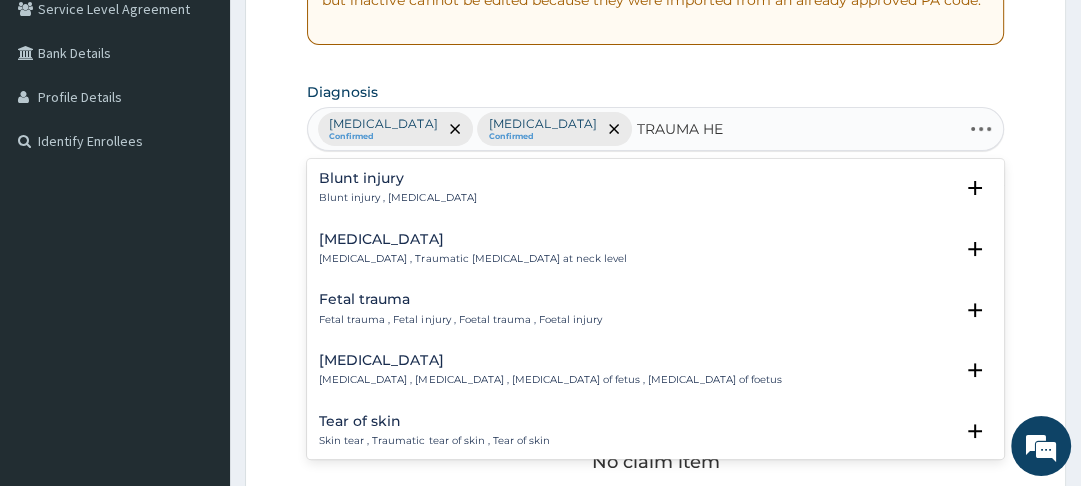 type on "TRAUMA HEA" 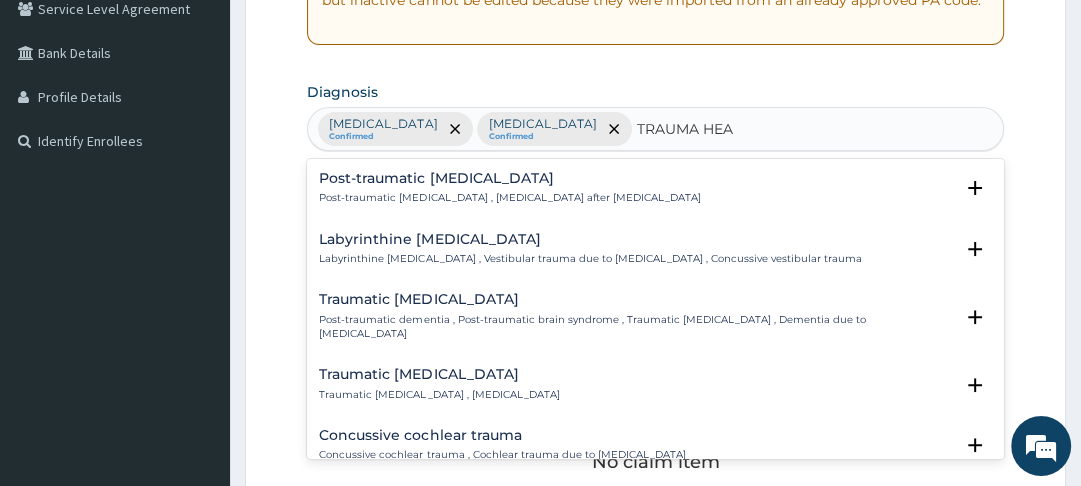 click on "Traumatic blister of head Traumatic blister of head , Blister of head Select Status Query Query covers suspected (?), Keep in view (kiv), Ruled out (r/o) Confirmed" at bounding box center [655, 389] 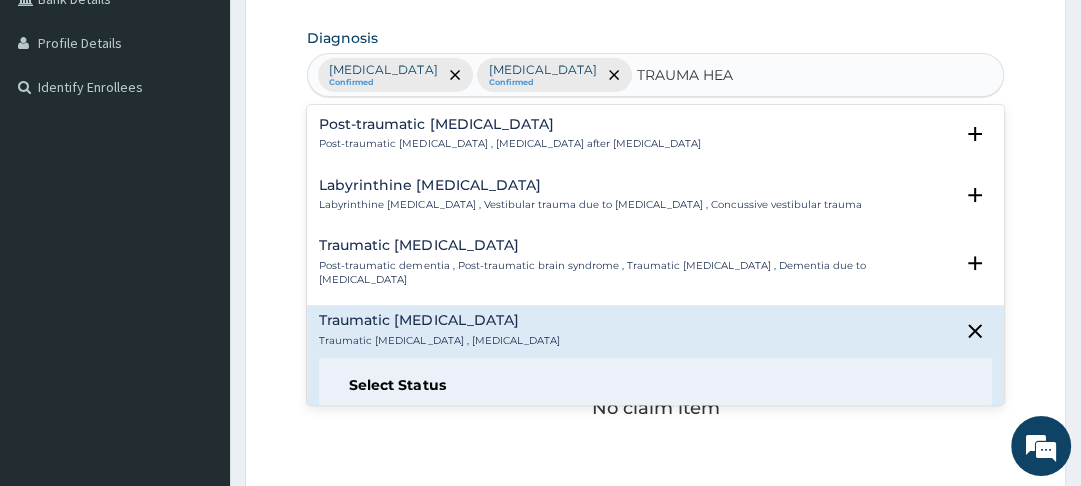 scroll, scrollTop: 493, scrollLeft: 0, axis: vertical 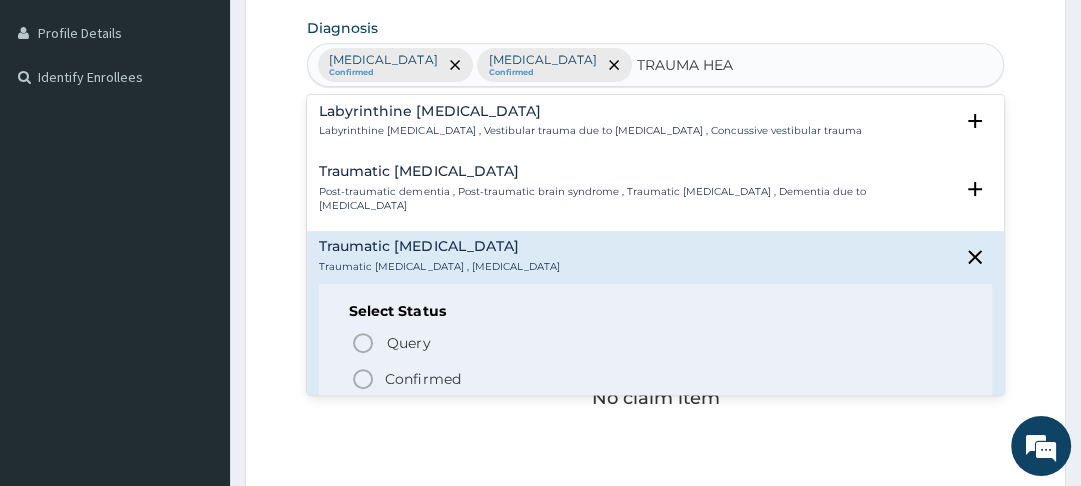 click 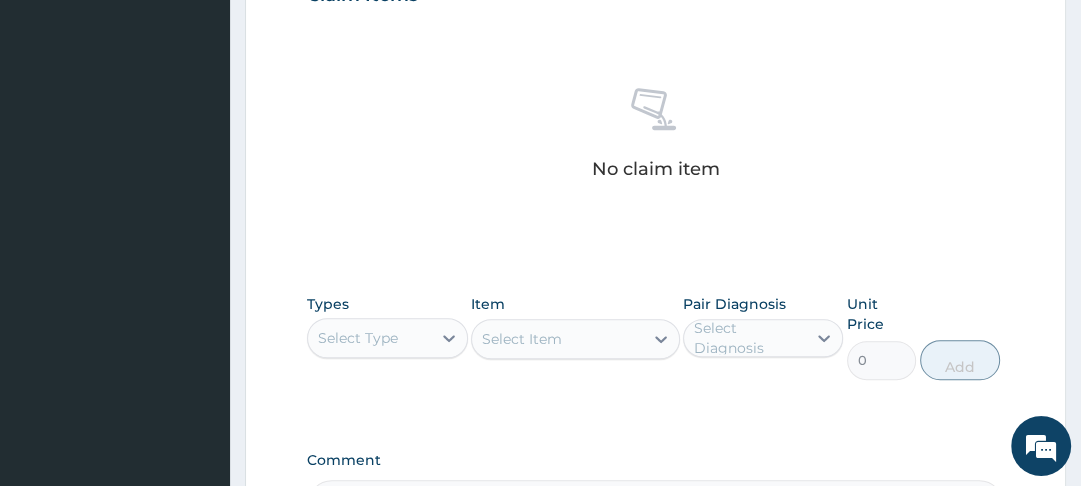 scroll, scrollTop: 749, scrollLeft: 0, axis: vertical 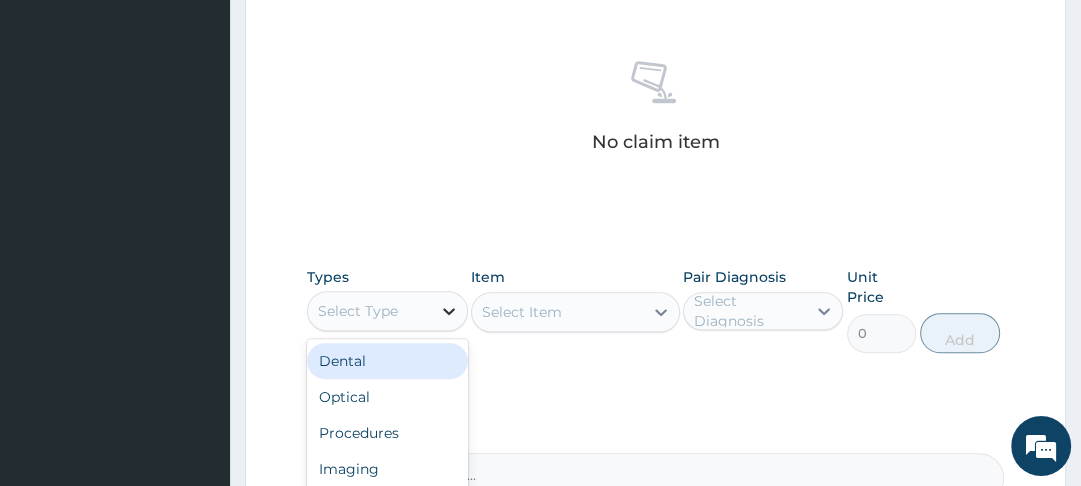 click 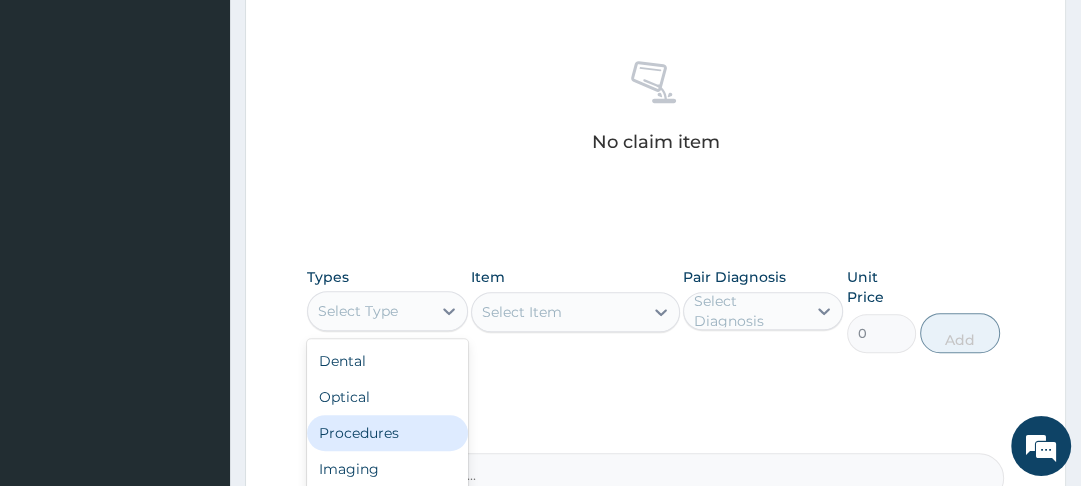 click on "Procedures" at bounding box center [387, 433] 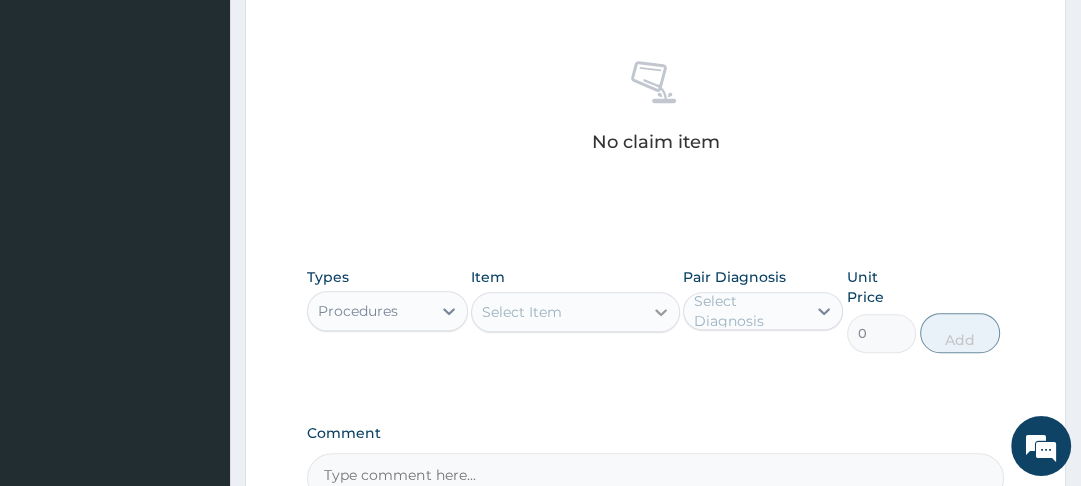 click 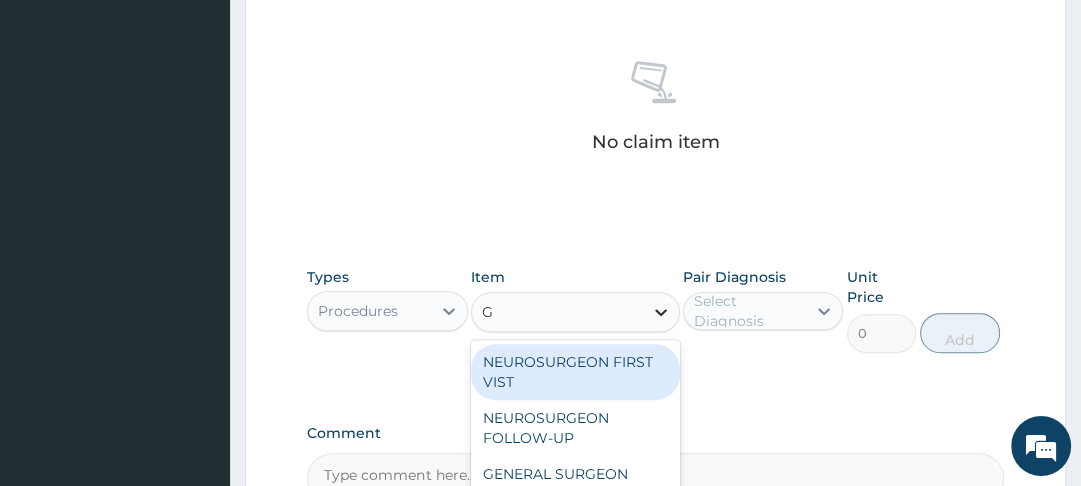 type on "GP" 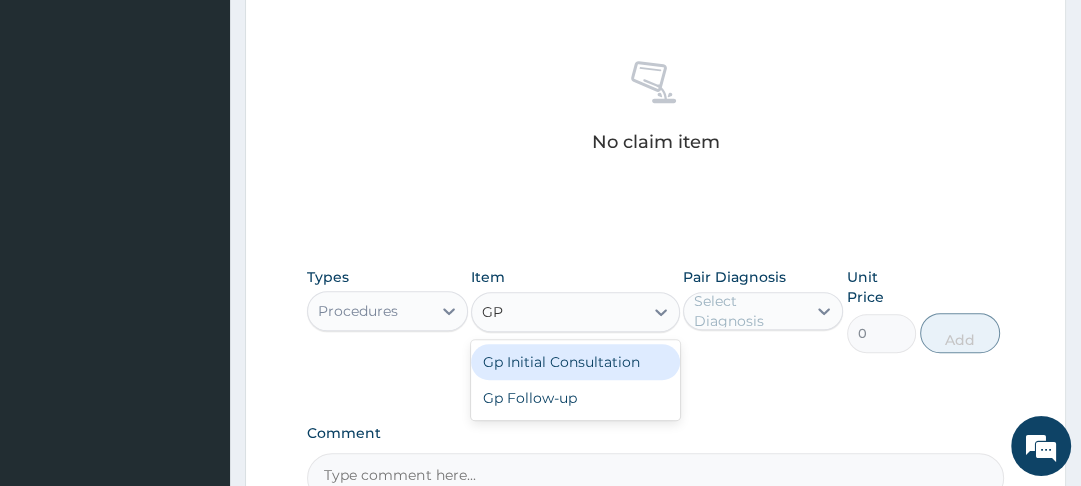 click on "Gp Initial Consultation" at bounding box center (575, 362) 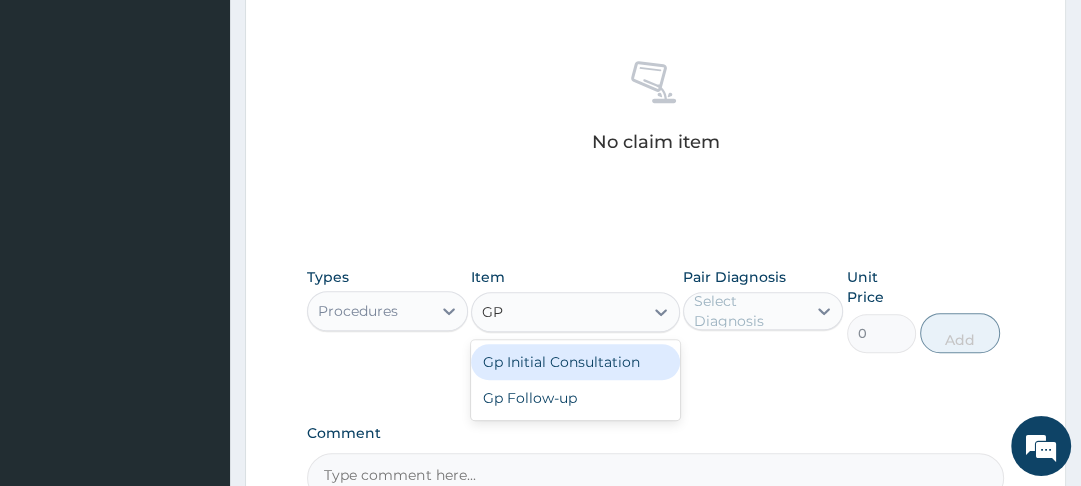 type 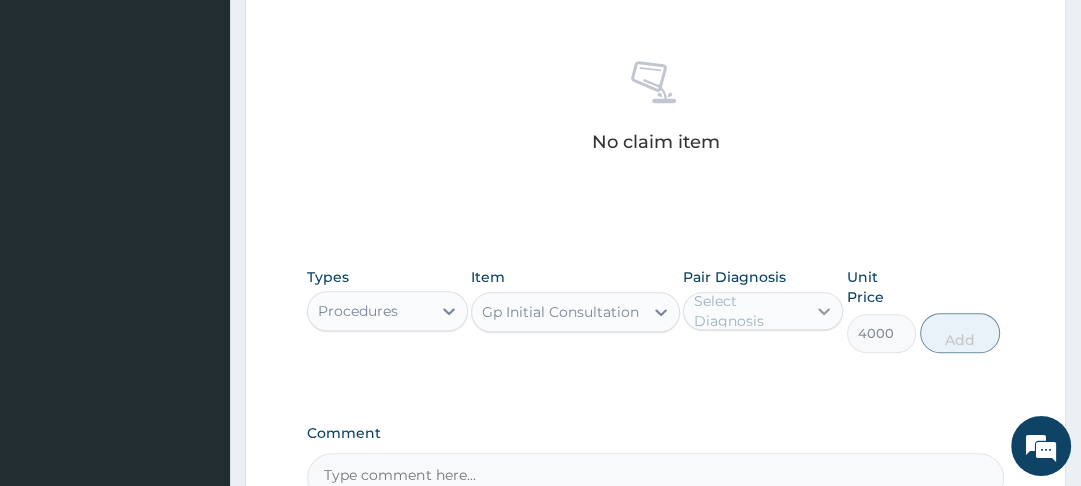 click 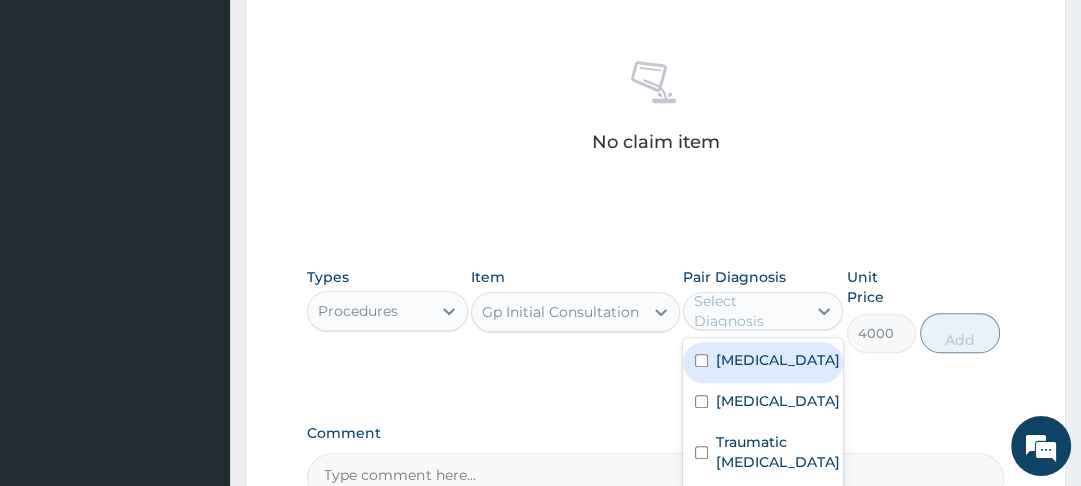 click on "[MEDICAL_DATA]" at bounding box center [763, 362] 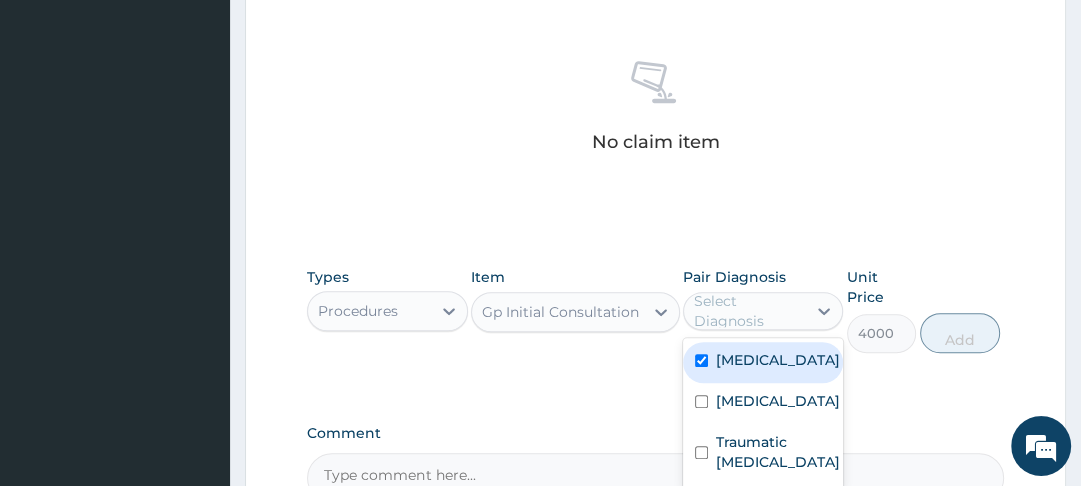 checkbox on "true" 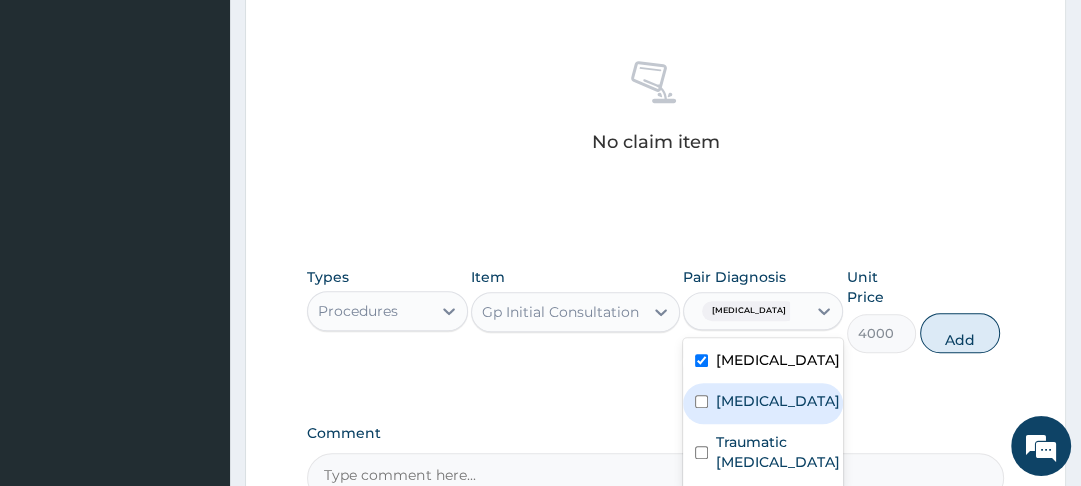 click on "[MEDICAL_DATA]" at bounding box center (763, 403) 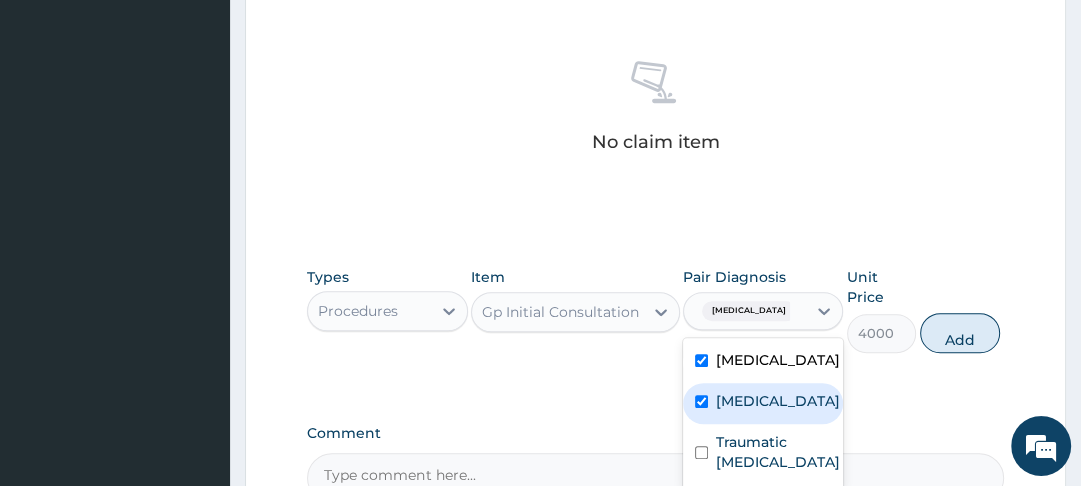 checkbox on "true" 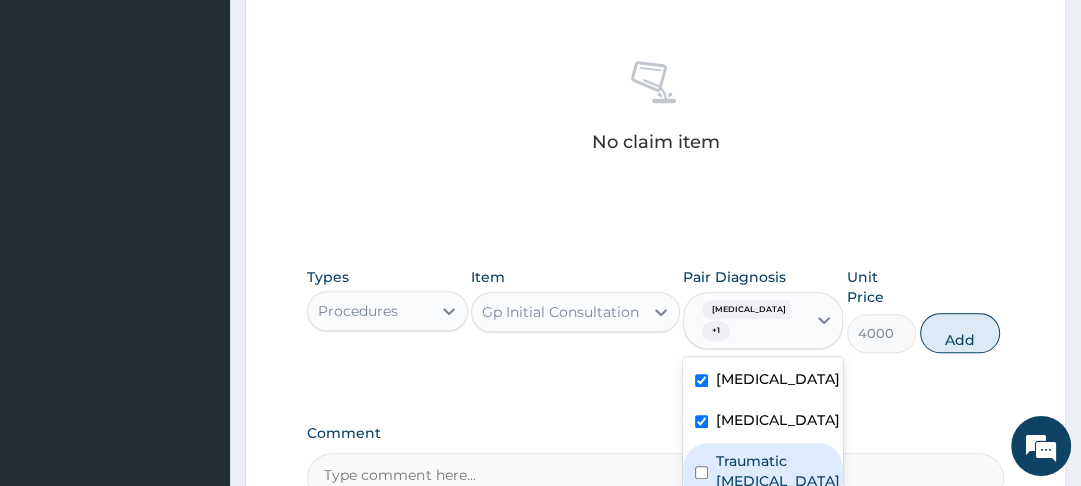 click on "Traumatic blister of head" at bounding box center (763, 473) 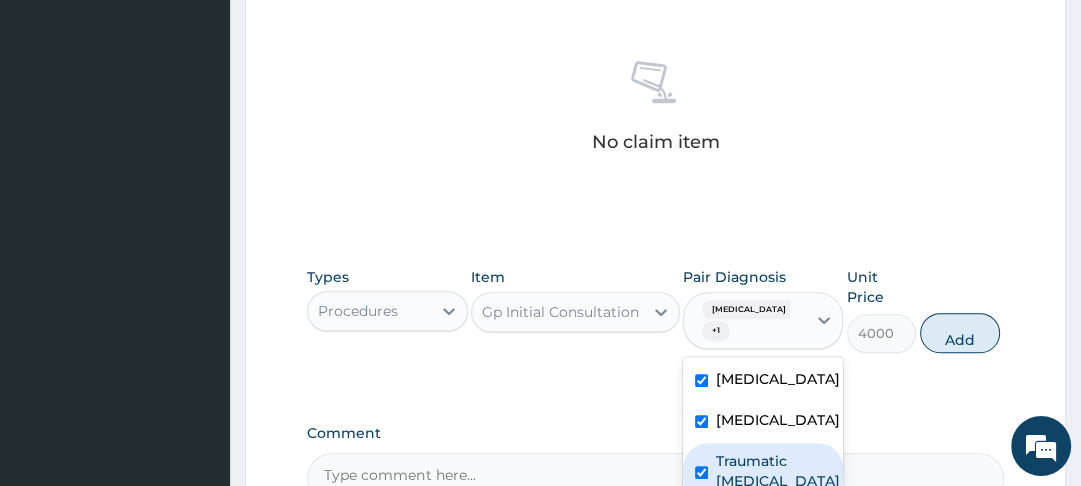 checkbox on "true" 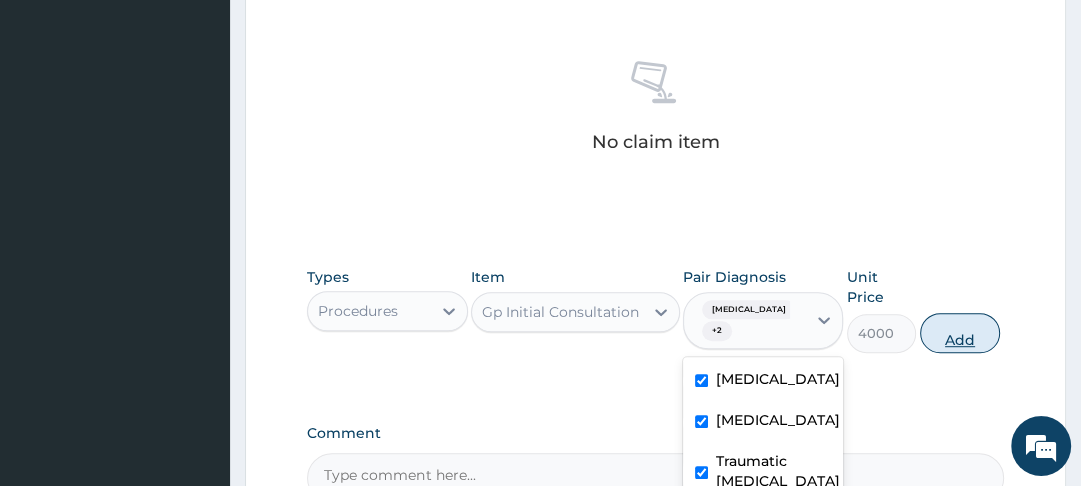 click on "Add" at bounding box center [960, 333] 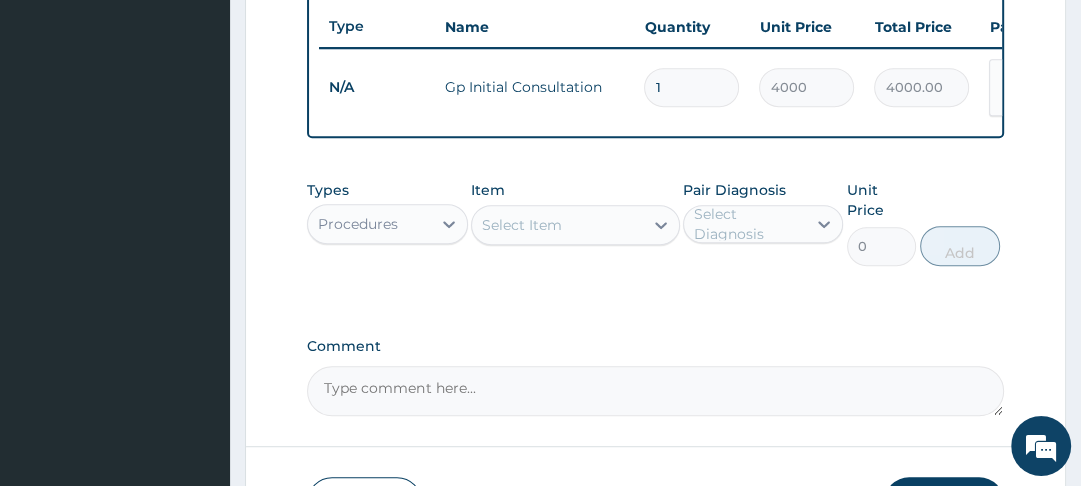click on "Select Item" at bounding box center [522, 225] 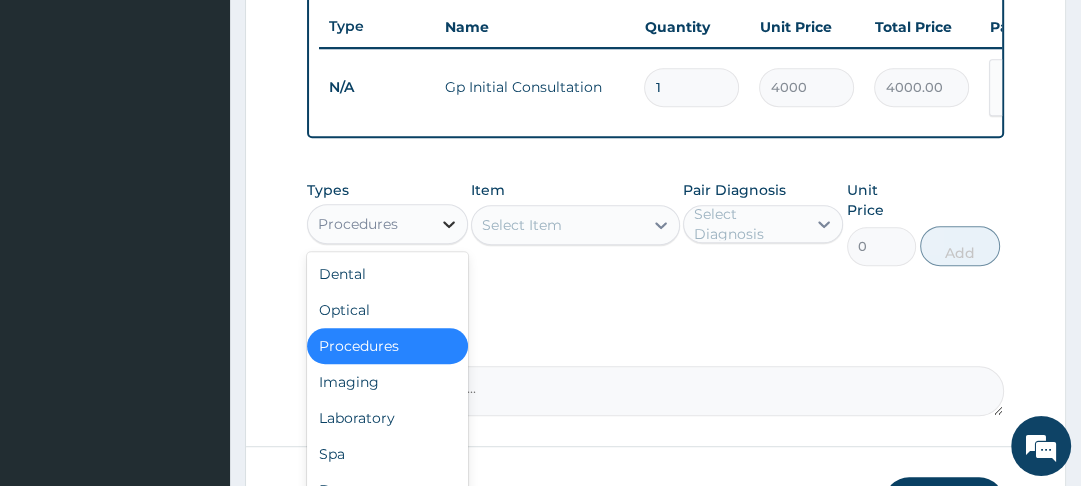 click 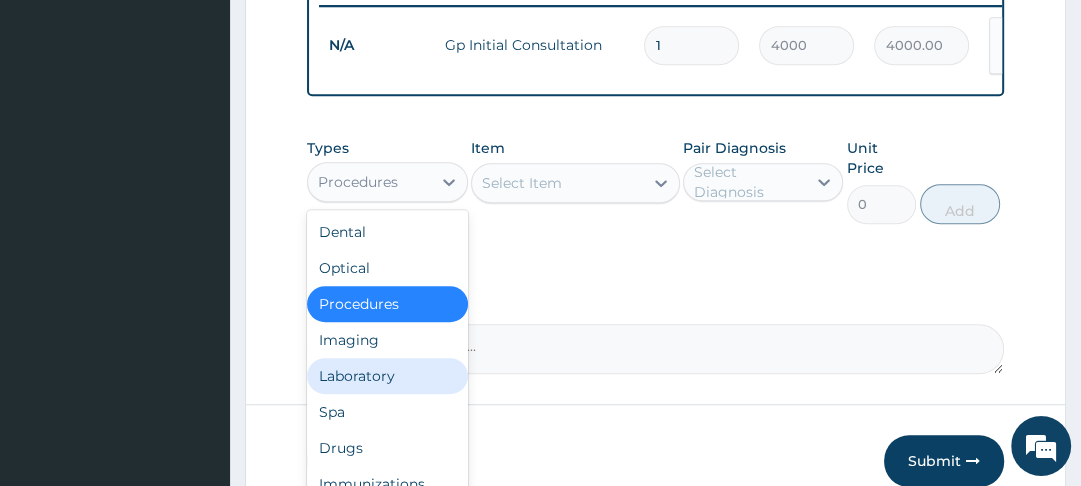 scroll, scrollTop: 813, scrollLeft: 0, axis: vertical 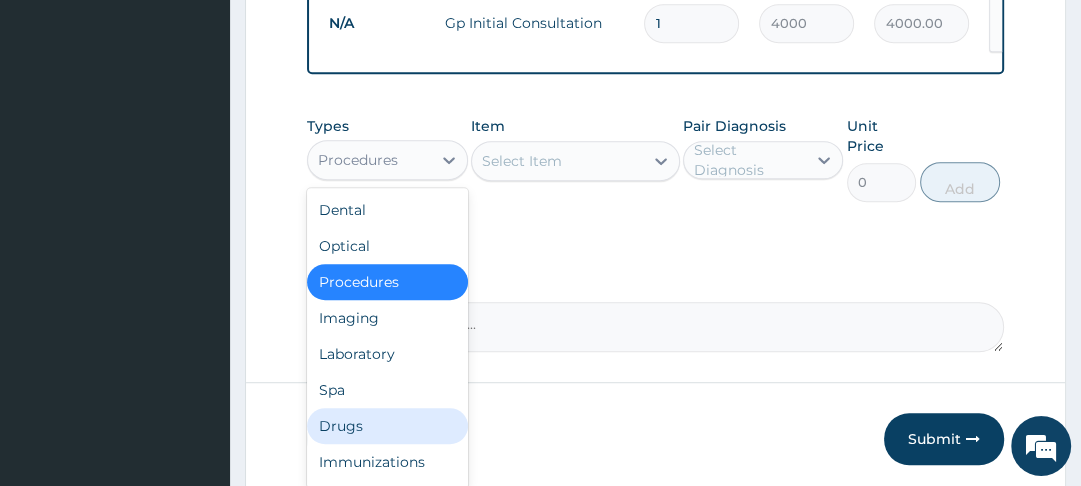 click on "Drugs" at bounding box center [387, 426] 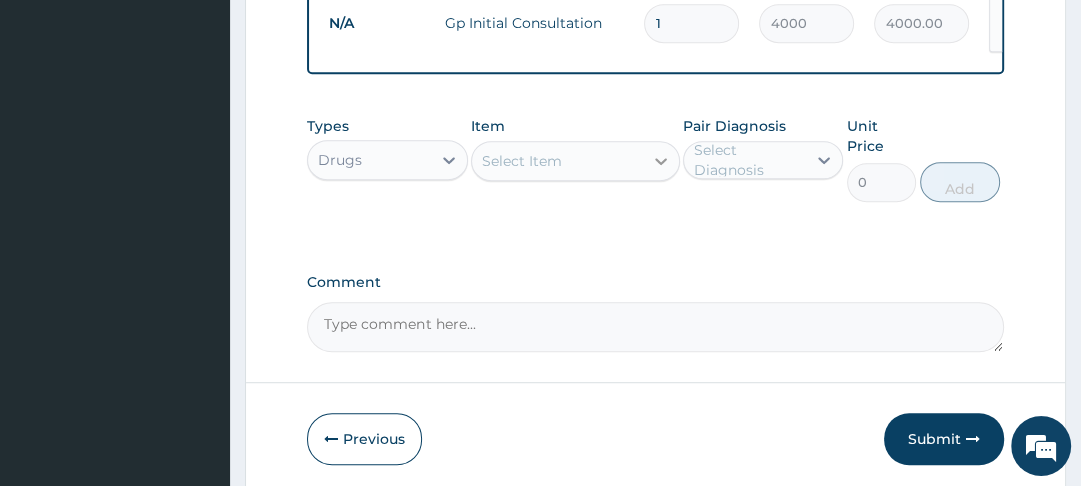 click 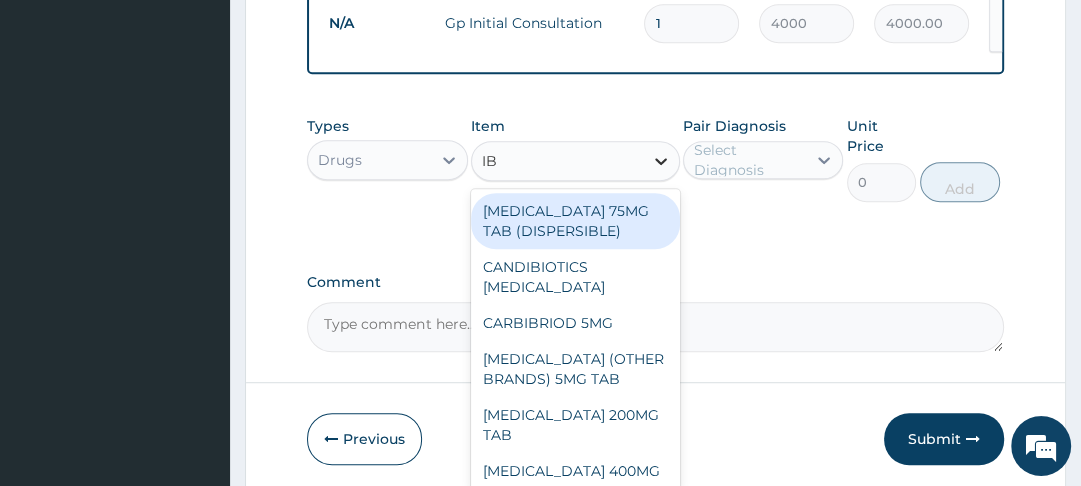 type on "IBU" 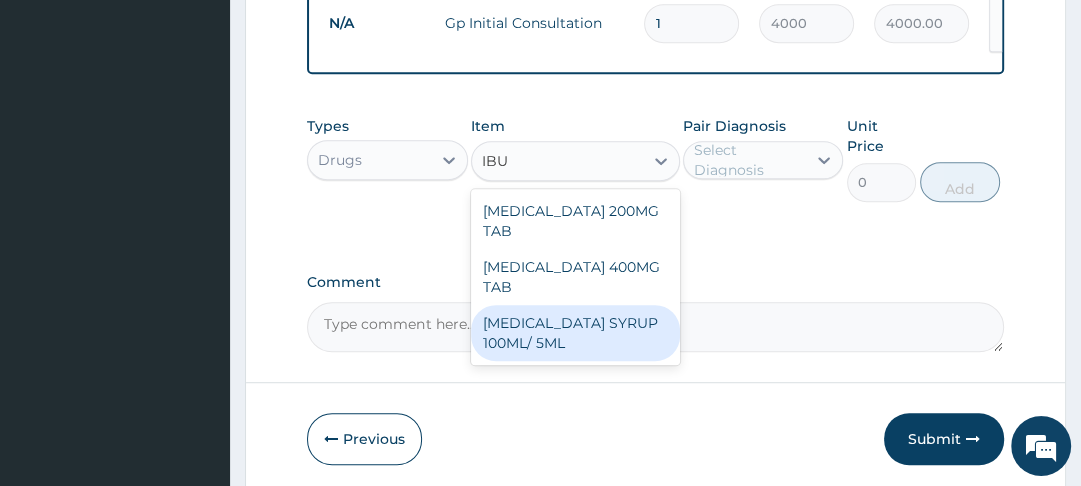 click on "[MEDICAL_DATA] SYRUP 100ML/ 5ML" at bounding box center [575, 333] 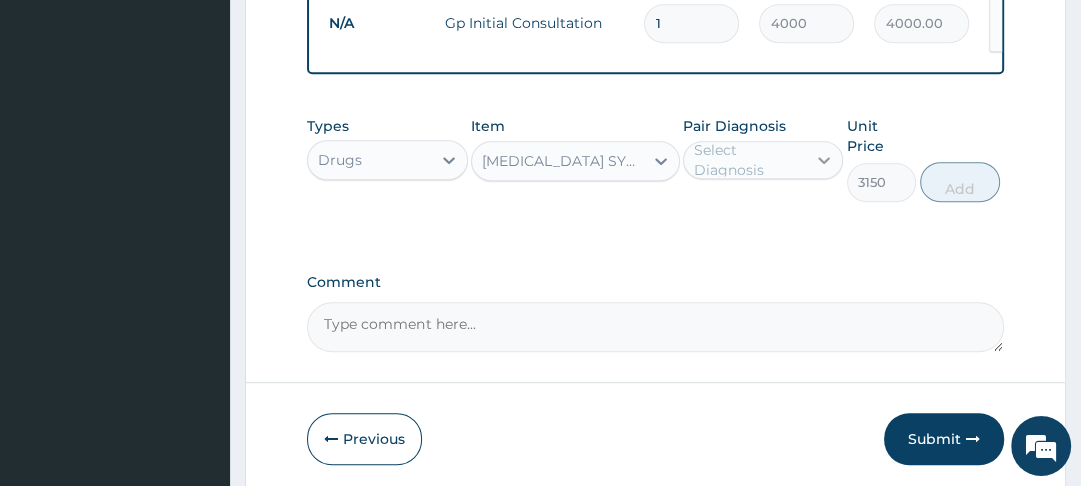 click 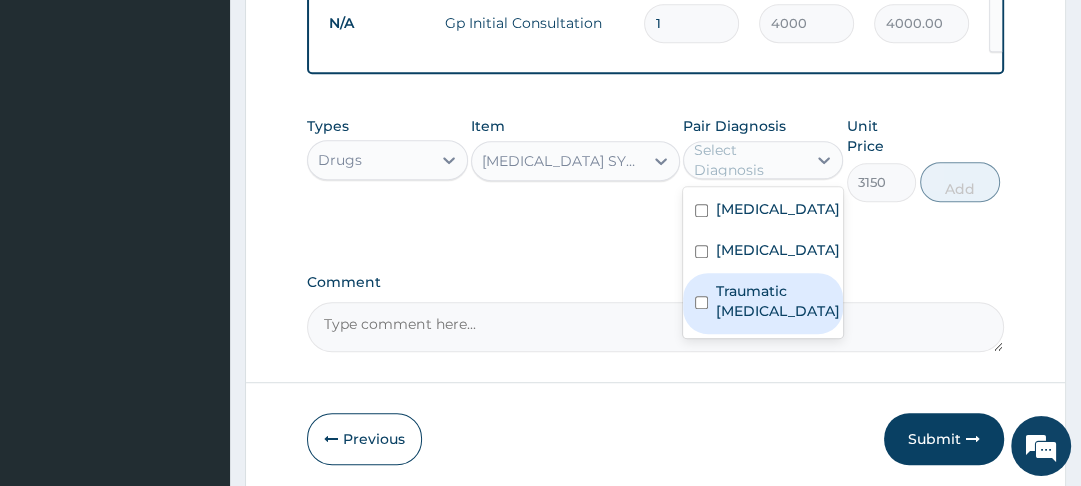 click on "Traumatic blister of head" at bounding box center [778, 301] 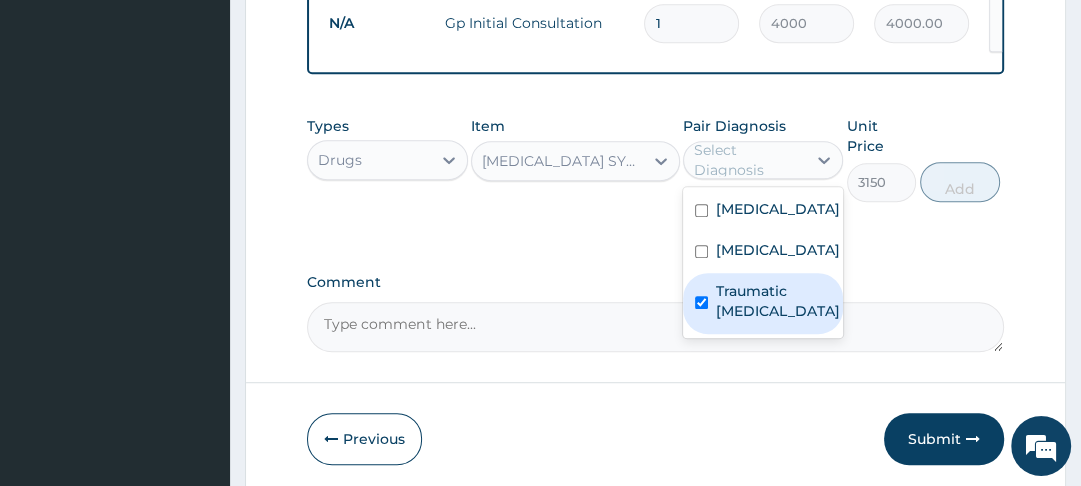 checkbox on "true" 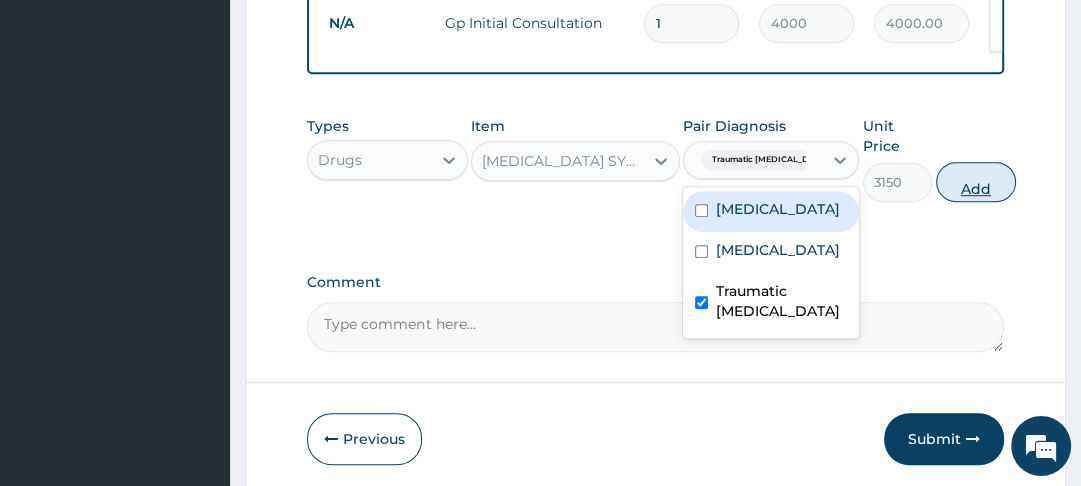 click on "Add" at bounding box center (976, 182) 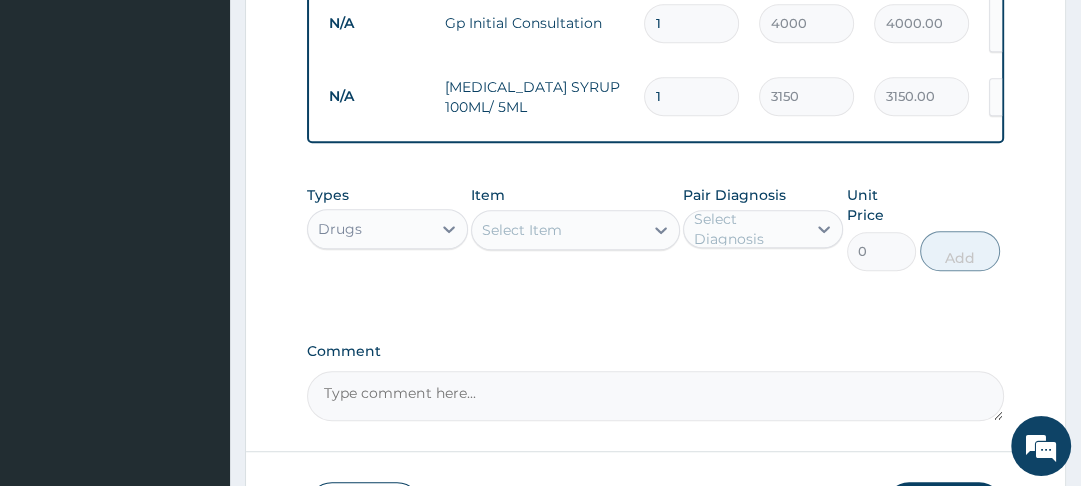 click on "Select Item" at bounding box center (522, 230) 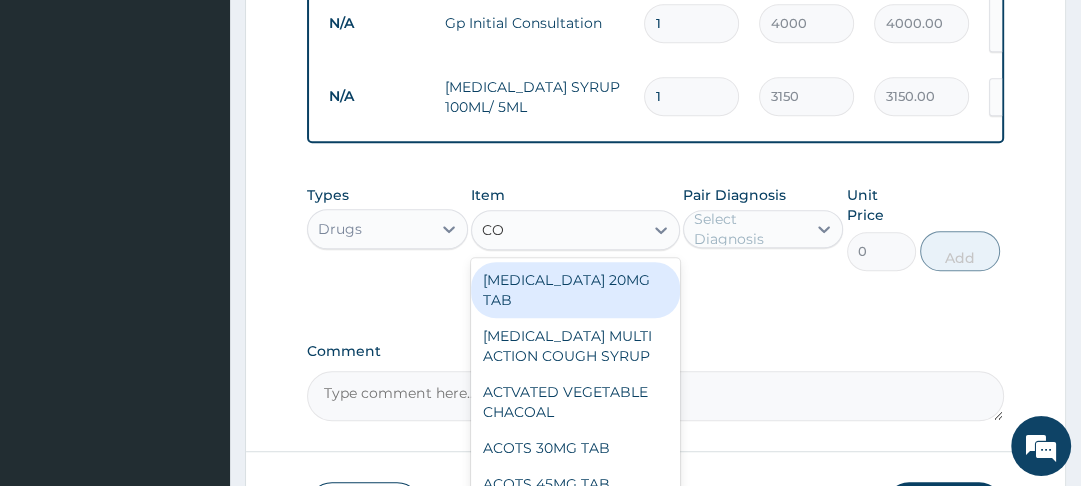 type on "COA" 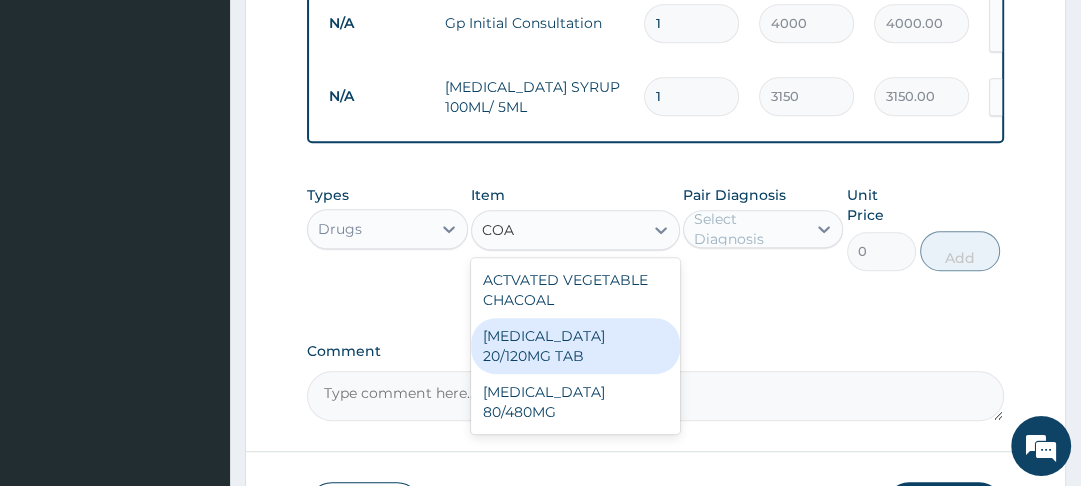 click on "[MEDICAL_DATA] 20/120MG TAB" at bounding box center [575, 346] 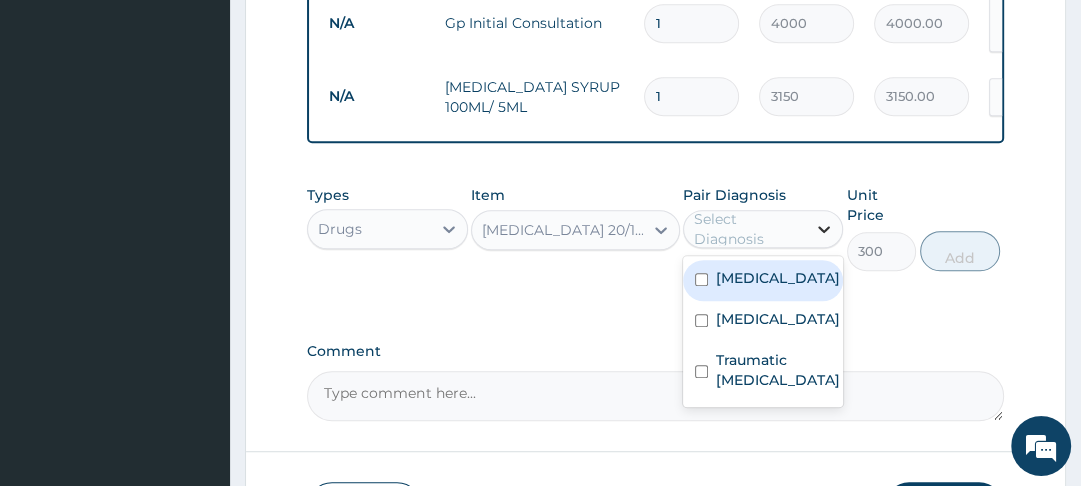 click 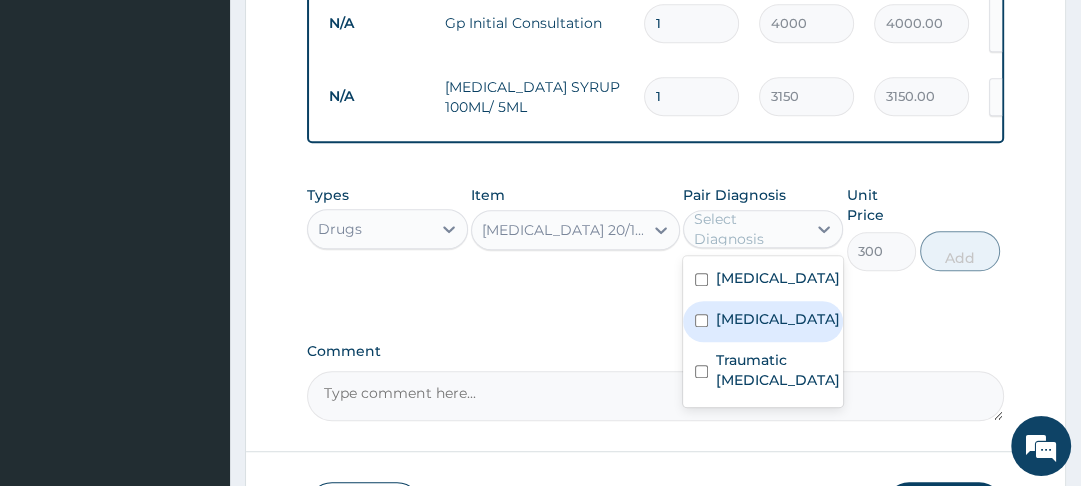 click on "[MEDICAL_DATA]" at bounding box center (763, 321) 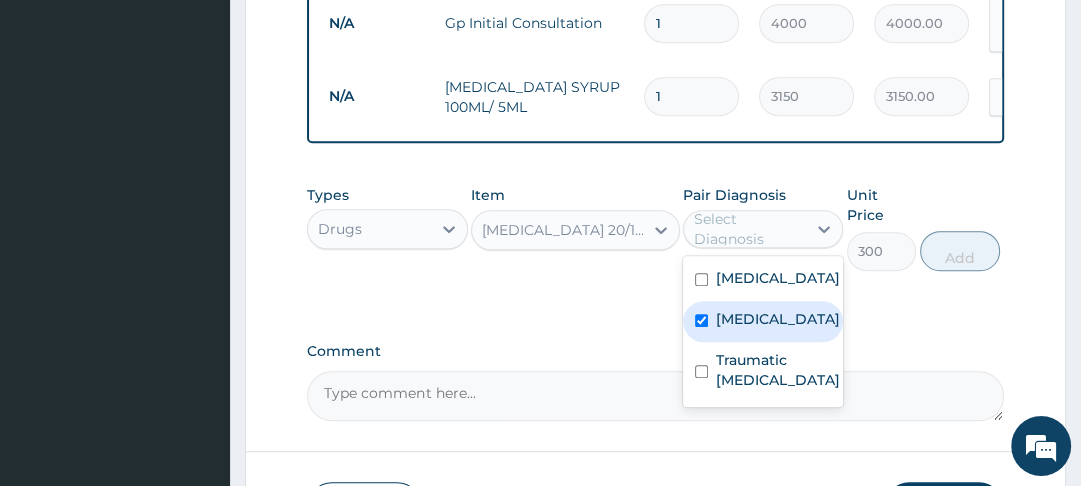 checkbox on "true" 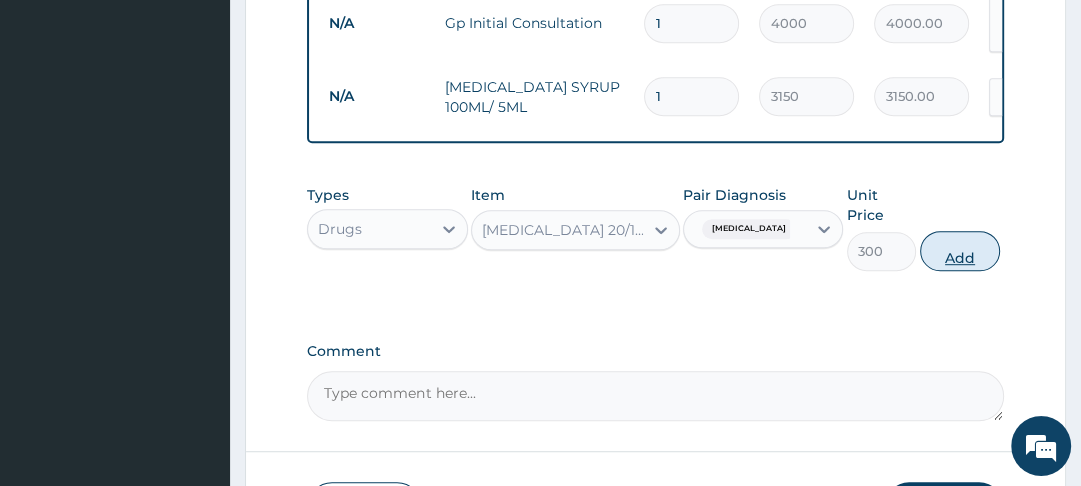click on "Add" at bounding box center (960, 251) 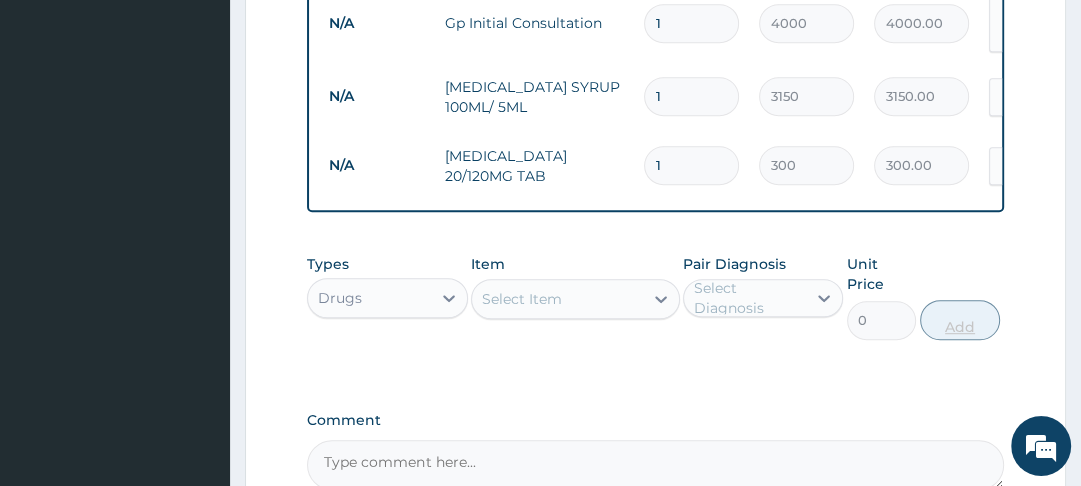 type on "12" 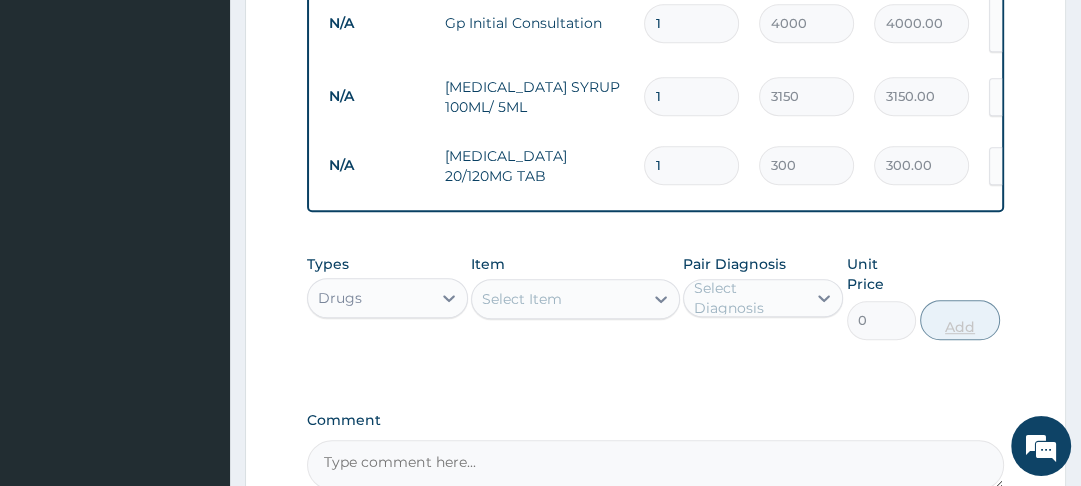 type on "3600.00" 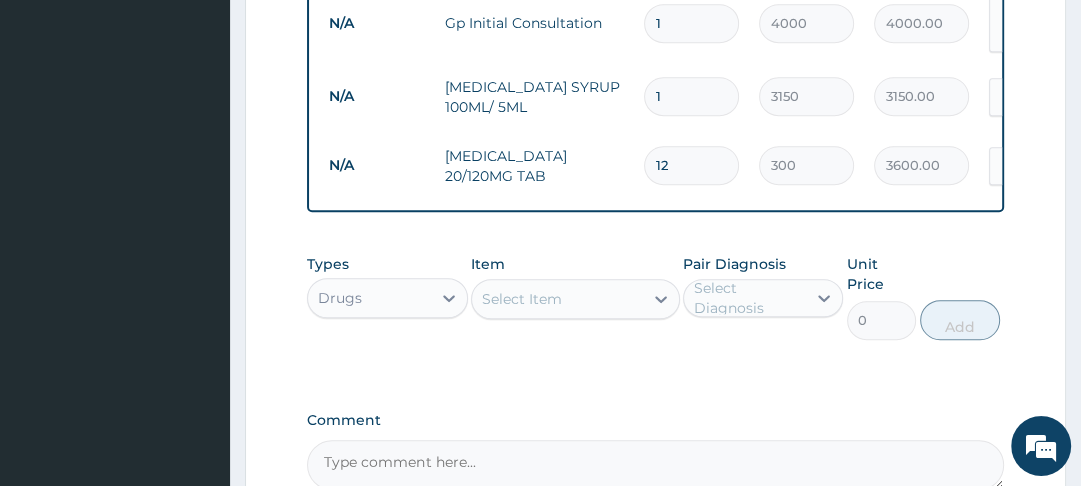 type on "12" 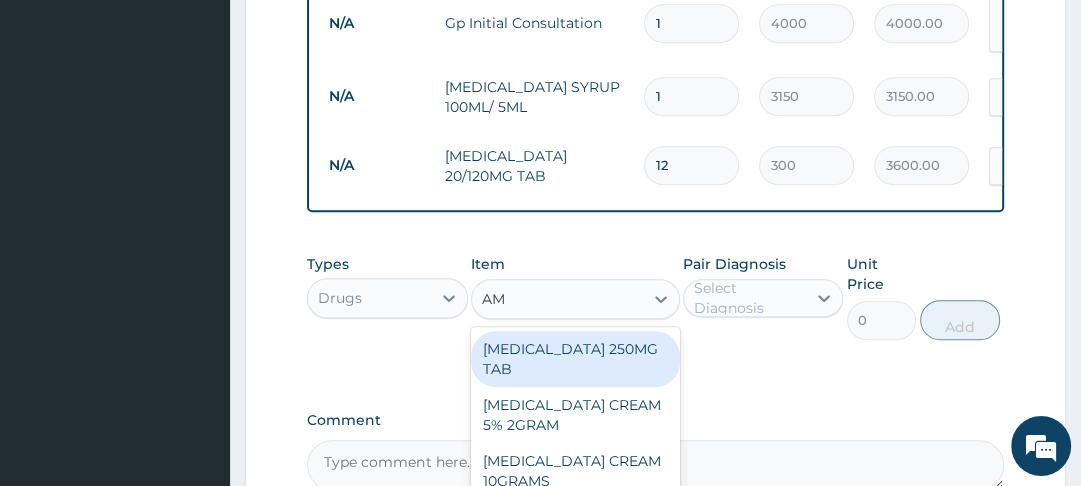 type on "AMO" 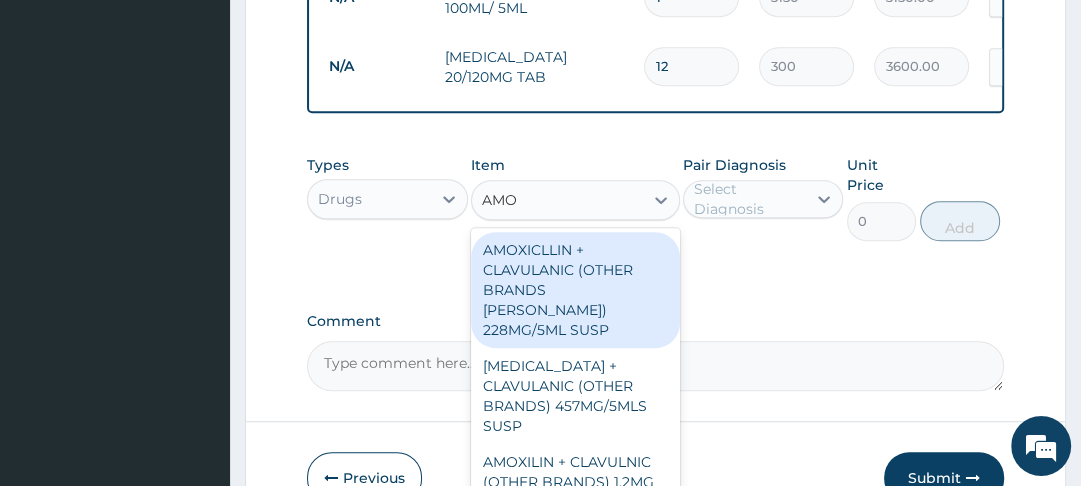 scroll, scrollTop: 941, scrollLeft: 0, axis: vertical 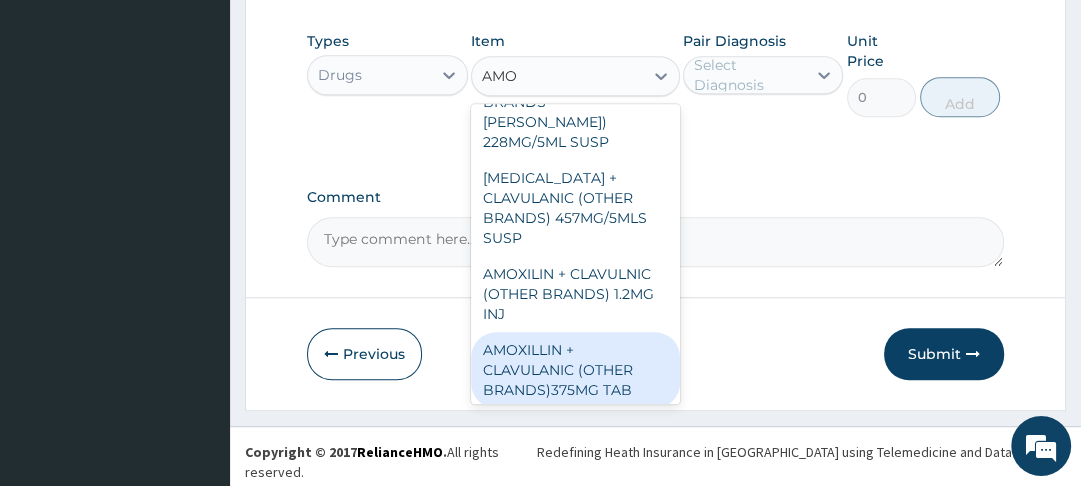 click on "AMOXILLIN + CLAVULANIC (OTHER BRANDS)375MG TAB" at bounding box center [575, 370] 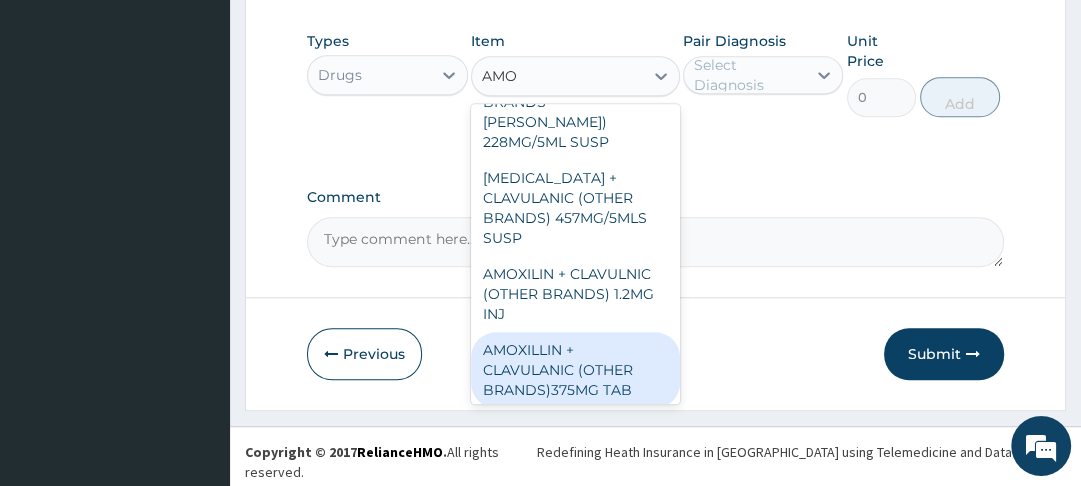 type 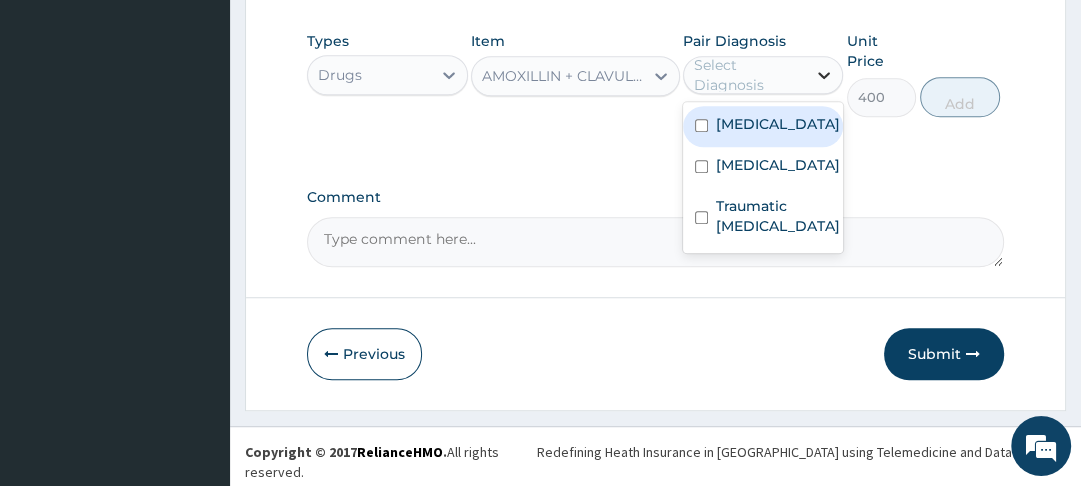 click 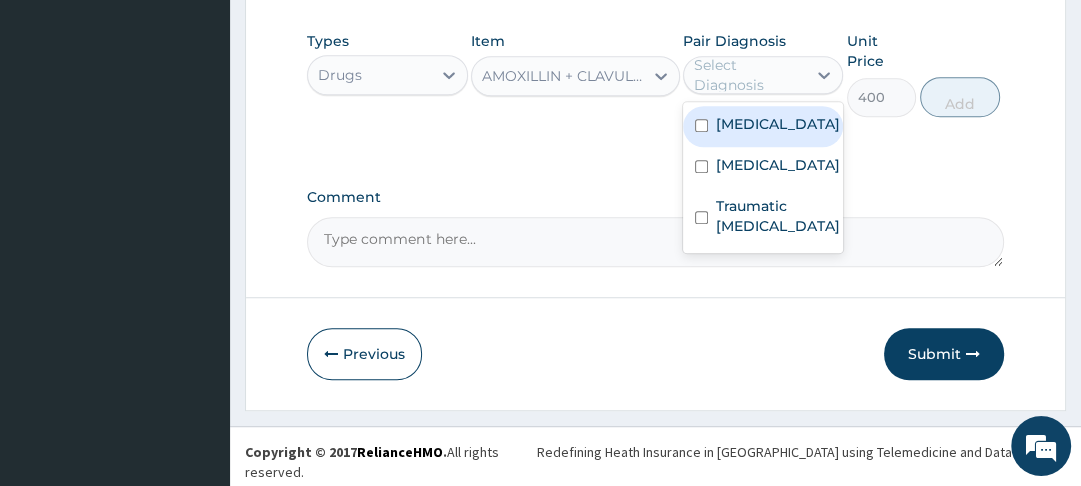 click at bounding box center [701, 125] 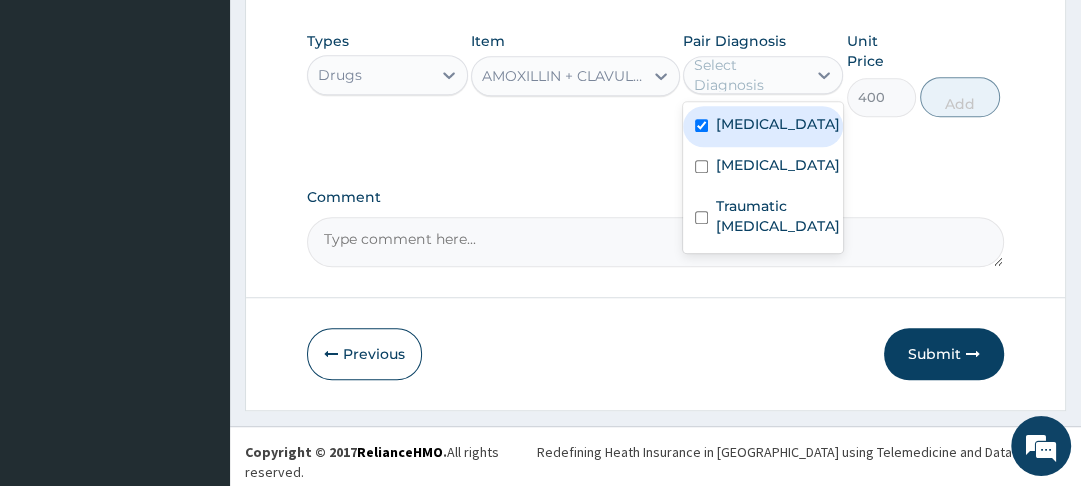 checkbox on "true" 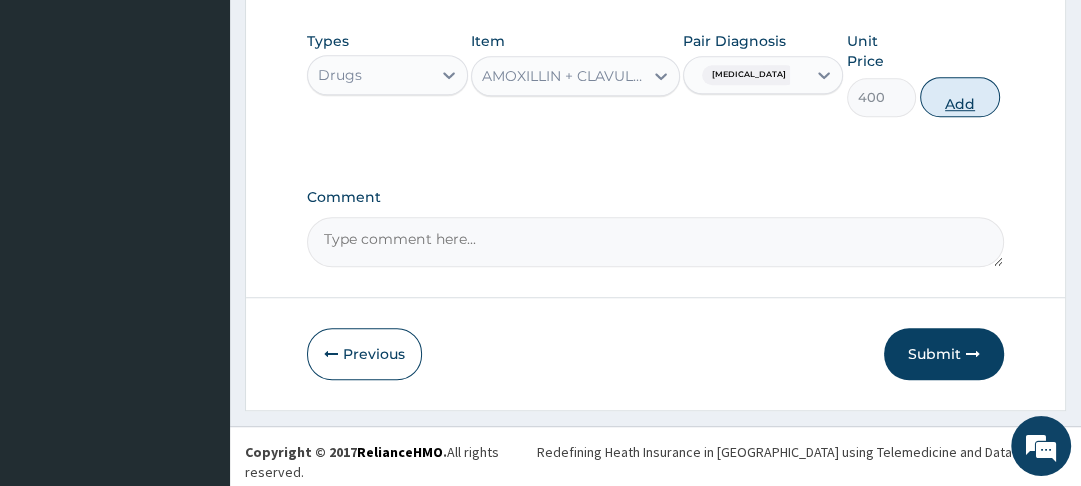 click on "Add" at bounding box center (960, 97) 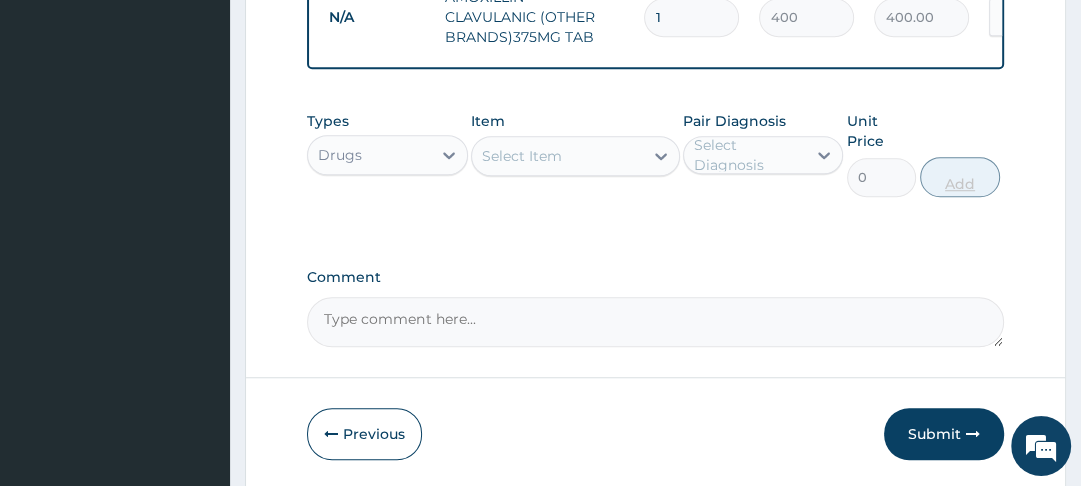 scroll, scrollTop: 1031, scrollLeft: 0, axis: vertical 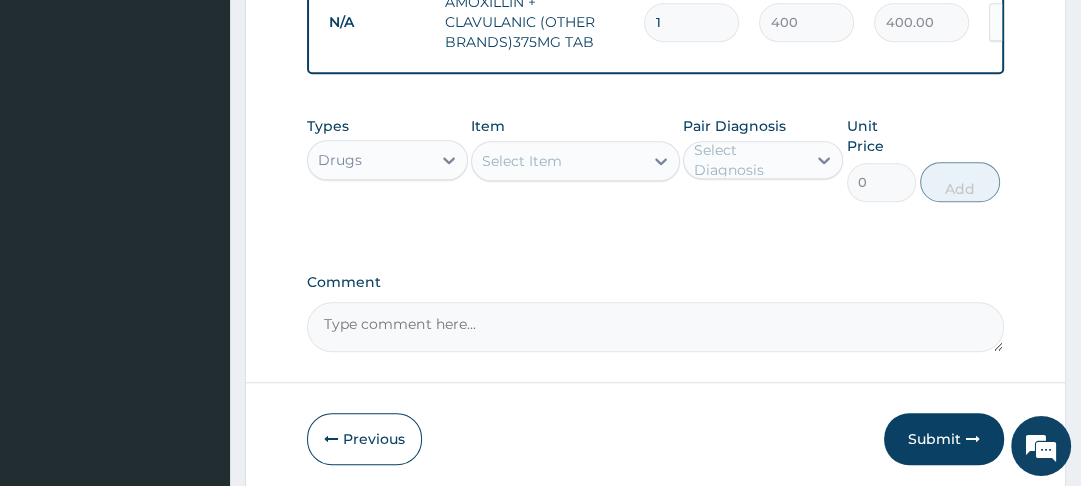 click on "Select Item" at bounding box center (522, 161) 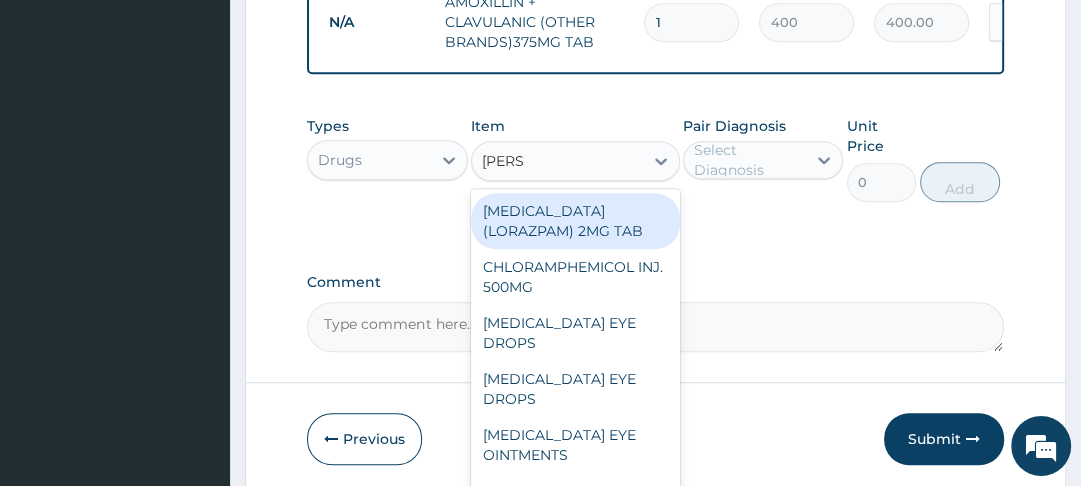 type on "LORAT" 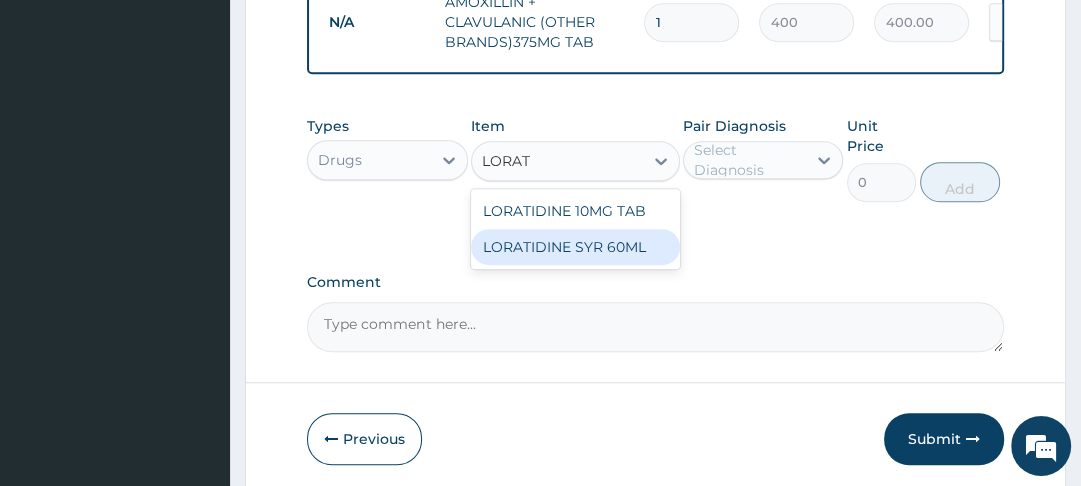 click on "LORATIDINE SYR 60ML" at bounding box center (575, 247) 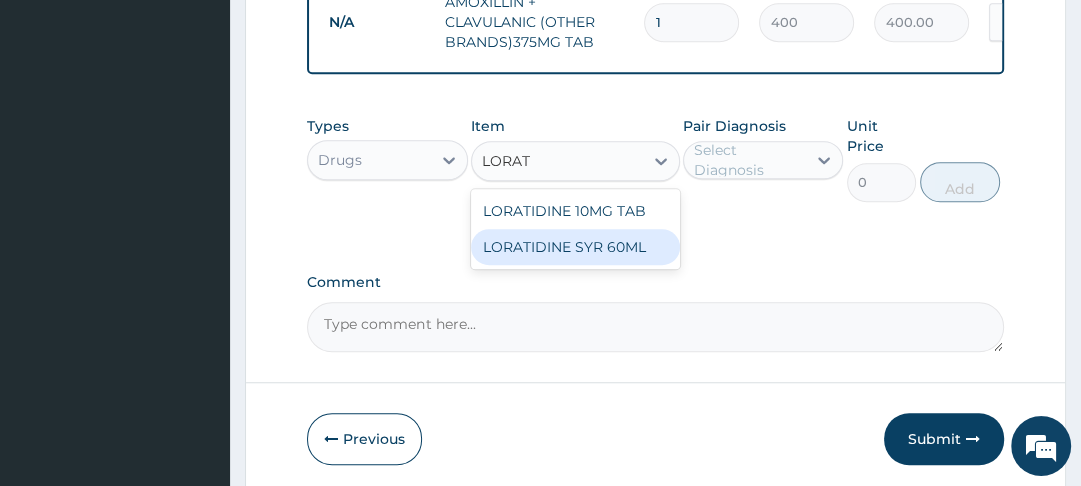 type 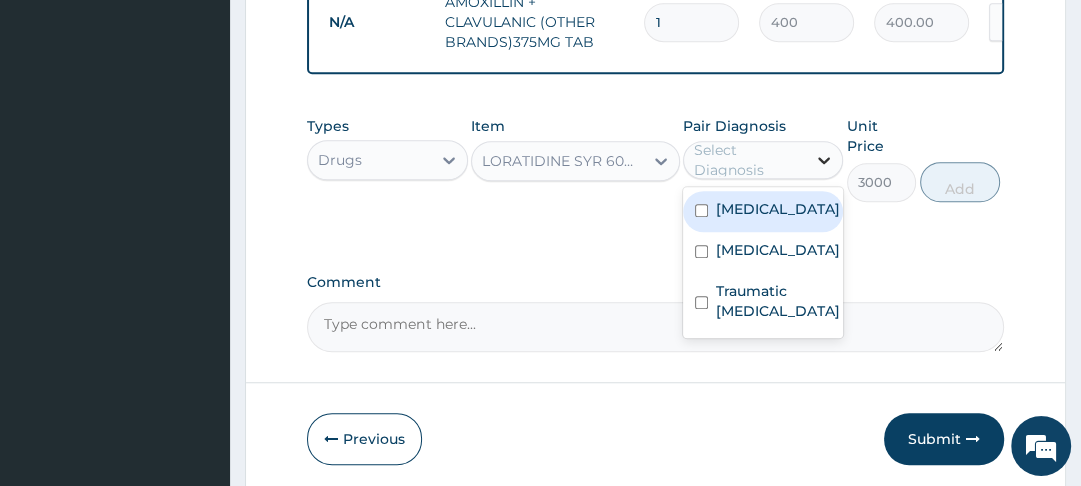 click 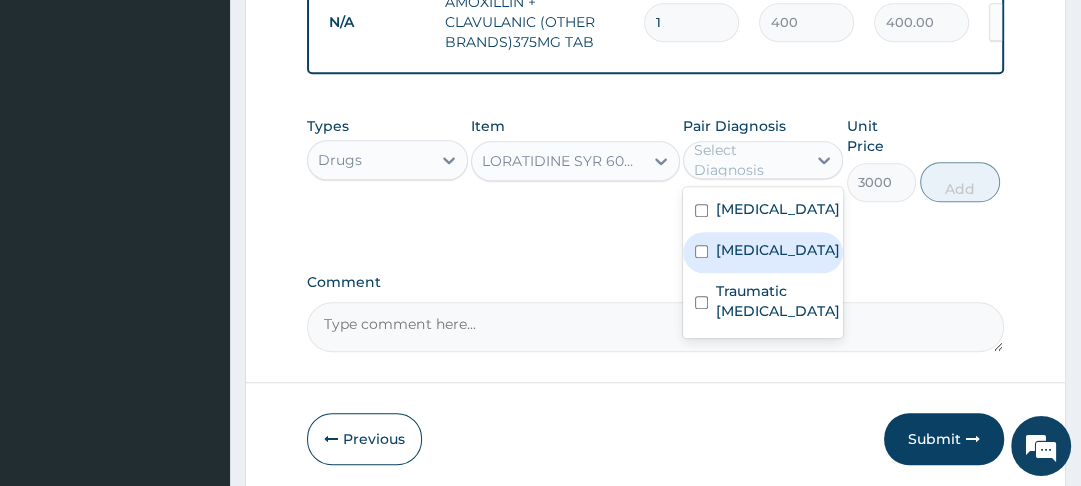 click on "[MEDICAL_DATA]" at bounding box center (778, 250) 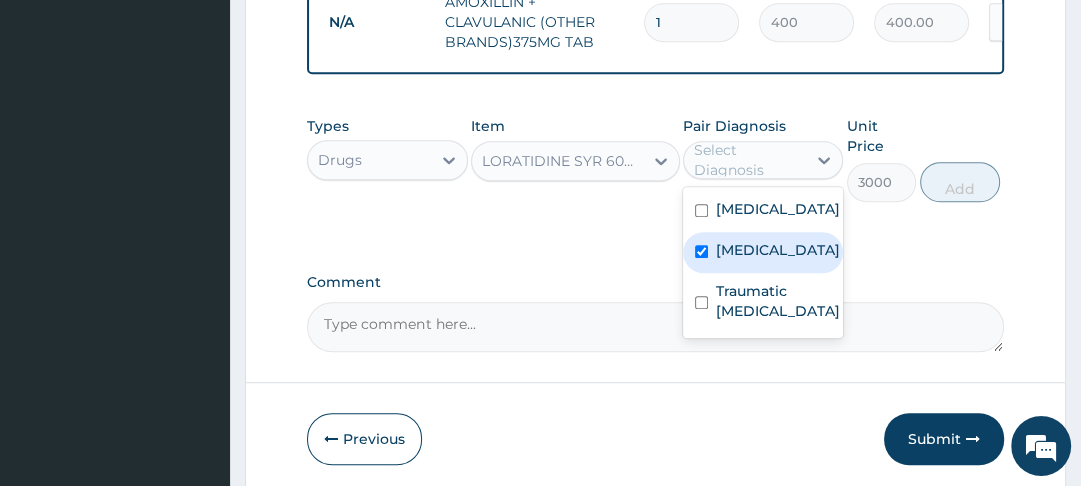checkbox on "true" 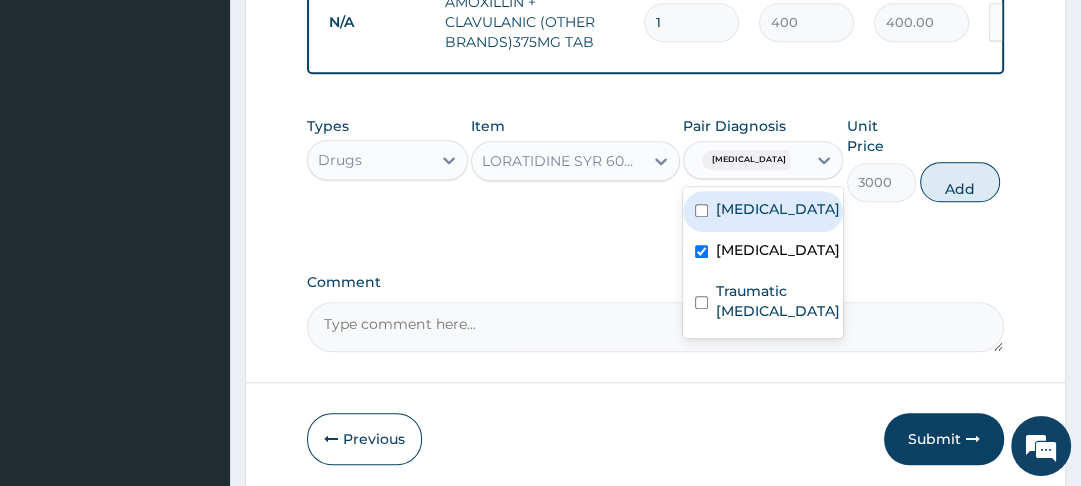 click on "Upper respiratory infection" at bounding box center (778, 209) 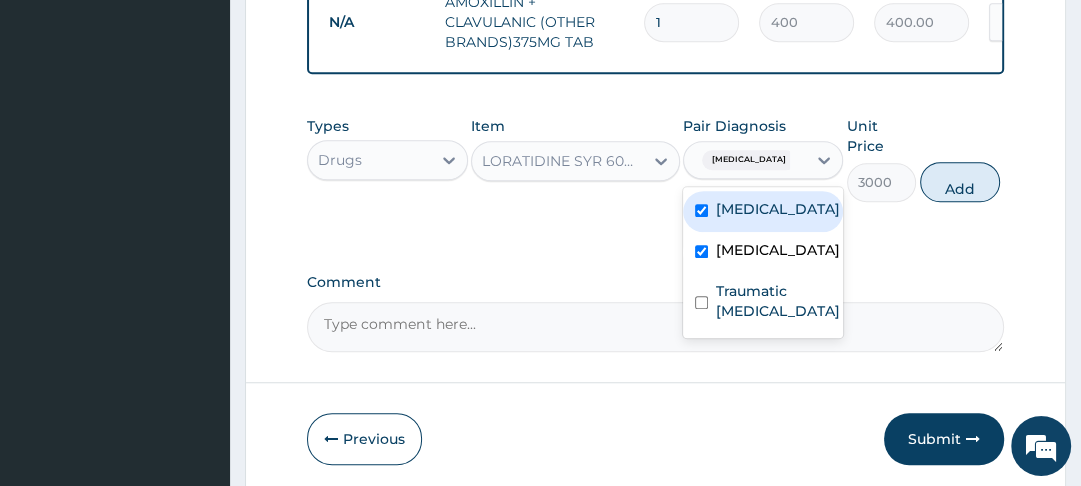 checkbox on "true" 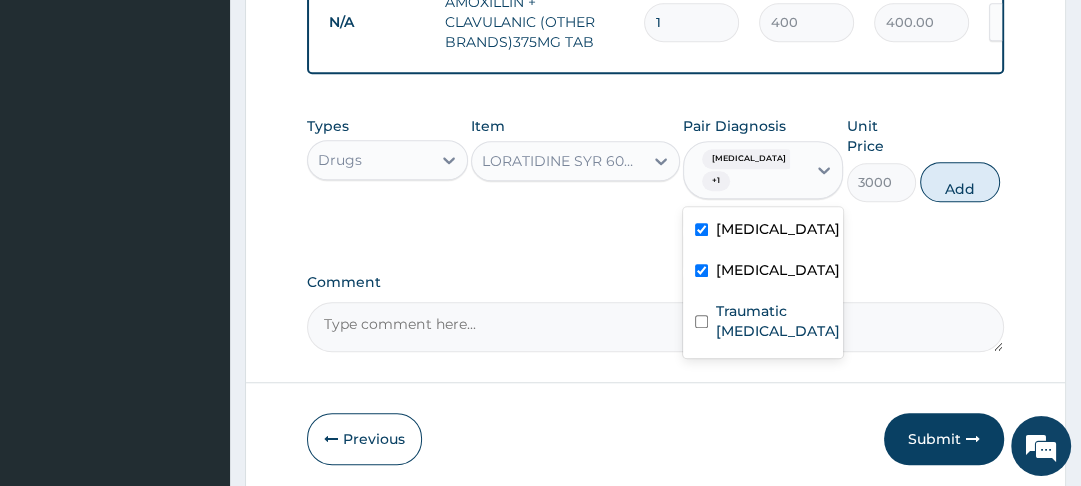 click on "Malaria" at bounding box center [763, 272] 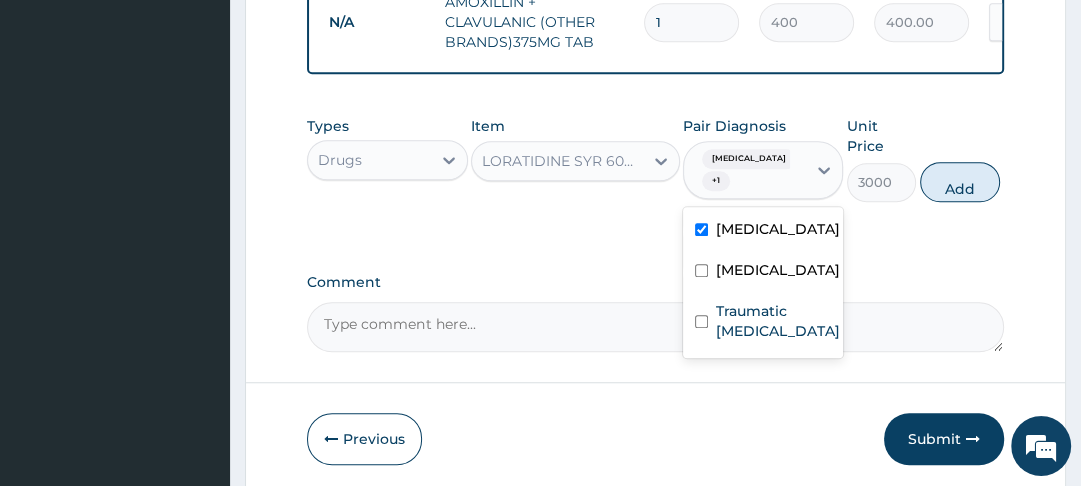checkbox on "false" 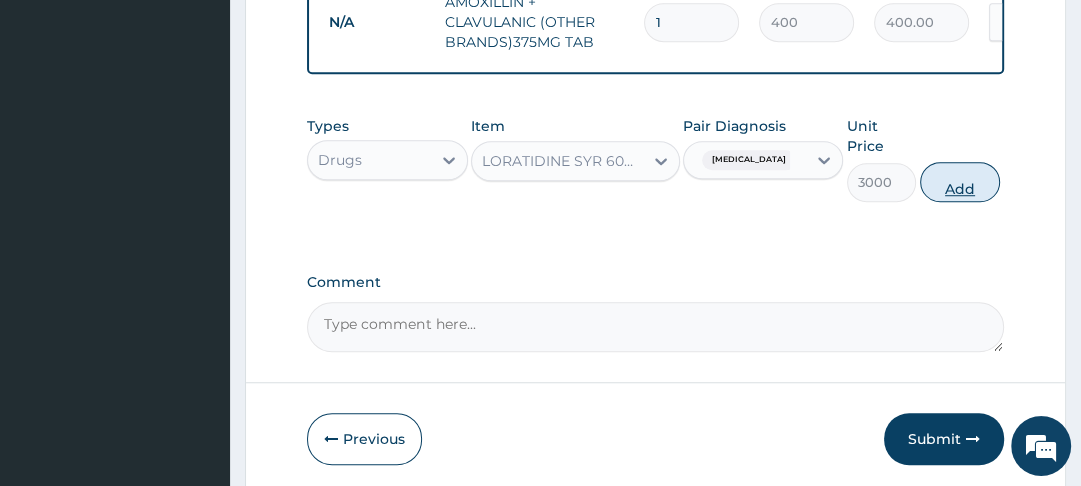click on "Add" at bounding box center (960, 182) 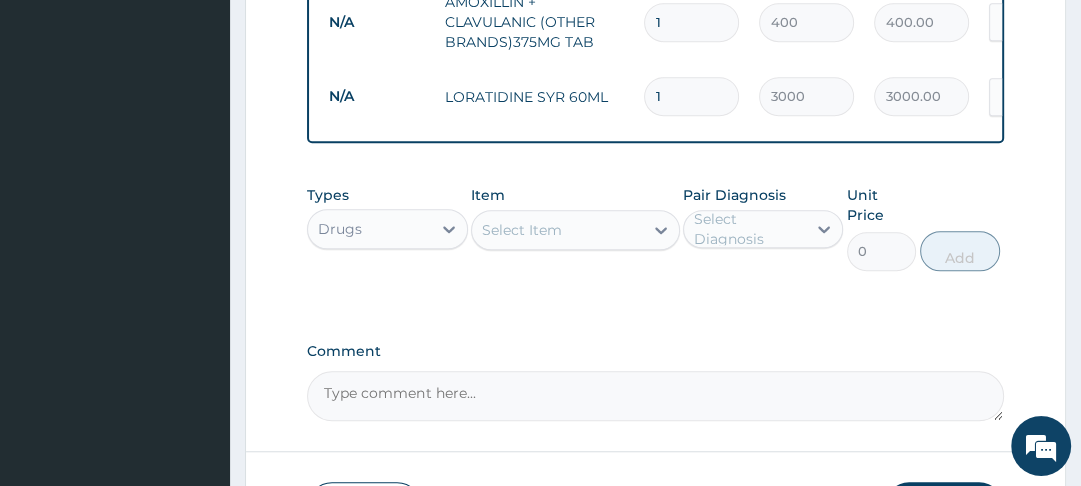 click on "Select Item" at bounding box center (522, 230) 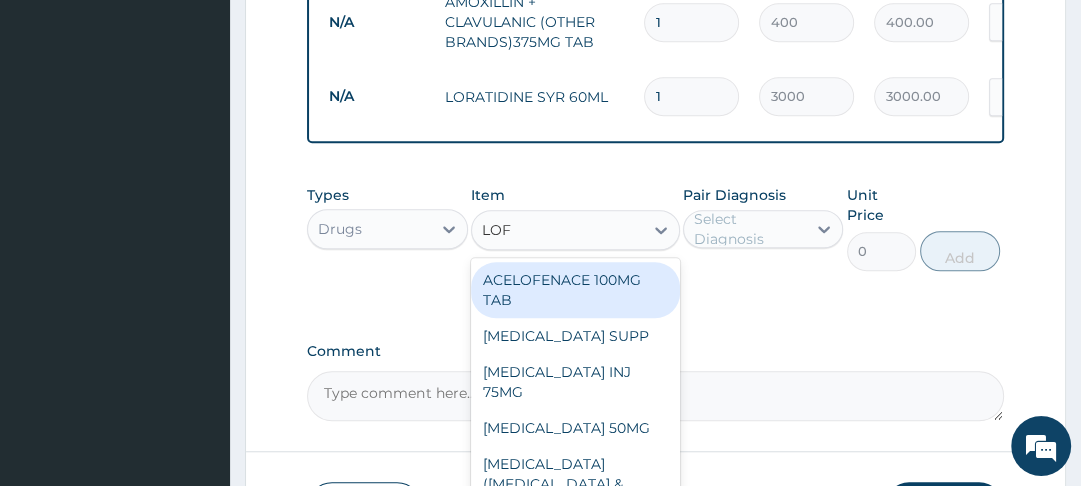type on "LOFN" 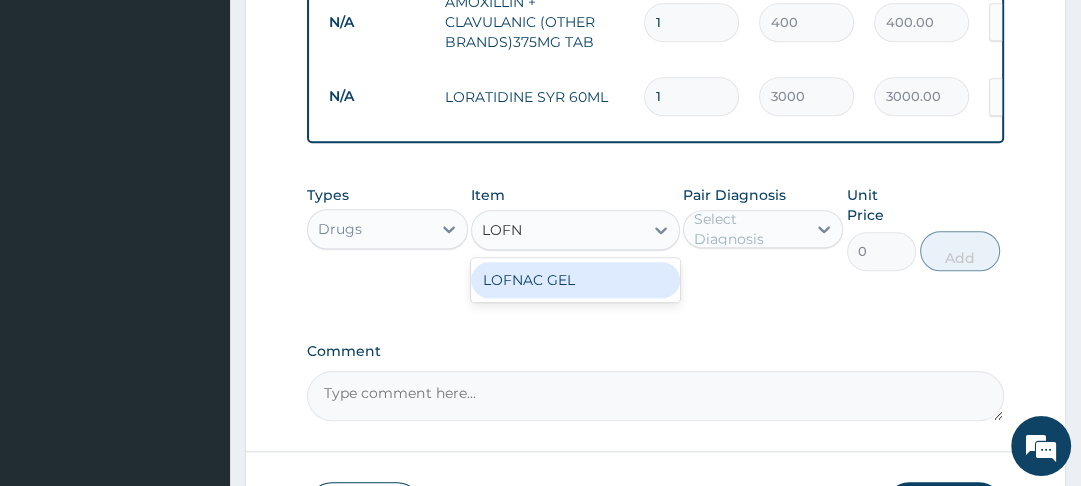 click on "LOFNAC GEL" at bounding box center [575, 280] 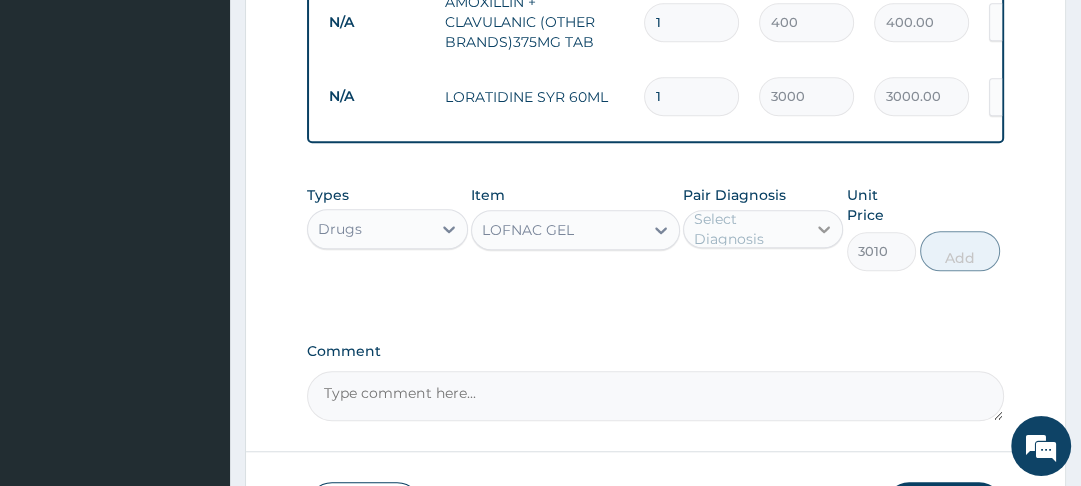 click 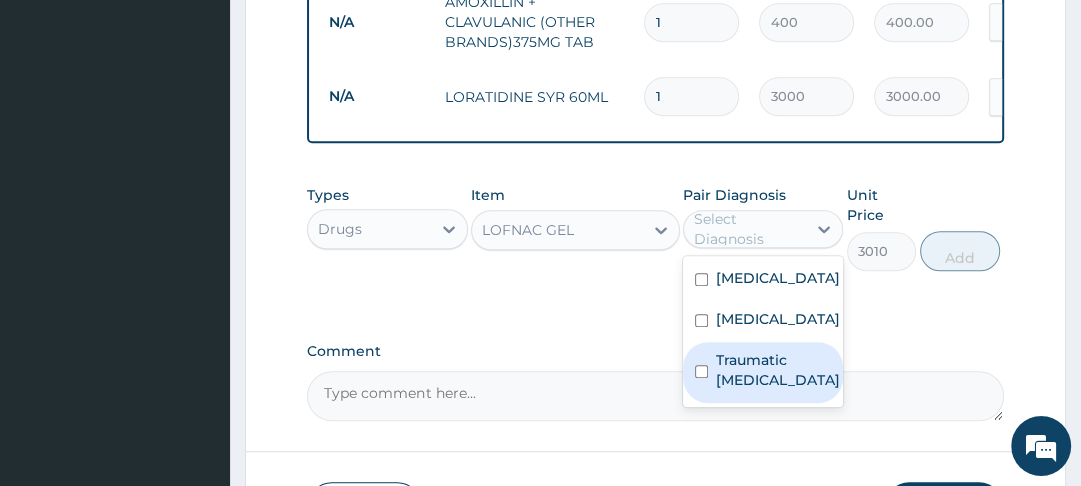 click on "Traumatic blister of head" at bounding box center (778, 370) 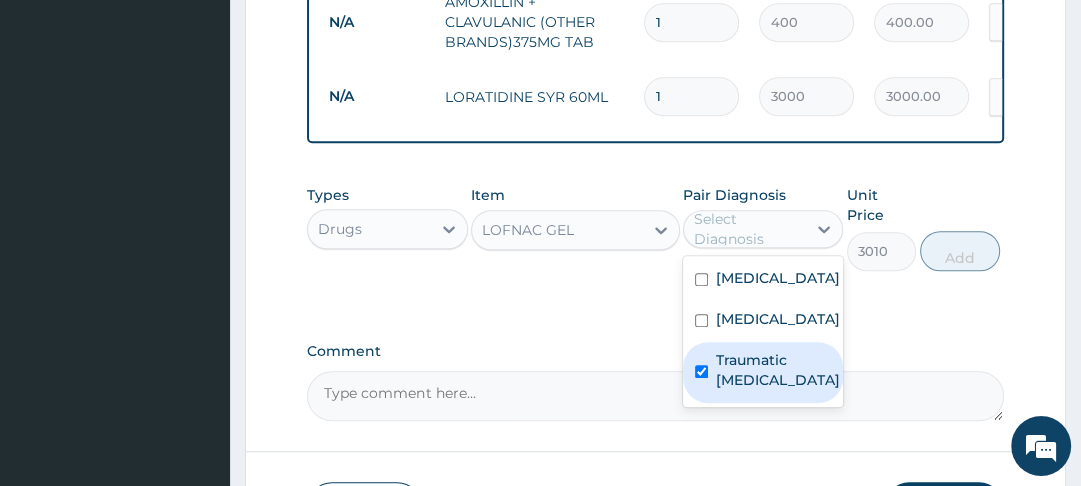 checkbox on "true" 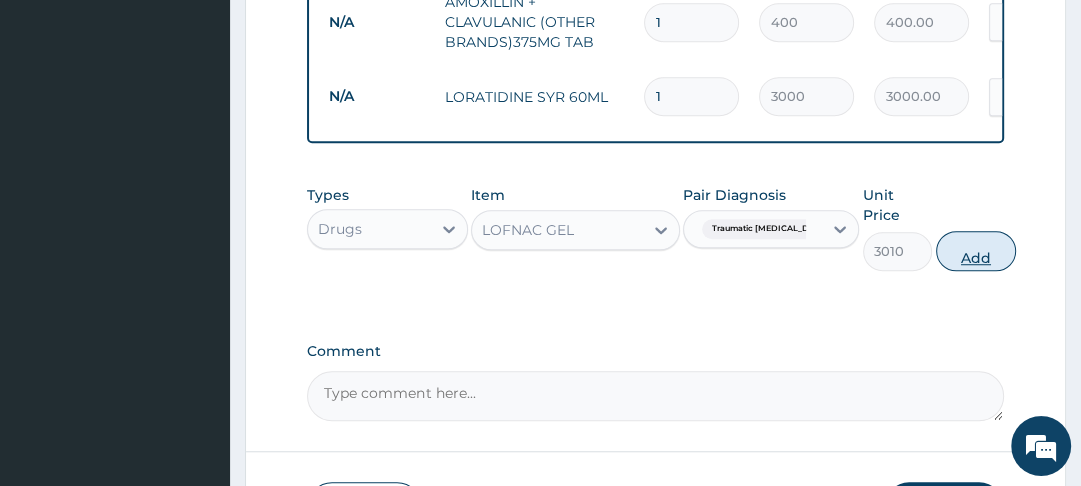 click on "Add" at bounding box center (976, 251) 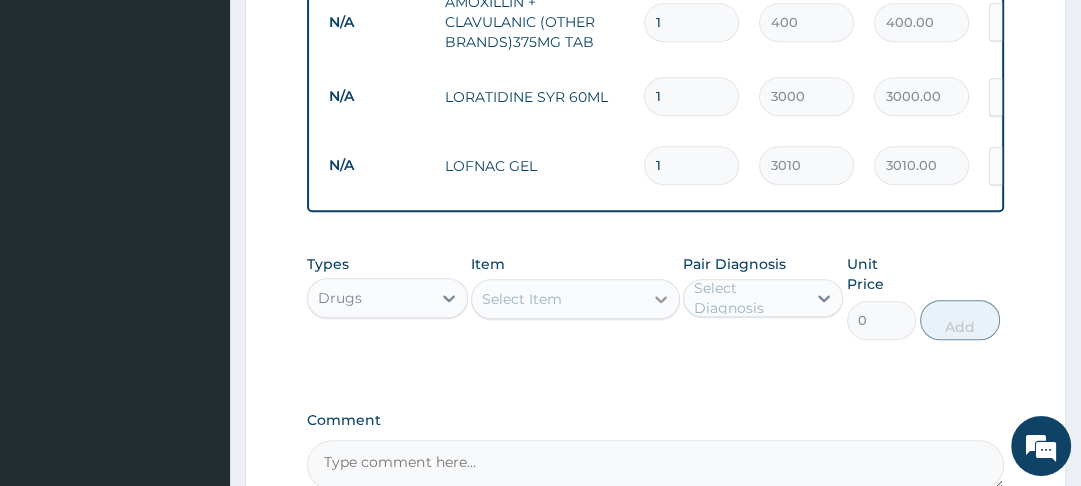 click 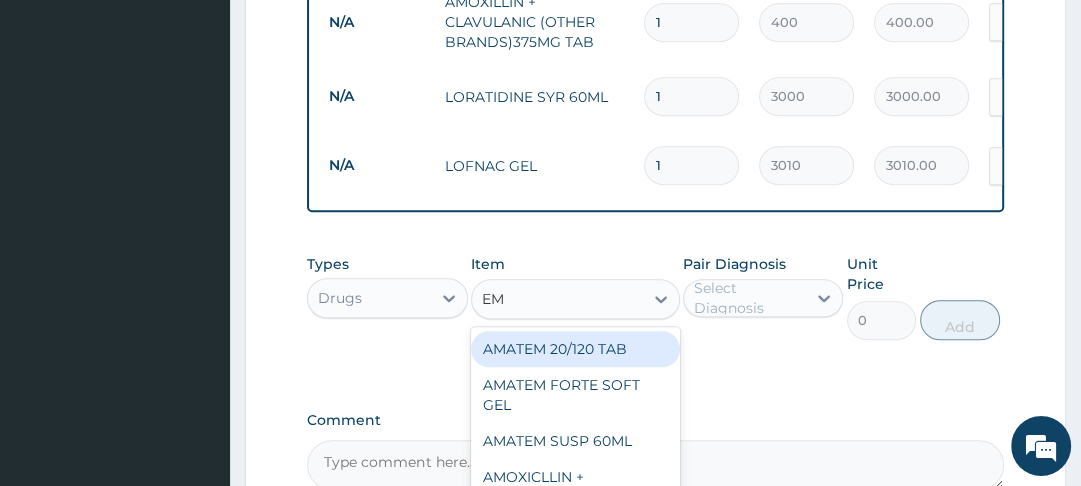 type on "EMZ" 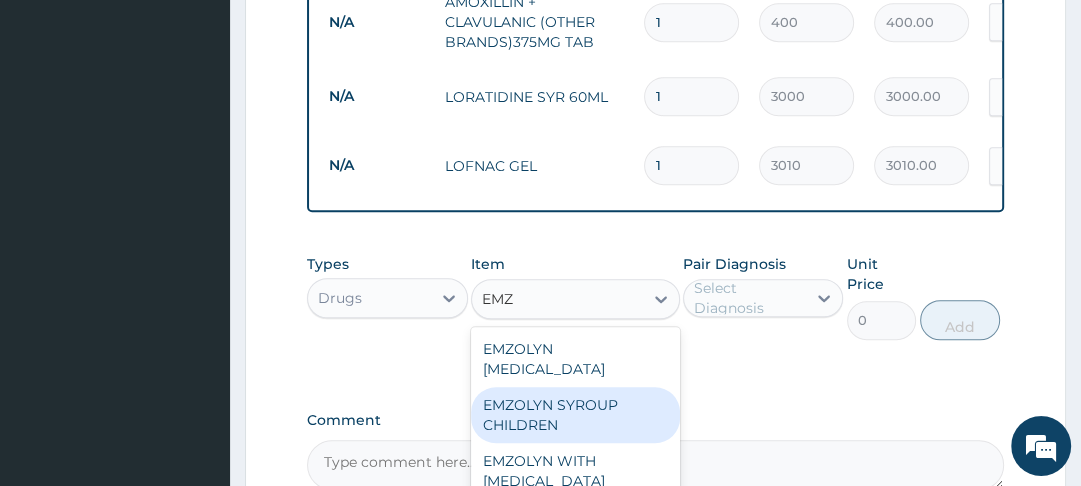 click on "EMZOLYN SYROUP CHILDREN" at bounding box center (575, 415) 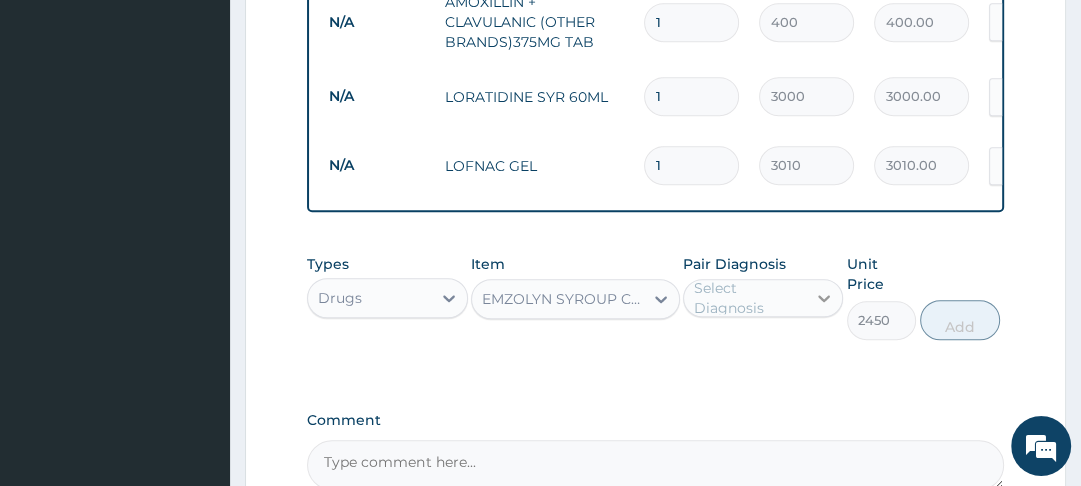 click 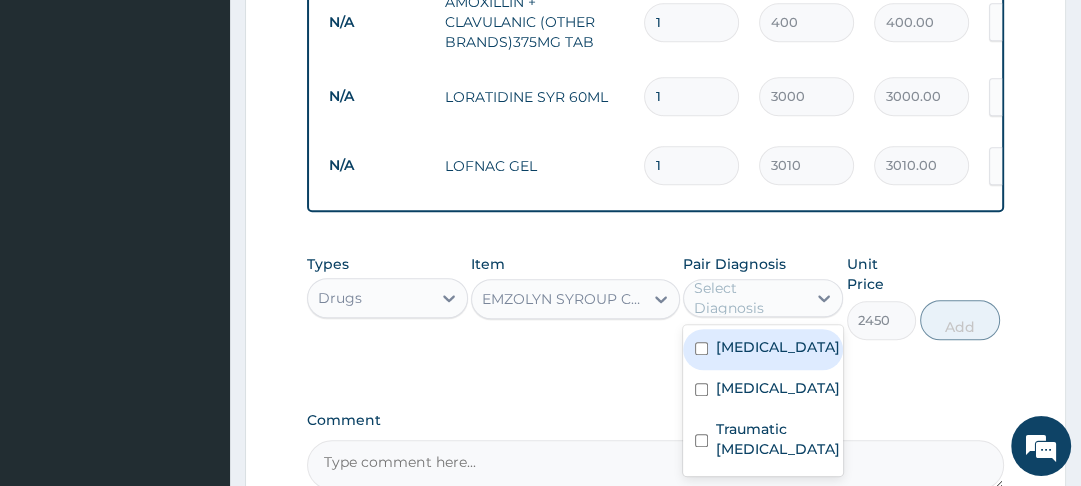 click on "Upper respiratory infection" at bounding box center [763, 349] 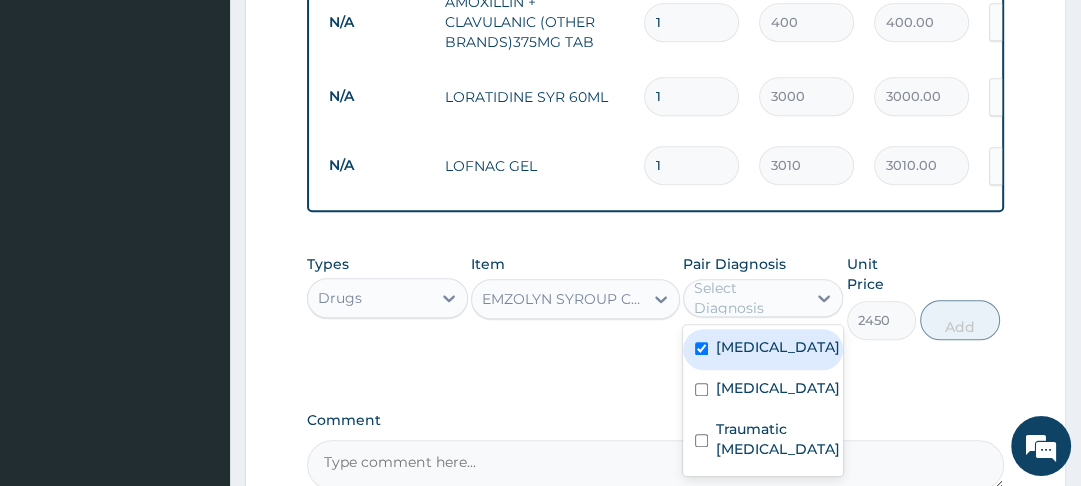 checkbox on "true" 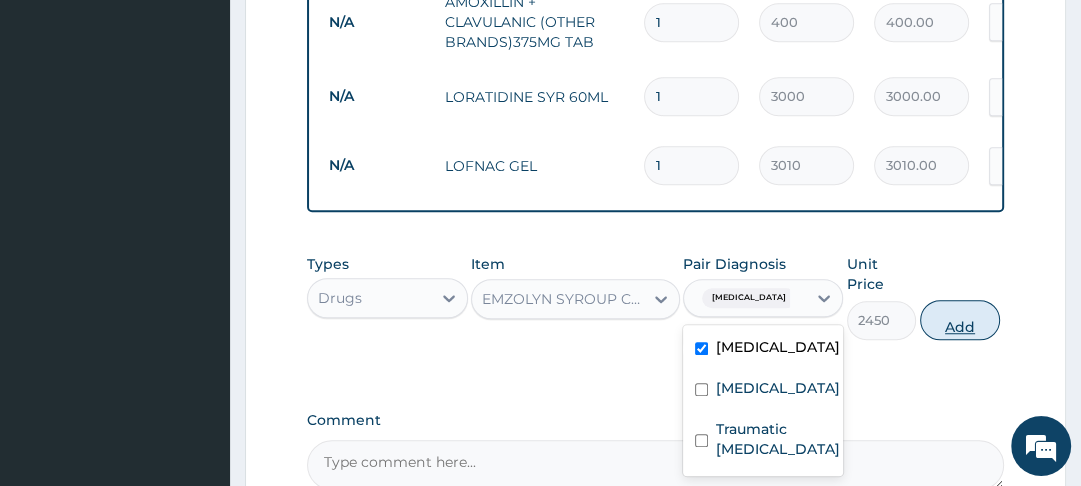 click on "Add" at bounding box center (960, 320) 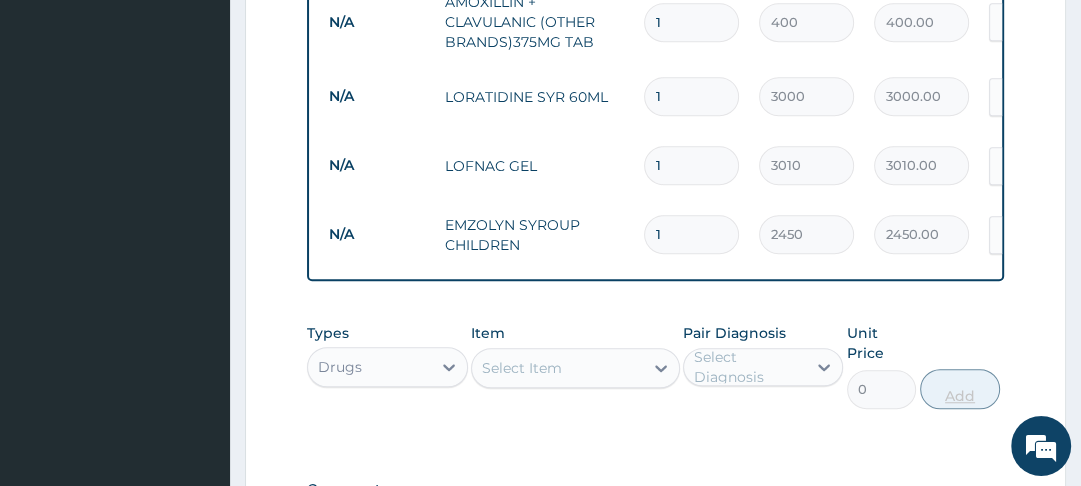 click on "Types Drugs Item Select Item Pair Diagnosis Select Diagnosis Unit Price 0 Add" at bounding box center [655, 366] 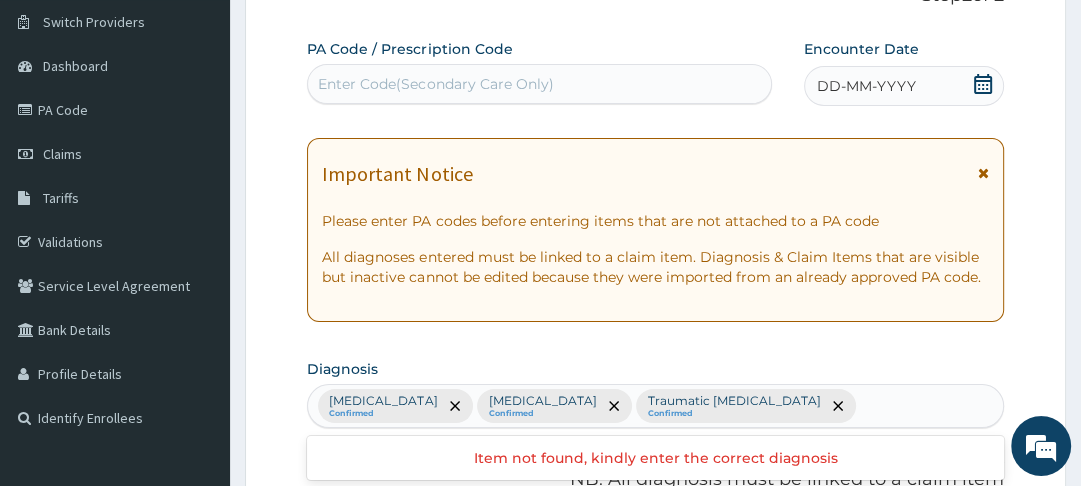 scroll, scrollTop: 132, scrollLeft: 0, axis: vertical 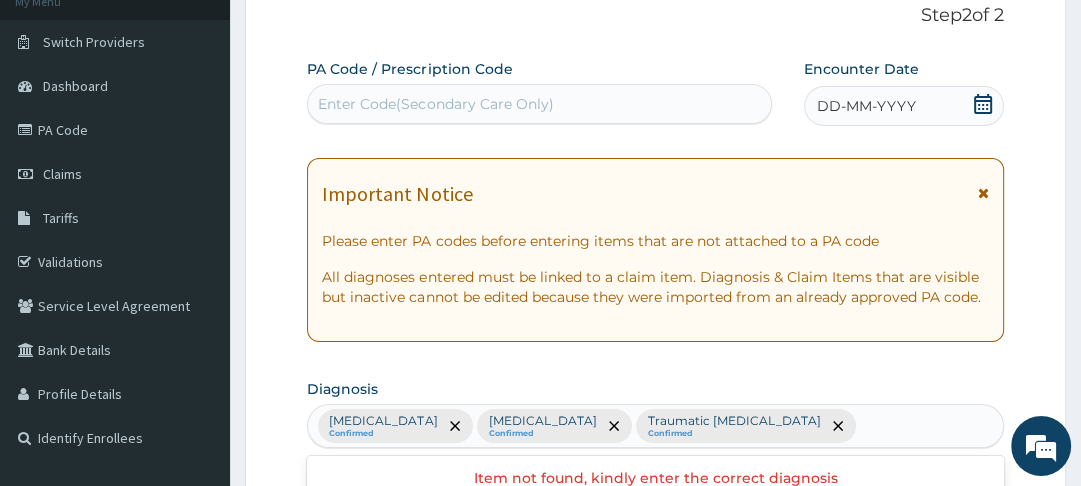 click 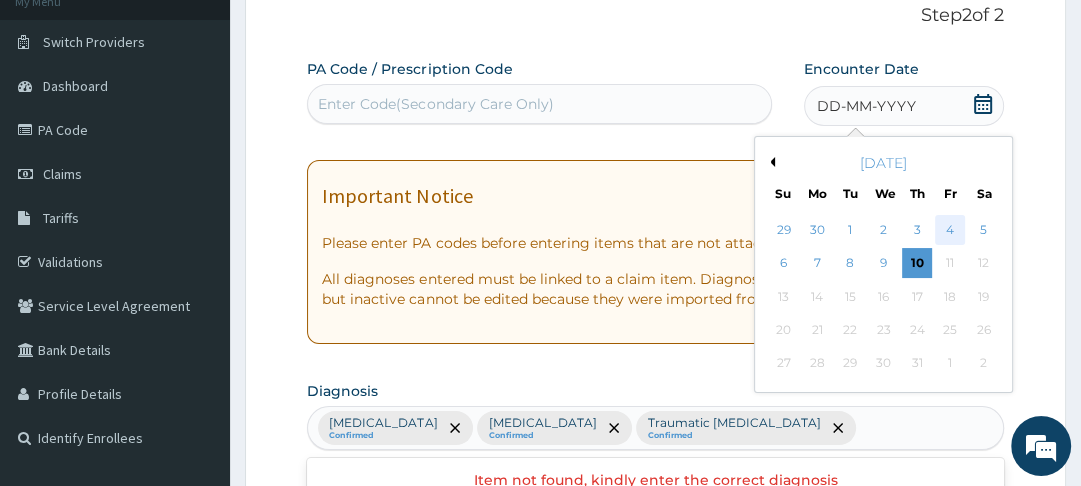 click on "4" at bounding box center (951, 230) 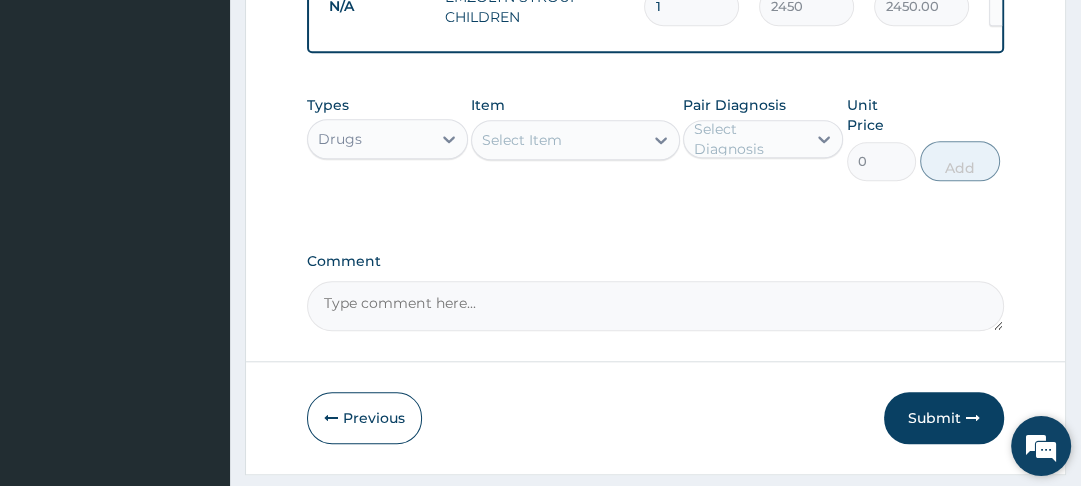 scroll, scrollTop: 1256, scrollLeft: 0, axis: vertical 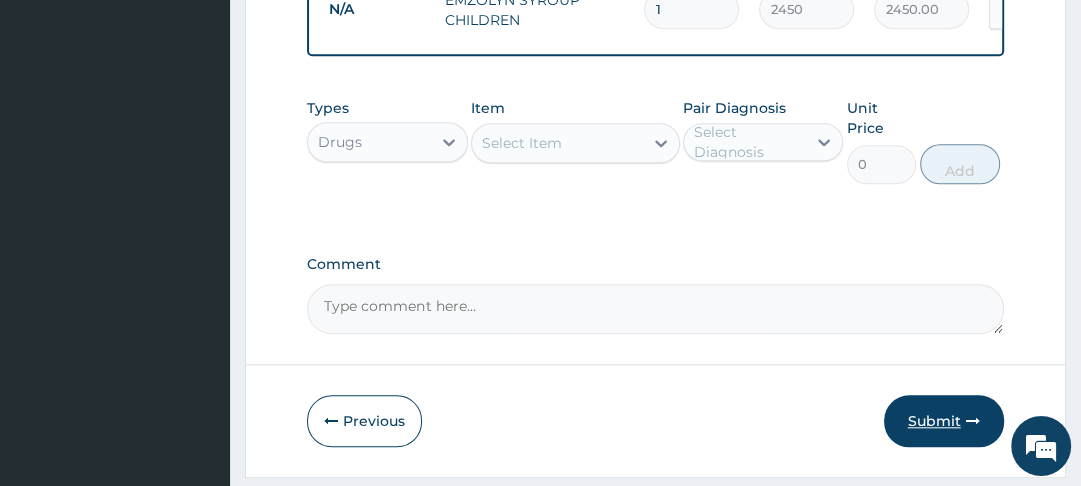 click on "Submit" at bounding box center [944, 421] 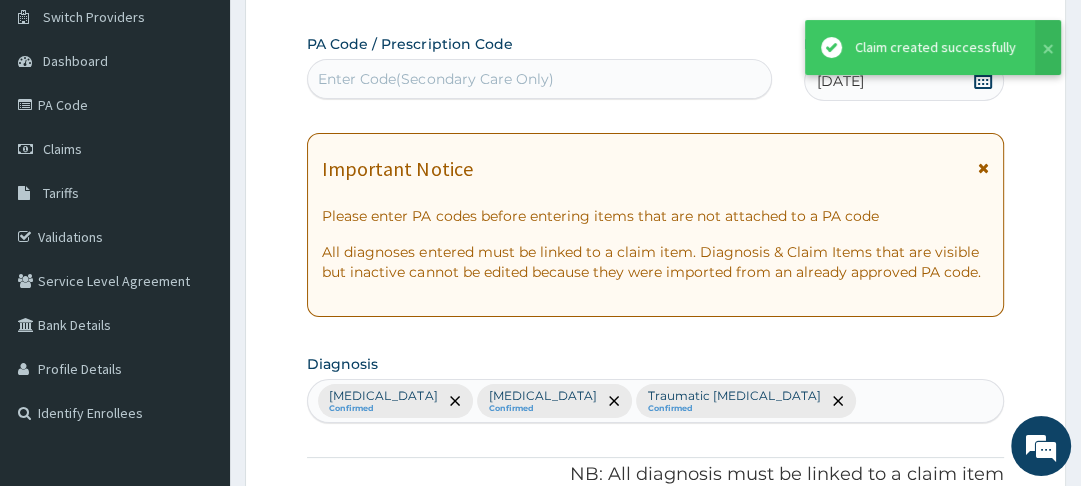 scroll, scrollTop: 1256, scrollLeft: 0, axis: vertical 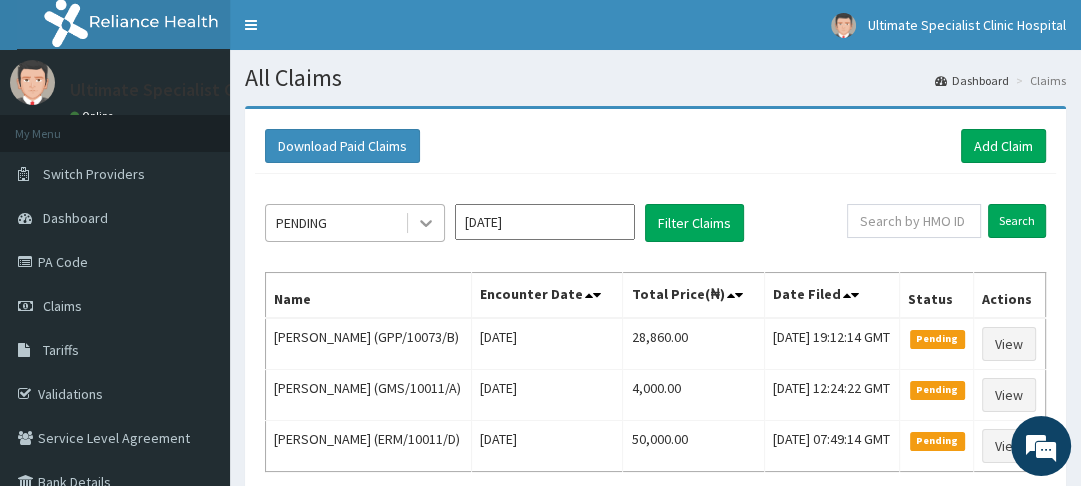 click 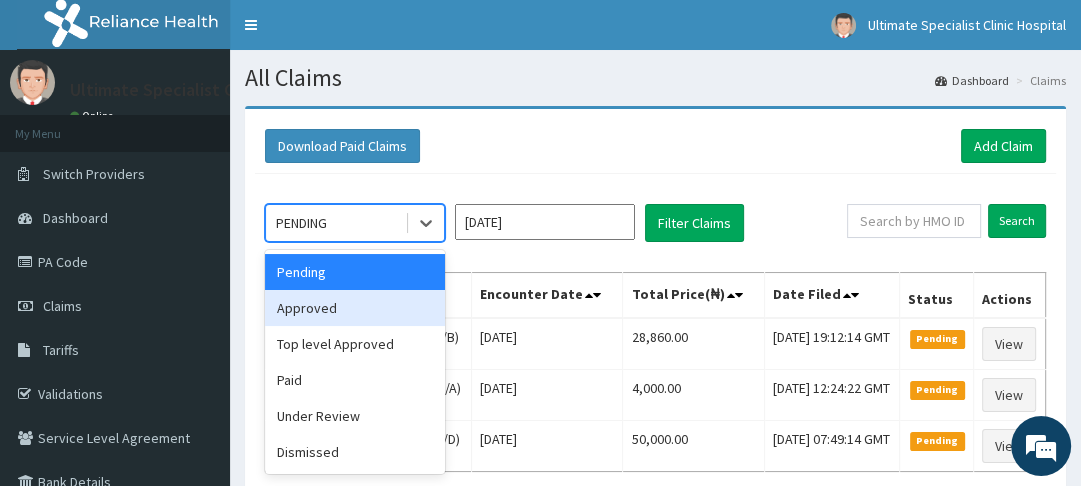 click on "Approved" at bounding box center [355, 308] 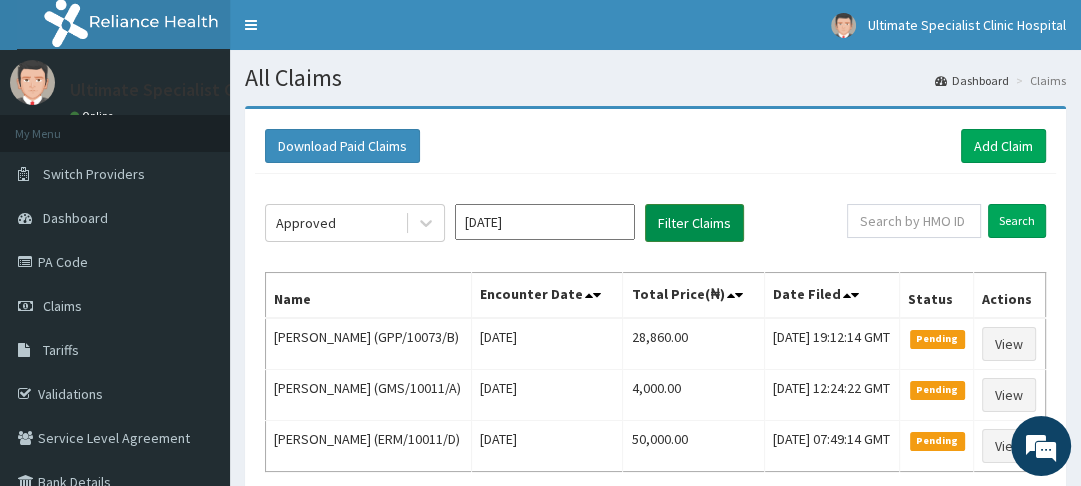 click on "Filter Claims" at bounding box center (694, 223) 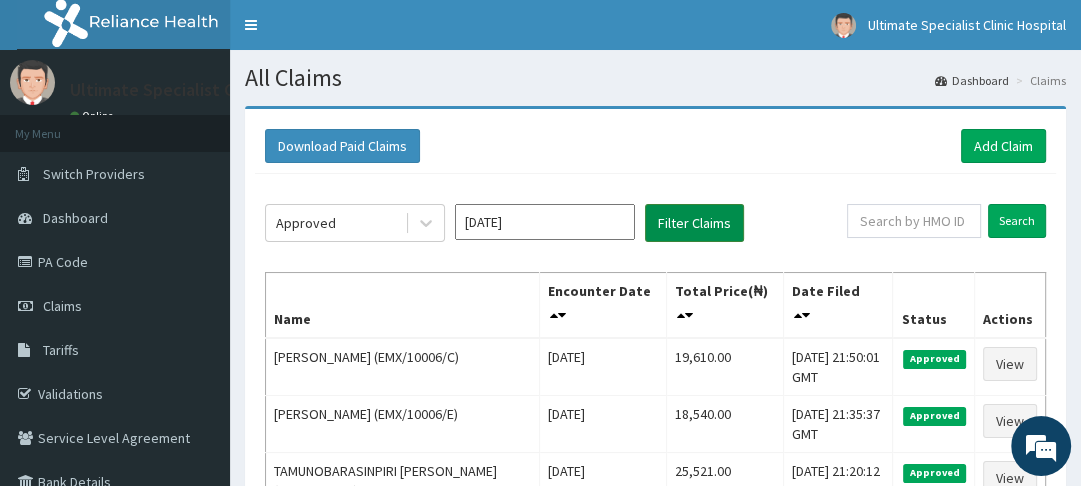 scroll, scrollTop: 0, scrollLeft: 0, axis: both 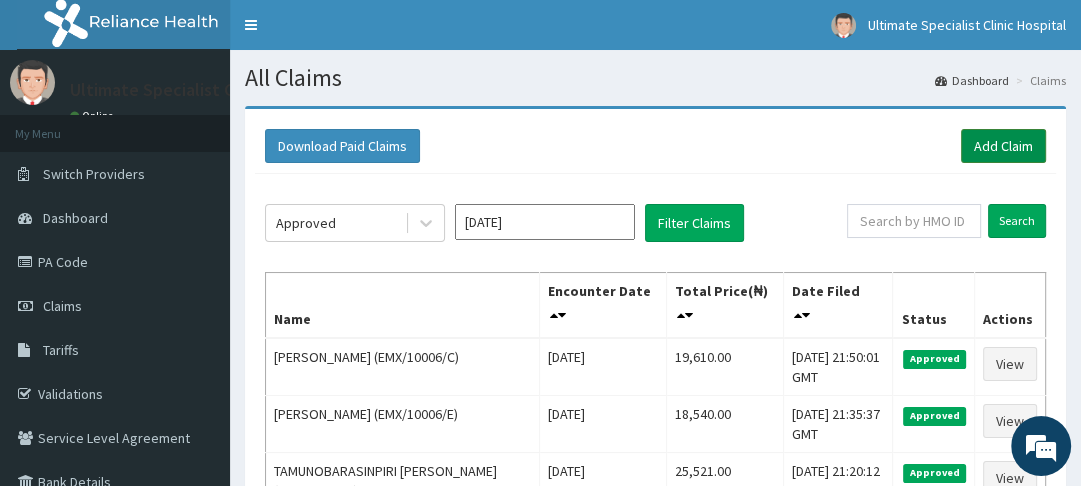 click on "Add Claim" at bounding box center (1003, 146) 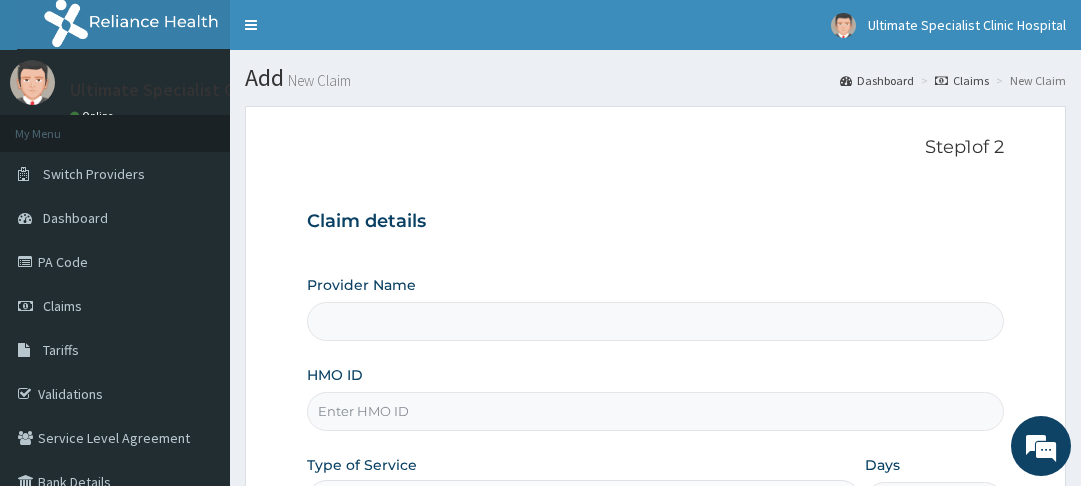 scroll, scrollTop: 0, scrollLeft: 0, axis: both 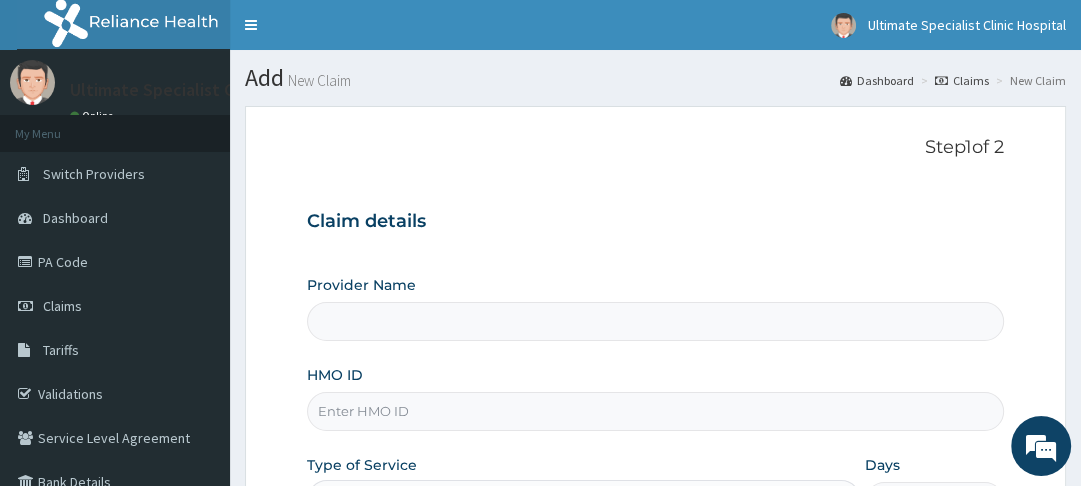 type on "Ultimate Specialist Clinic And Hospital" 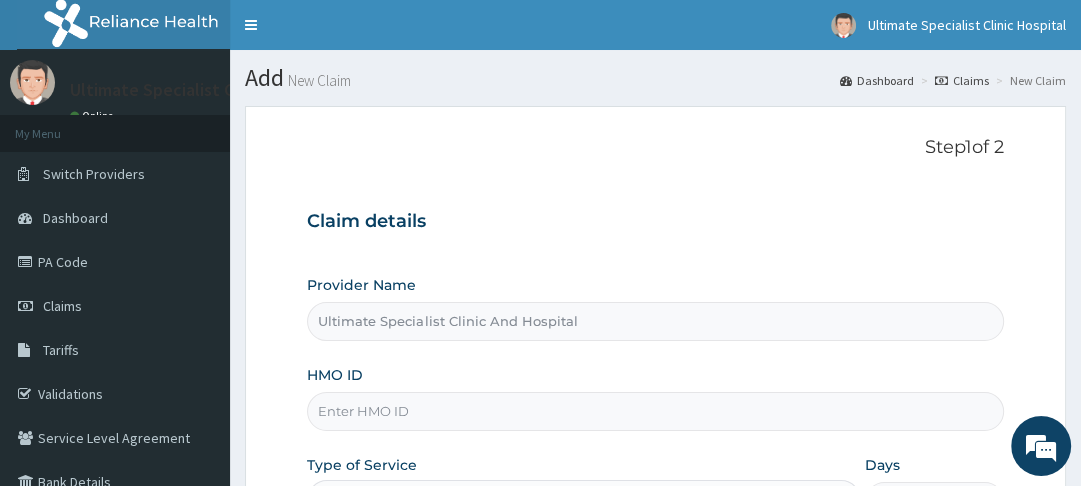 click on "HMO ID" at bounding box center (655, 411) 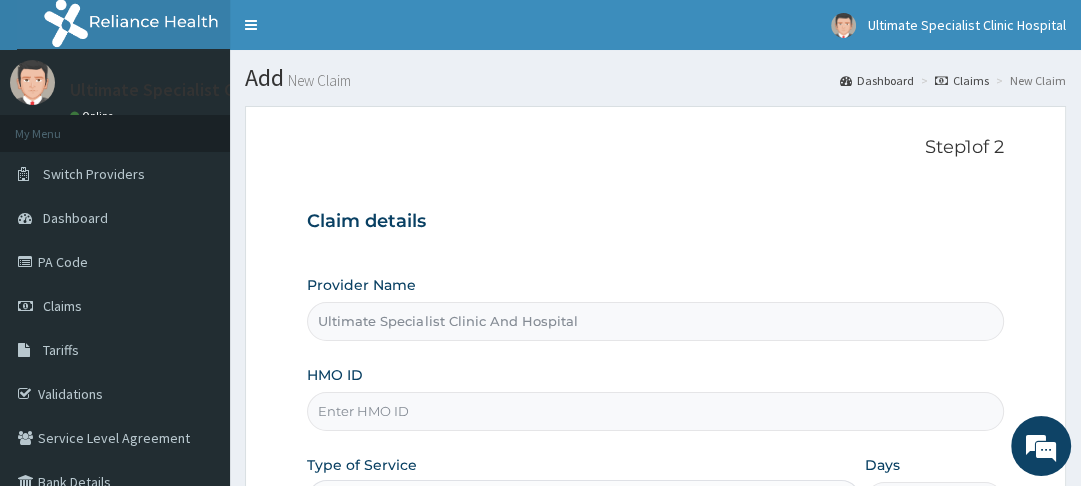 paste on "NBC/11224/A" 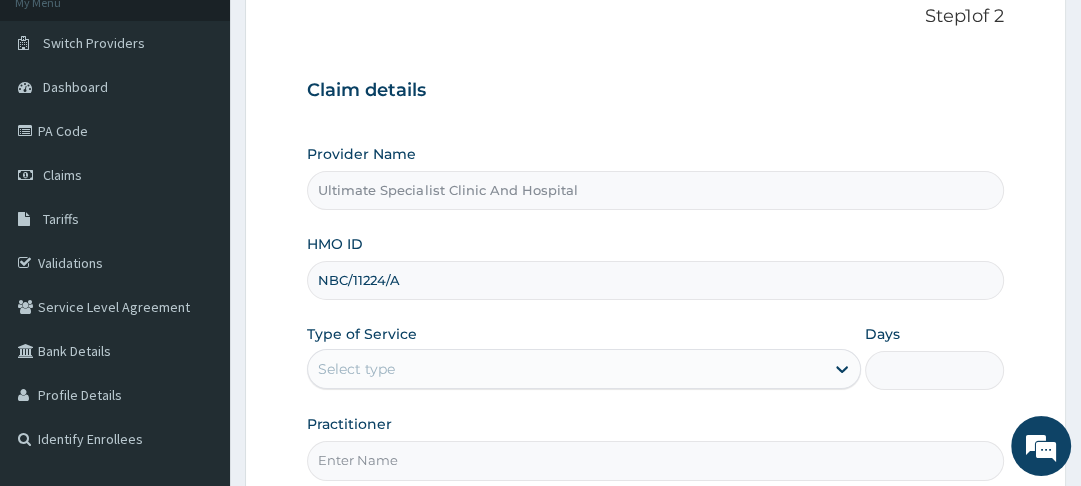 scroll, scrollTop: 160, scrollLeft: 0, axis: vertical 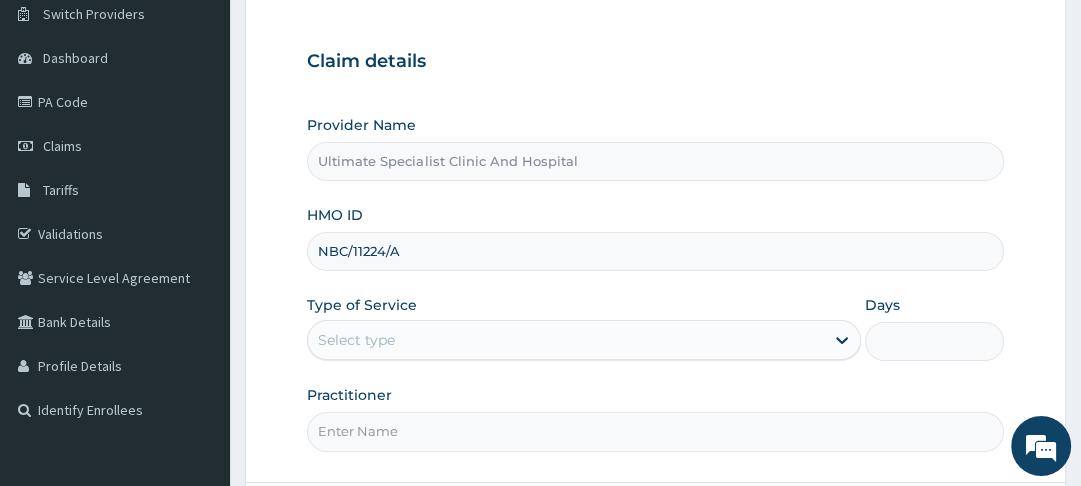 type on "NBC/11224/A" 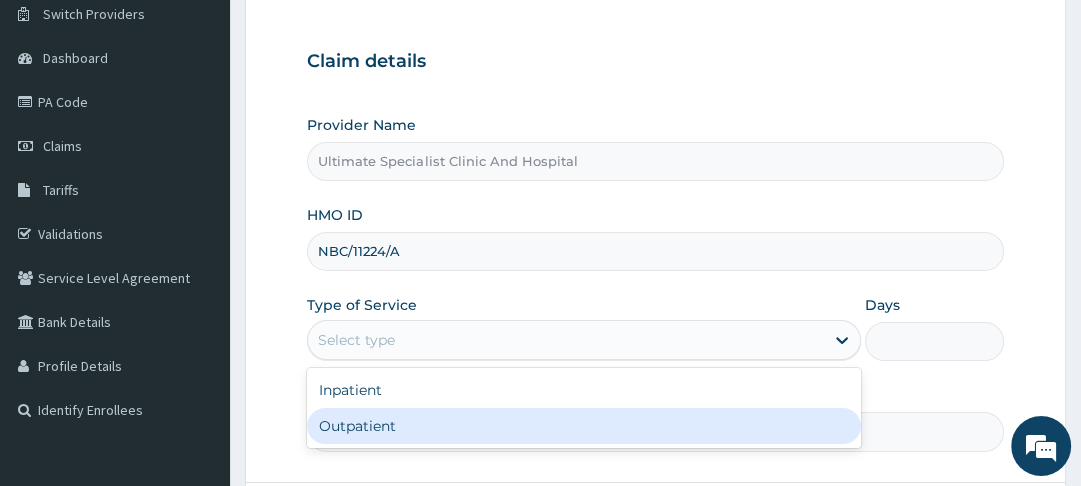 click on "Outpatient" at bounding box center (584, 426) 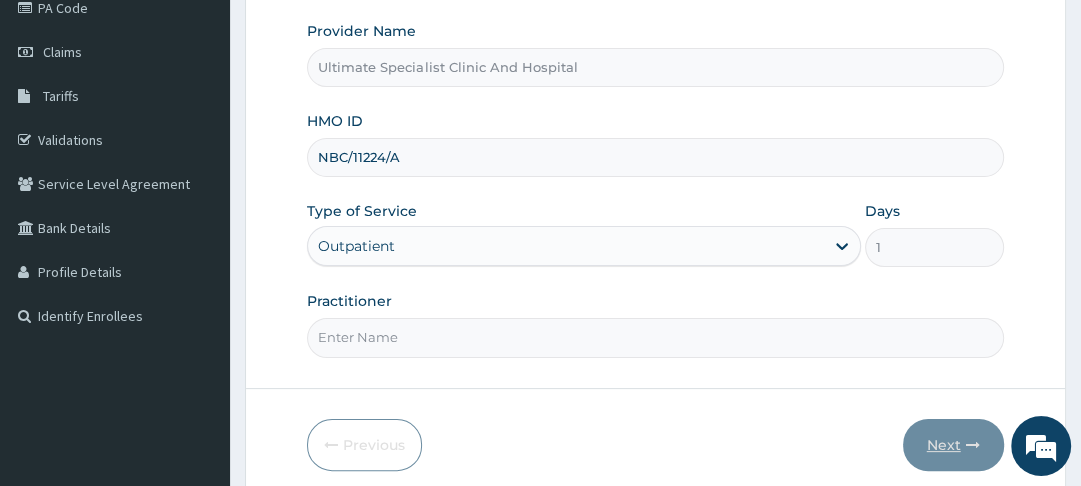 scroll, scrollTop: 256, scrollLeft: 0, axis: vertical 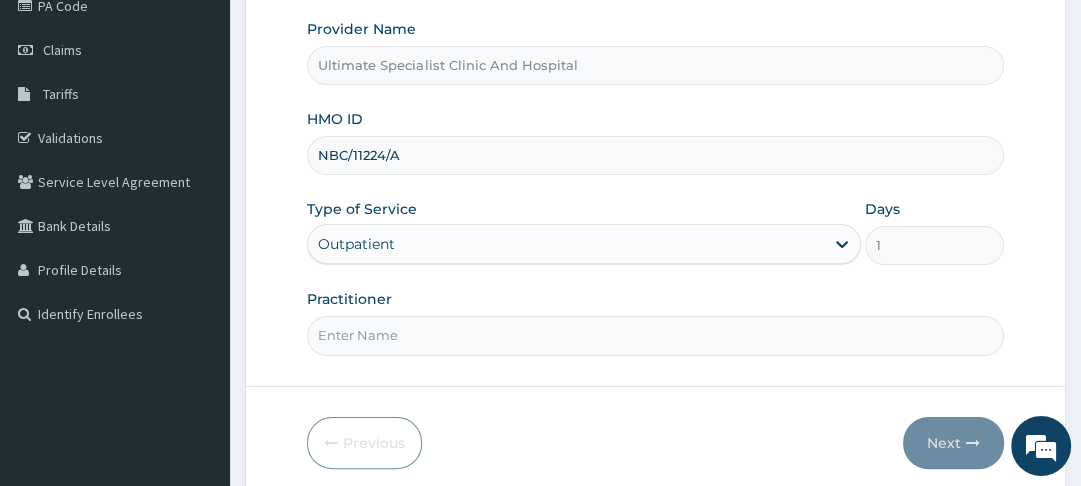 click on "Practitioner" at bounding box center [655, 335] 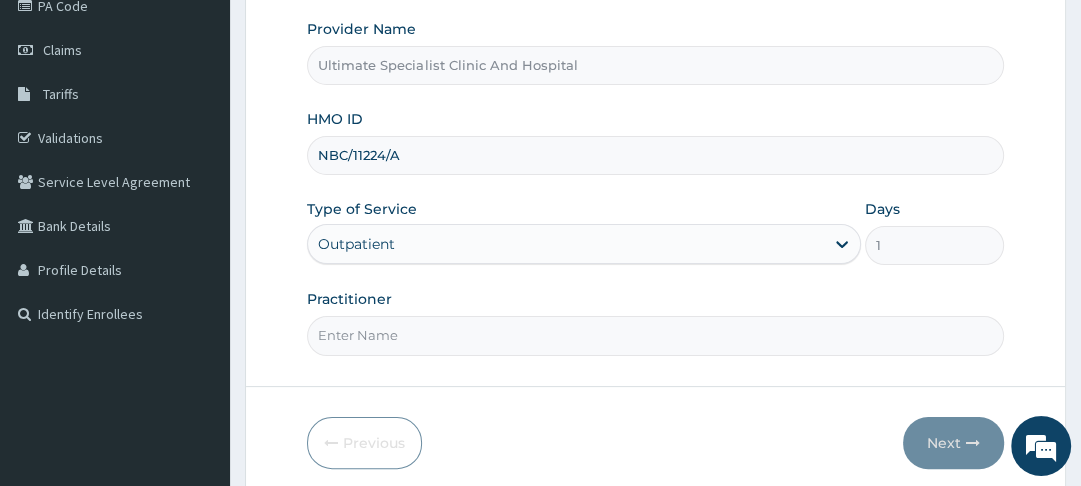paste on "NBC/11224/A" 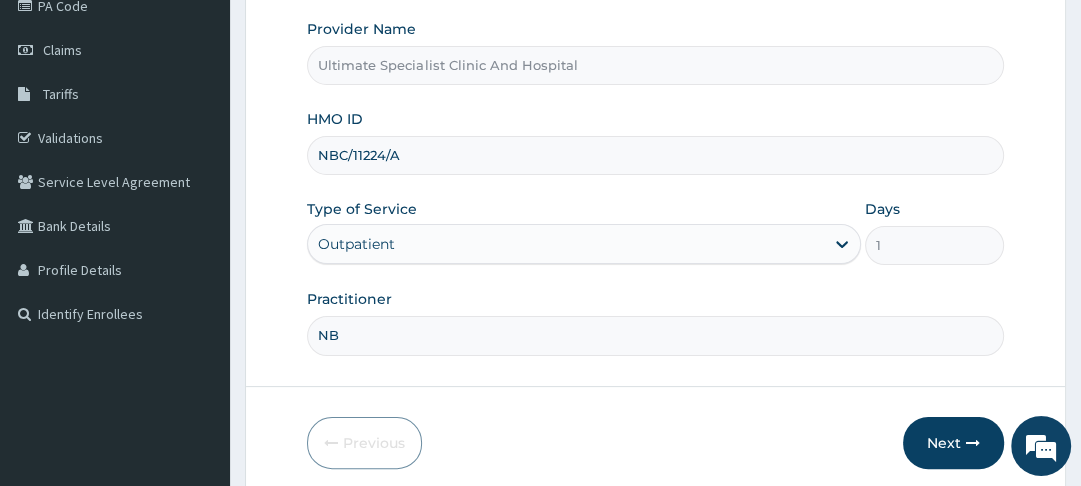 type on "N" 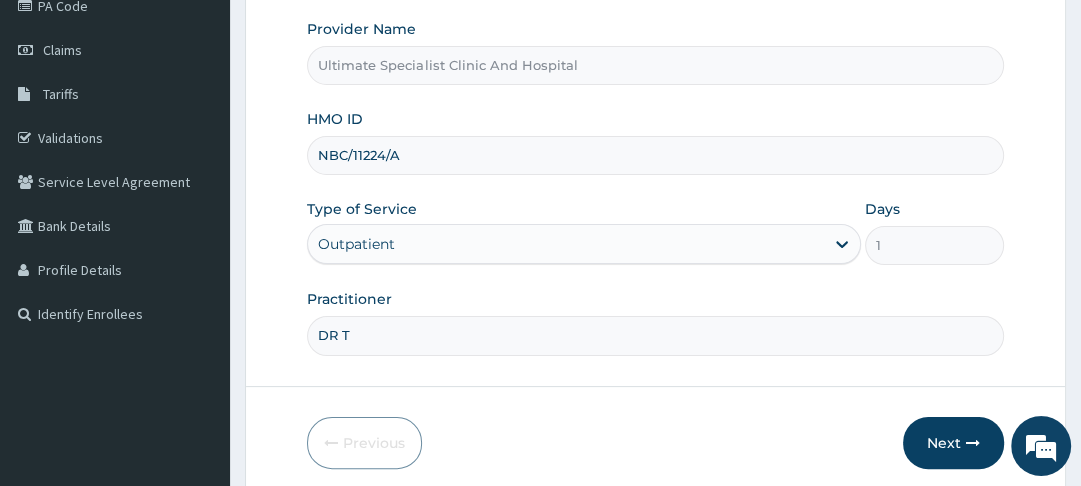type on "[PERSON_NAME]" 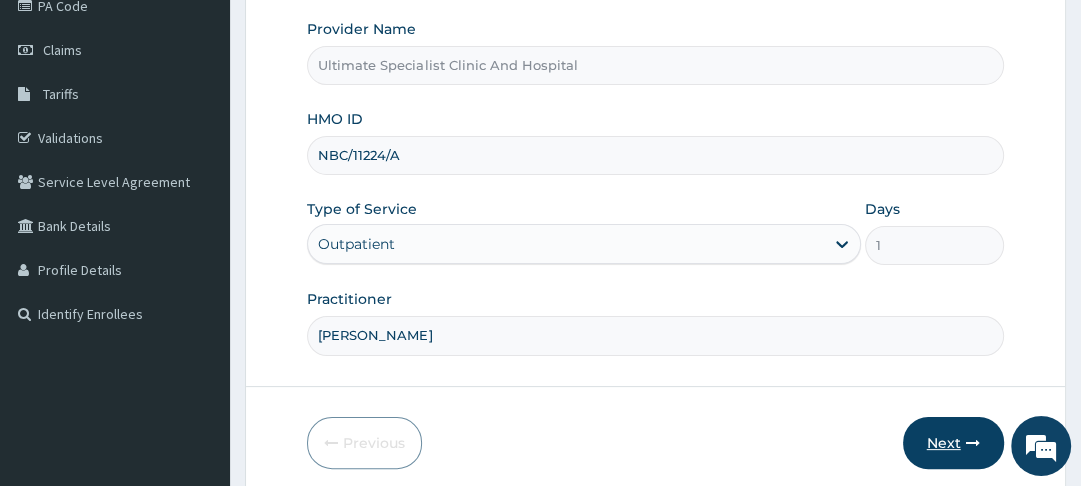 click on "Next" at bounding box center (953, 443) 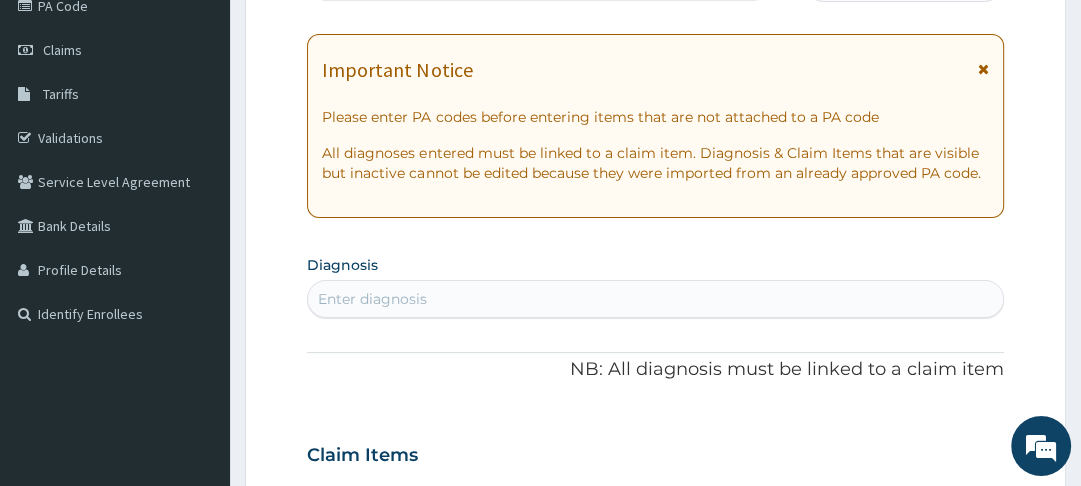 click on "Claim Items" at bounding box center [655, 451] 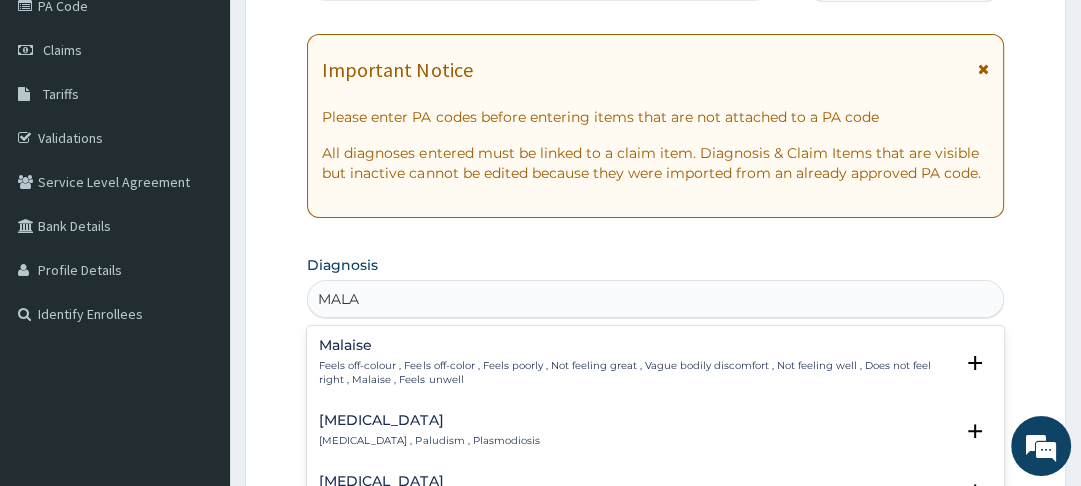 type on "MALAR" 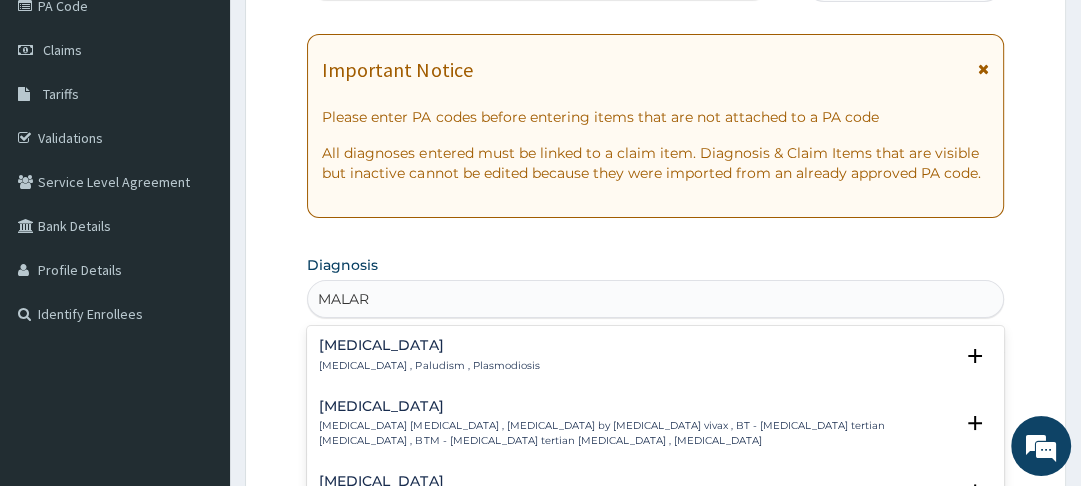 click on "[MEDICAL_DATA]" at bounding box center (429, 345) 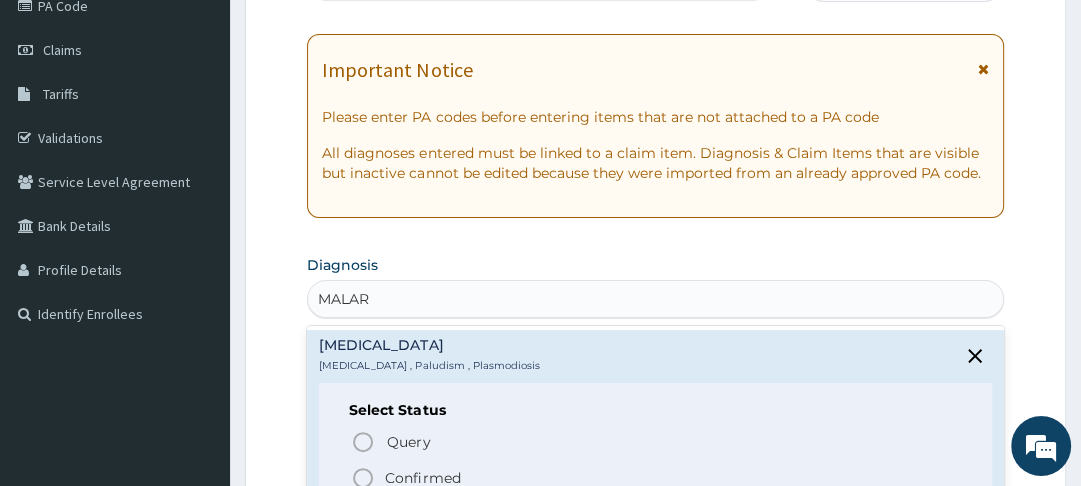 click 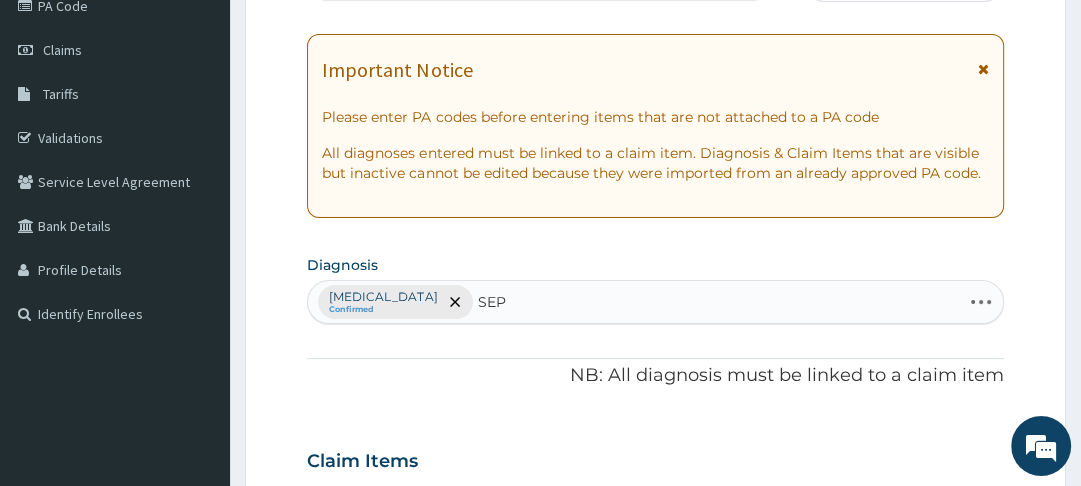 type on "SEPS" 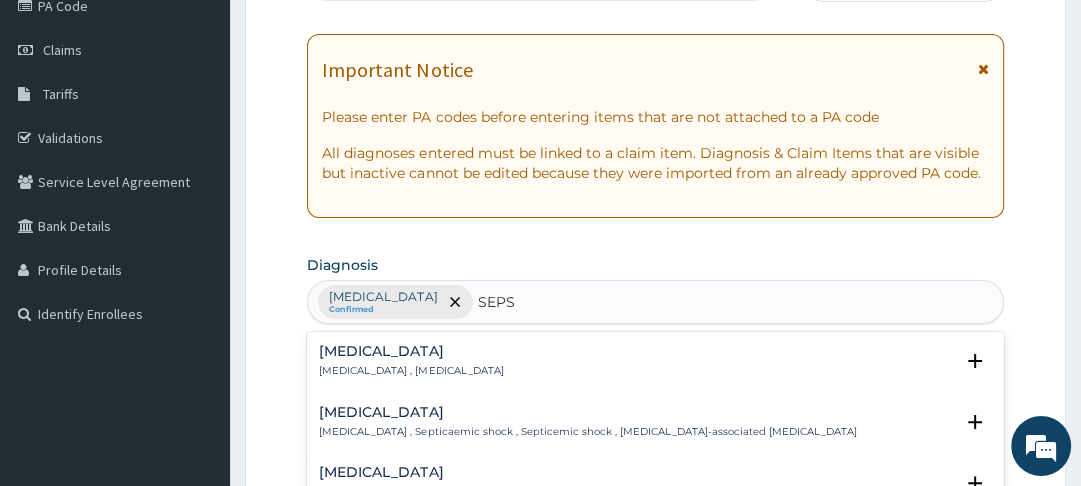 click on "[MEDICAL_DATA] [MEDICAL_DATA] , [MEDICAL_DATA] Select Status Query Query covers suspected (?), Keep in view (kiv), Ruled out (r/o) Confirmed" at bounding box center [655, 366] 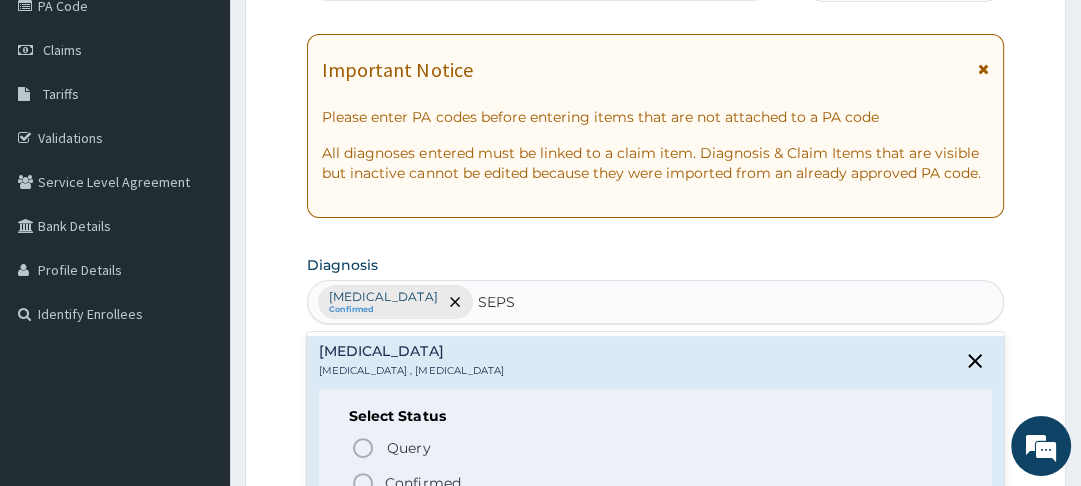 click 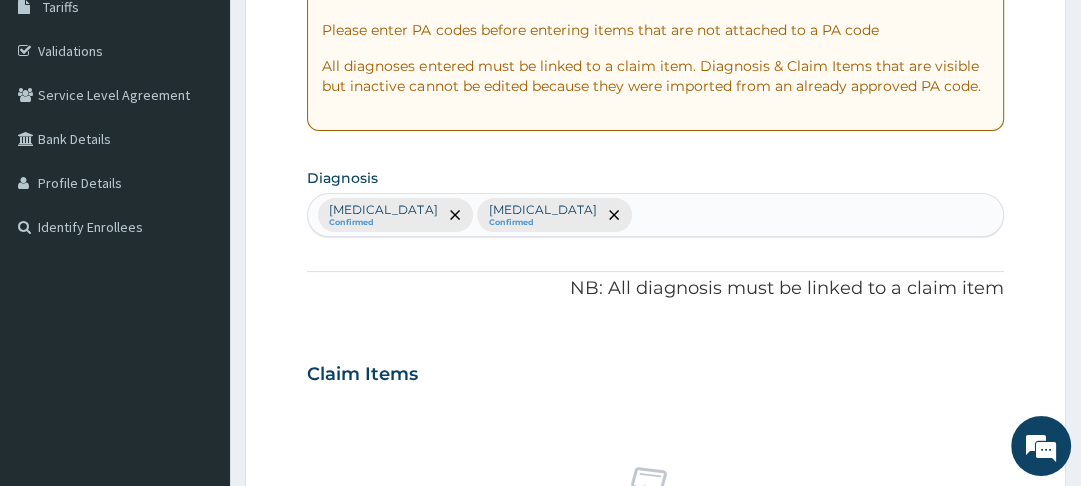 scroll, scrollTop: 352, scrollLeft: 0, axis: vertical 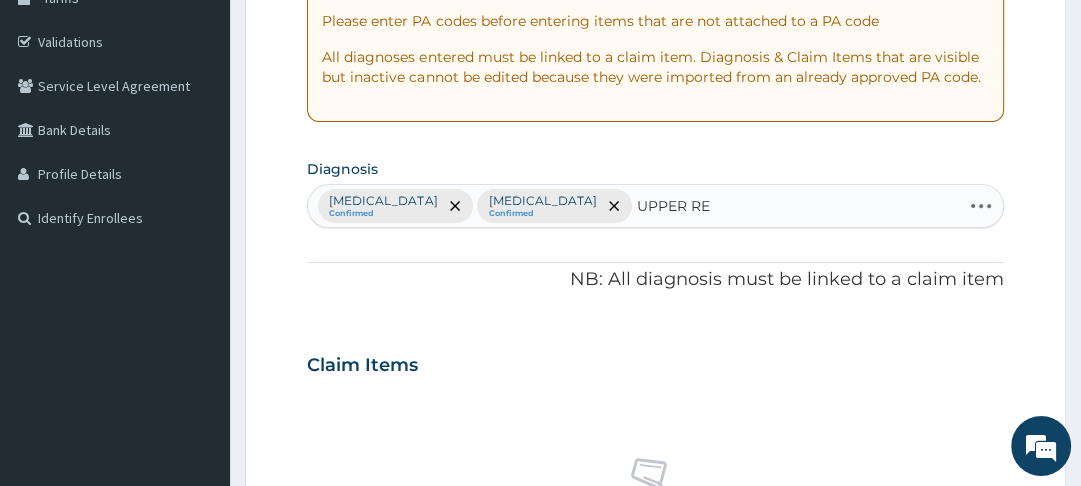 type on "UPPER RES" 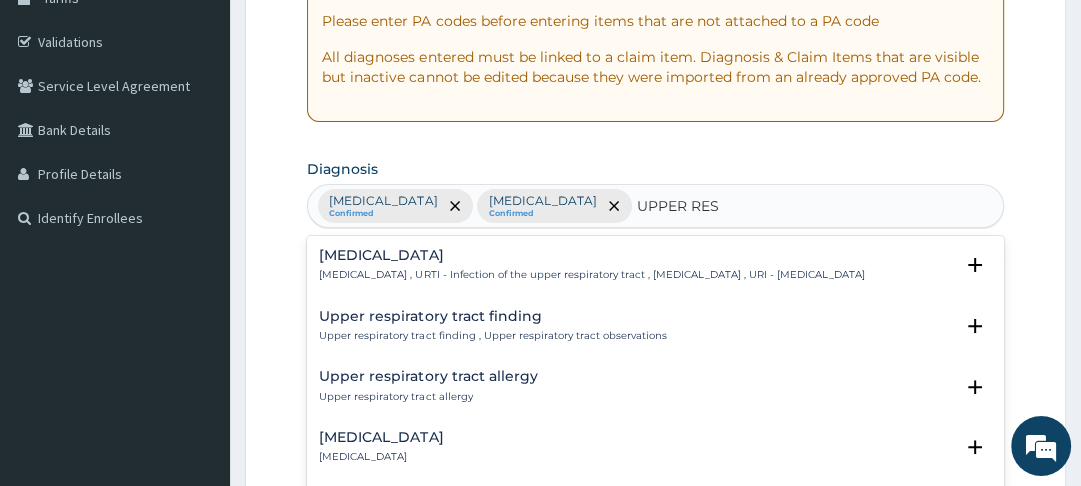 click on "[MEDICAL_DATA]" at bounding box center (591, 255) 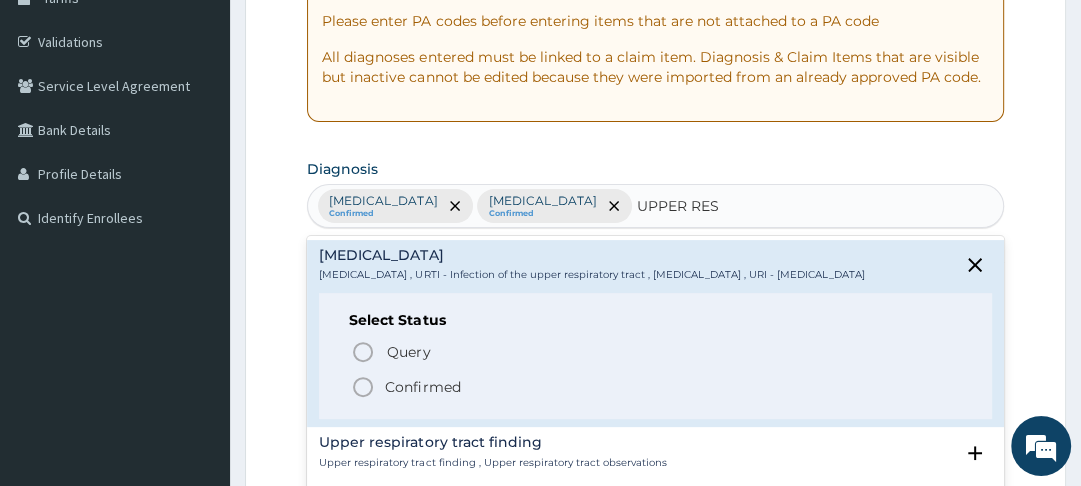 click 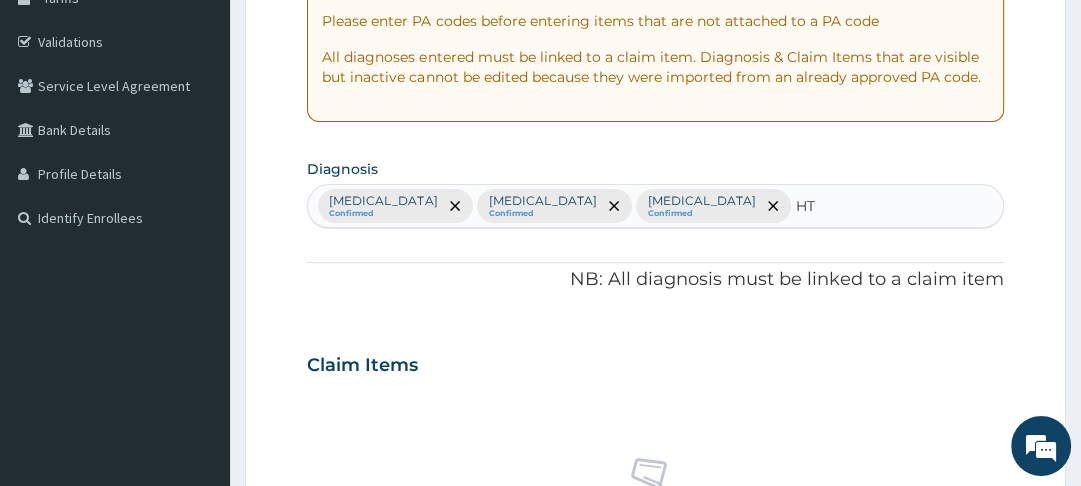 type on "HTN" 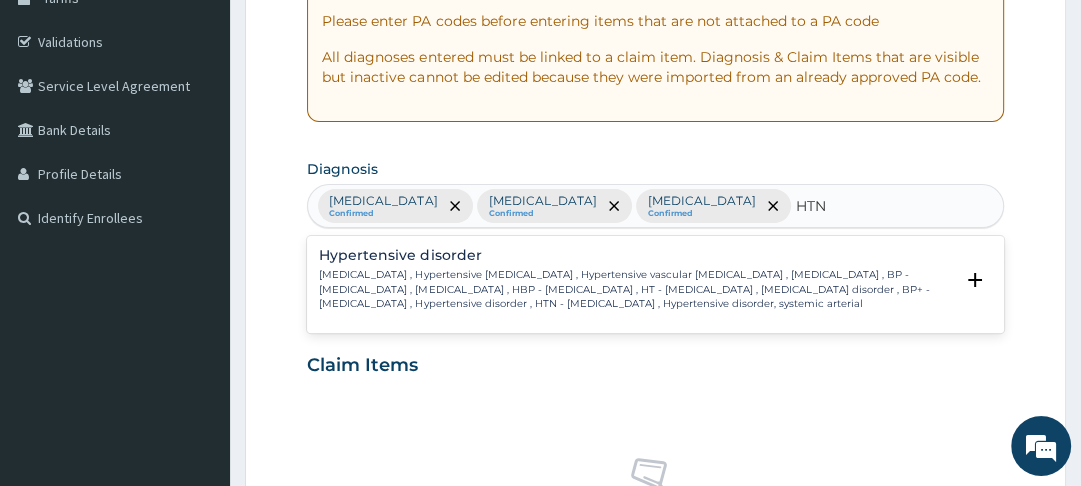 click on "High blood pressure , Hypertensive vascular disease , Hypertensive vascular degeneration , Hypertension , BP - High blood pressure , Systemic arterial hypertension , HBP - High blood pressure , HT - Hypertension , High blood pressure disorder , BP+ - Hypertension , Hypertensive disorder , HTN - Hypertension , Hypertensive disorder, systemic arterial" at bounding box center (635, 289) 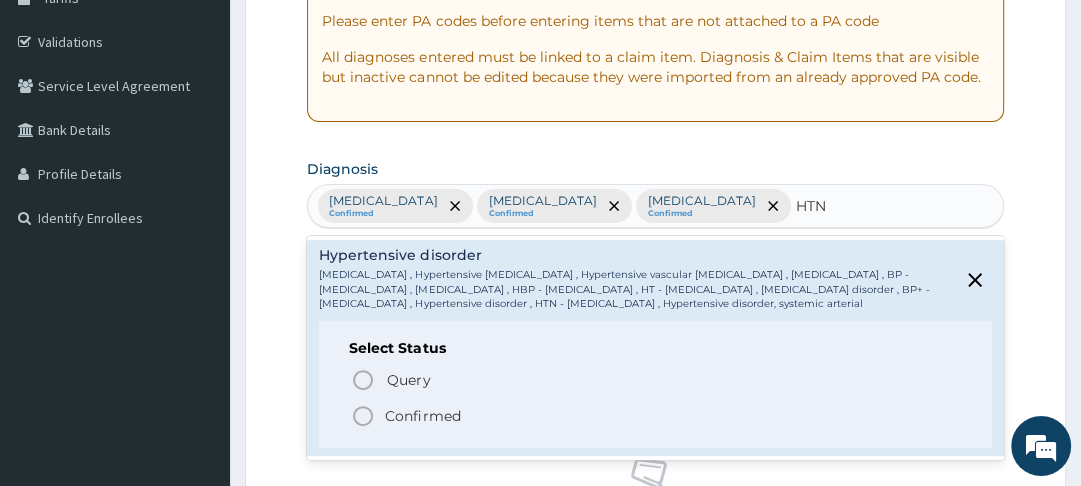 click 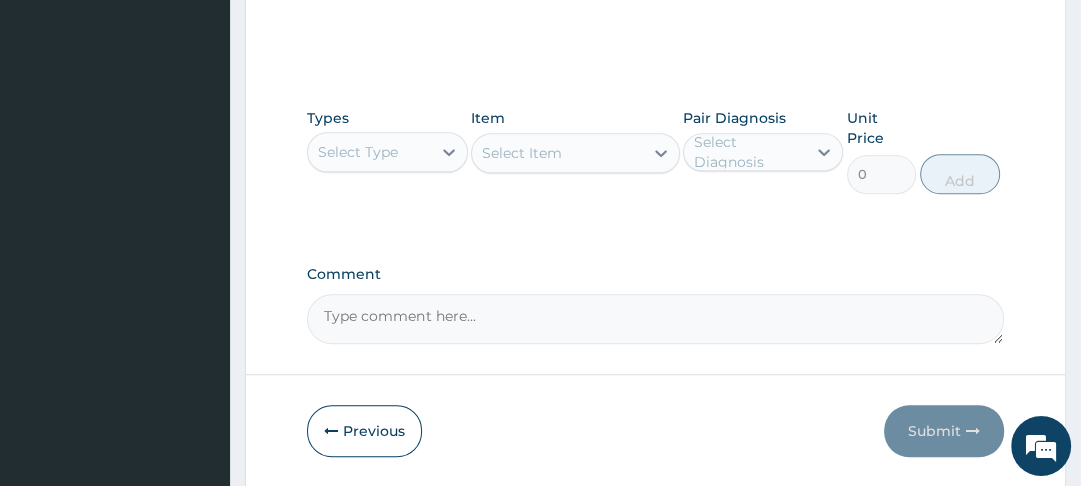 scroll, scrollTop: 974, scrollLeft: 0, axis: vertical 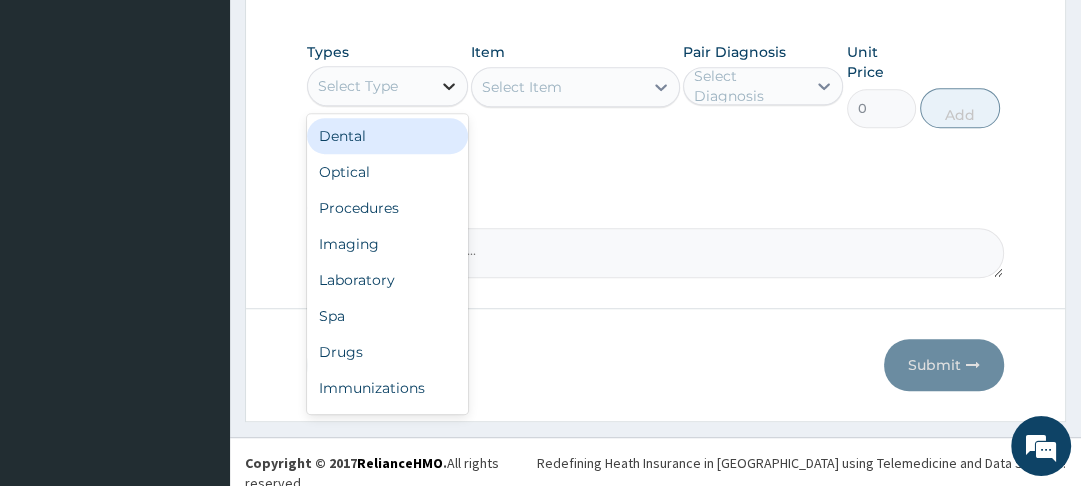 click 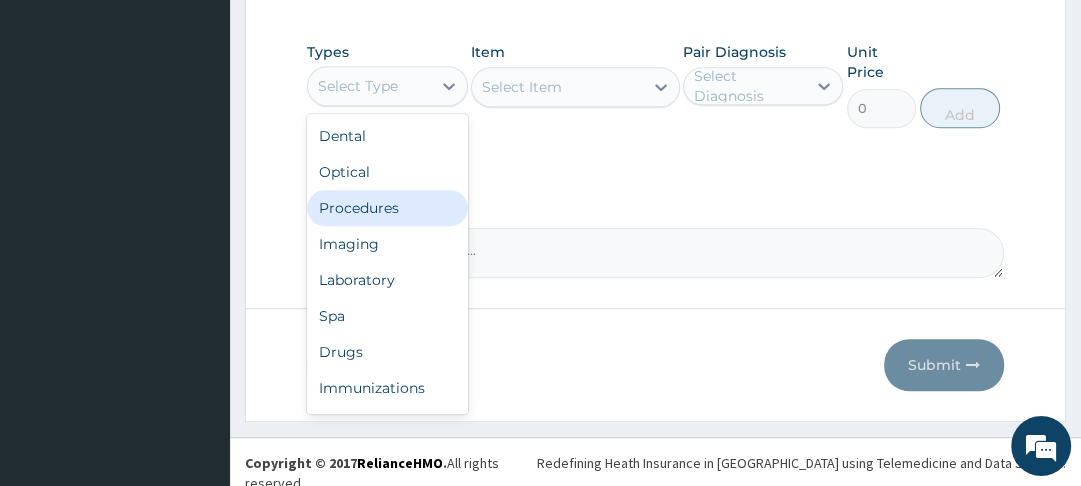 click on "Procedures" at bounding box center (387, 208) 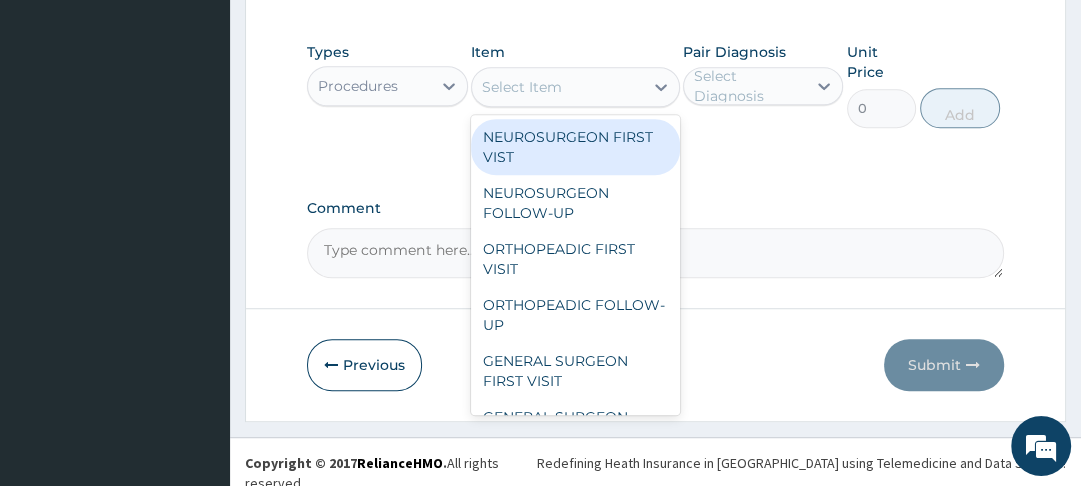 click on "Select Item" at bounding box center [522, 87] 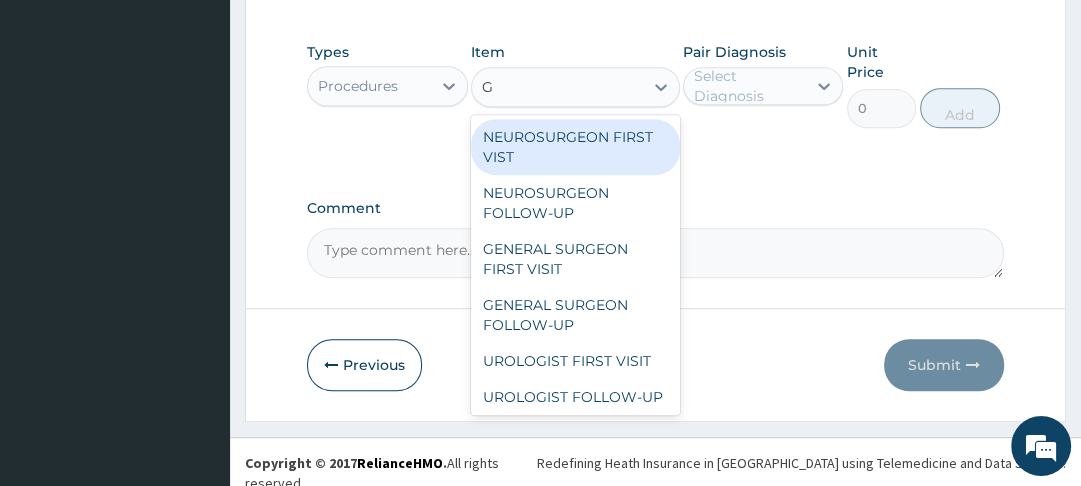 type on "GP" 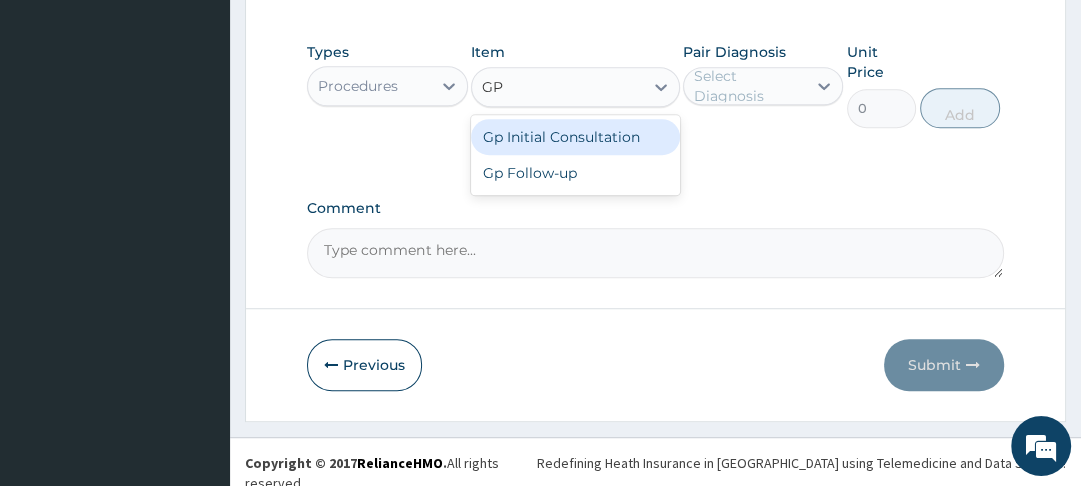 click on "Gp Initial Consultation" at bounding box center [575, 137] 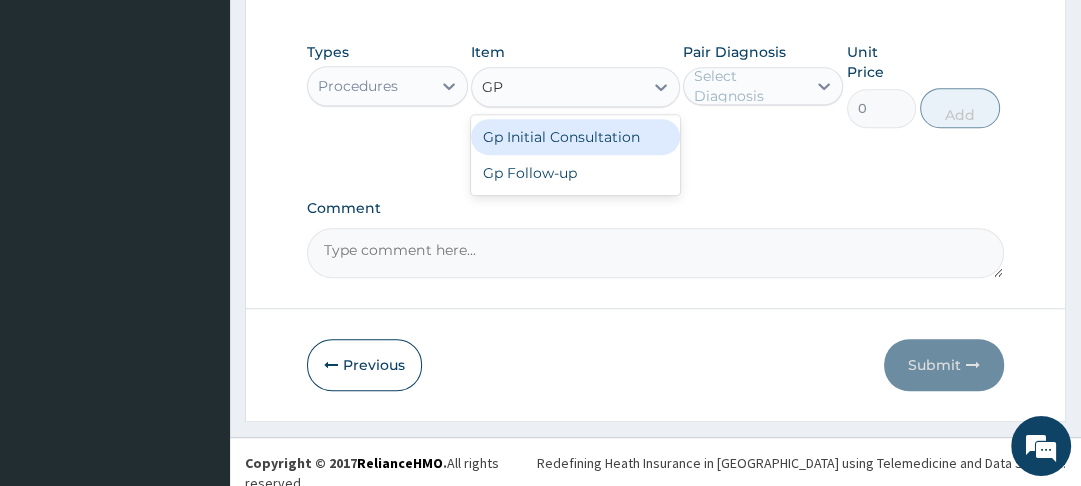 type 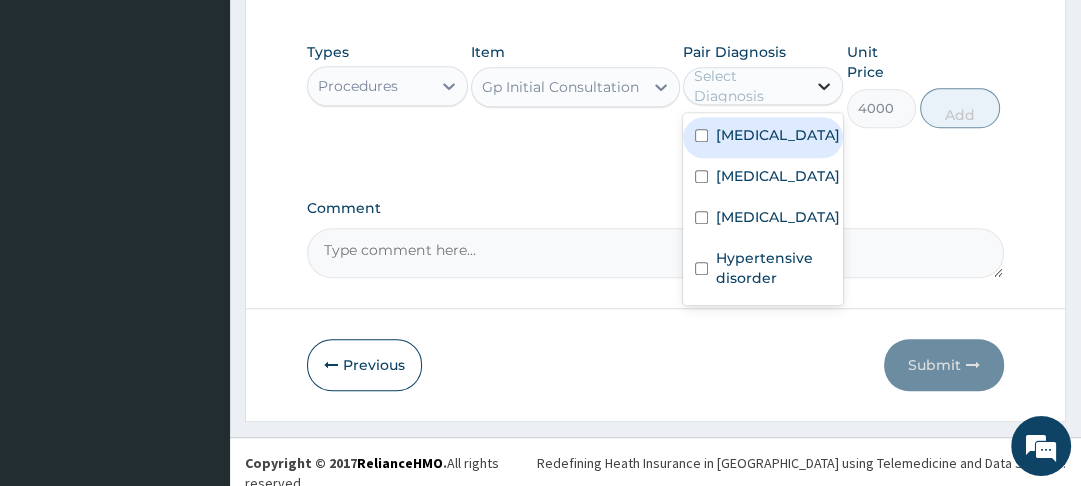 click 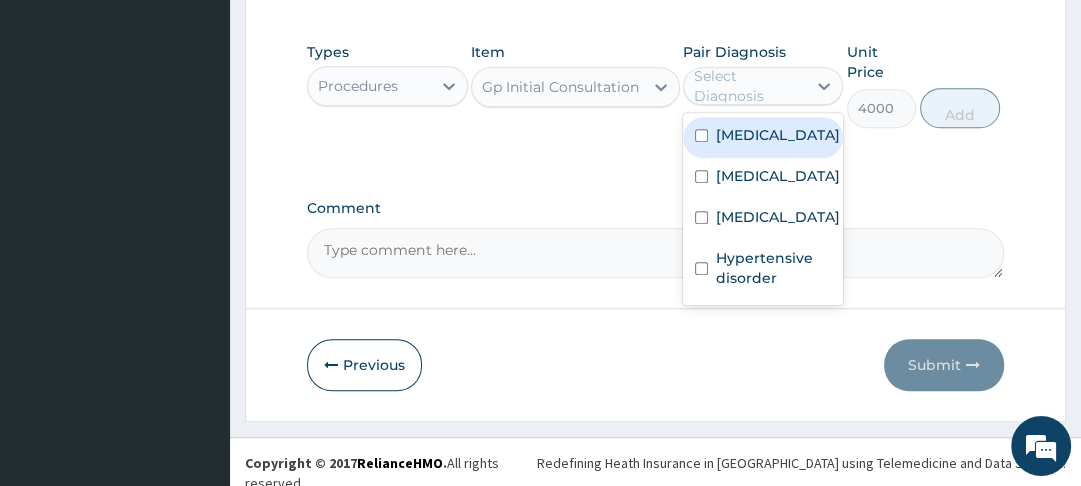 click at bounding box center (701, 135) 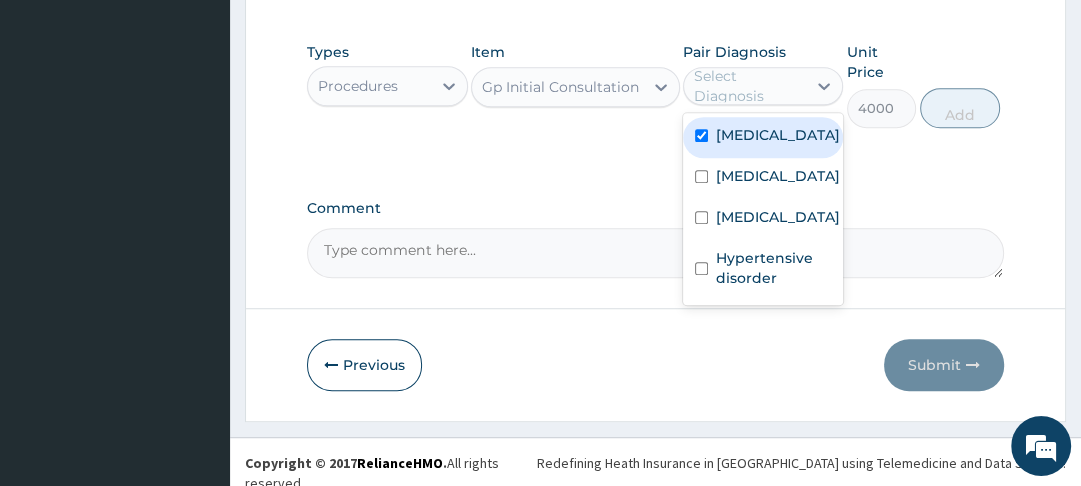 checkbox on "true" 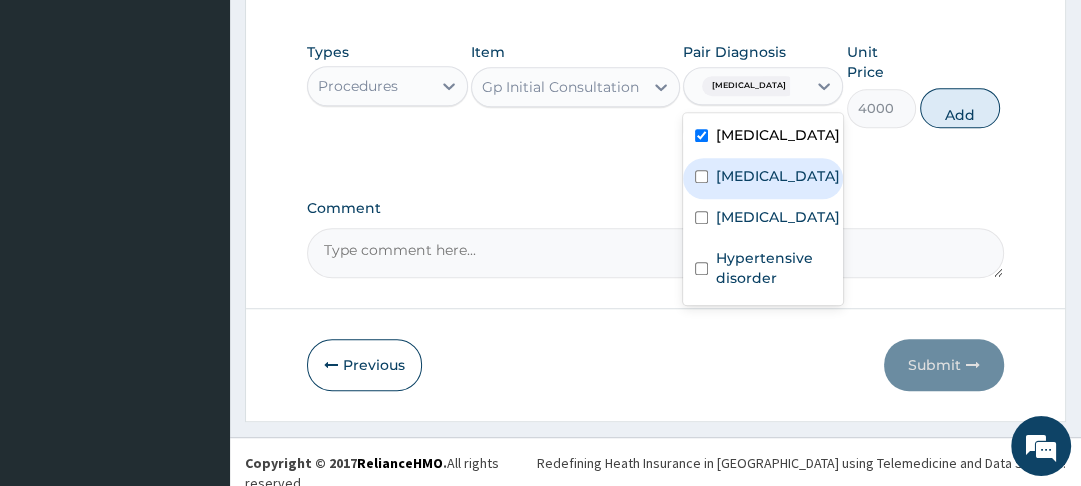 click at bounding box center (701, 176) 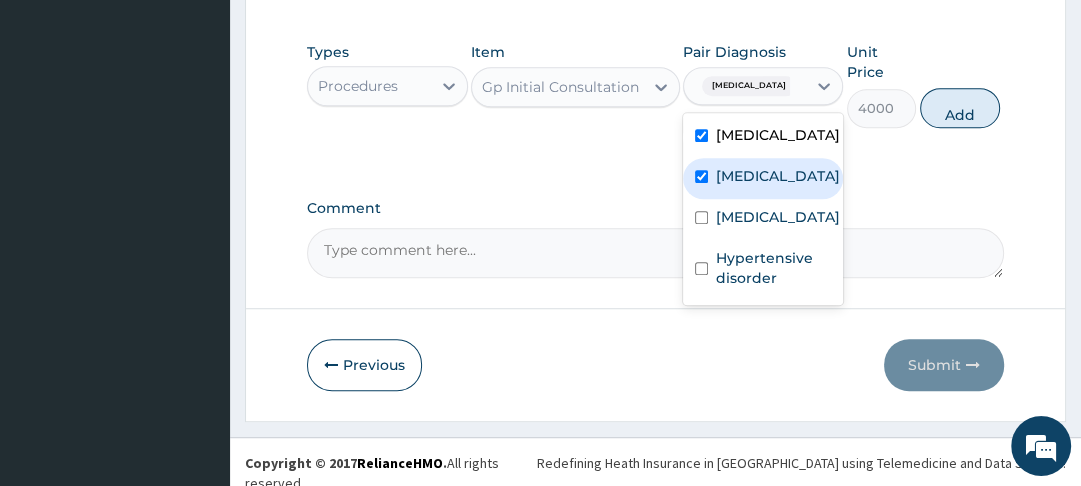 checkbox on "true" 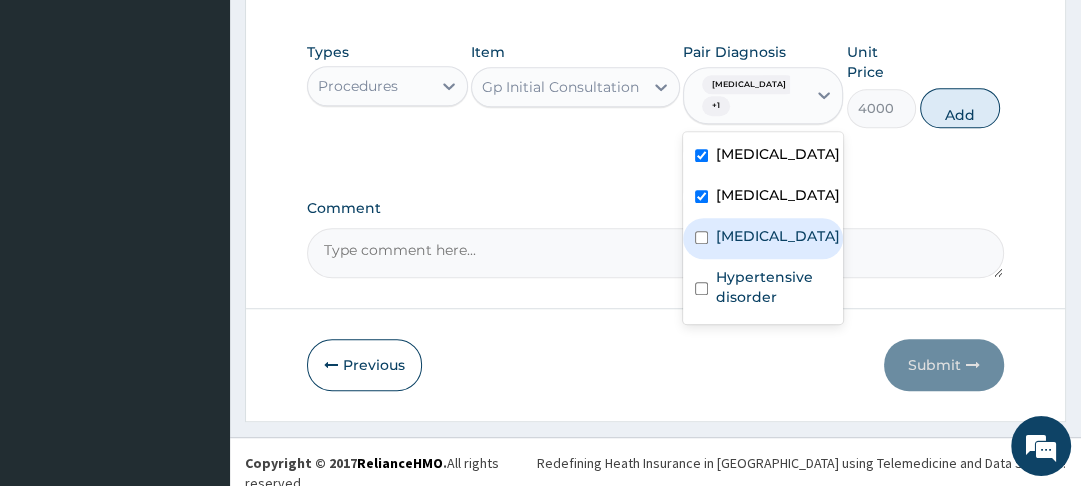click at bounding box center (701, 237) 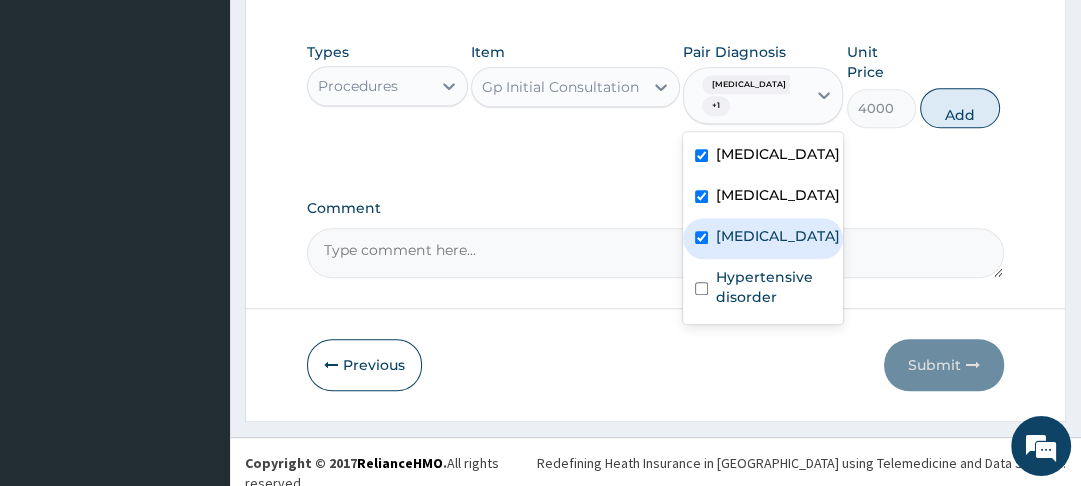 checkbox on "true" 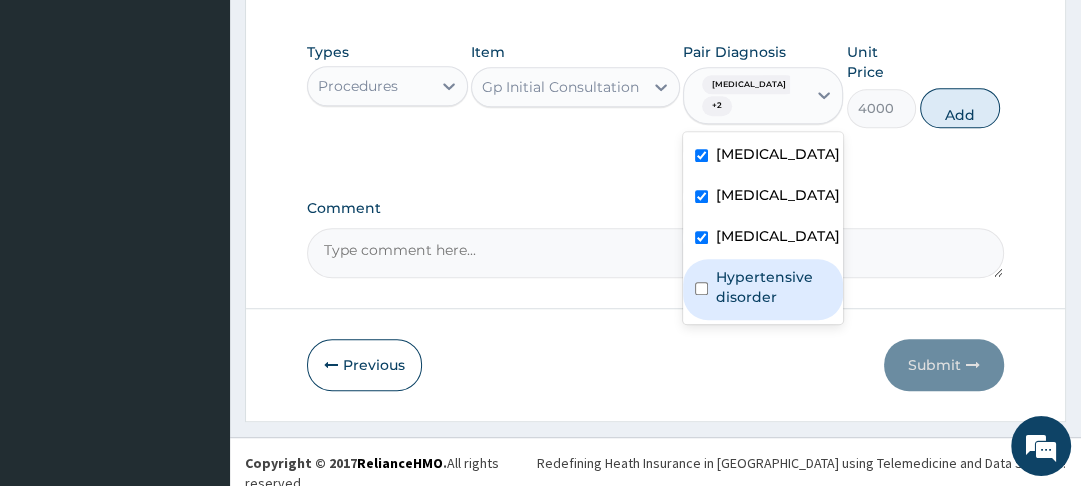 click at bounding box center (701, 288) 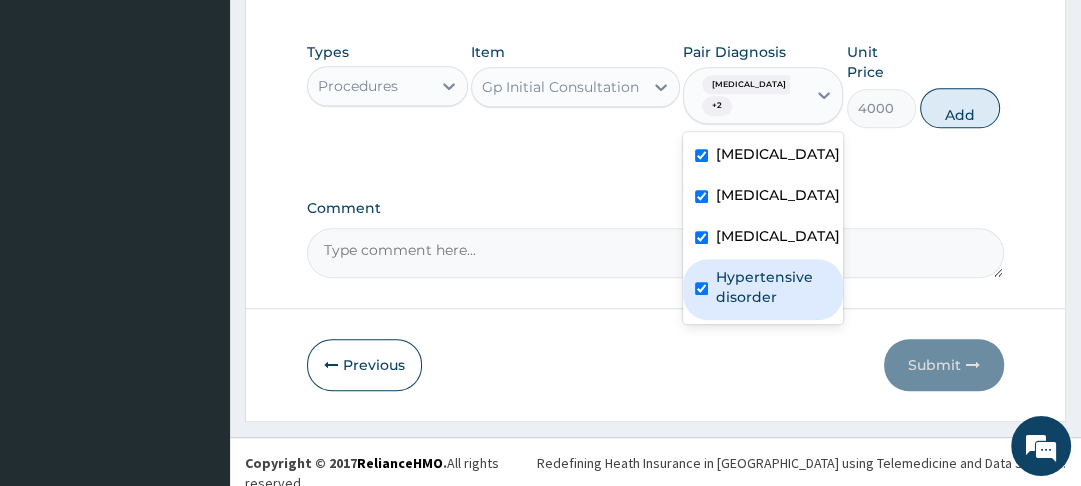 checkbox on "true" 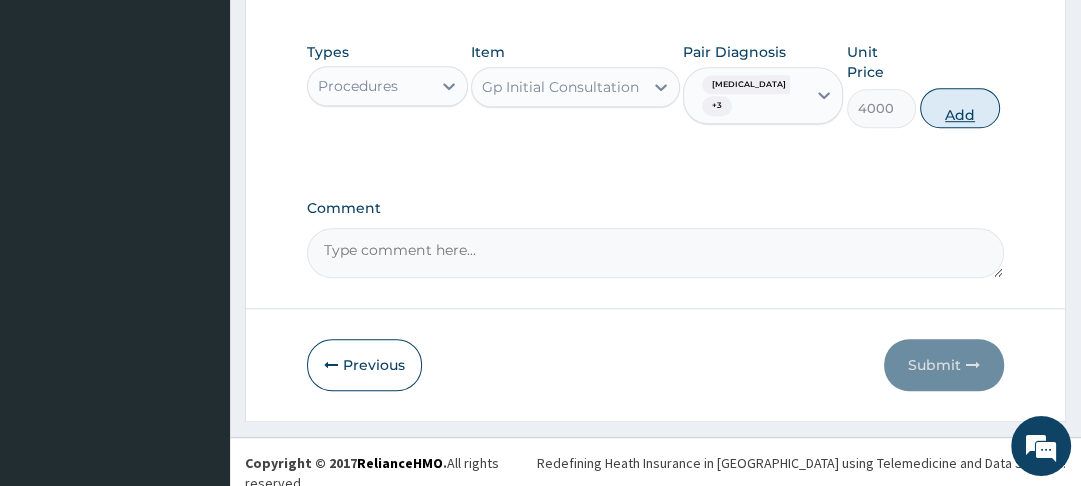 click on "Add" at bounding box center (960, 108) 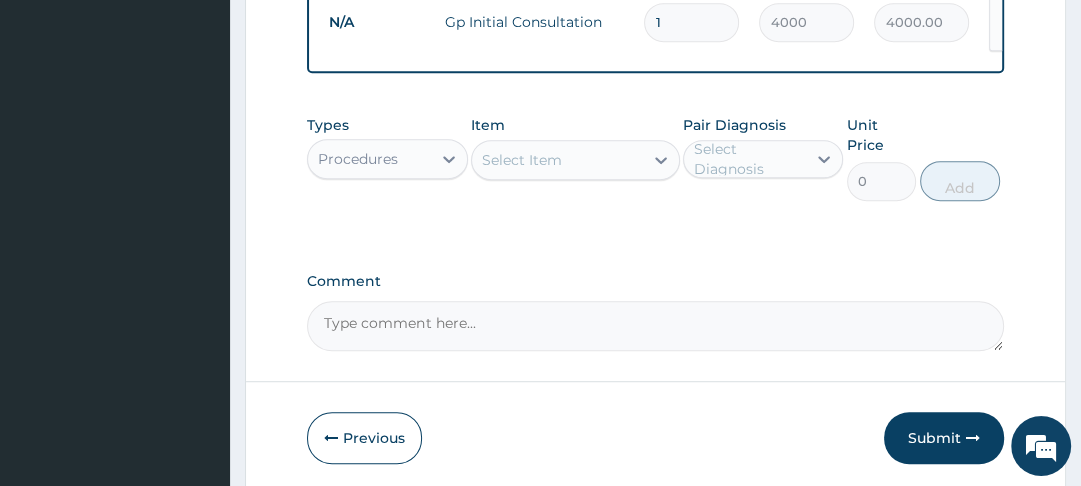 scroll, scrollTop: 848, scrollLeft: 0, axis: vertical 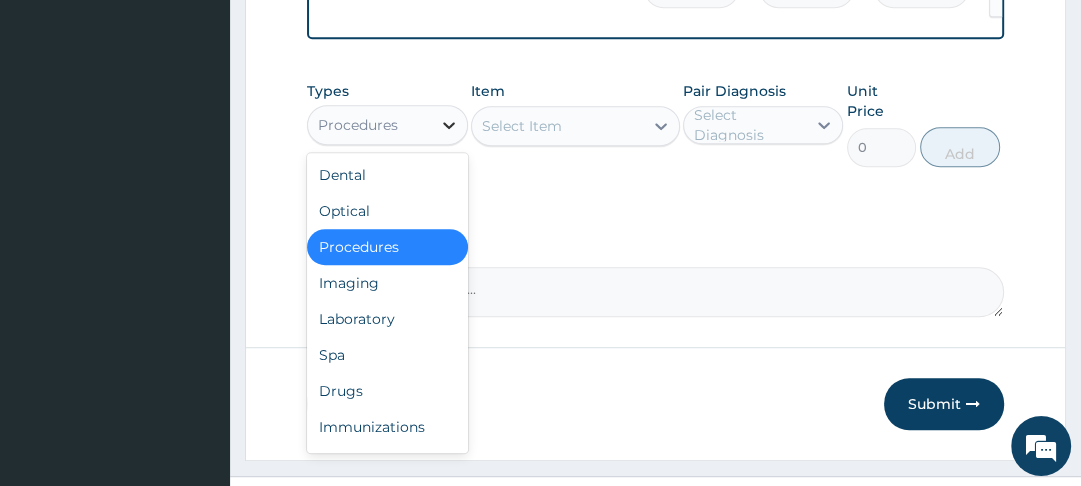 click 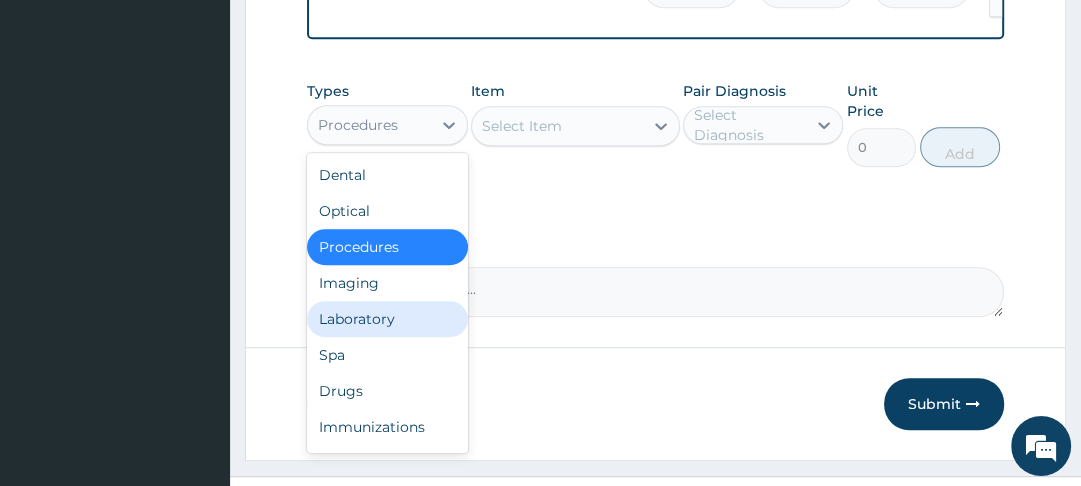 click on "Laboratory" at bounding box center (387, 319) 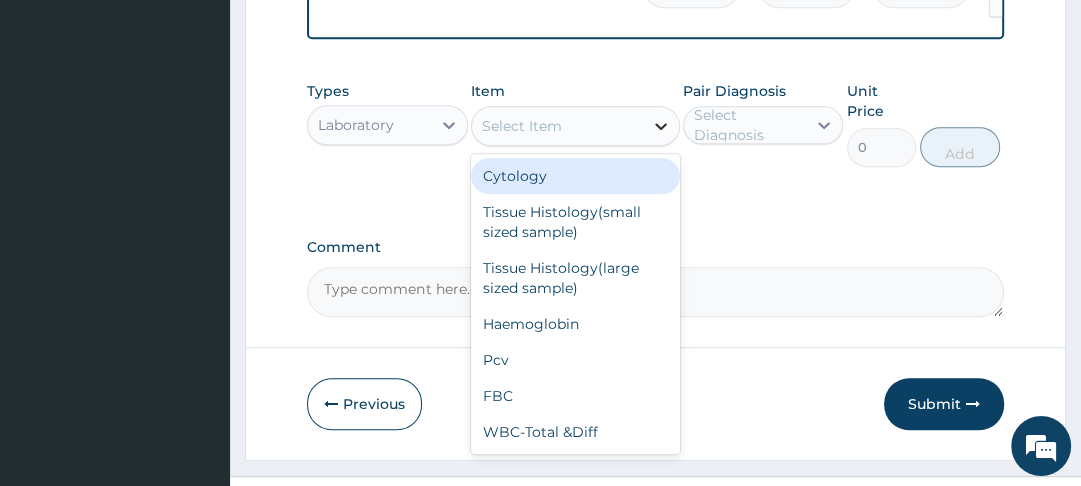 click 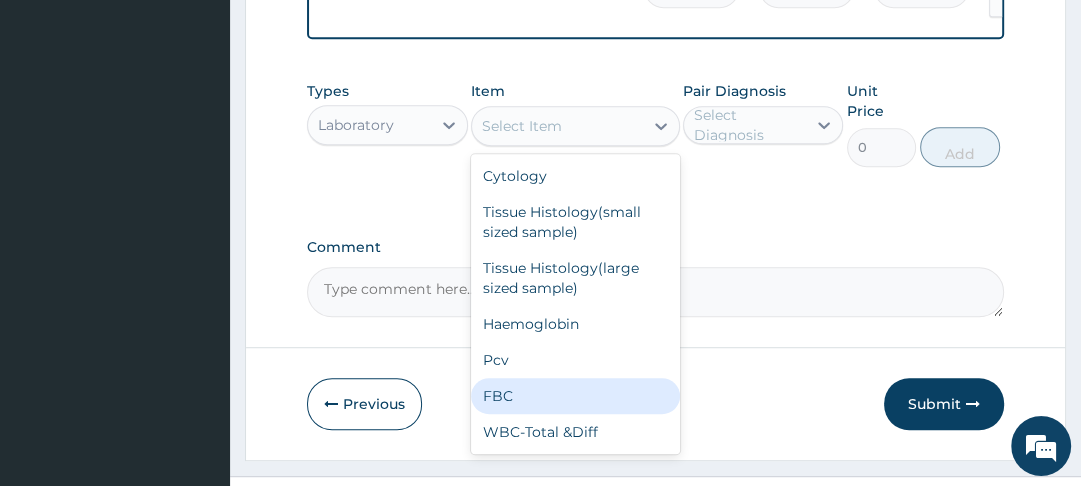 click on "FBC" at bounding box center [575, 396] 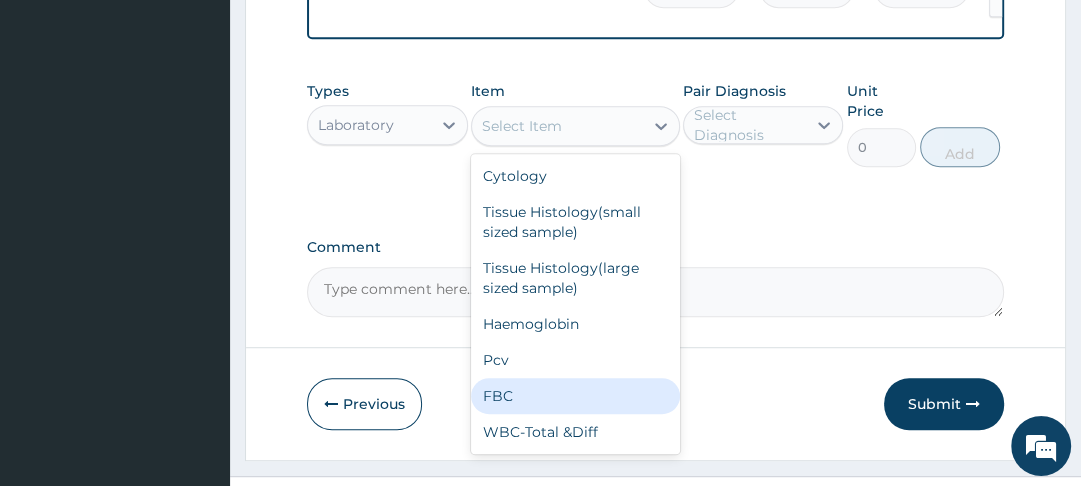 type on "5000" 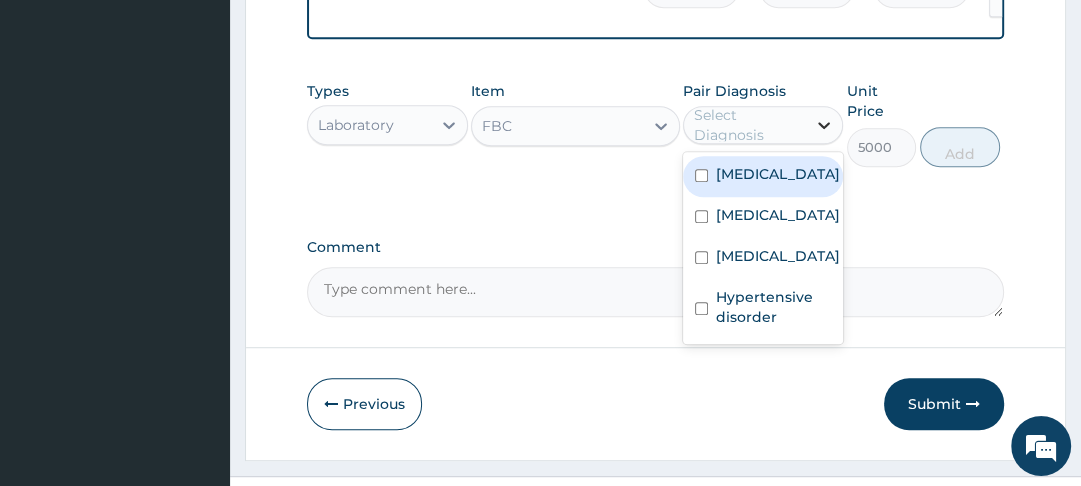 click 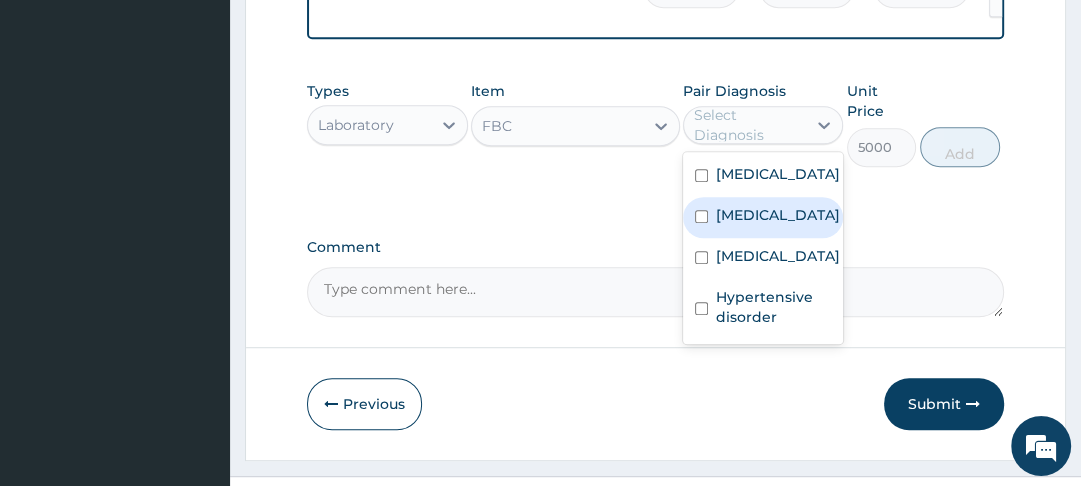 click at bounding box center (701, 216) 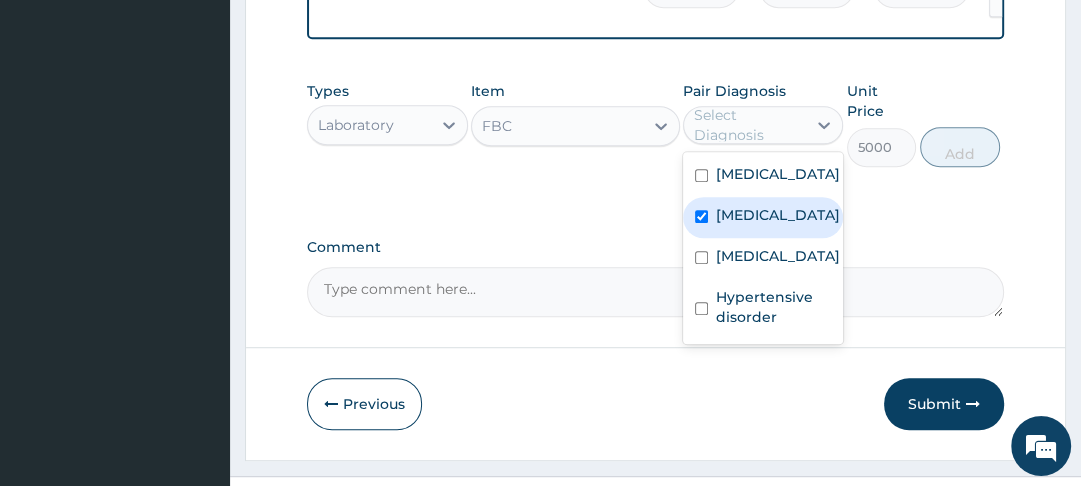 checkbox on "true" 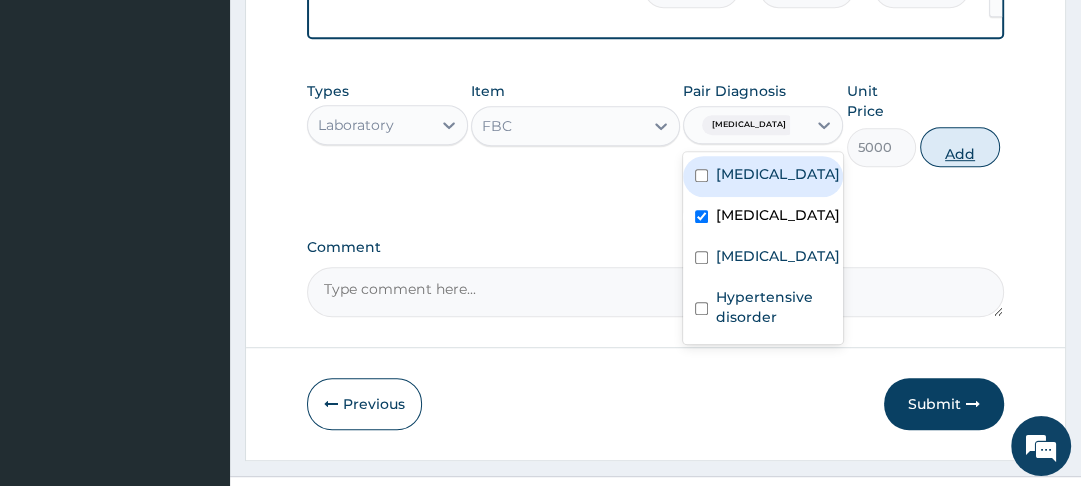 click on "Add" at bounding box center (960, 147) 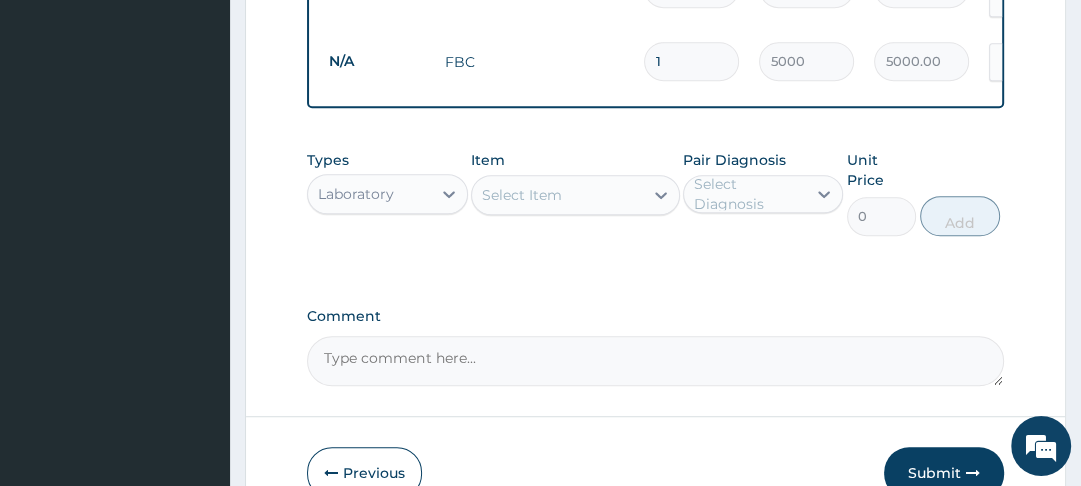 click on "Select Item" at bounding box center (522, 195) 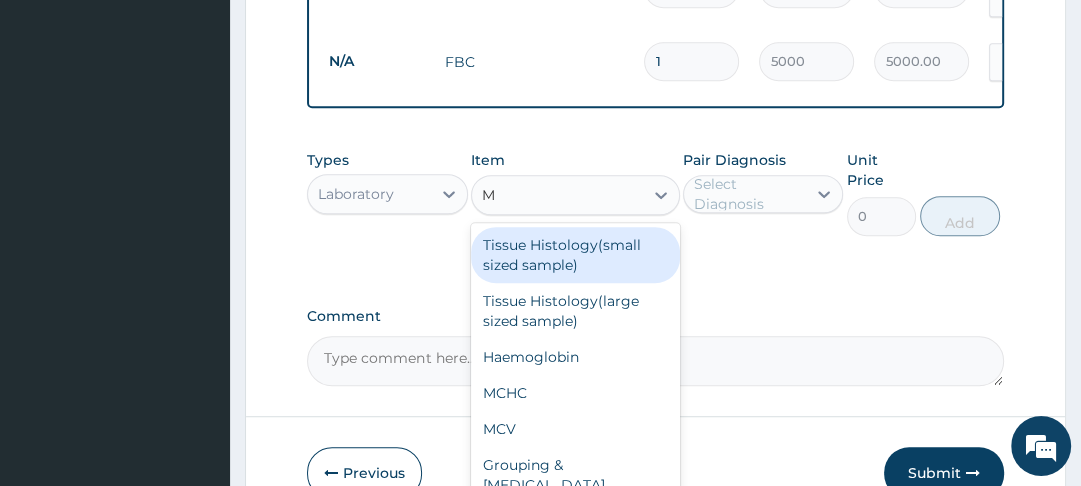 type on "MP" 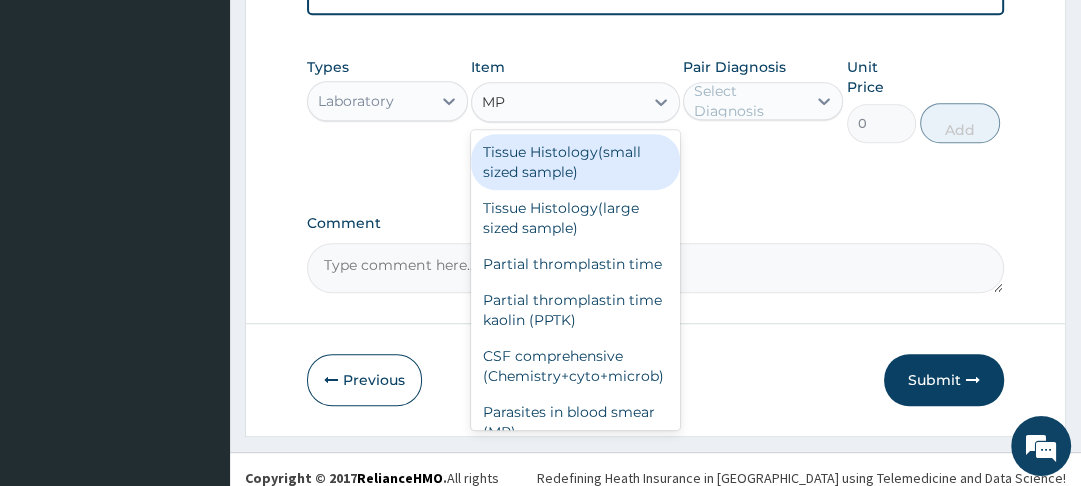 scroll, scrollTop: 959, scrollLeft: 0, axis: vertical 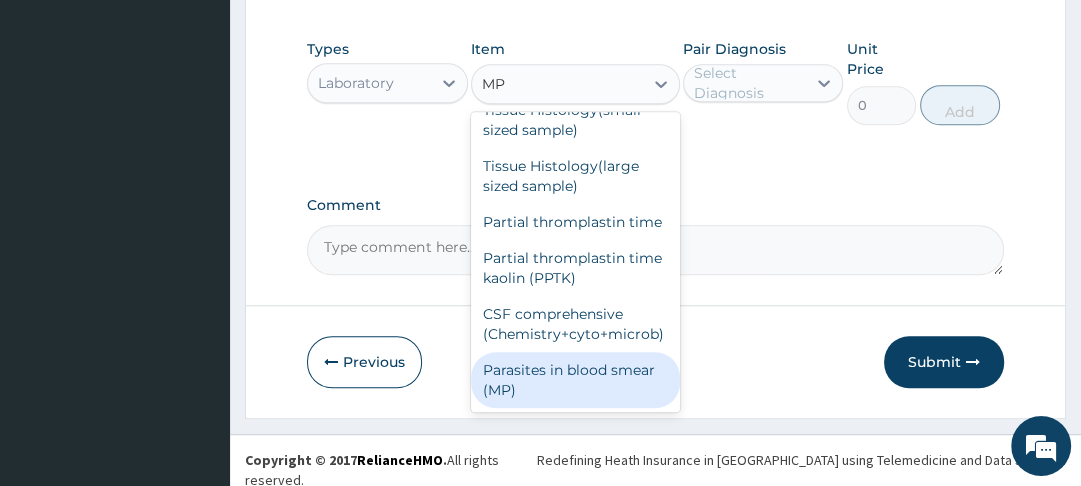 click on "Parasites in blood smear (MP)" at bounding box center (575, 380) 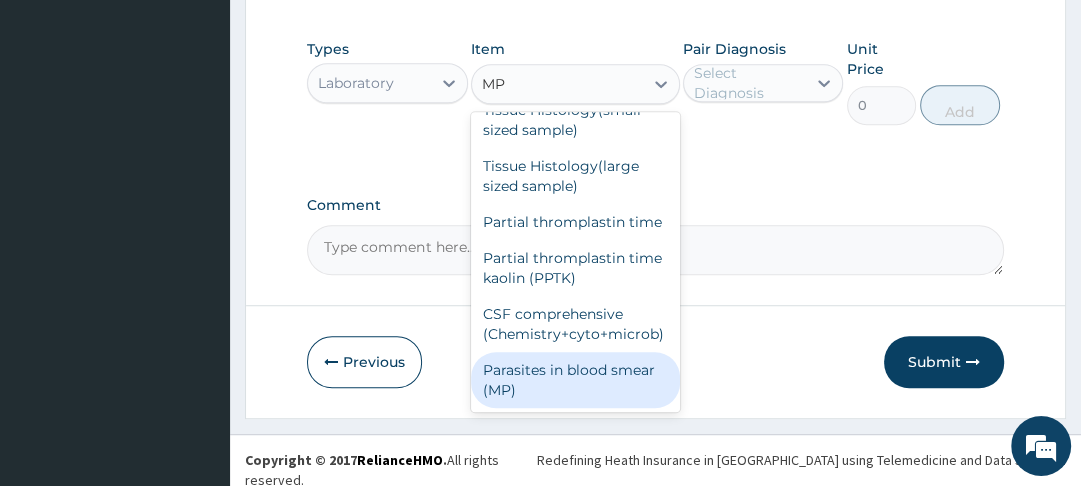 type 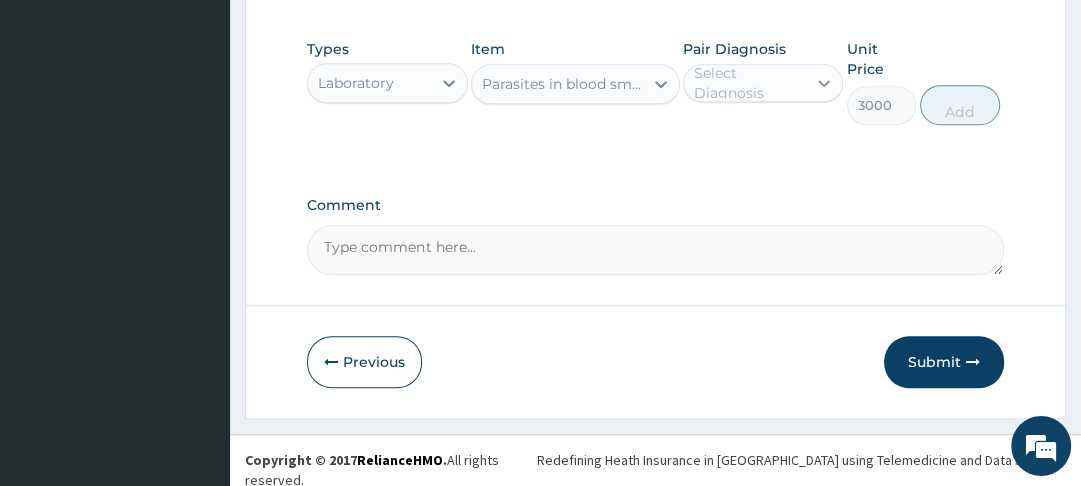click 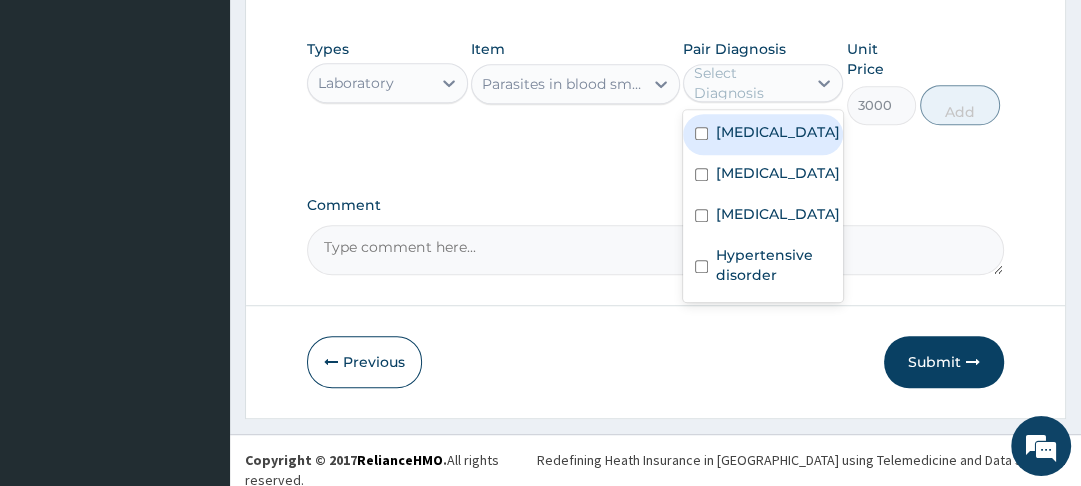 click on "Malaria" at bounding box center (763, 134) 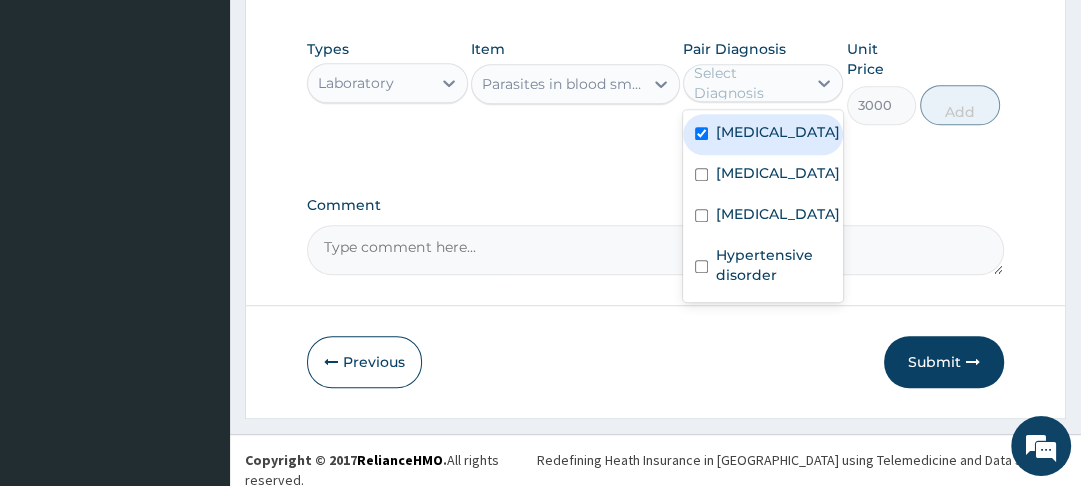 checkbox on "true" 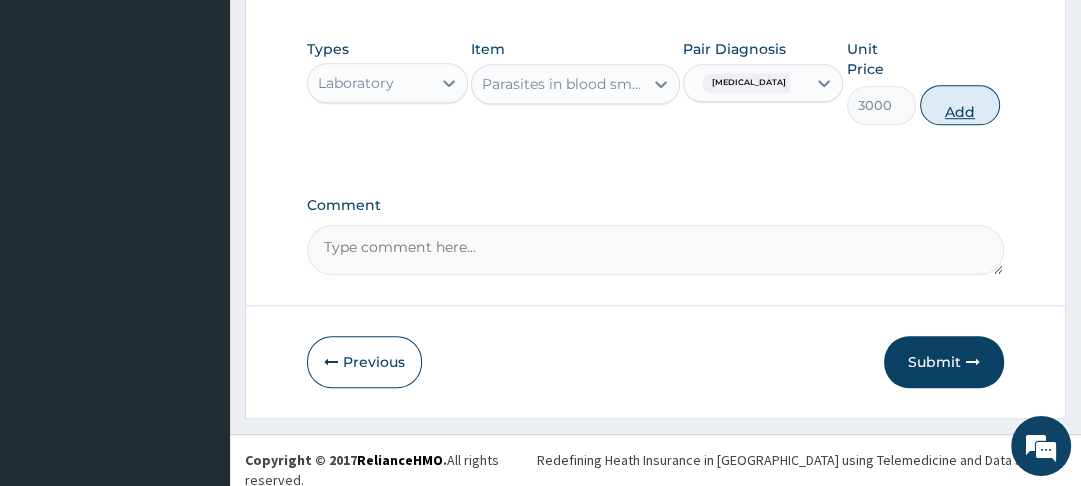 click on "Add" at bounding box center [960, 105] 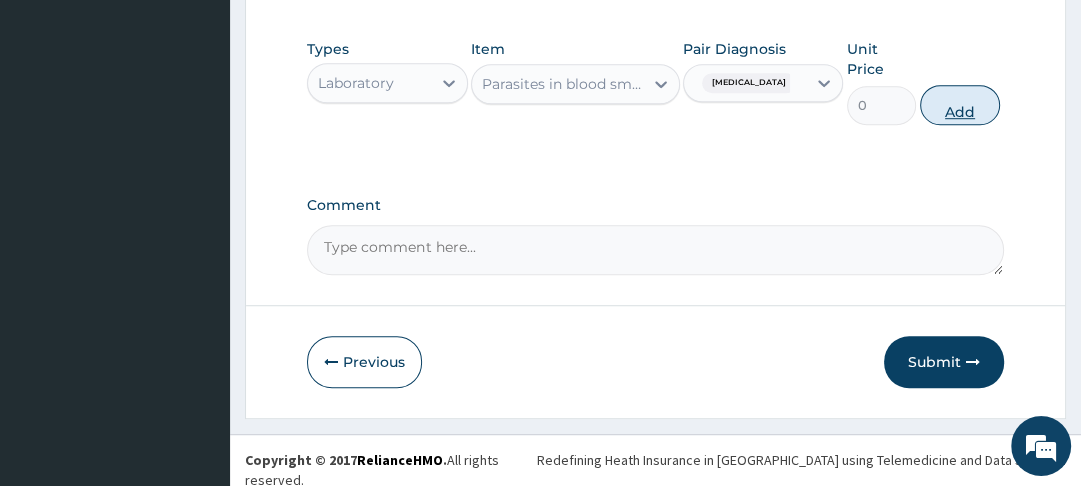 scroll, scrollTop: 948, scrollLeft: 0, axis: vertical 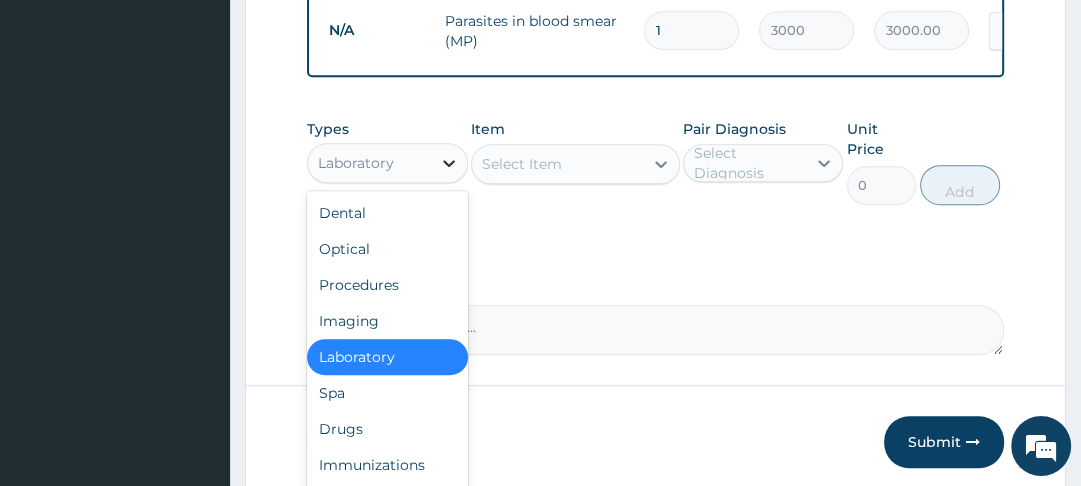 click 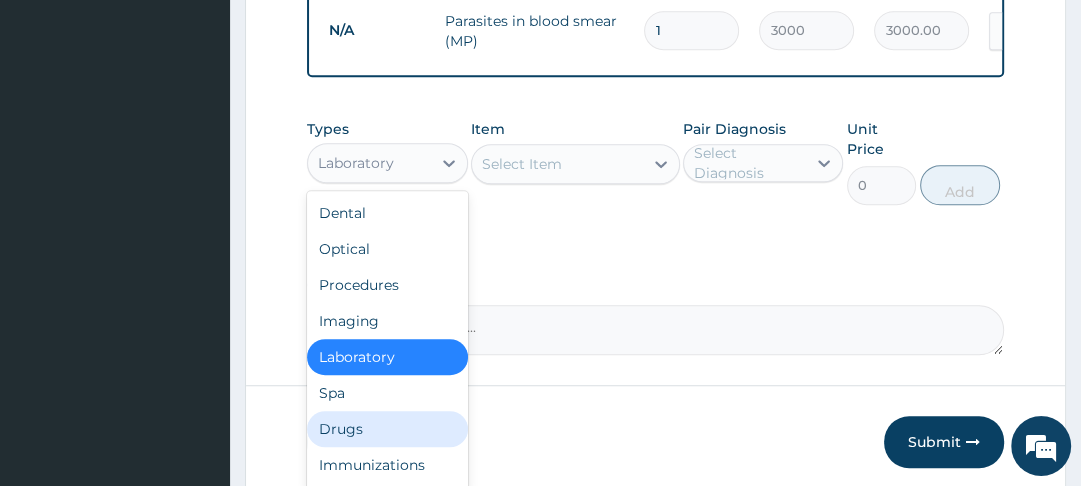 click on "Drugs" at bounding box center [387, 429] 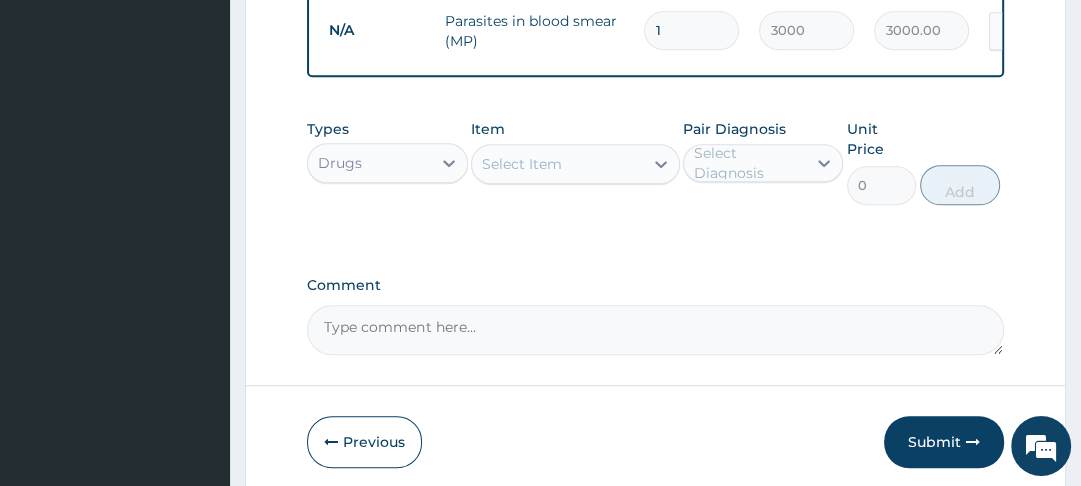 click on "Select Item" at bounding box center (522, 164) 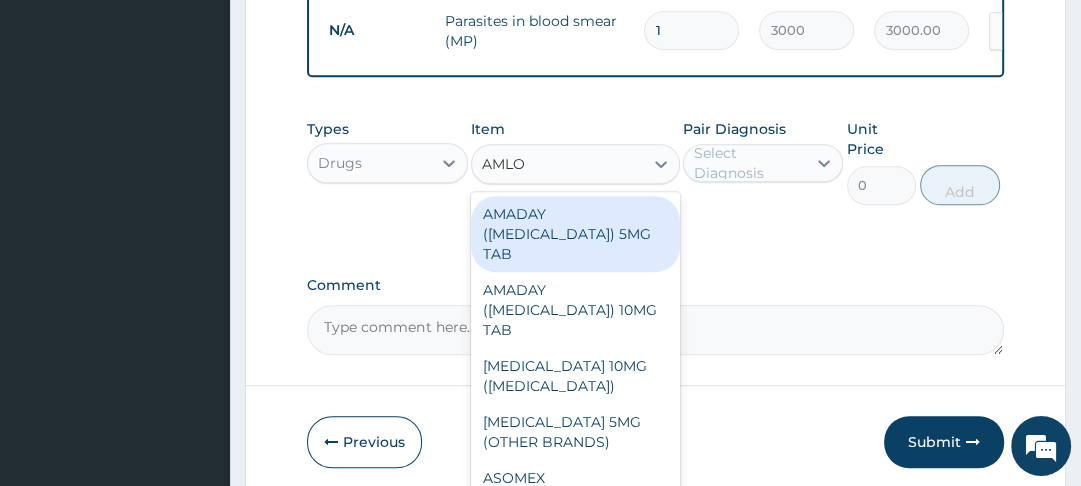 type on "AMLO" 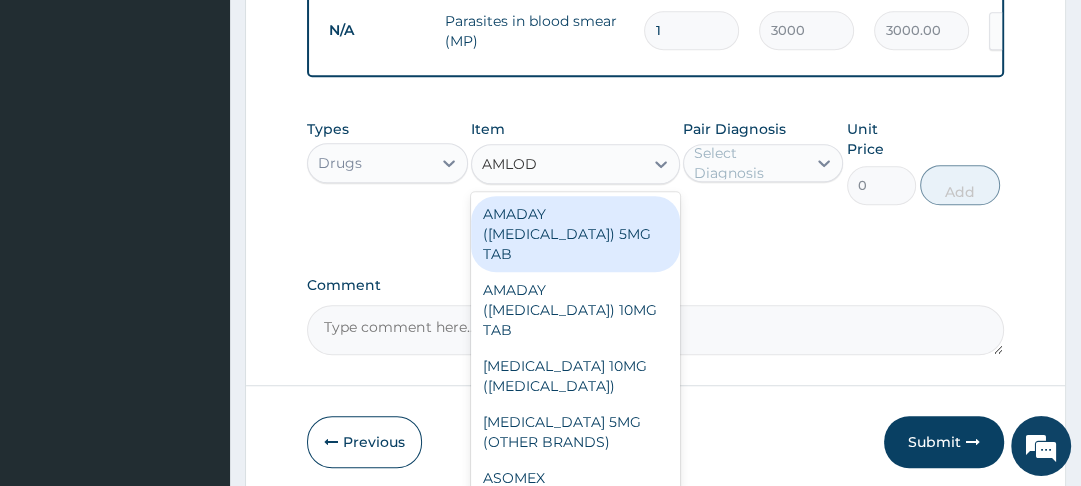 type on "AMLODI" 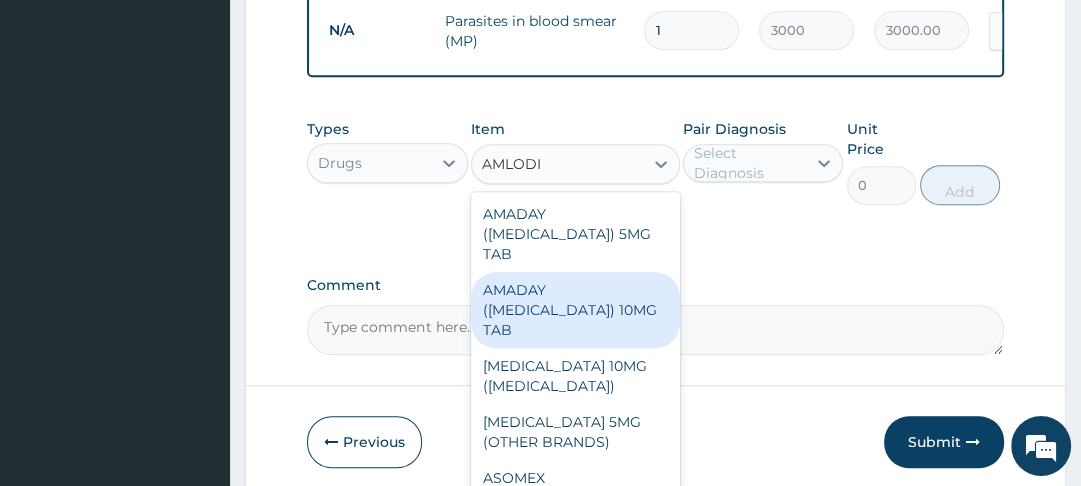 click on "AMADAY (AMLODIPINE) 10MG TAB" at bounding box center [575, 310] 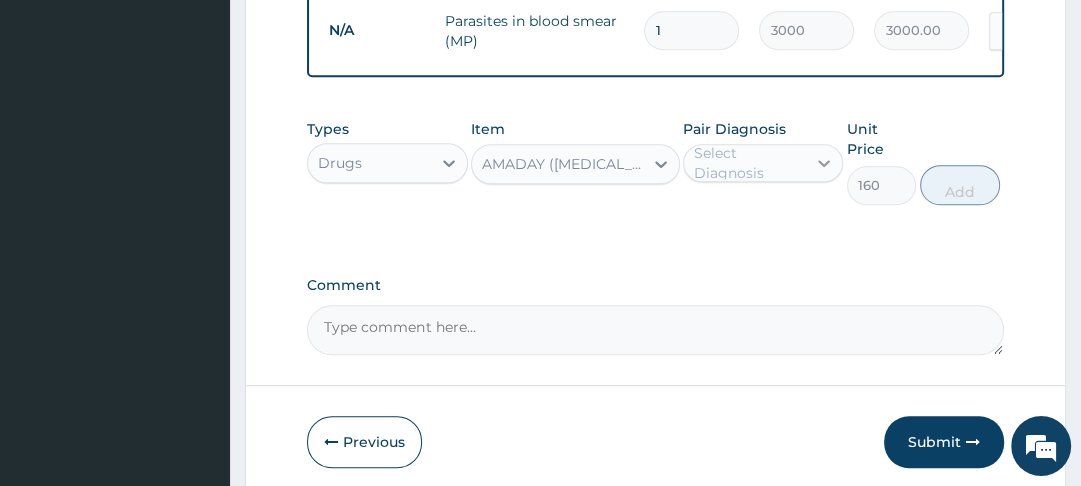 click 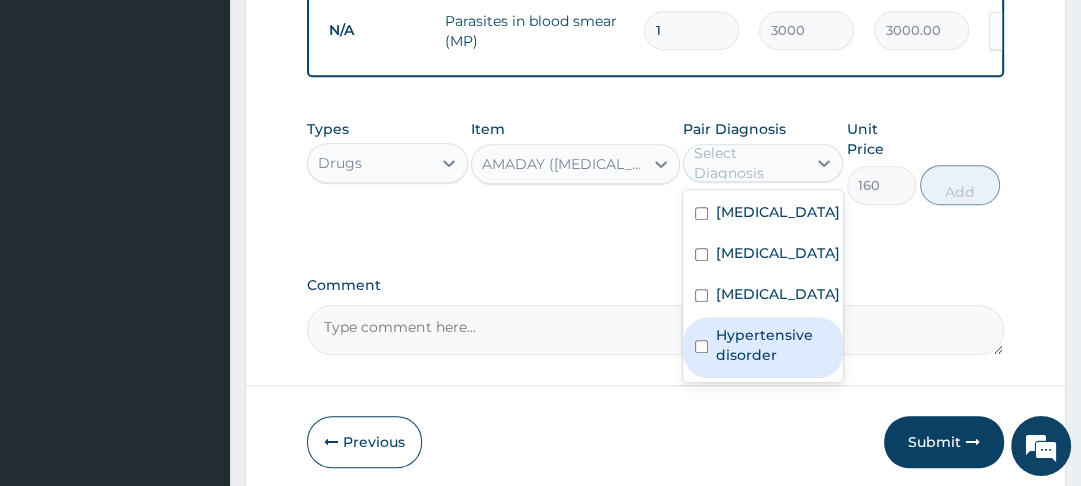 click on "Hypertensive disorder" at bounding box center (773, 345) 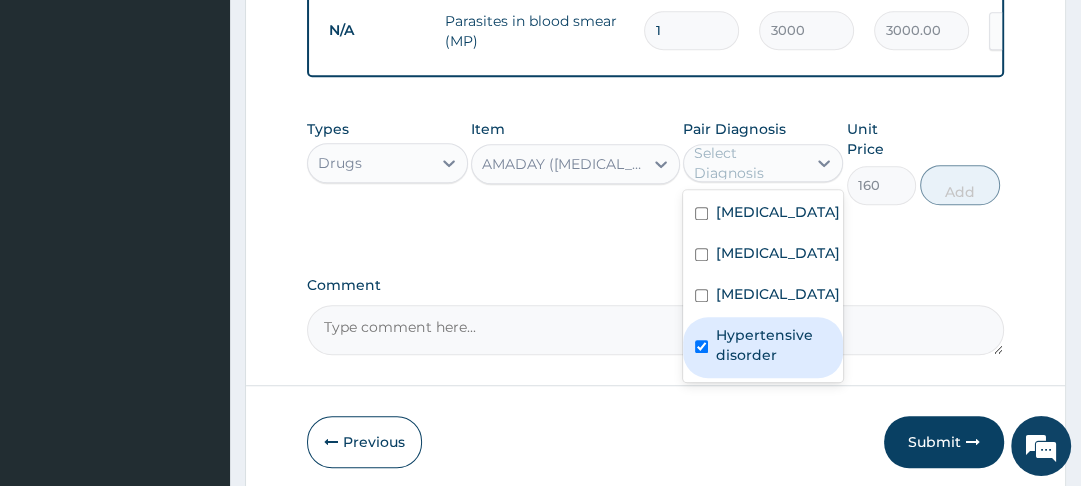 checkbox on "true" 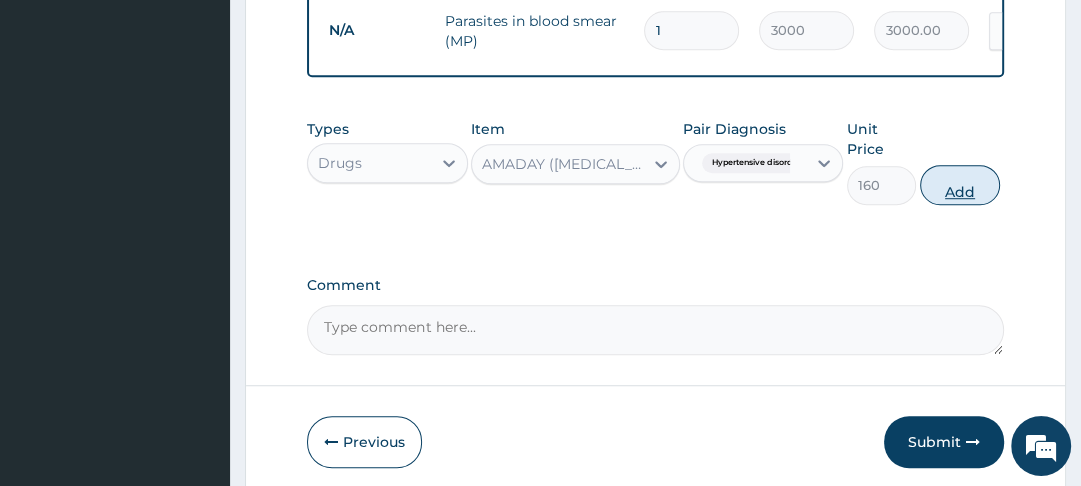 click on "Add" at bounding box center (960, 185) 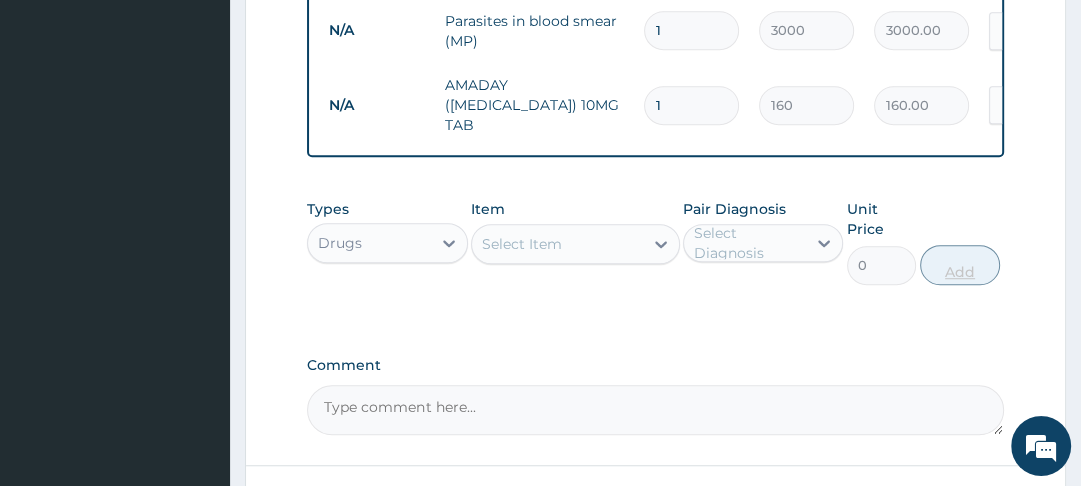 type 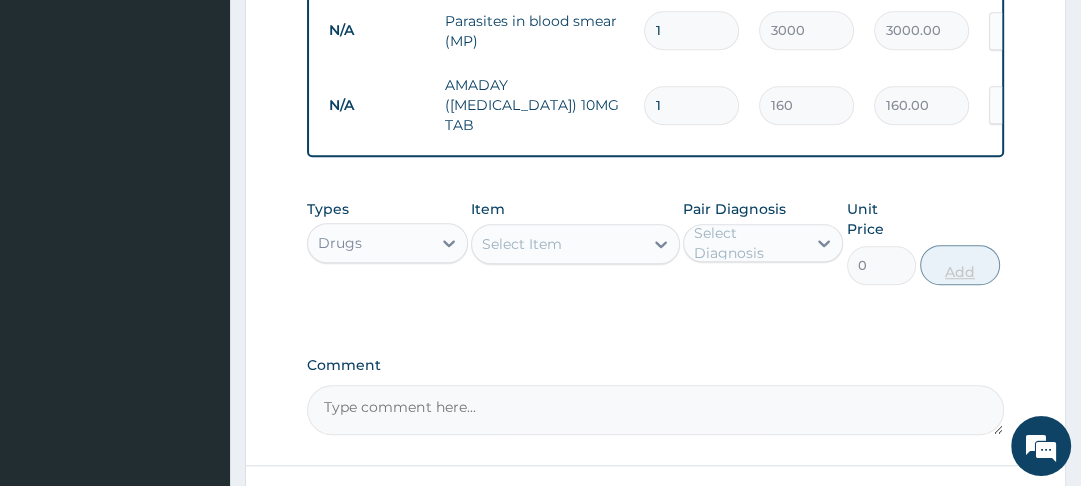 type on "0.00" 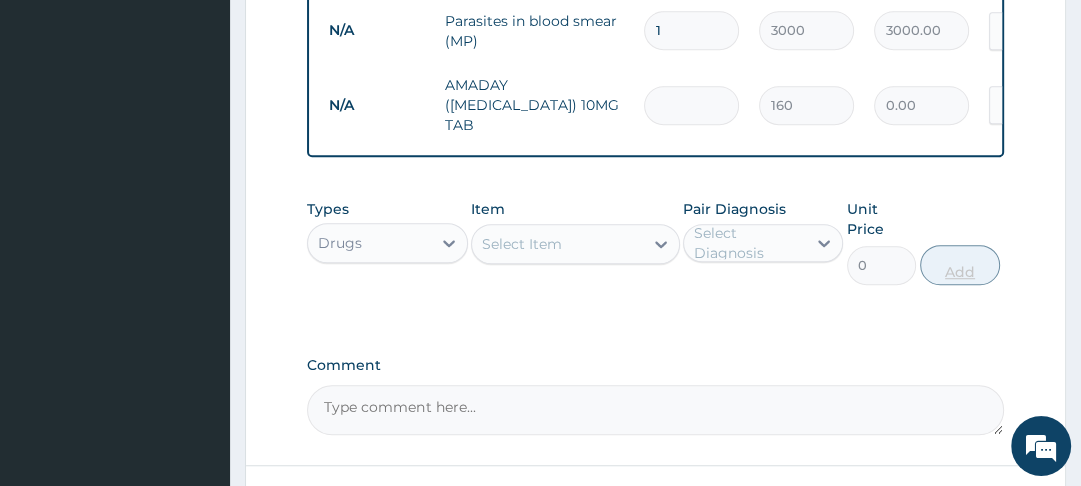 type on "3" 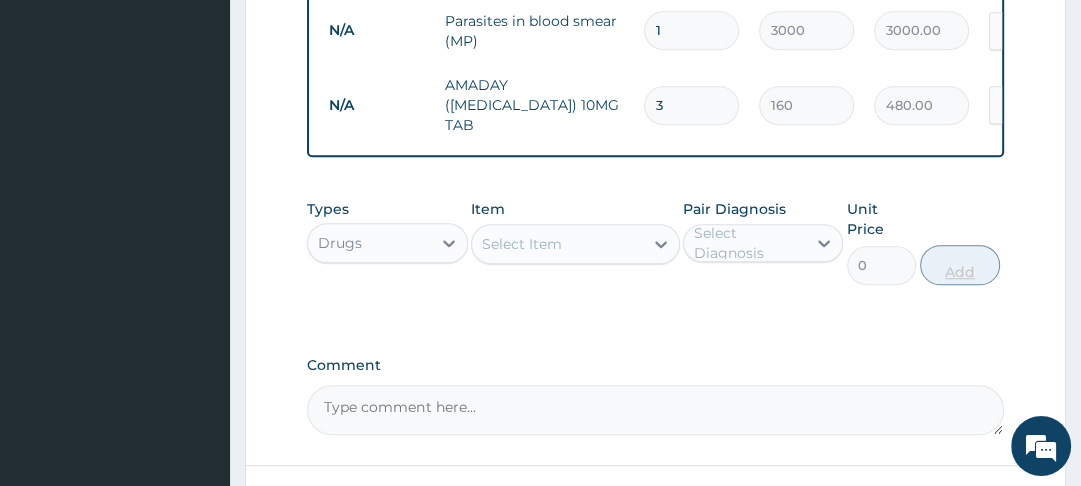 type on "30" 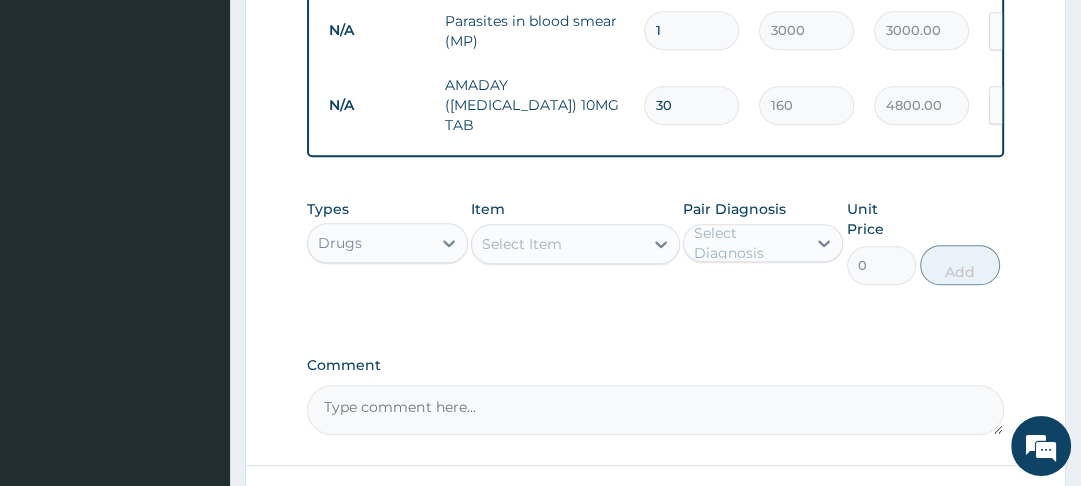 type on "30" 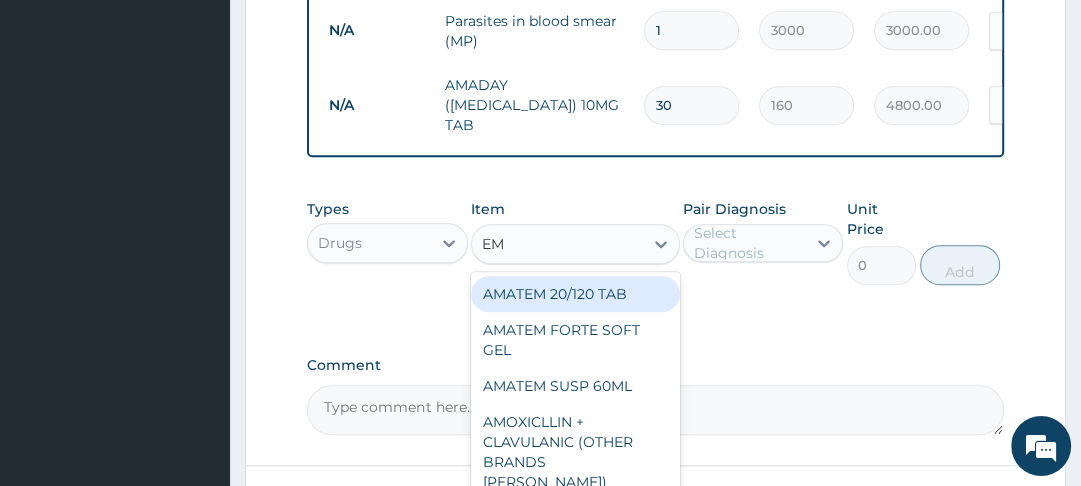 type on "EMZ" 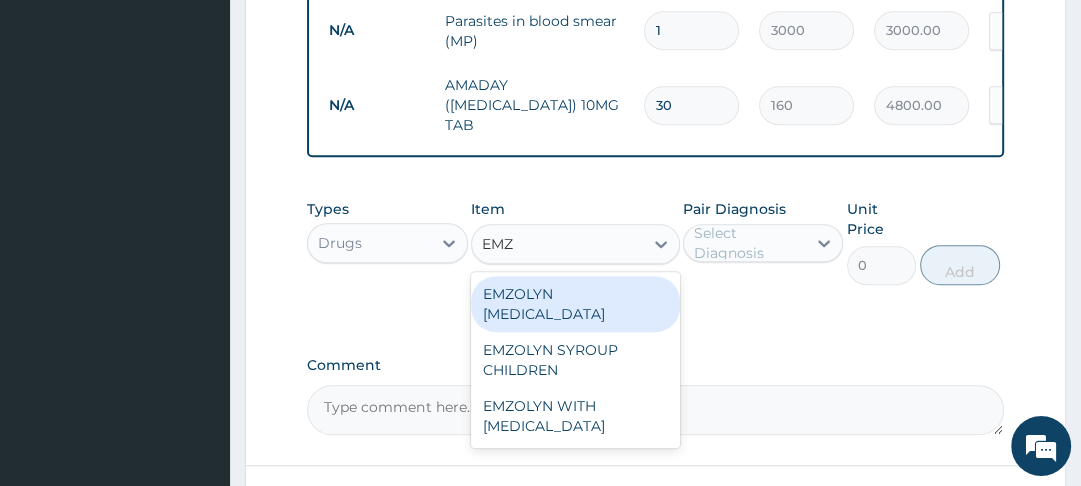 click on "EMZOLYN EXPECTORANT" at bounding box center [575, 304] 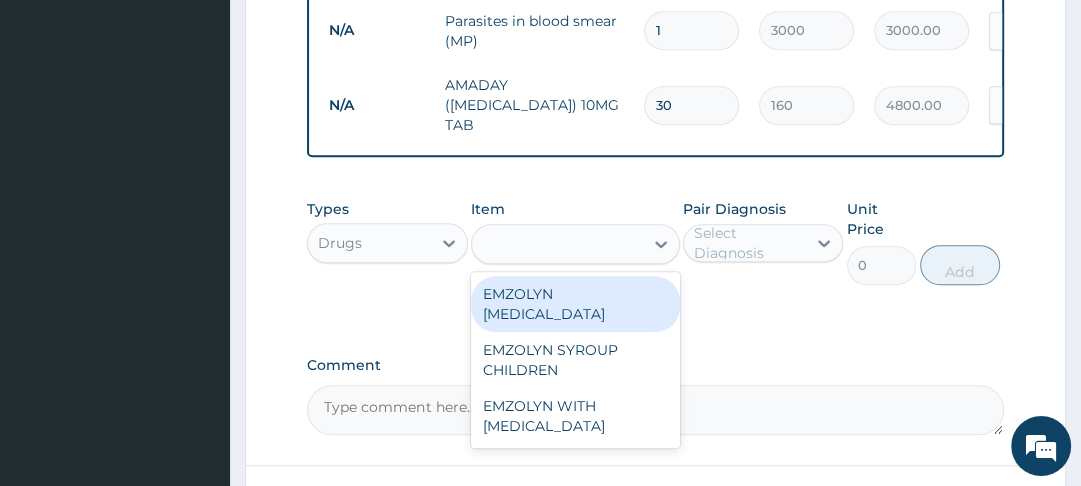 type on "2450" 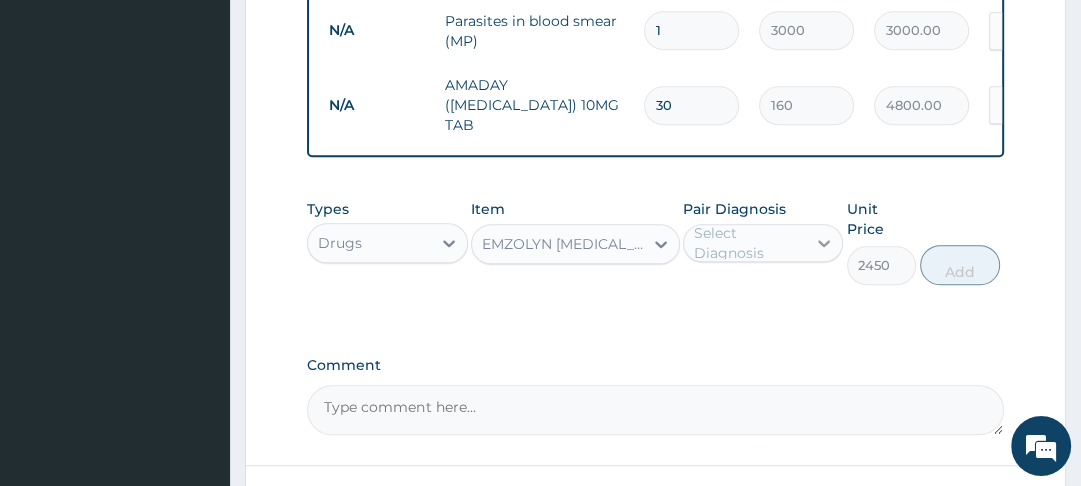 click 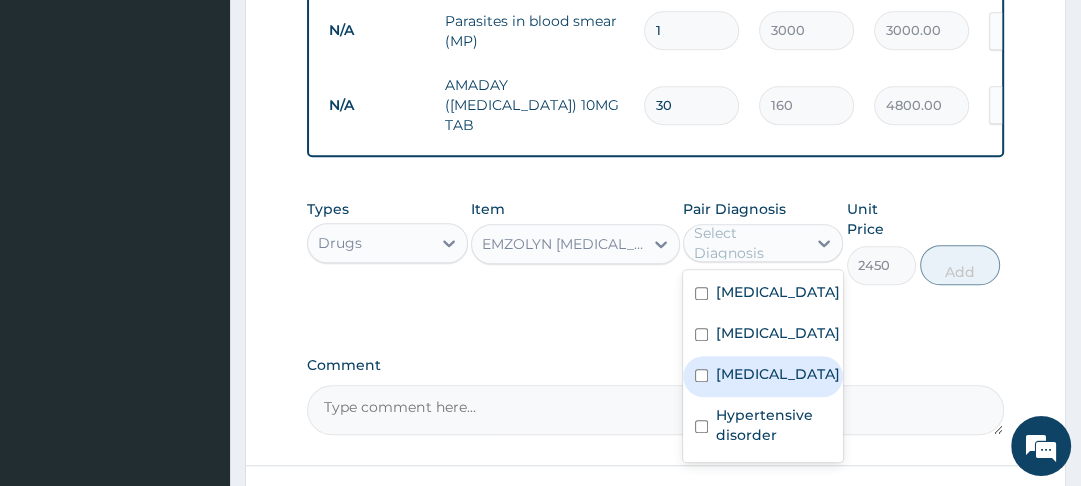 click on "Upper respiratory infection" at bounding box center [778, 374] 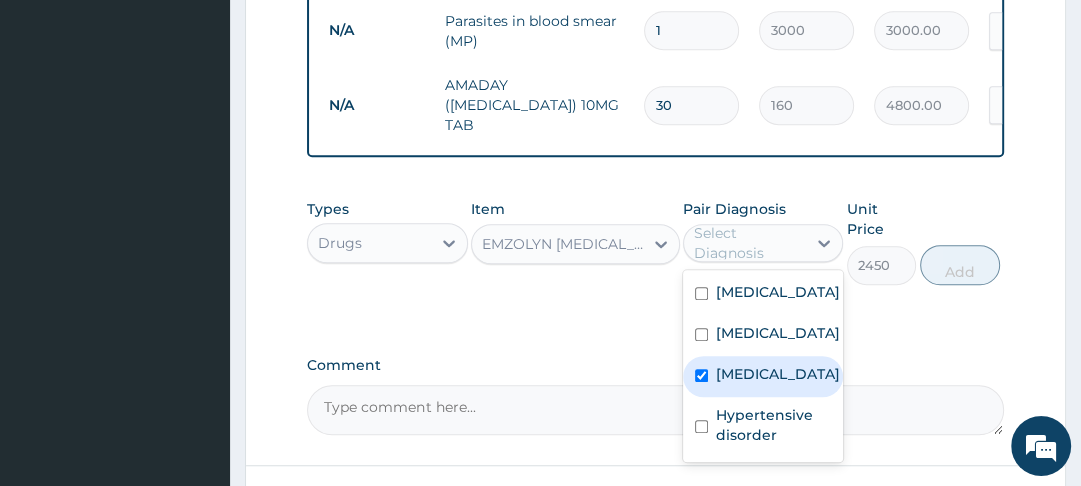checkbox on "true" 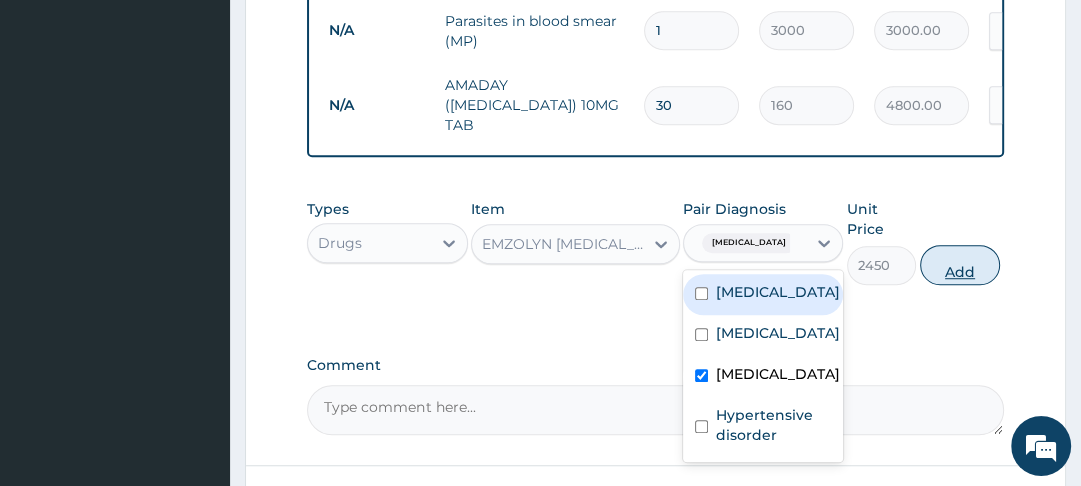click on "Add" at bounding box center [960, 265] 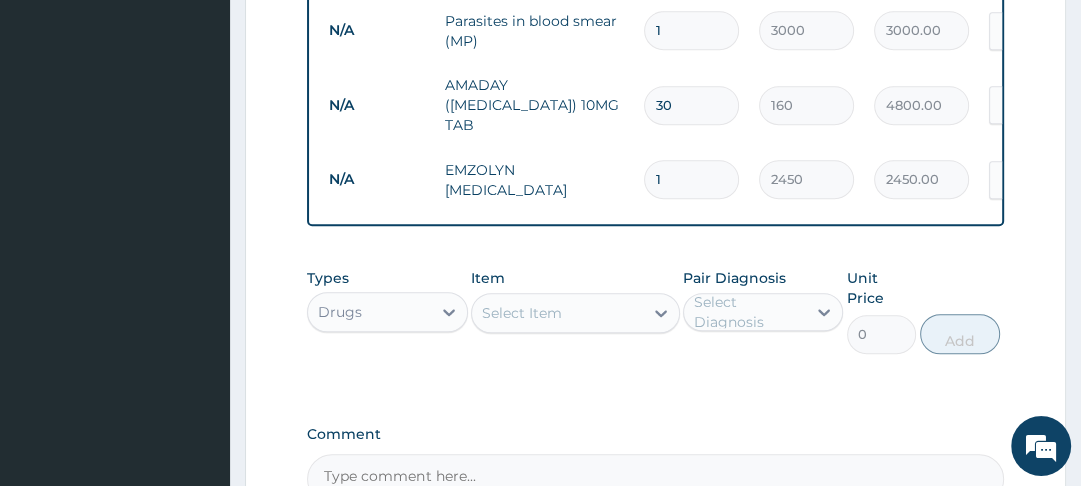 click on "Select Item" at bounding box center (522, 313) 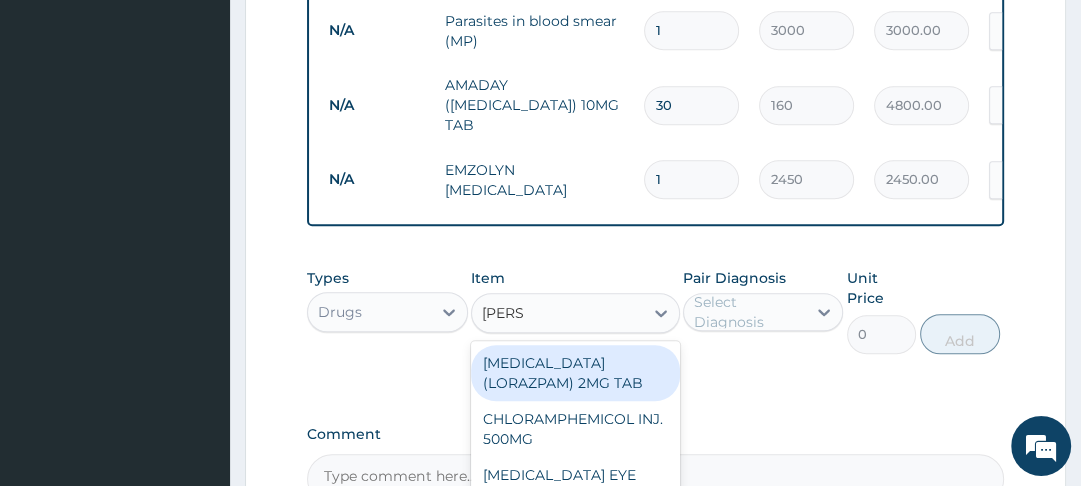 type on "LORAT" 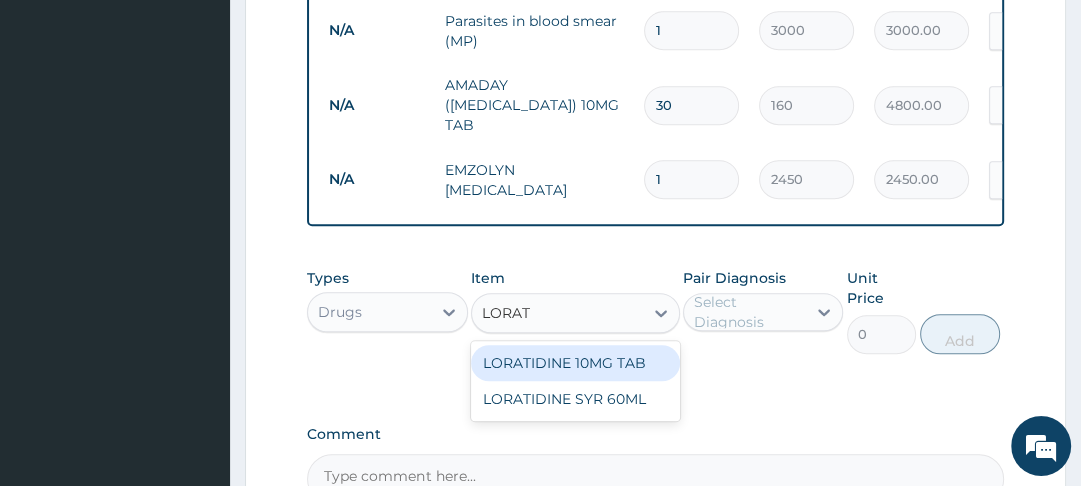 click on "LORATIDINE 10MG TAB" at bounding box center (575, 363) 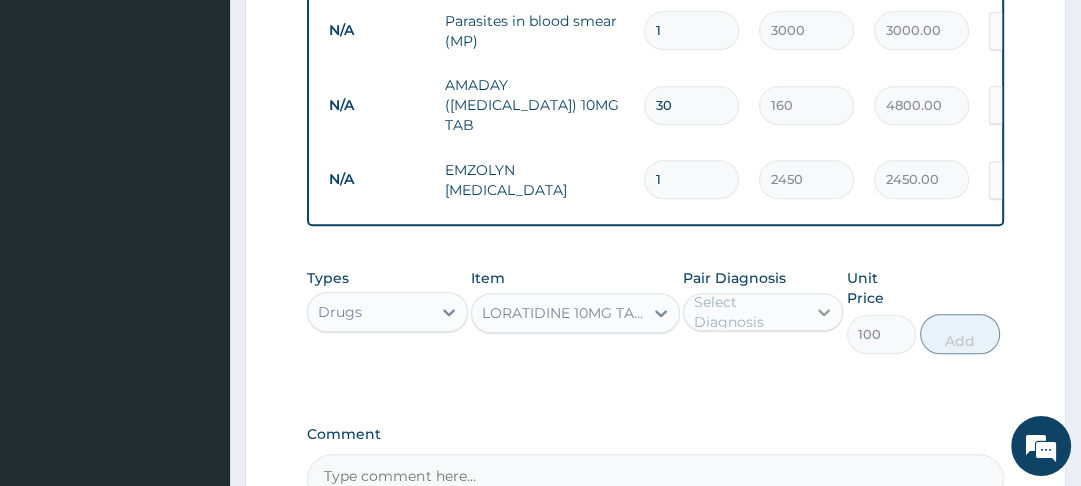 click 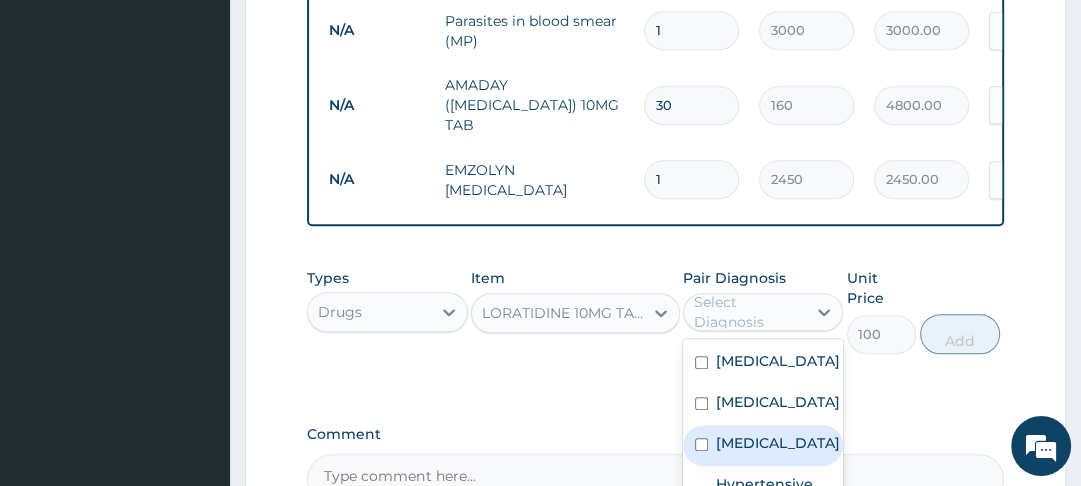 click on "Upper respiratory infection" at bounding box center [763, 445] 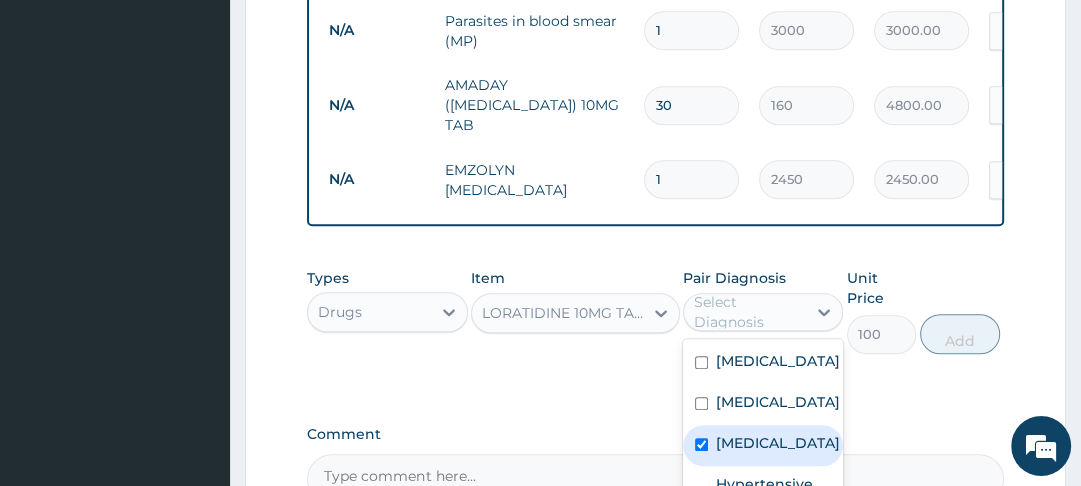checkbox on "true" 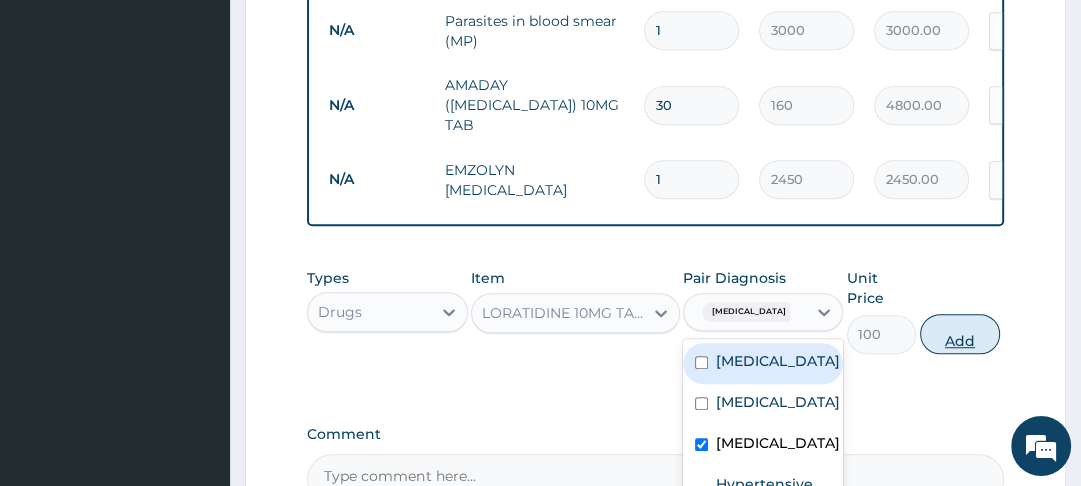click on "Add" at bounding box center (960, 334) 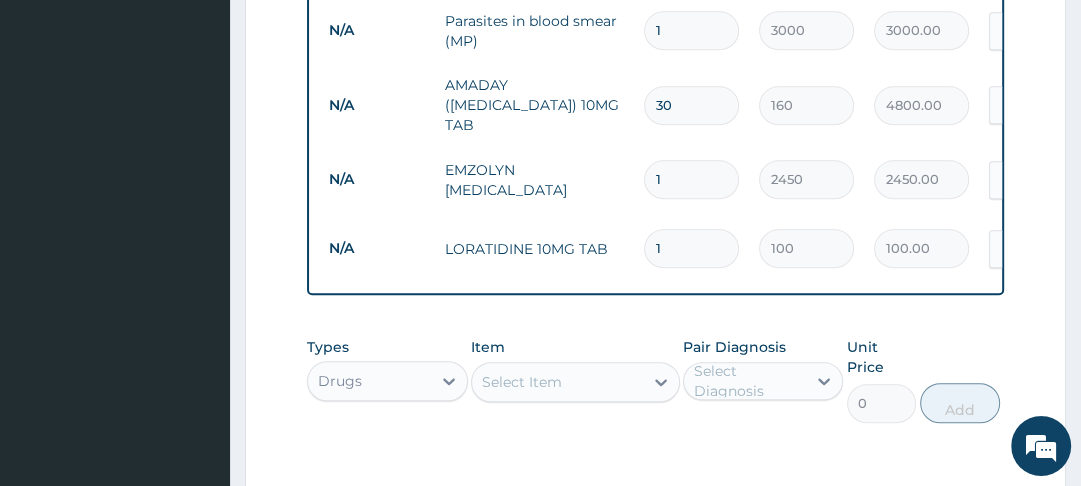 type 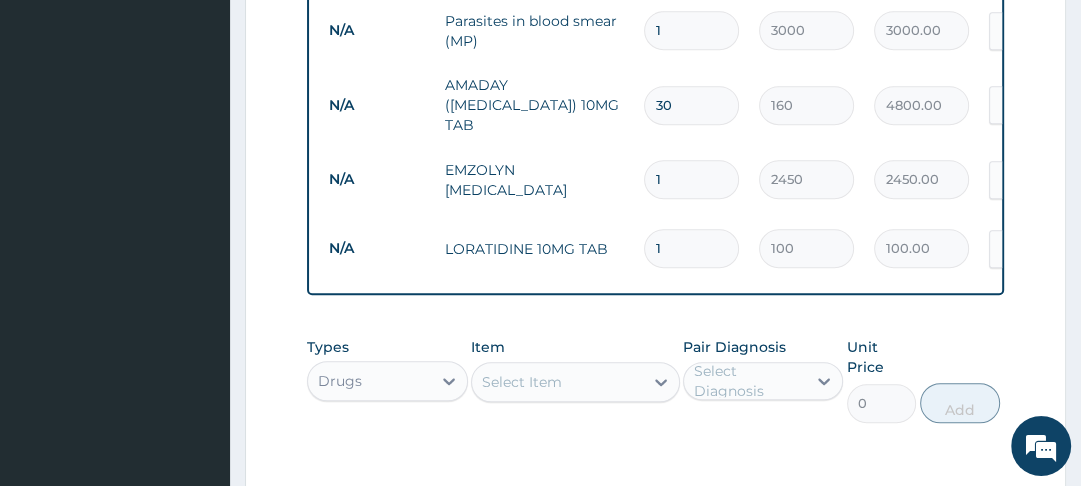 type on "0.00" 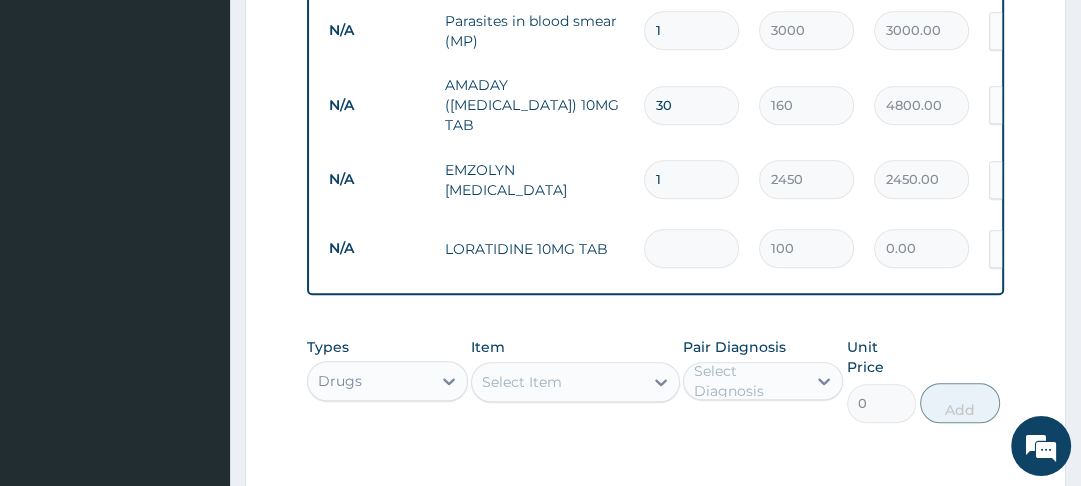type on "5" 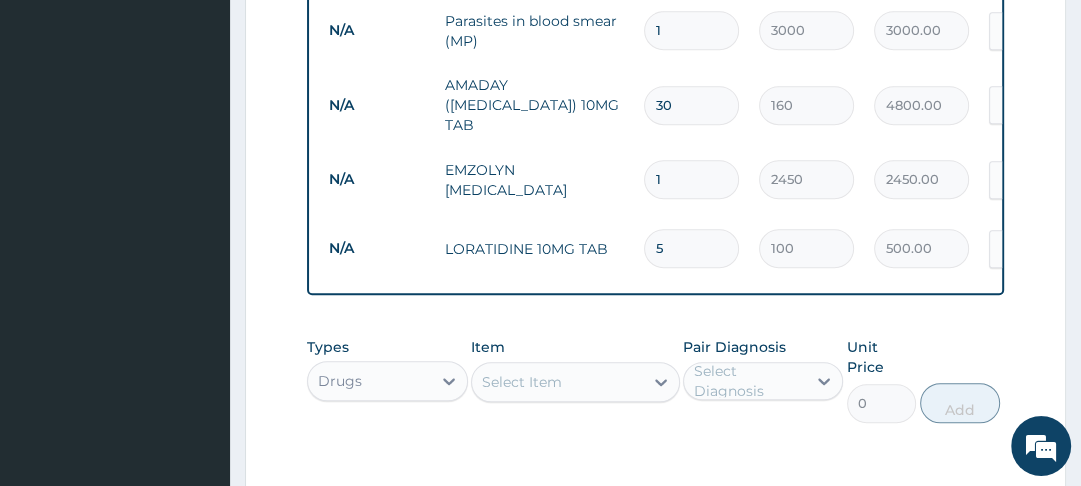 type on "5" 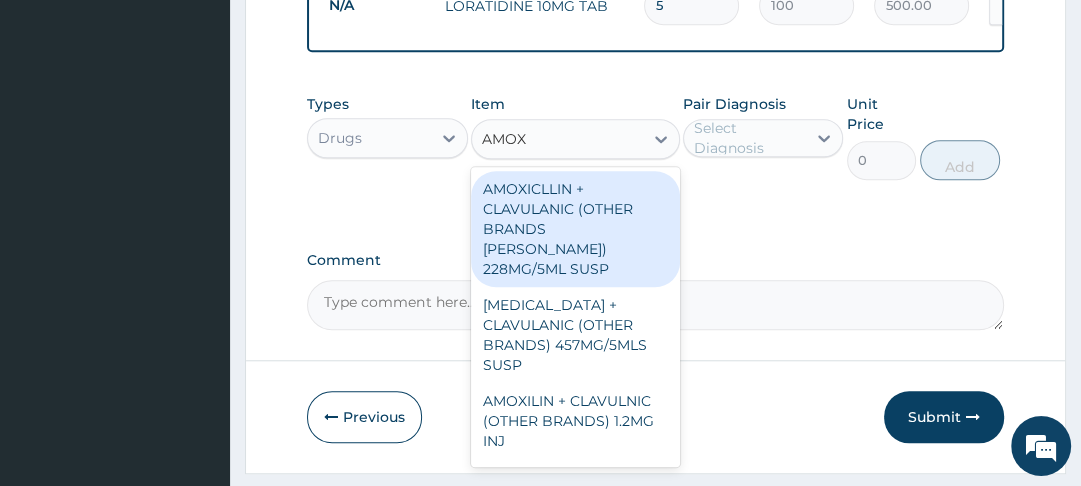 scroll, scrollTop: 1204, scrollLeft: 0, axis: vertical 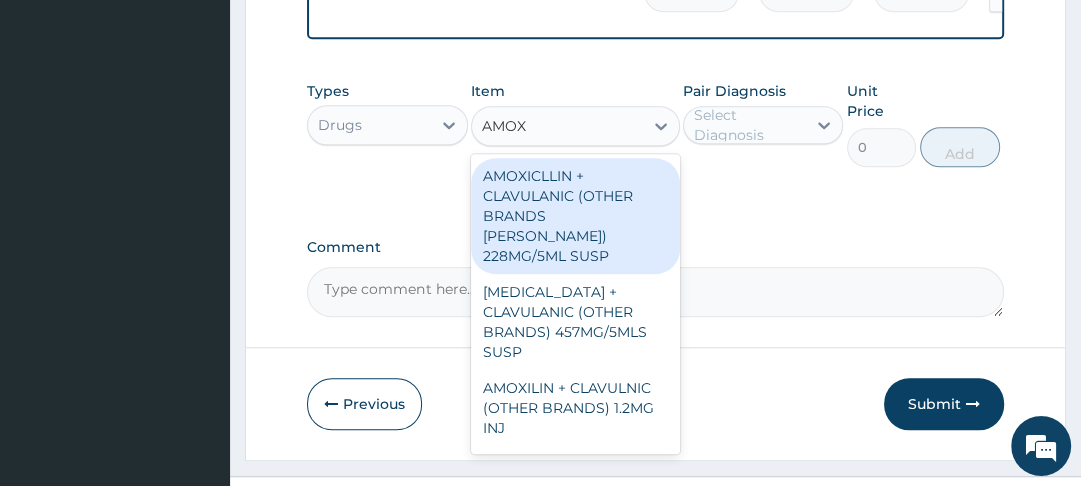 type on "AMOX" 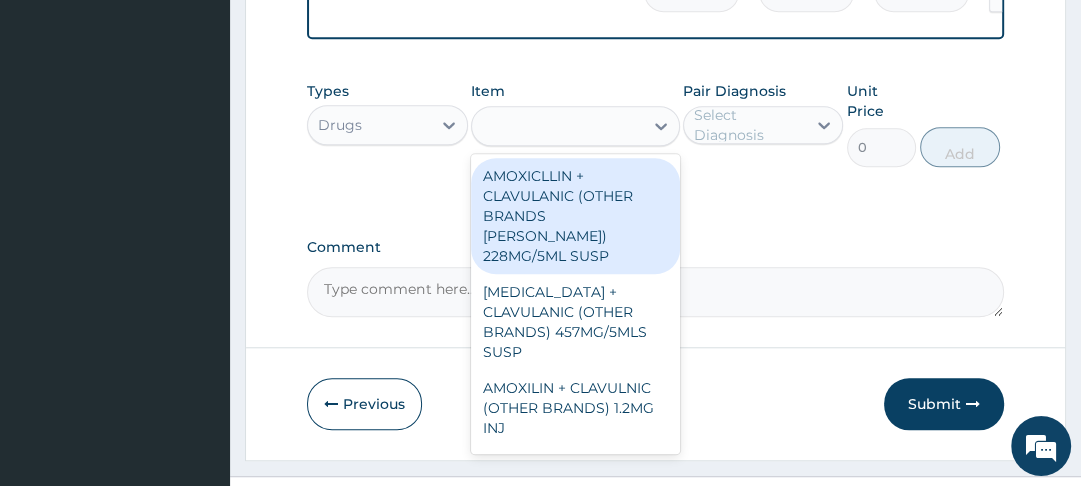 click on "Redefining Heath Insurance in Africa using Telemedicine and Data Science!
Copyright © 2017  RelianceHMO .  All rights reserved." at bounding box center [655, 511] 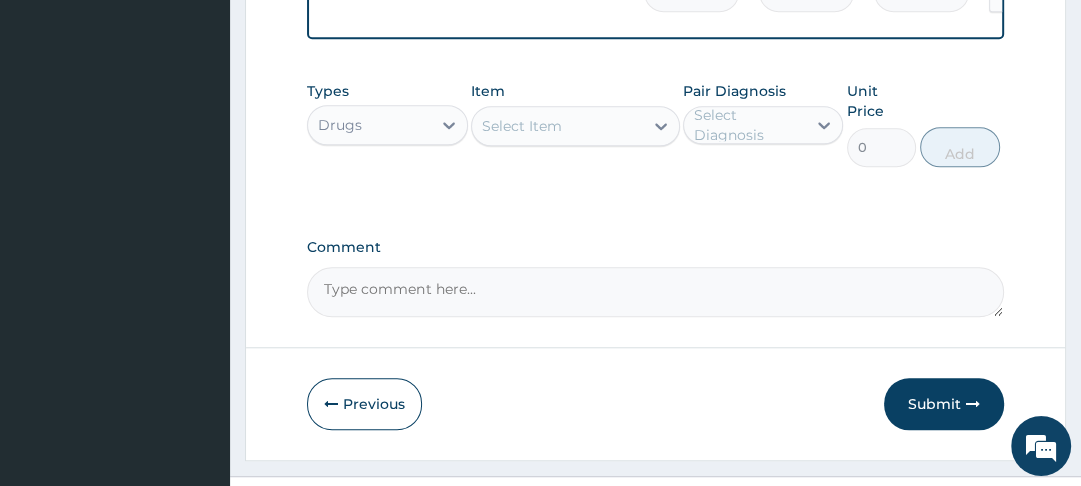 click on "Select Item" at bounding box center [522, 126] 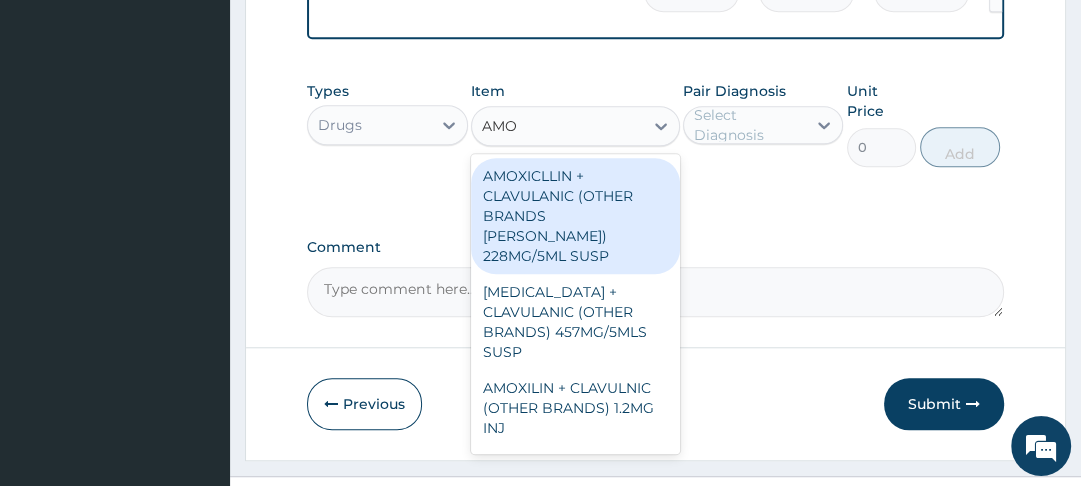 type on "AMOX" 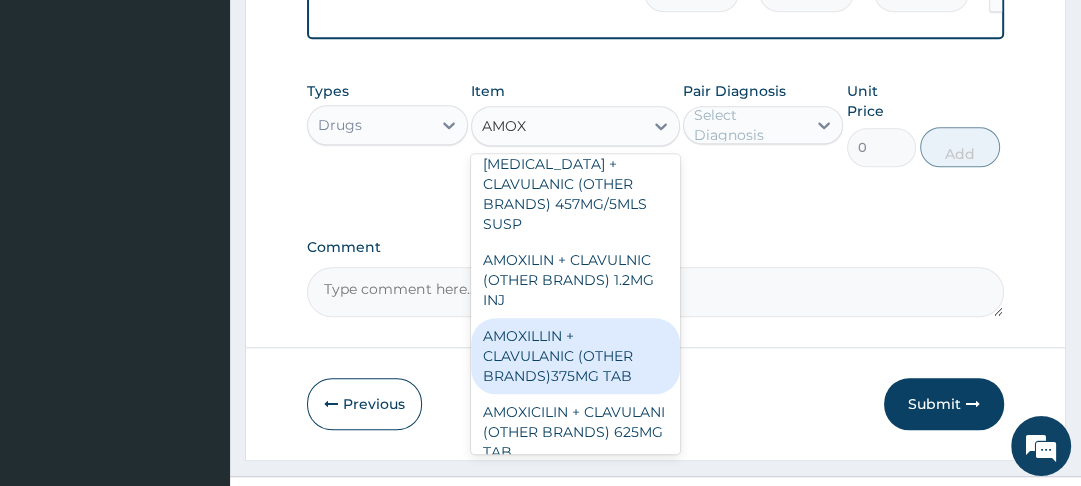 scroll, scrollTop: 288, scrollLeft: 0, axis: vertical 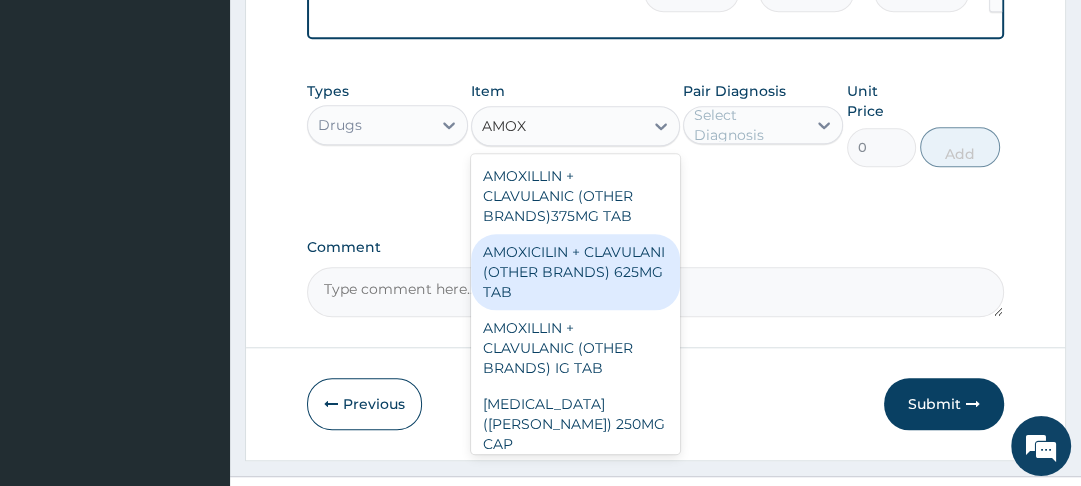 click on "AMOXICILIN + CLAVULANI (OTHER BRANDS) 625MG TAB" at bounding box center (575, 272) 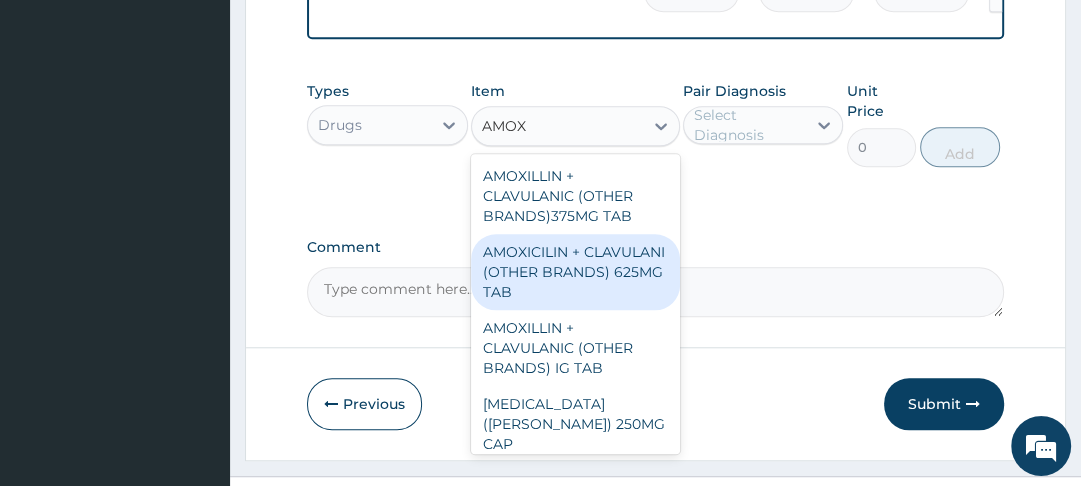 type 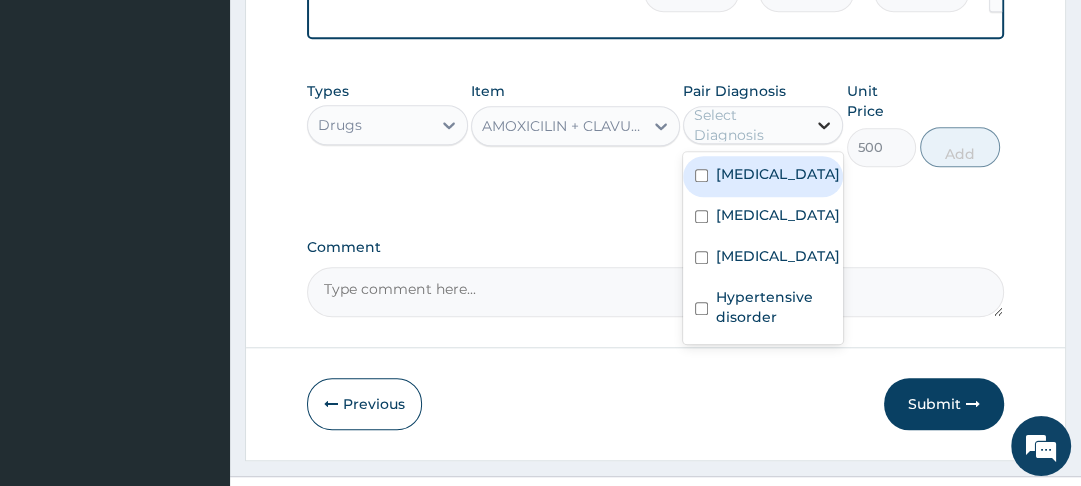 click 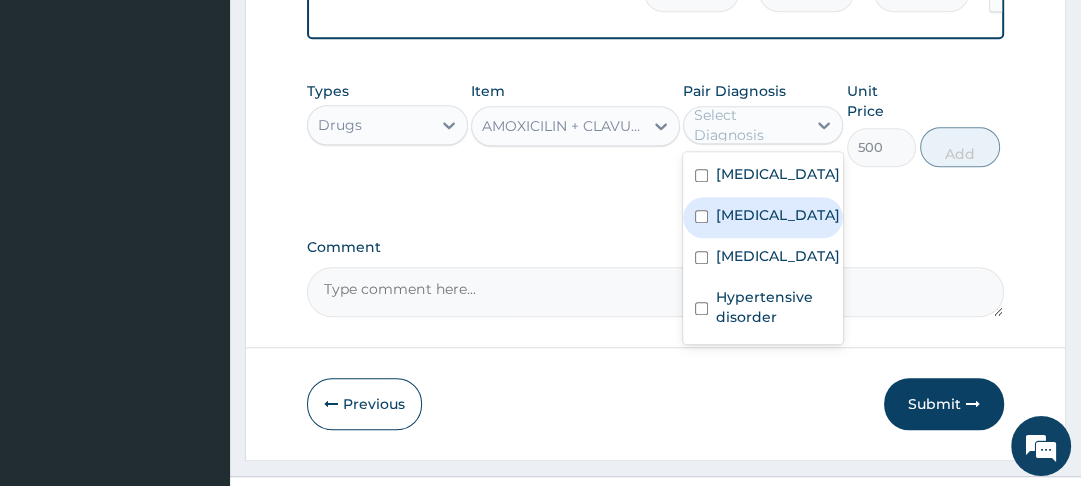 click on "Sepsis" at bounding box center [763, 217] 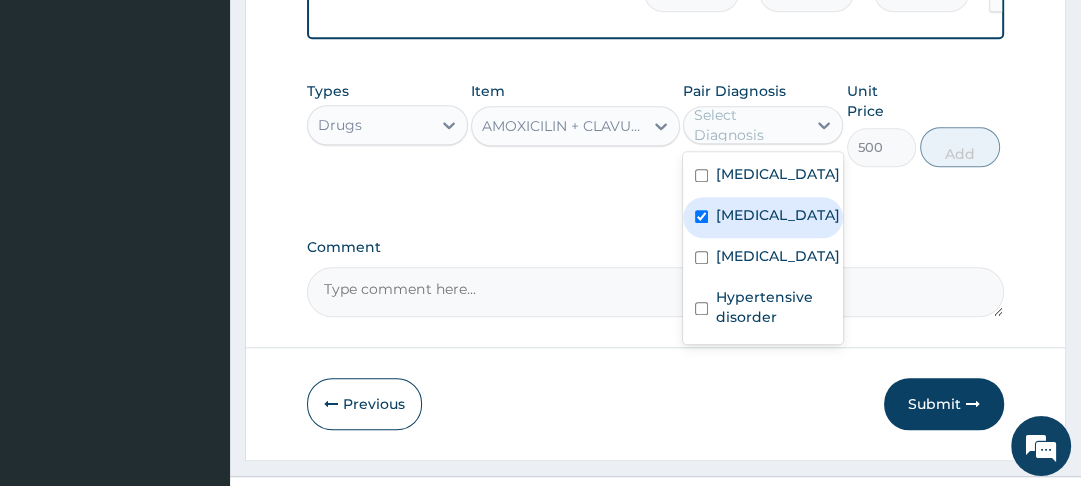 checkbox on "true" 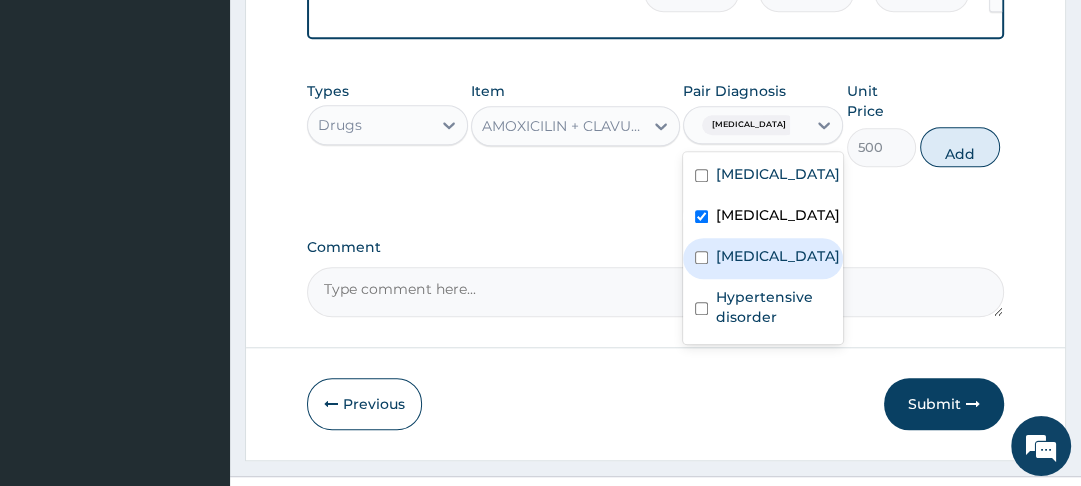 click on "Upper respiratory infection" at bounding box center (763, 258) 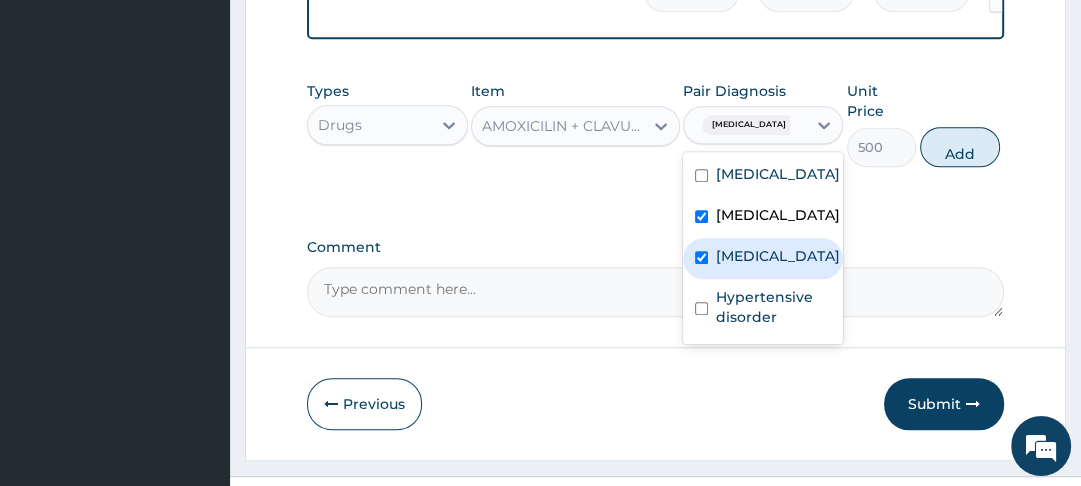 checkbox on "true" 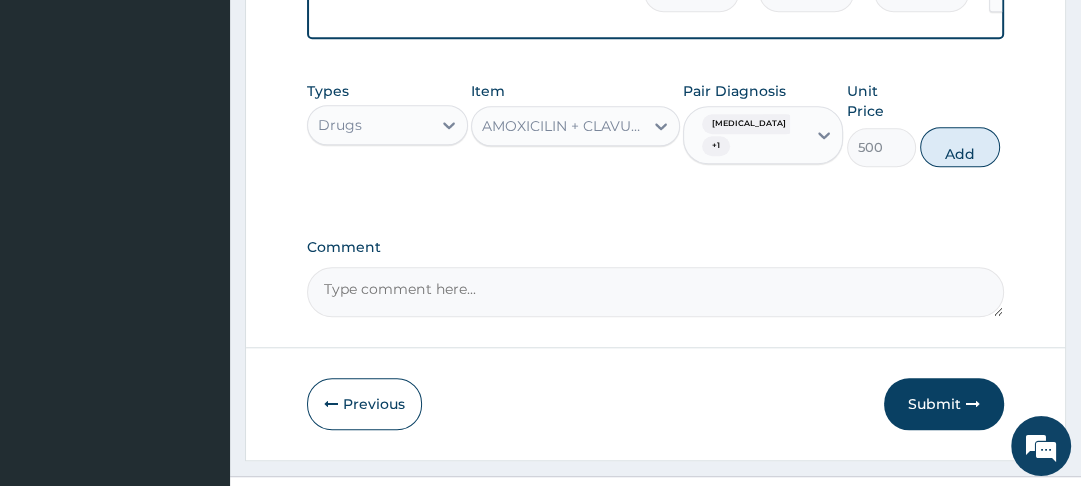 click on "Types Drugs Item AMOXICILIN + CLAVULANI (OTHER BRANDS) 625MG TAB Pair Diagnosis Sepsis  + 1 Unit Price 500 Add" at bounding box center (655, 124) 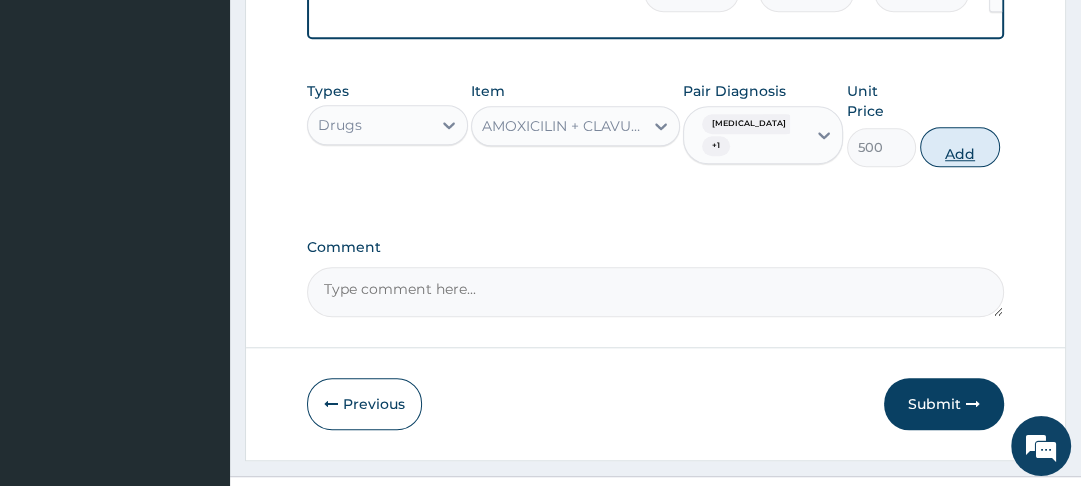 click on "Add" at bounding box center [960, 147] 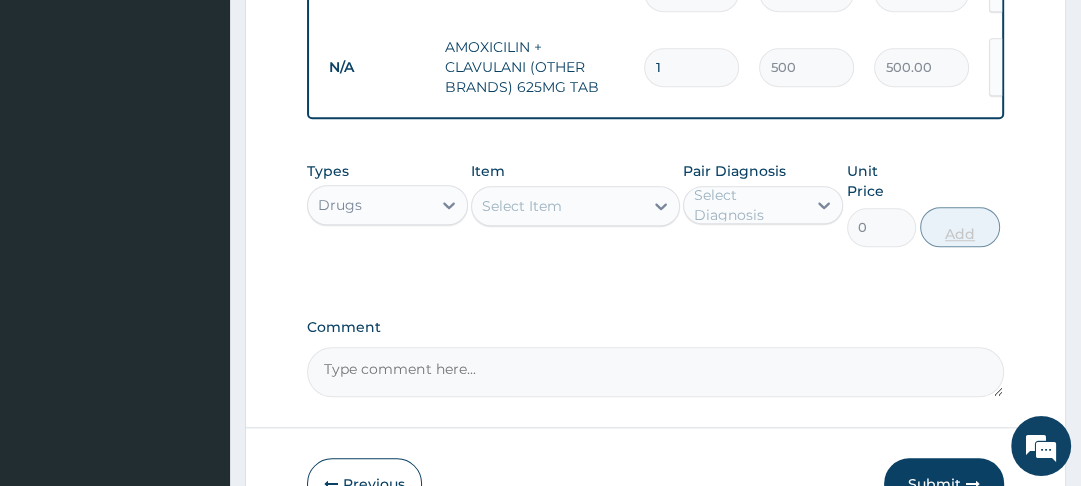 type on "10" 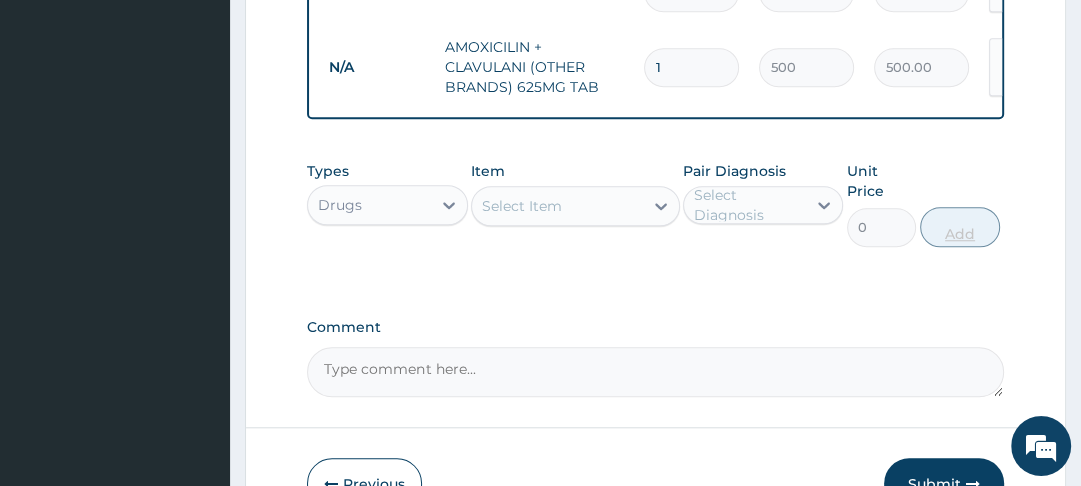 type on "5000.00" 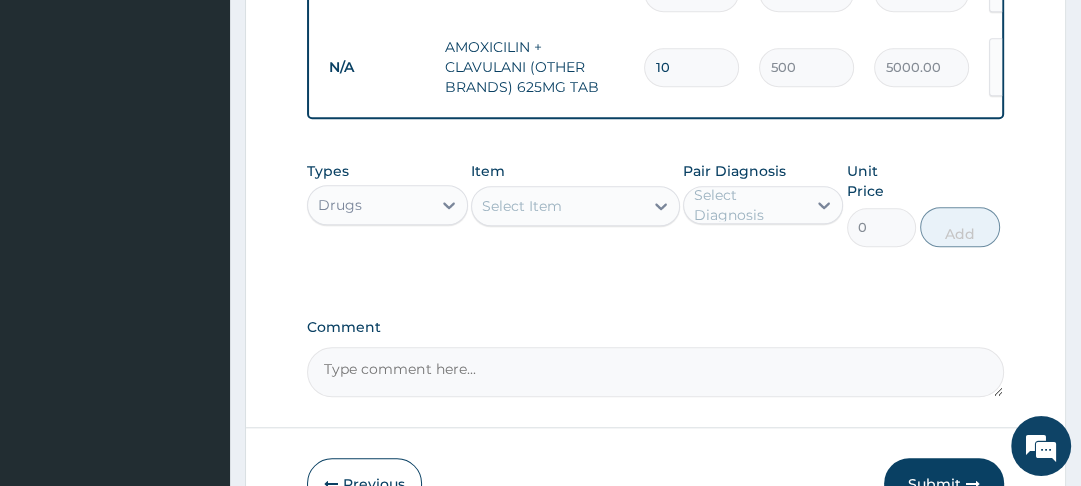 type on "10" 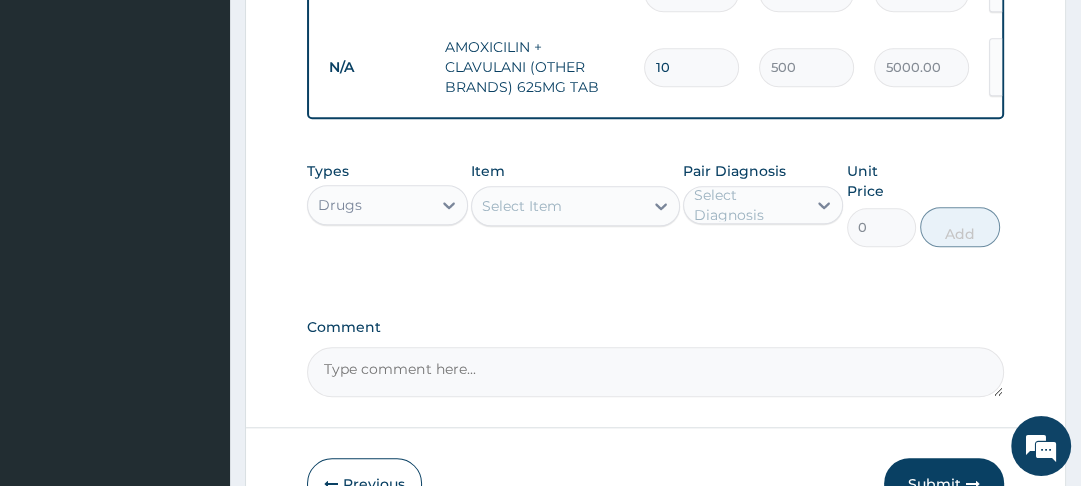 click on "Select Item" at bounding box center (557, 206) 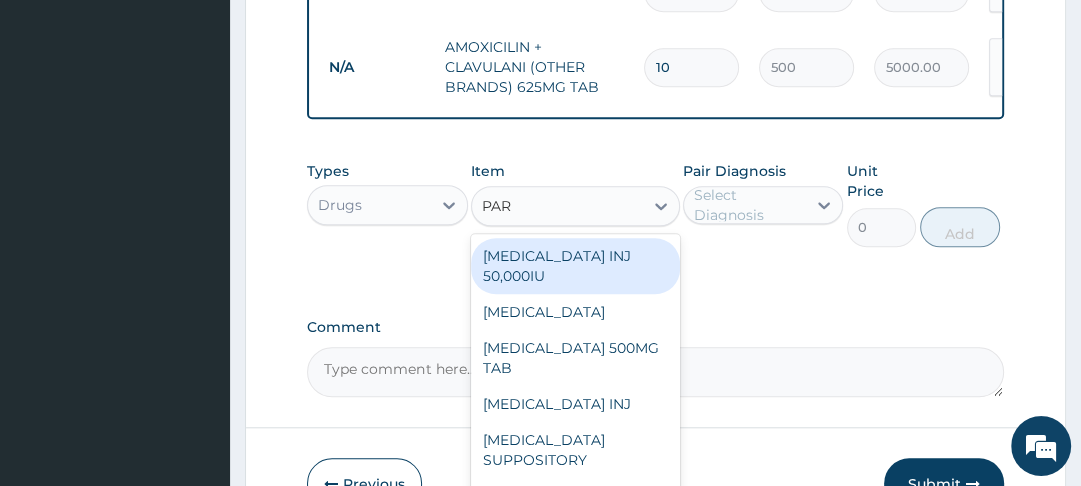 type on "PARA" 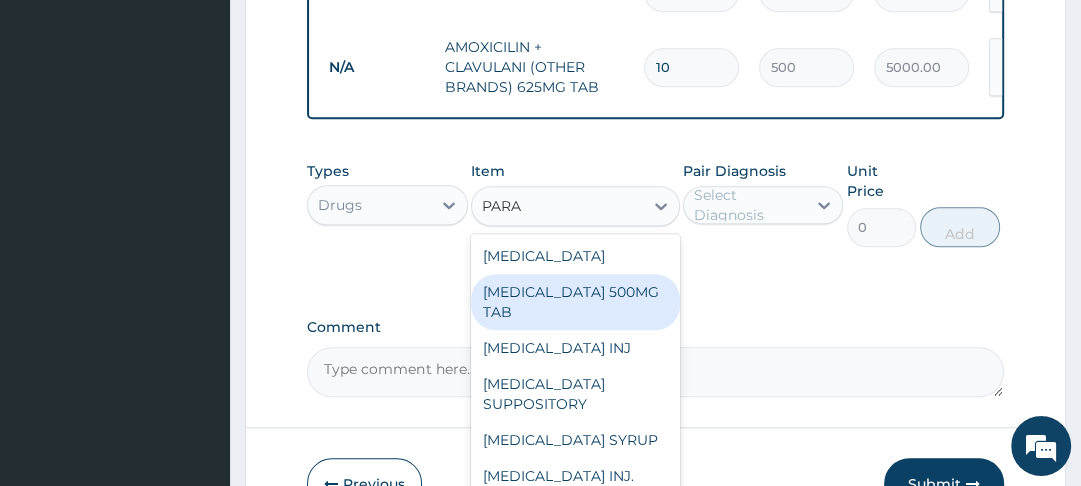 click on "PARACETAMOL 500MG TAB" at bounding box center (575, 302) 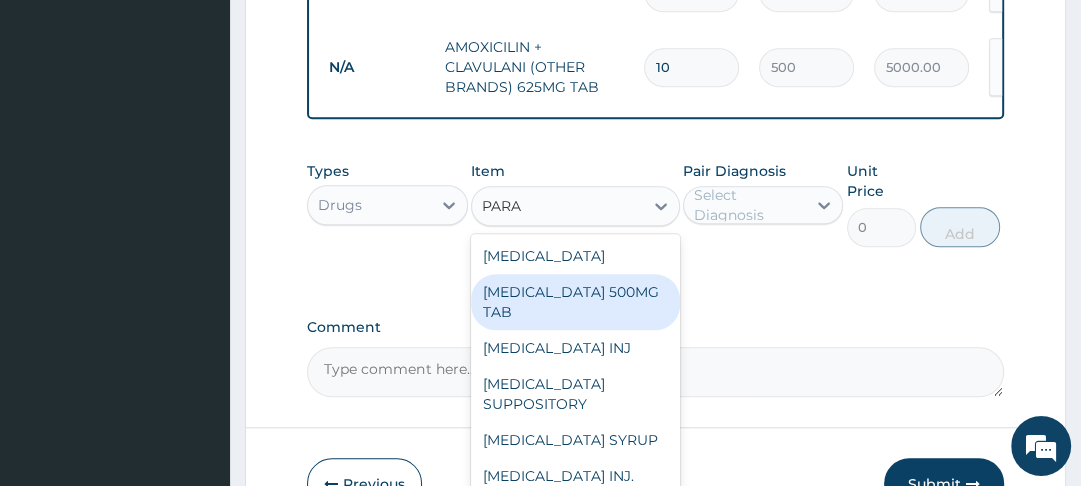 type 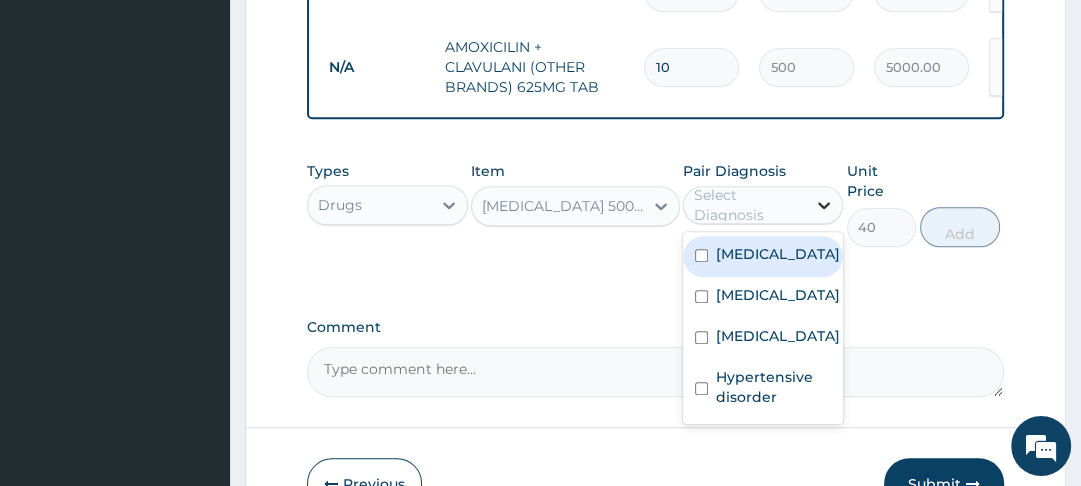 click 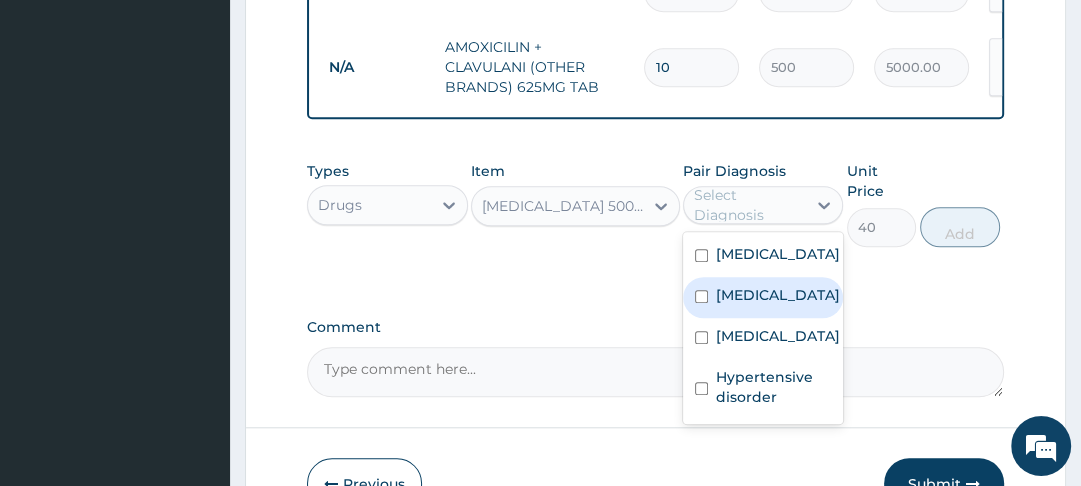 click at bounding box center (701, 296) 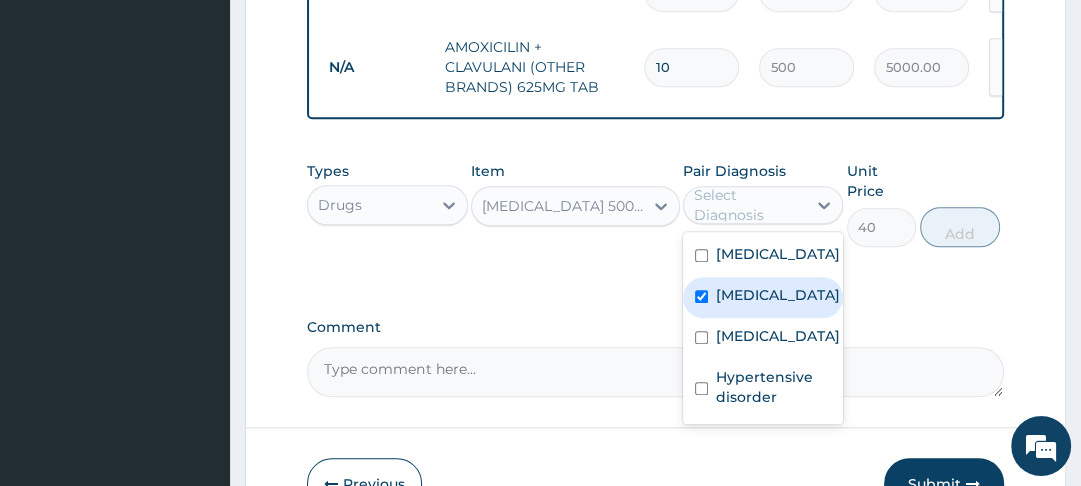 checkbox on "true" 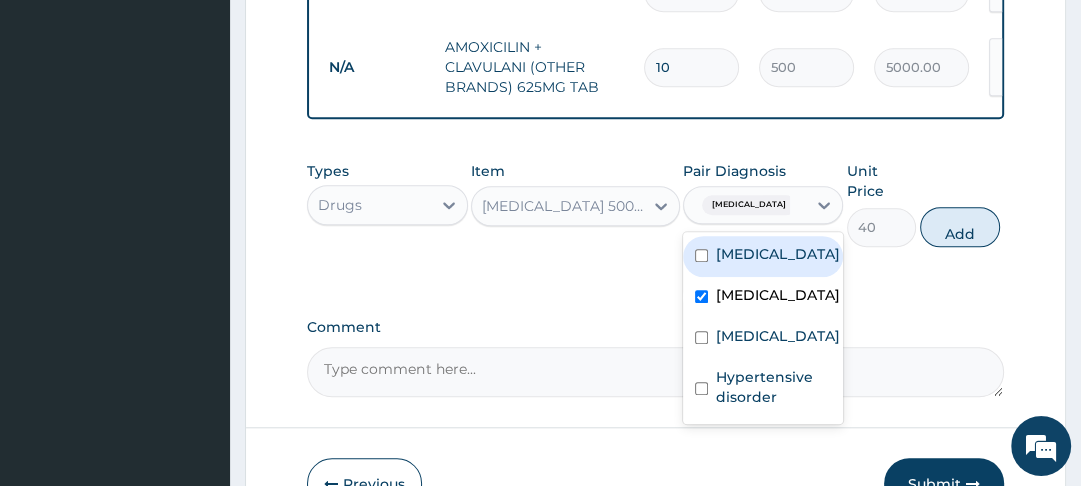 click at bounding box center [701, 255] 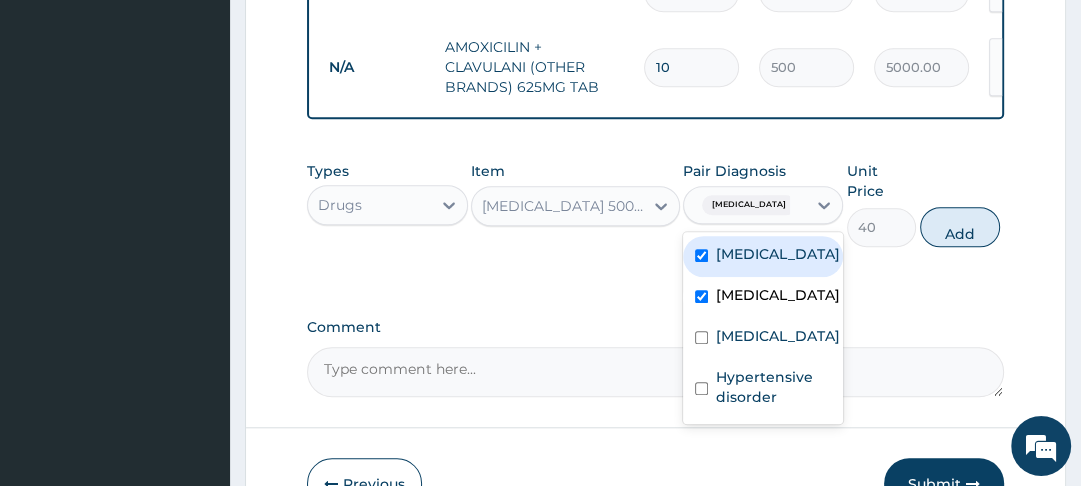 checkbox on "true" 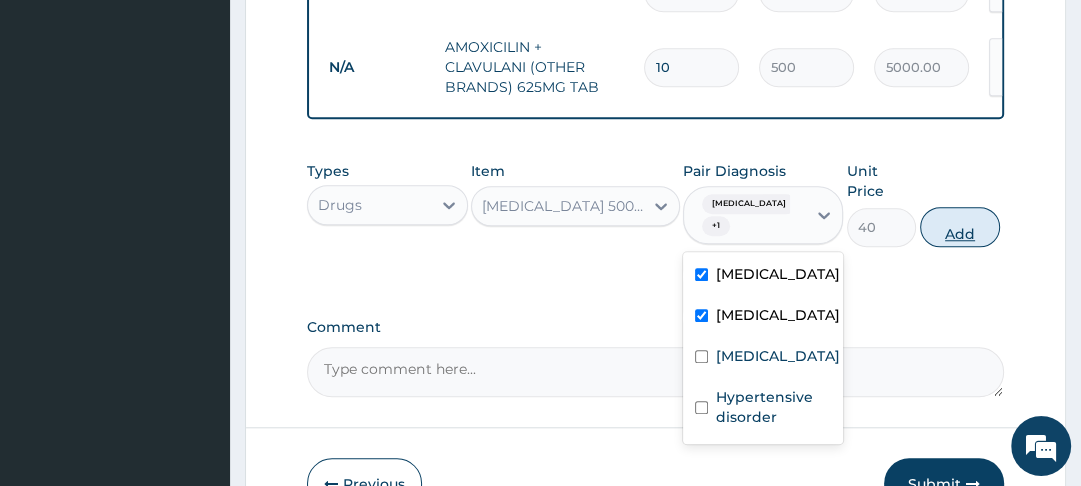 click on "Add" at bounding box center [960, 227] 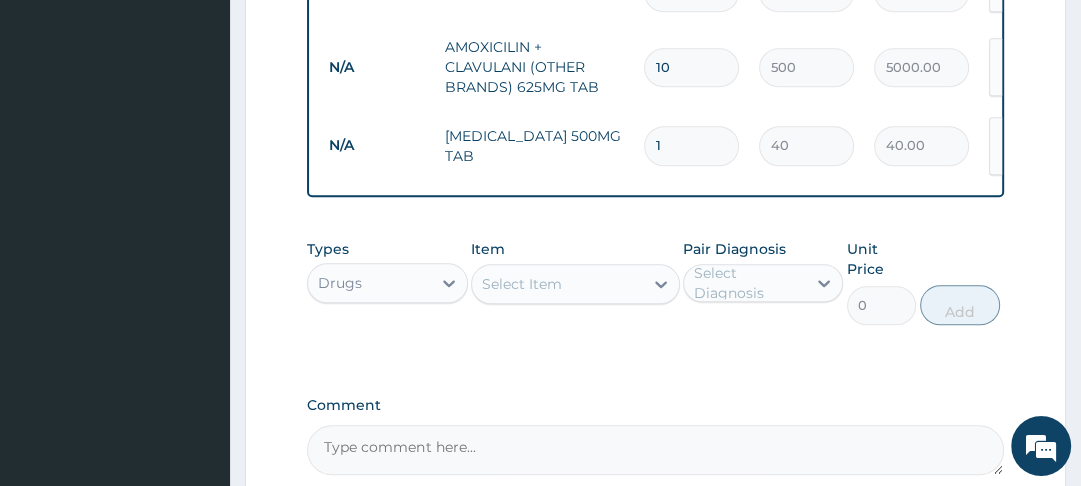 type on "18" 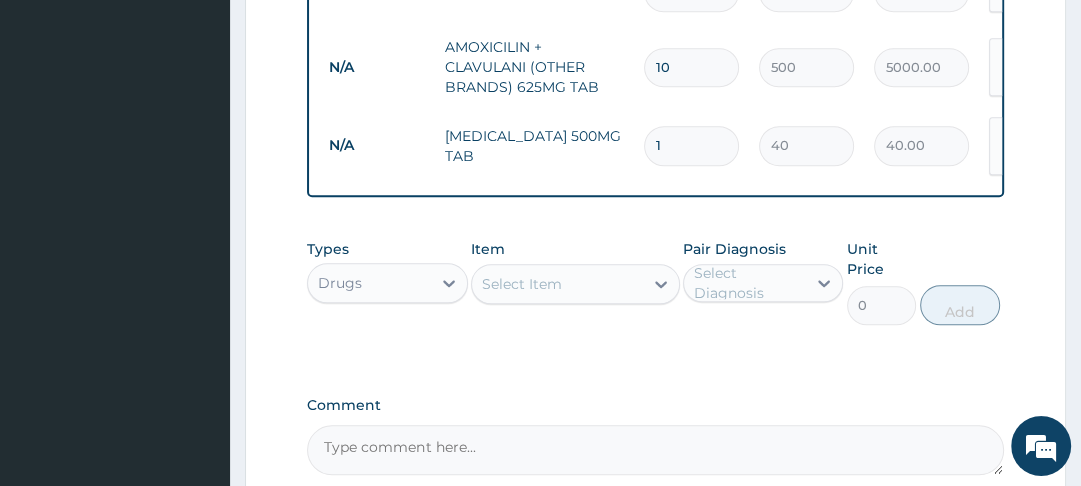 type on "720.00" 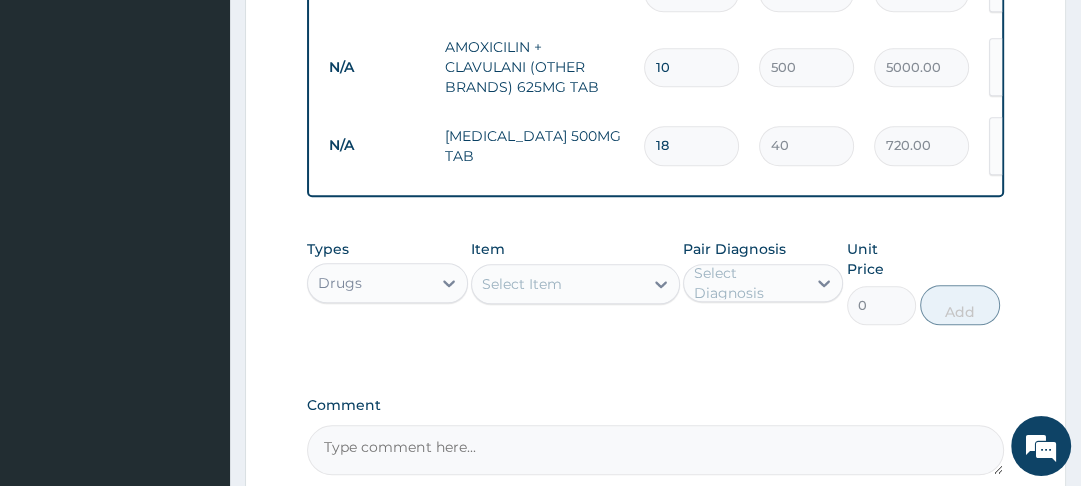 type on "18" 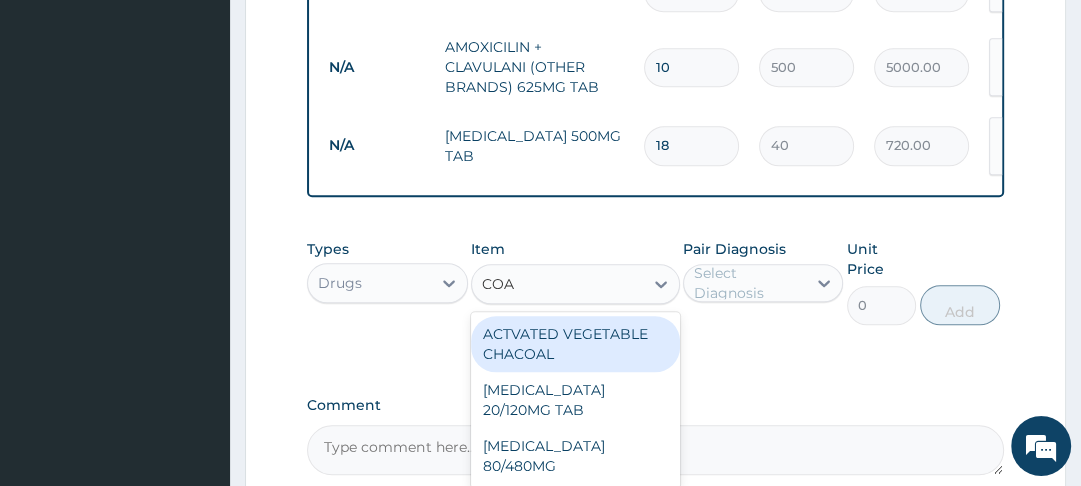 type on "COAR" 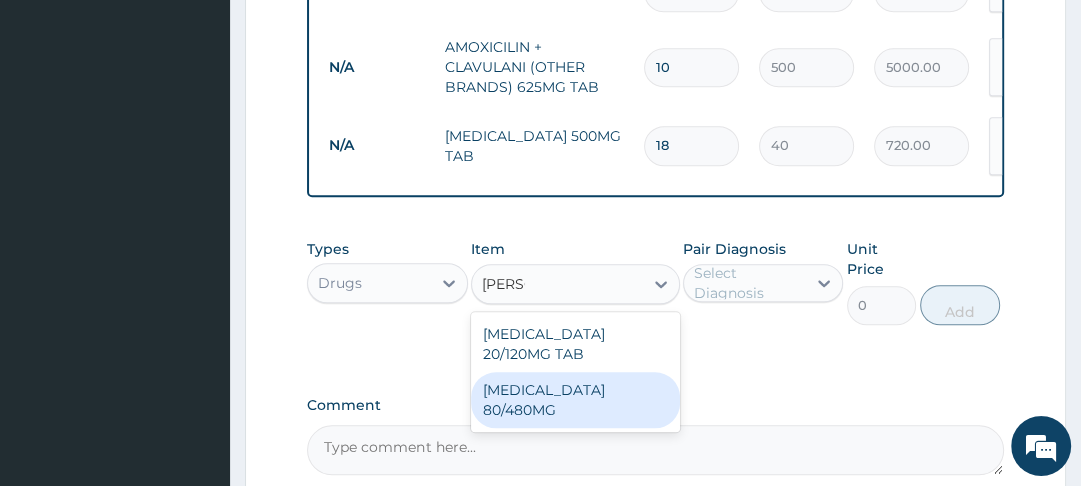 click on "COARTEM 80/480MG" at bounding box center [575, 400] 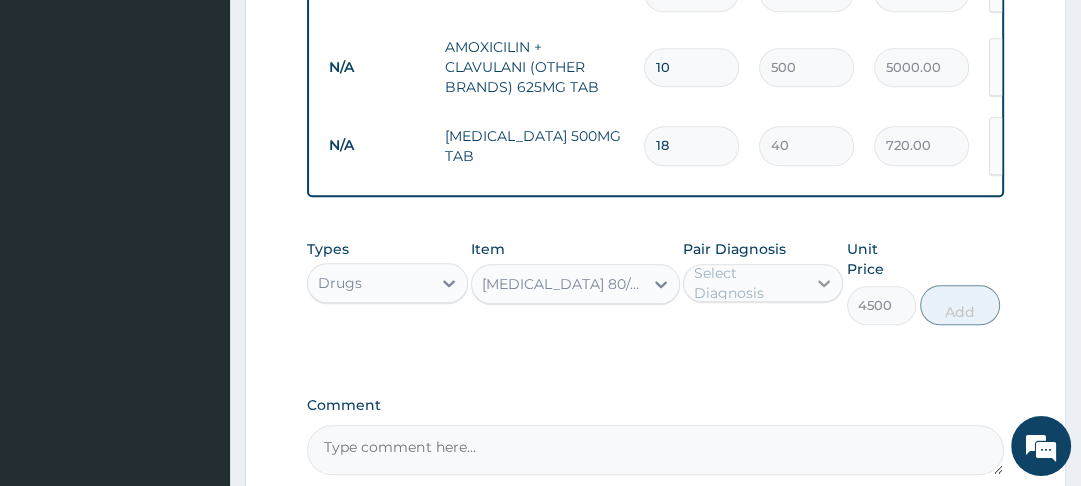 click 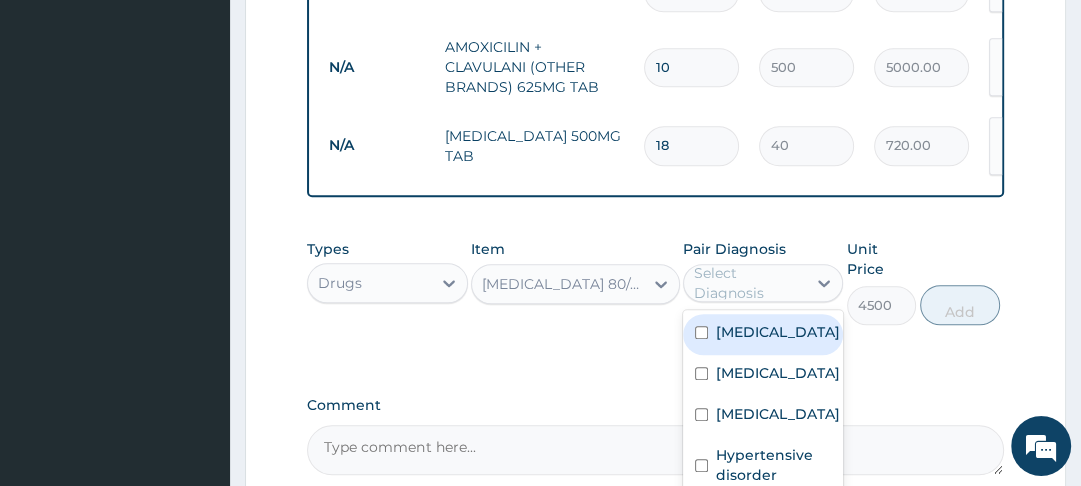 click on "Malaria" at bounding box center [763, 334] 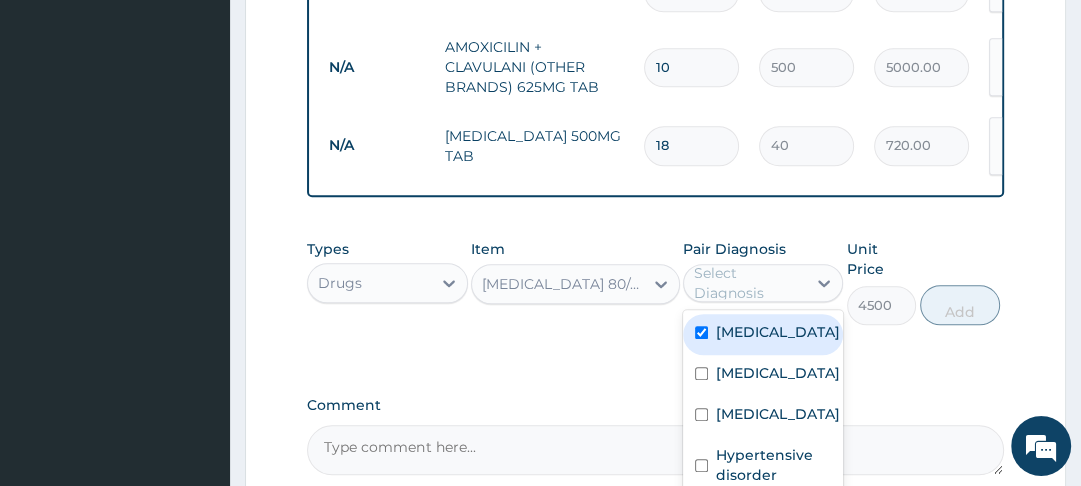 checkbox on "true" 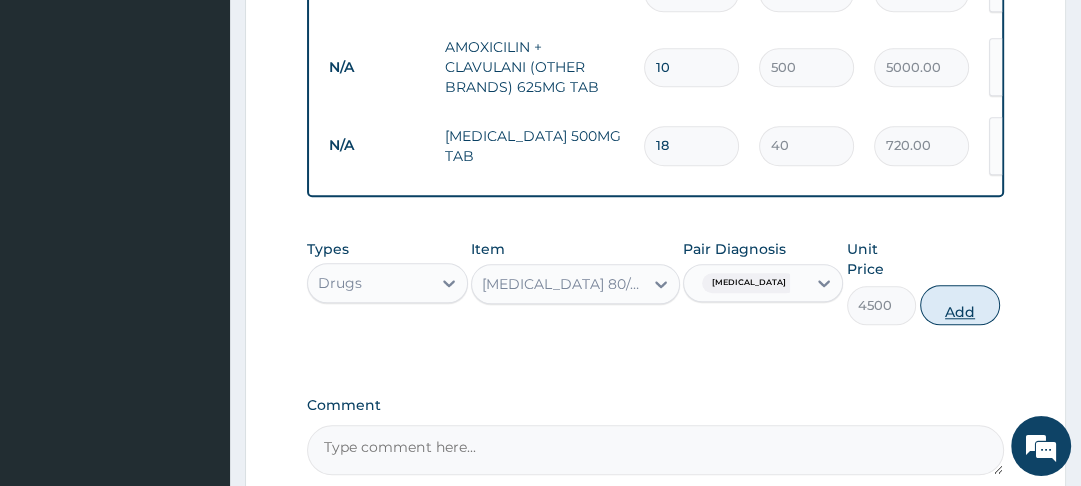 click on "Add" at bounding box center [960, 305] 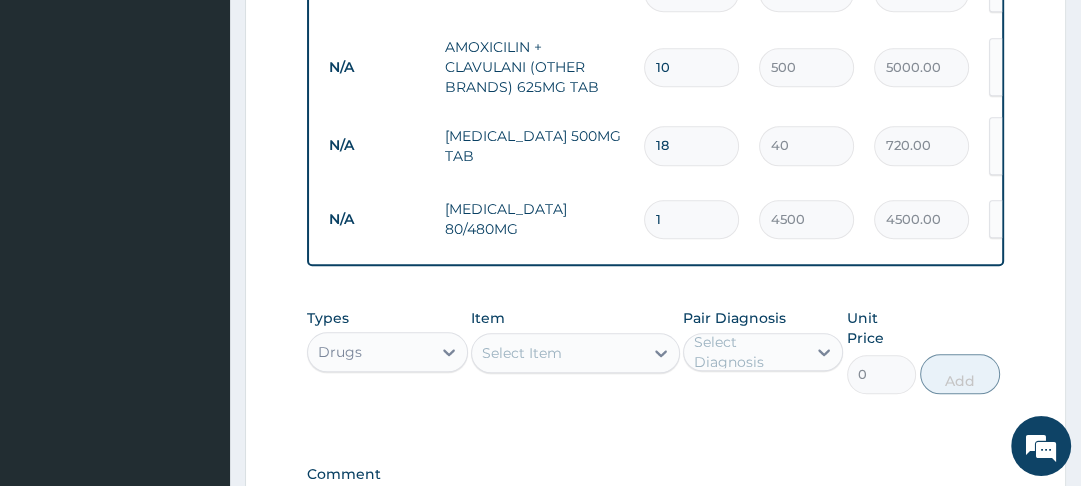 drag, startPoint x: 1076, startPoint y: 356, endPoint x: 1090, endPoint y: 307, distance: 50.96077 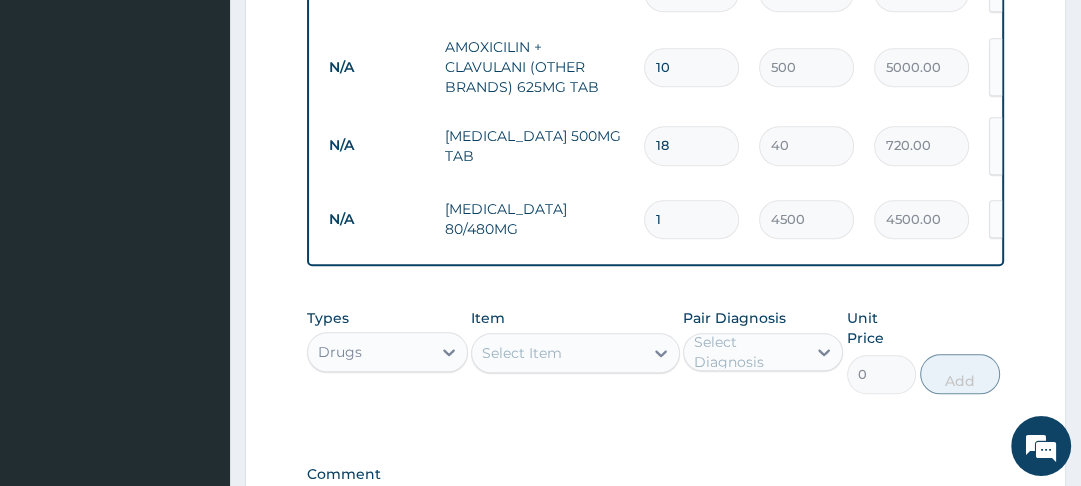 click on "R EL
Toggle navigation
Ultimate Specialist Clinic Hospital Ultimate Specialist Clinic Hospital - ultimatespecialistclinicandh@yahoo.com Member since  October 24, 2021 at 1:09:36 AM   Profile Sign out" at bounding box center [540, -215] 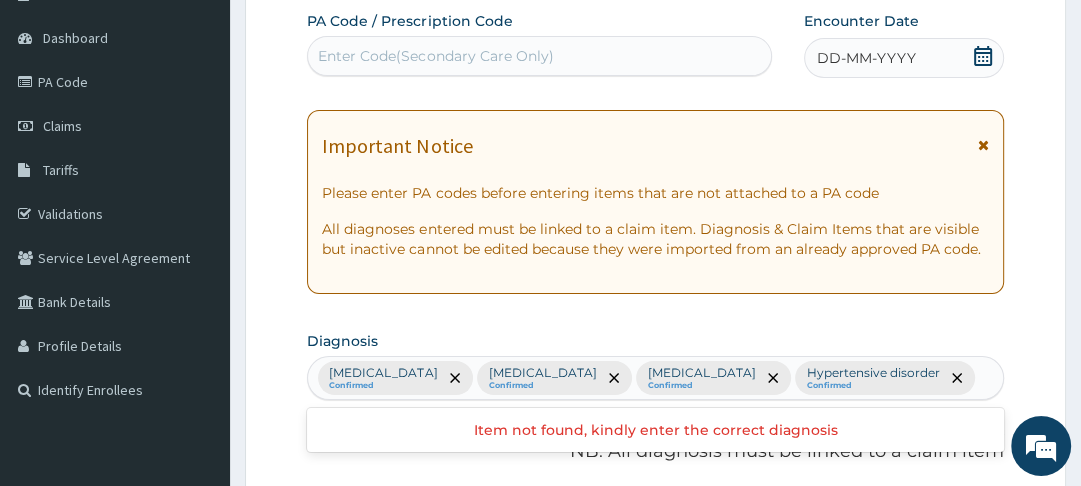scroll, scrollTop: 173, scrollLeft: 0, axis: vertical 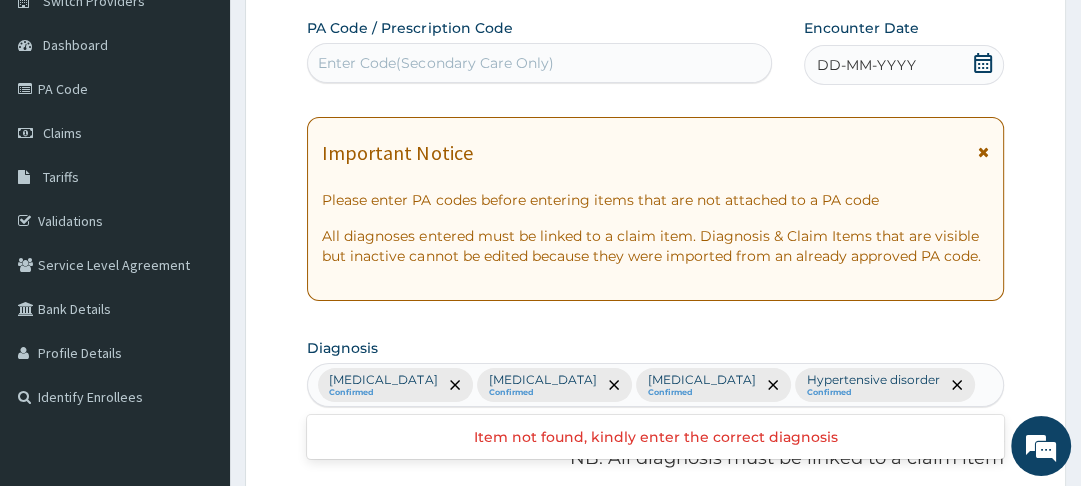 click 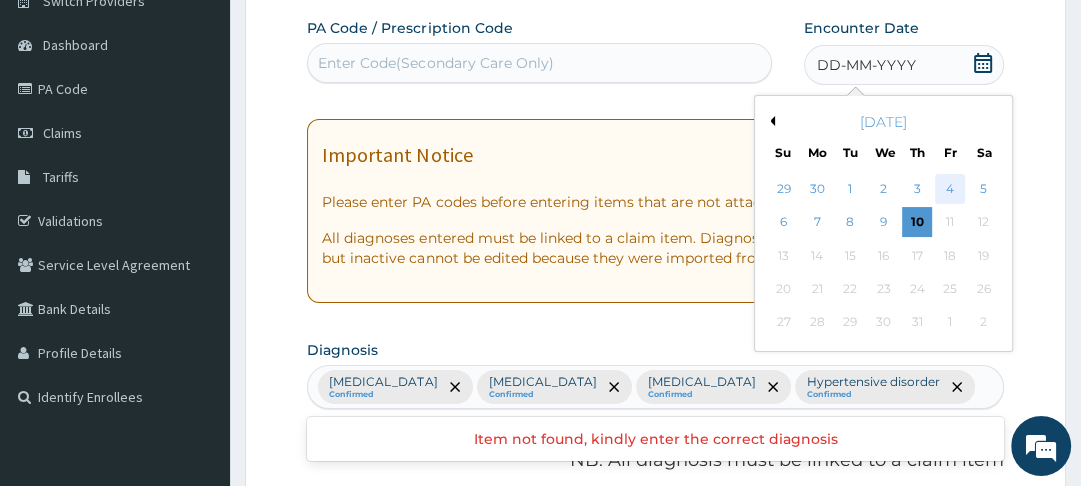 click on "4" at bounding box center (951, 189) 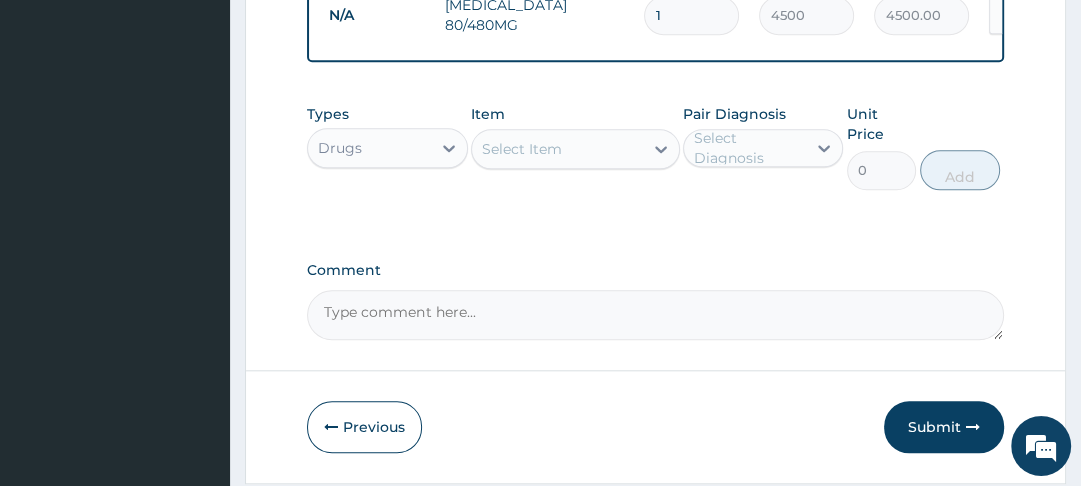 scroll, scrollTop: 1452, scrollLeft: 0, axis: vertical 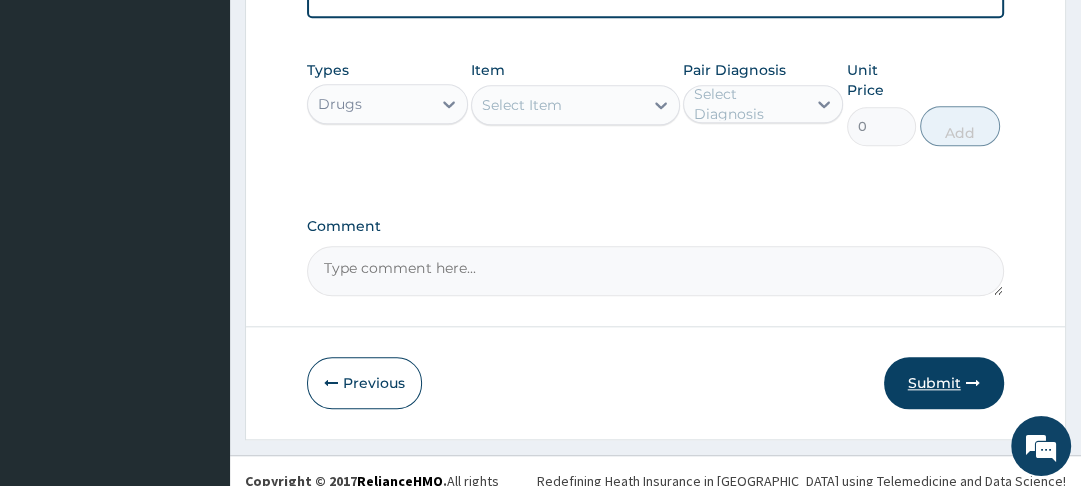 click on "Submit" at bounding box center (944, 383) 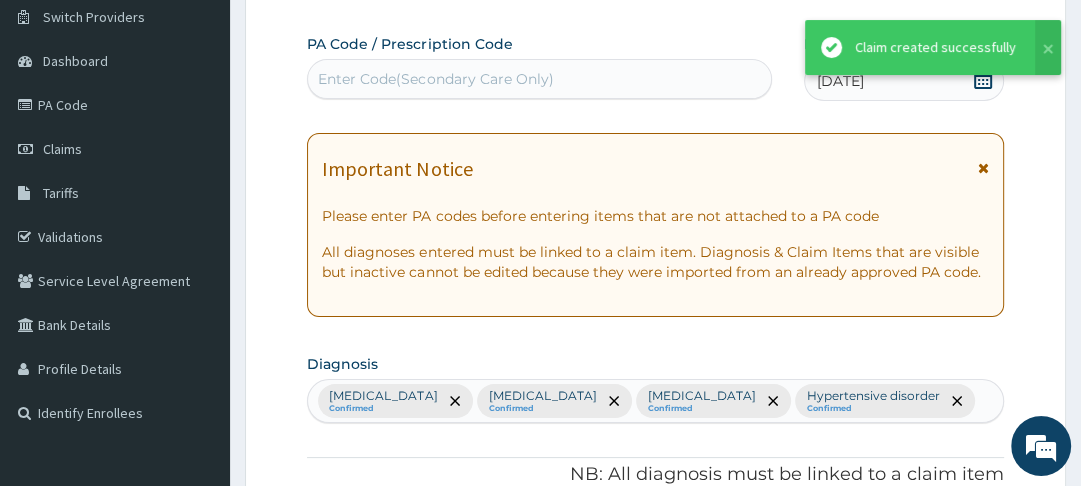 scroll, scrollTop: 1452, scrollLeft: 0, axis: vertical 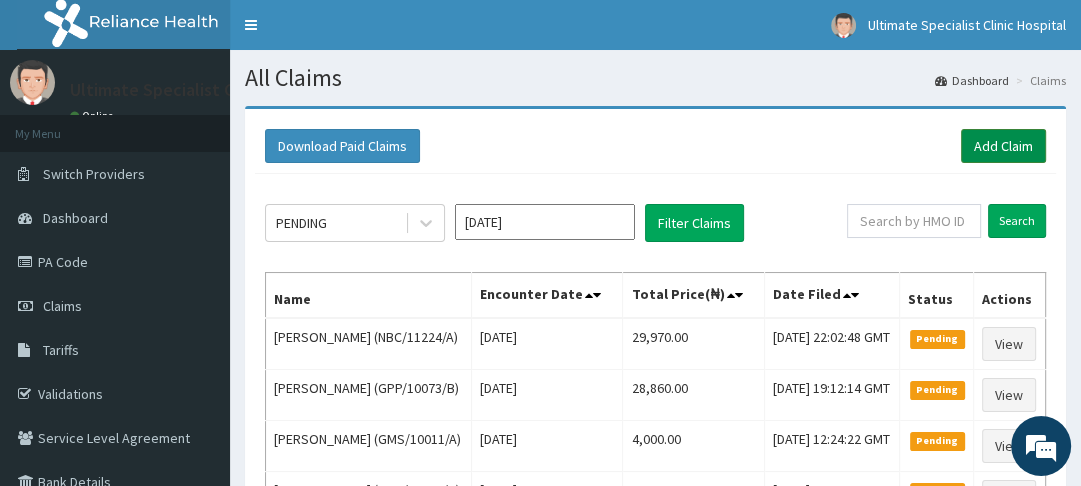 click on "Add Claim" at bounding box center (1003, 146) 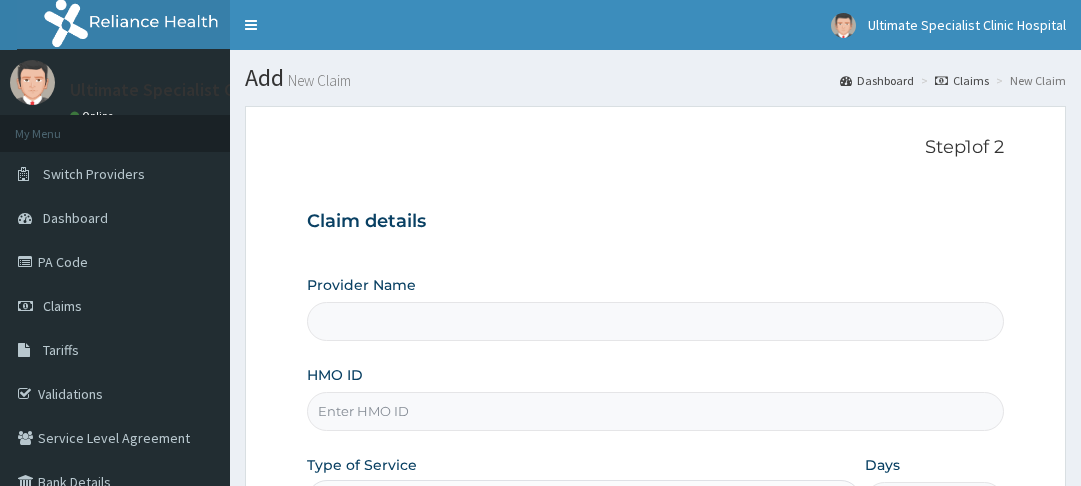 scroll, scrollTop: 0, scrollLeft: 0, axis: both 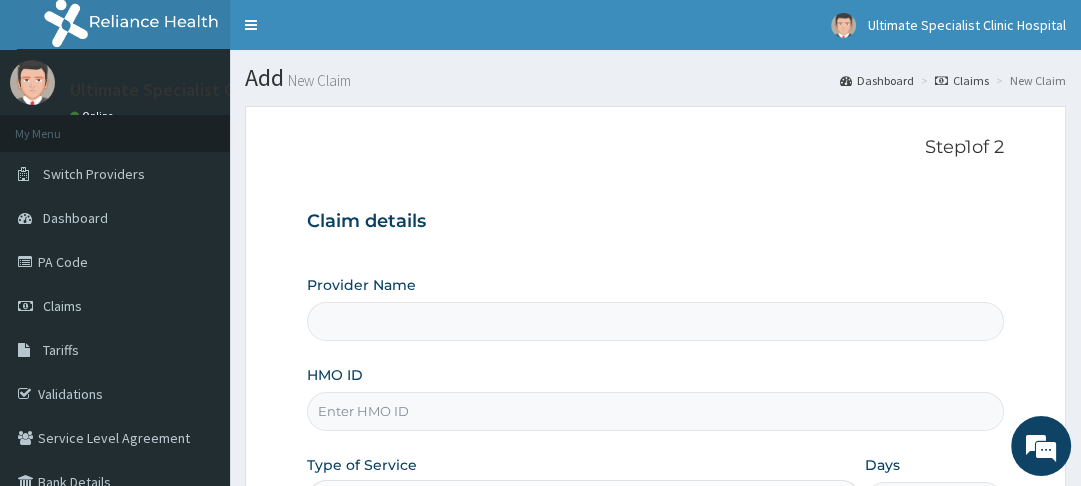 type on "Ultimate Specialist Clinic And Hospital" 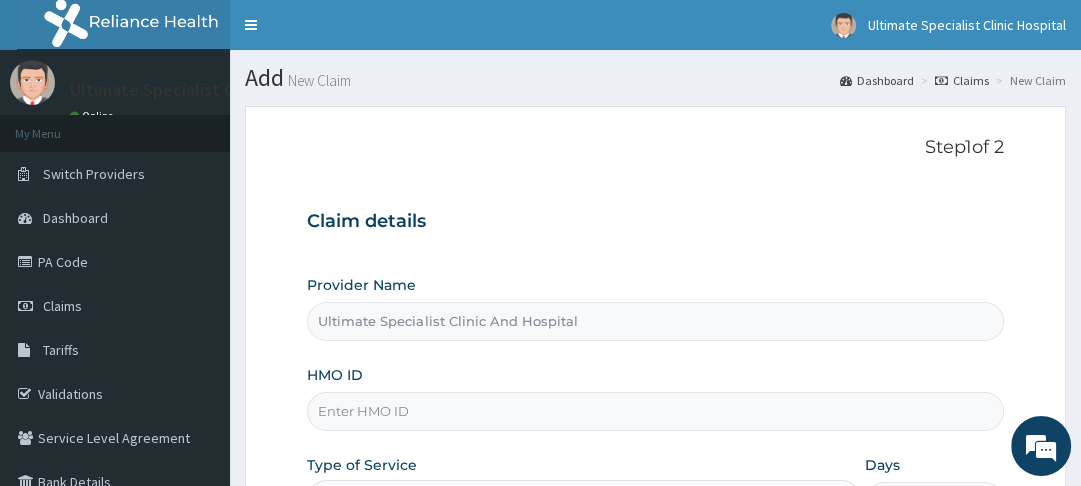 scroll, scrollTop: 0, scrollLeft: 0, axis: both 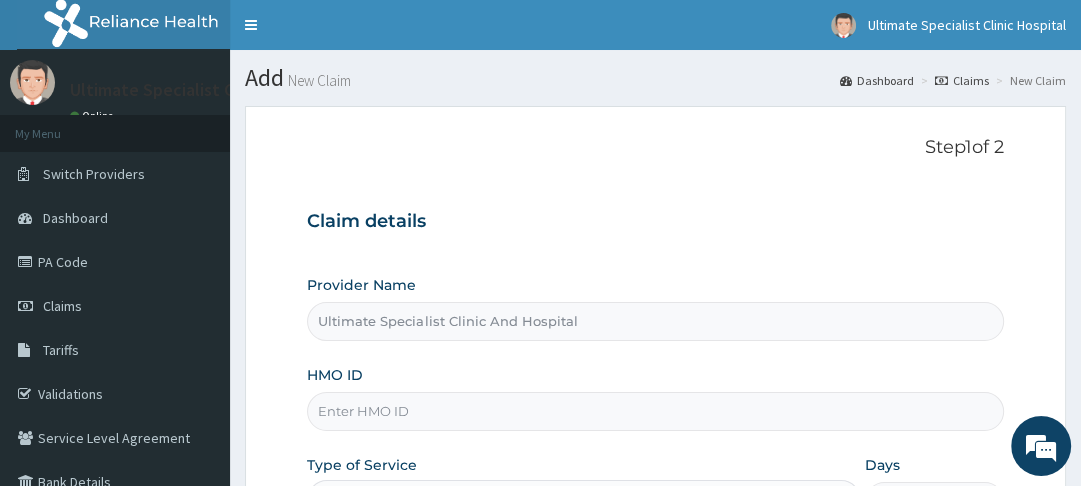 click on "HMO ID" at bounding box center [655, 411] 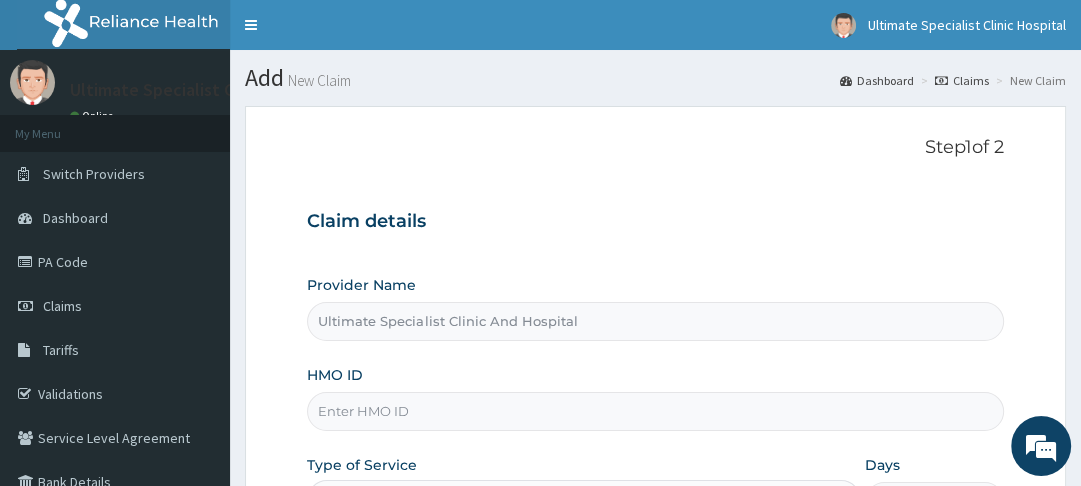 paste on "NBC/11224/A" 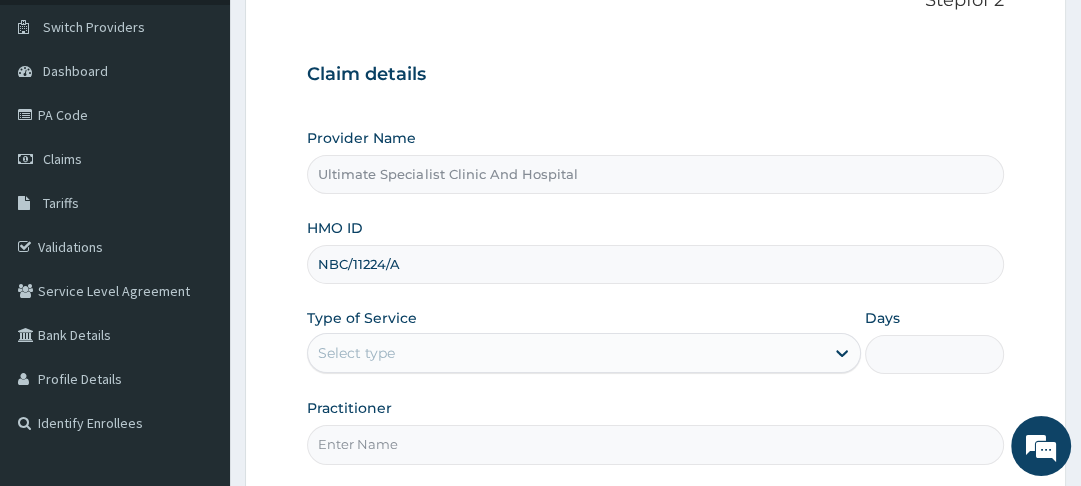 scroll, scrollTop: 160, scrollLeft: 0, axis: vertical 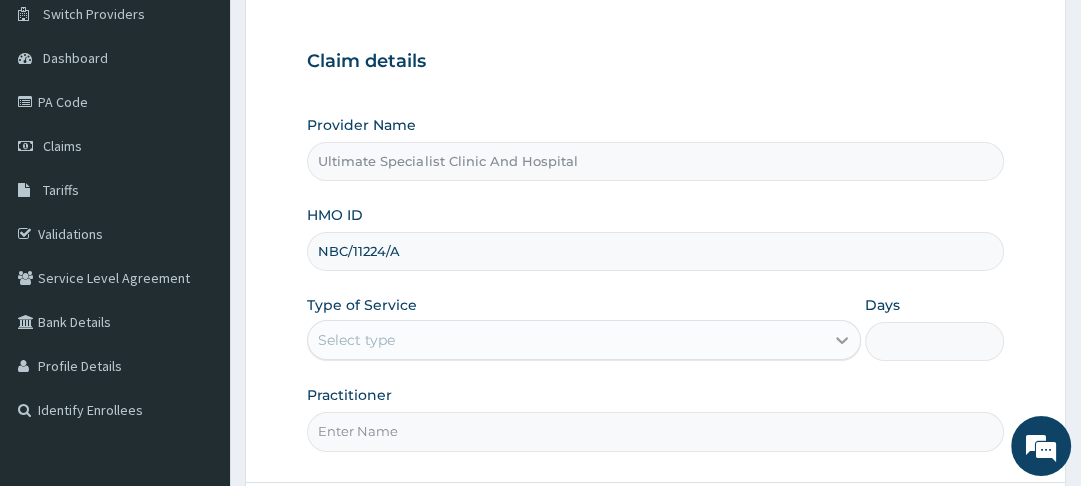 type on "NBC/11224/A" 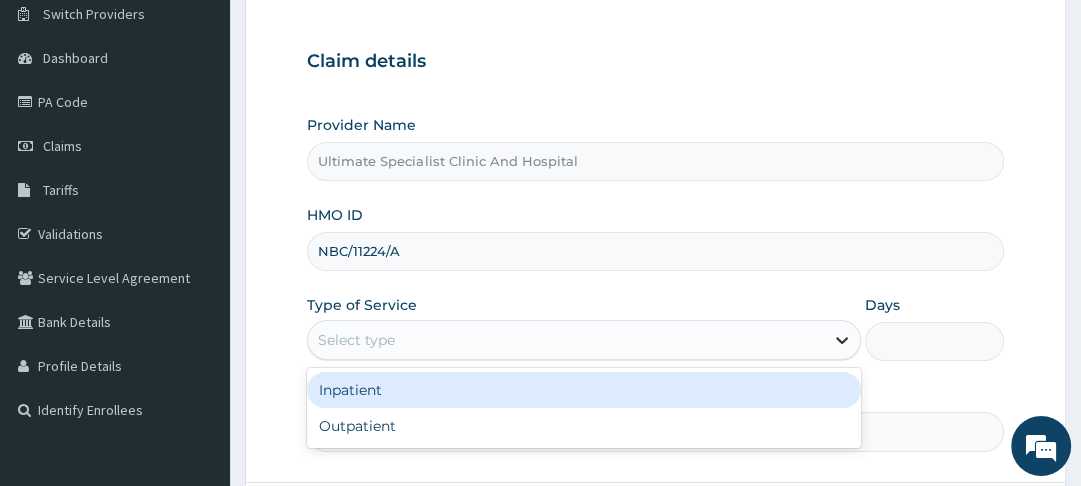 click 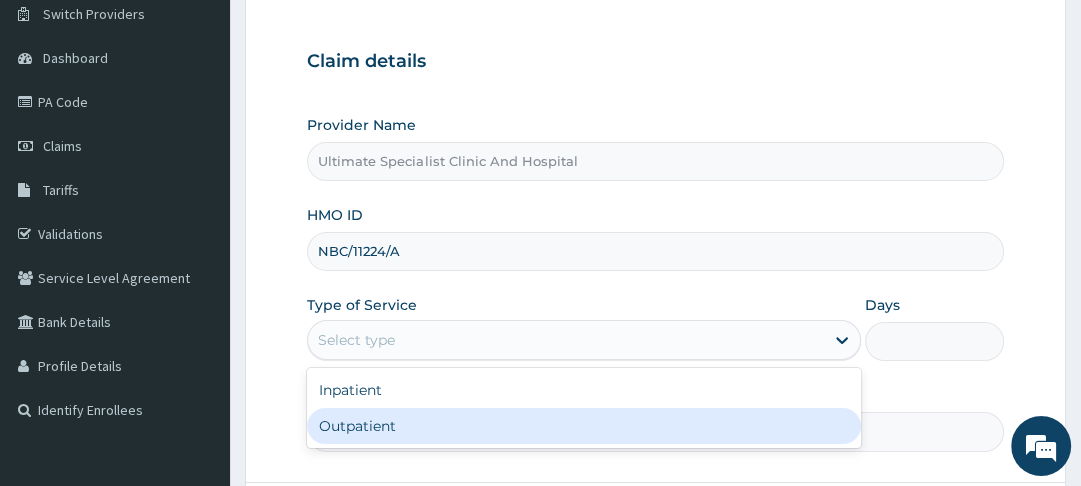 click on "Outpatient" at bounding box center (584, 426) 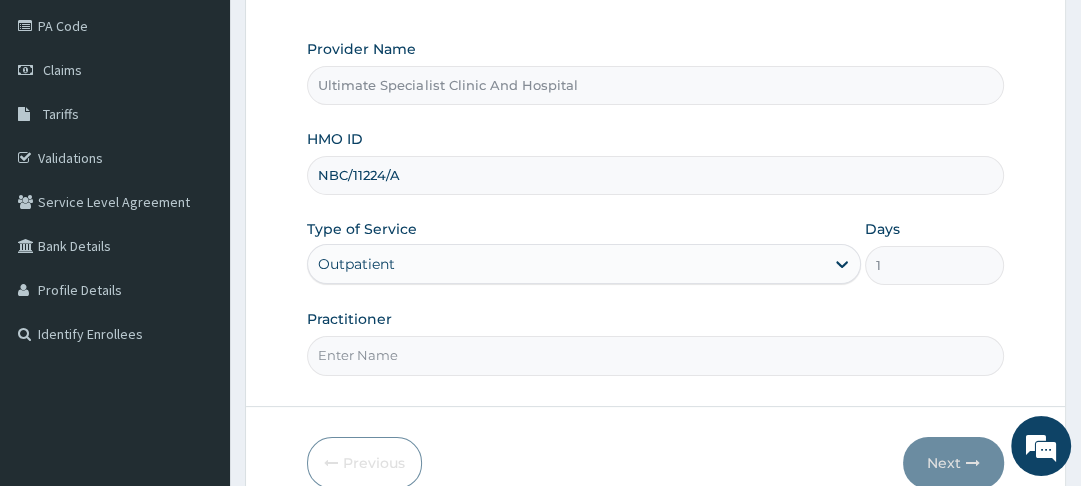 scroll, scrollTop: 256, scrollLeft: 0, axis: vertical 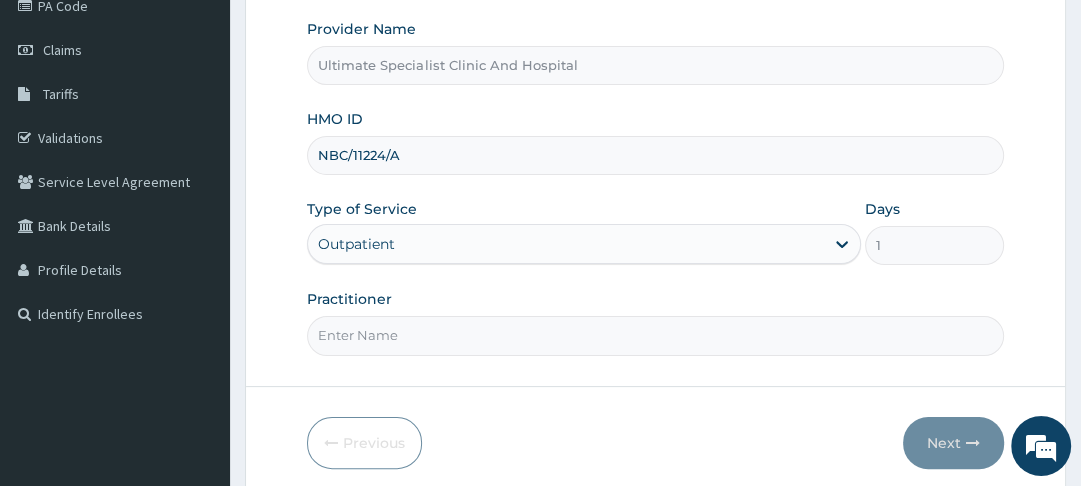 click on "Practitioner" at bounding box center (655, 335) 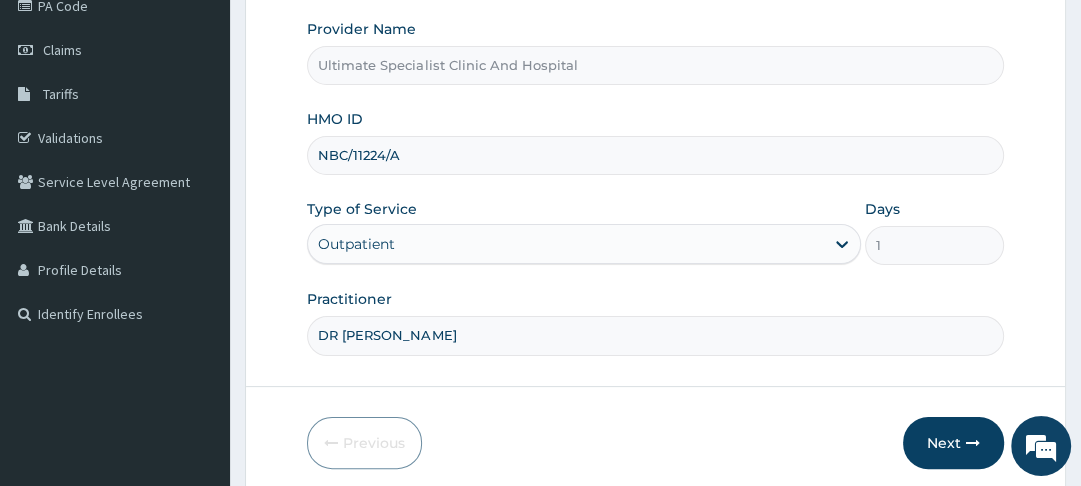 type on "[PERSON_NAME]" 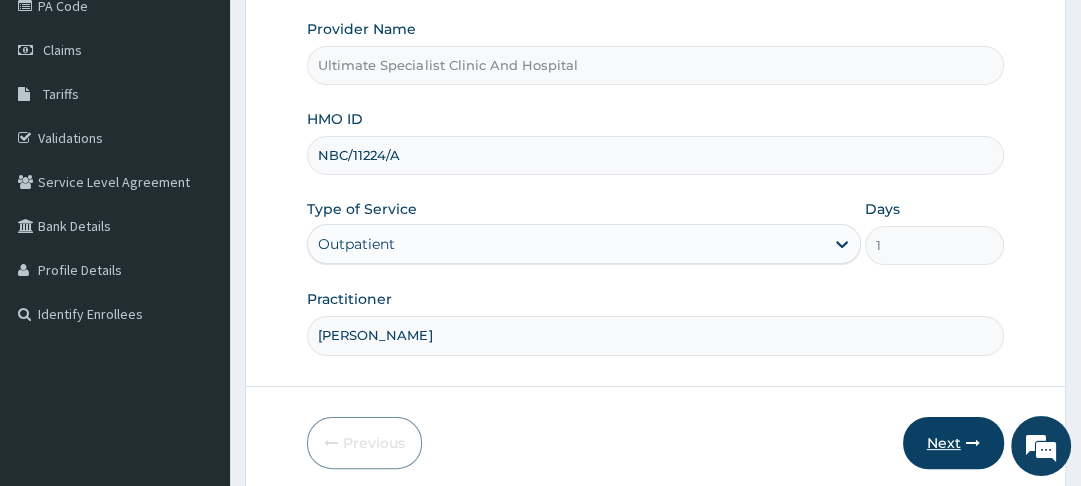 click on "Next" at bounding box center [953, 443] 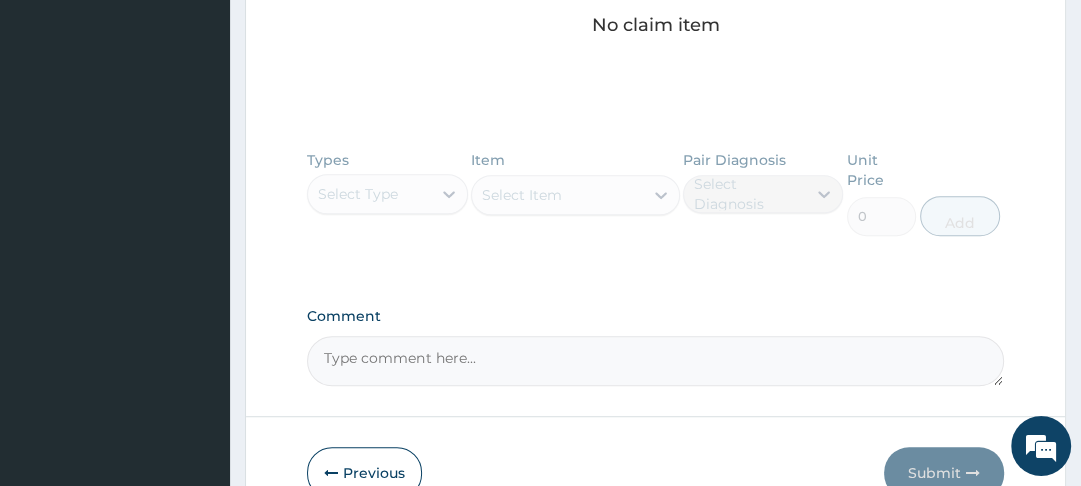 scroll, scrollTop: 968, scrollLeft: 0, axis: vertical 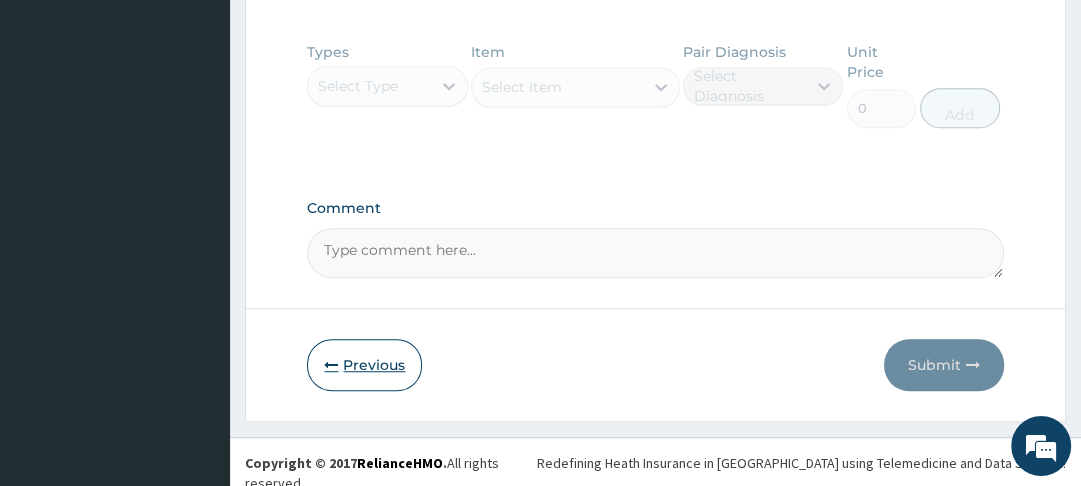 click on "Previous" at bounding box center [364, 365] 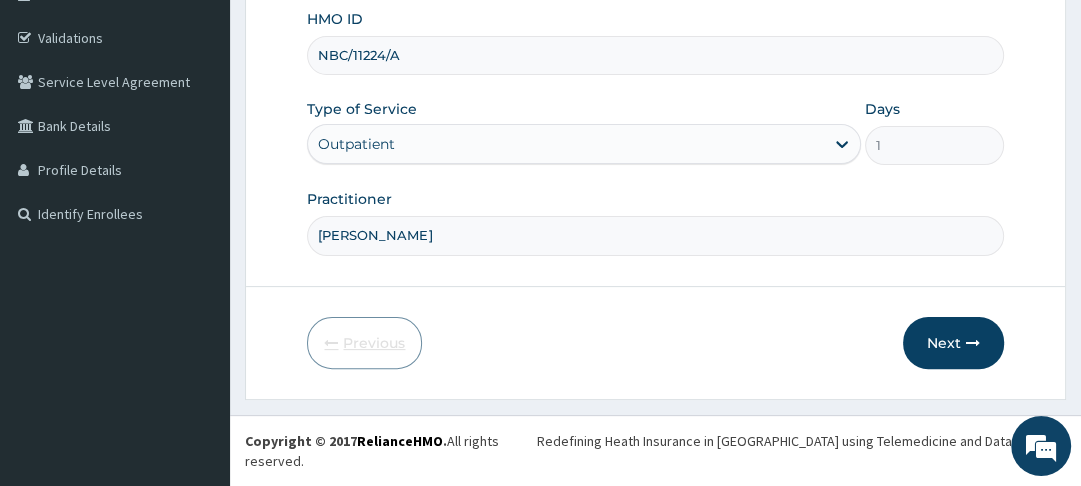 scroll, scrollTop: 333, scrollLeft: 0, axis: vertical 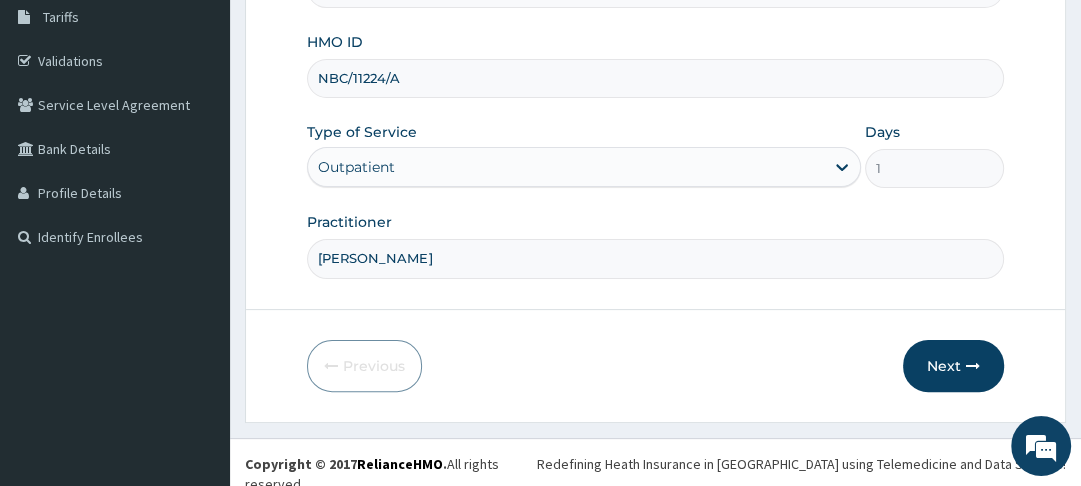 drag, startPoint x: 408, startPoint y: 71, endPoint x: 232, endPoint y: 88, distance: 176.81912 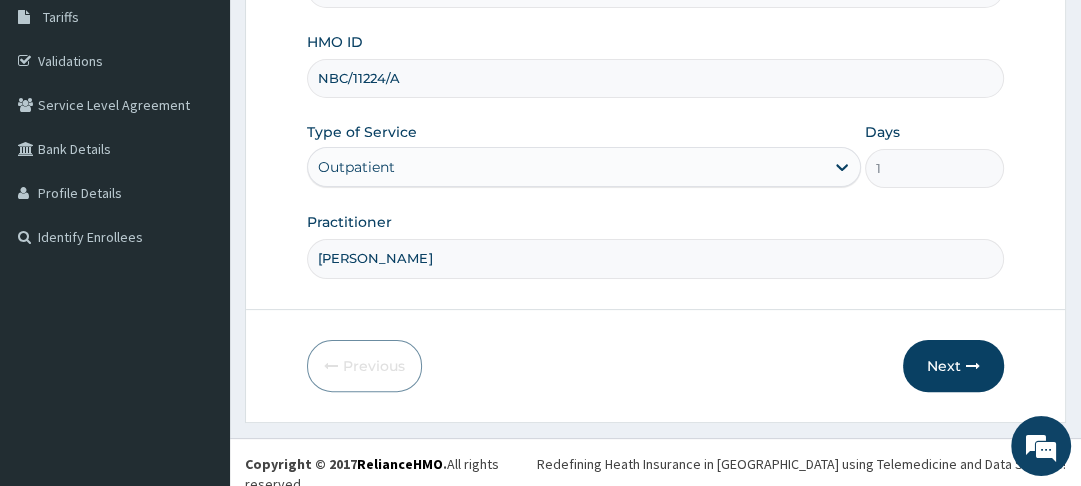 paste on "AHMO/8006/2" 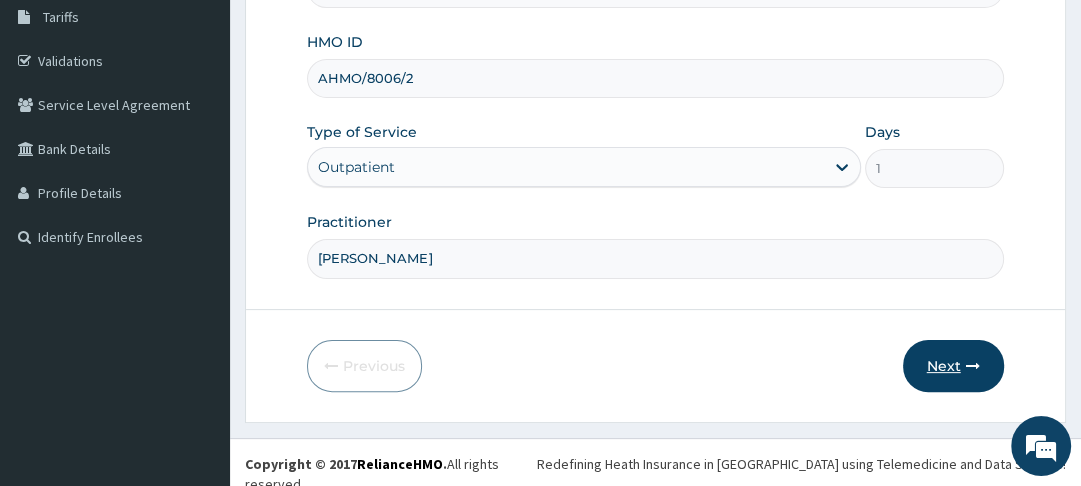 type on "AHMO/8006/2" 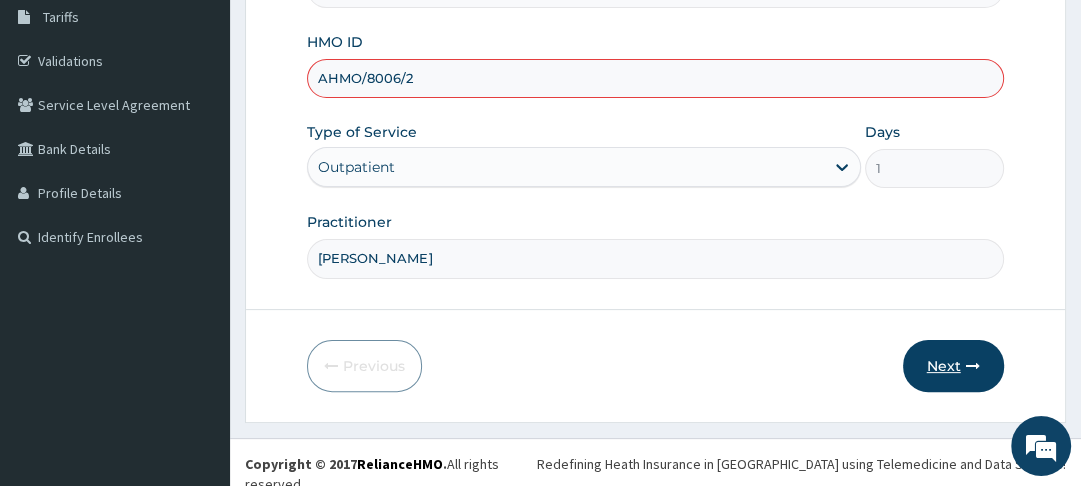 click on "Next" at bounding box center (953, 366) 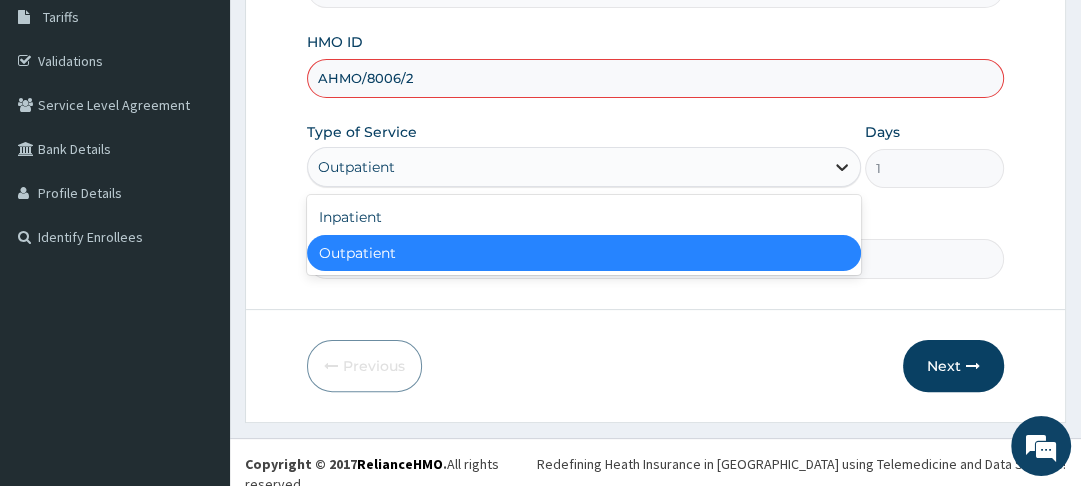 click 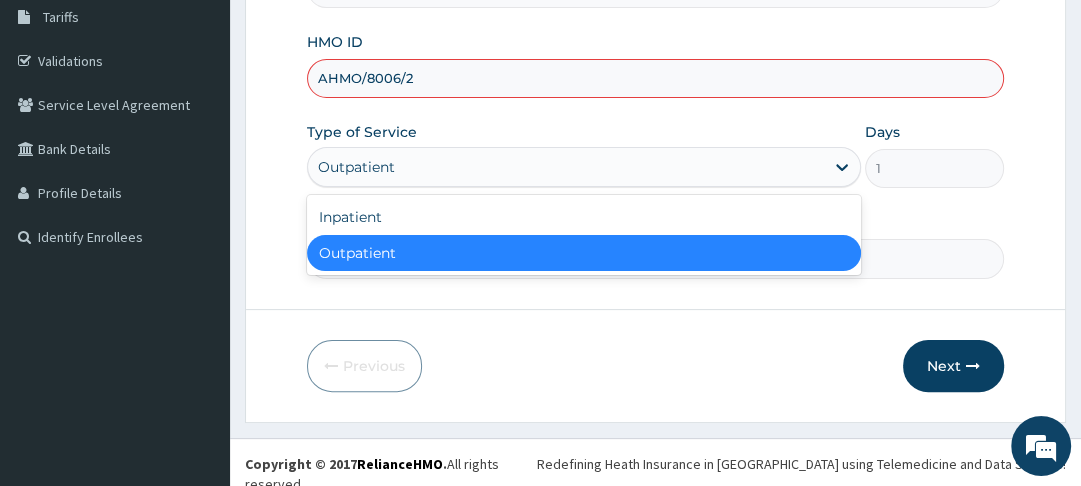 click on "Outpatient" at bounding box center (584, 253) 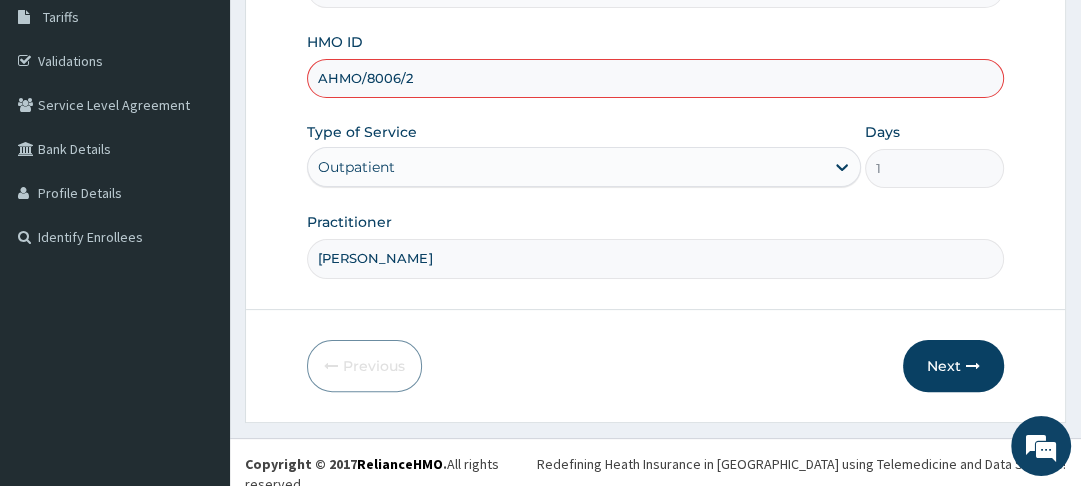 click on "[PERSON_NAME]" at bounding box center (655, 258) 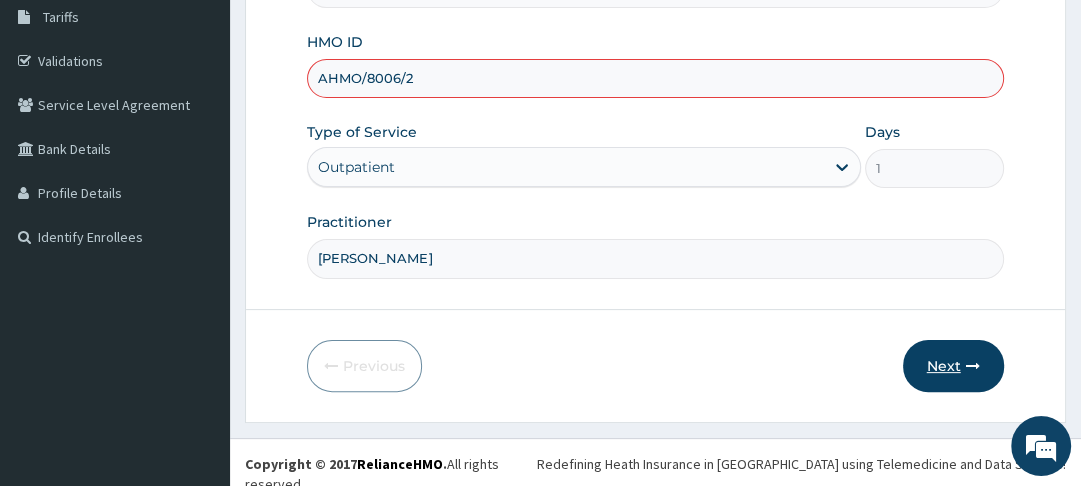 click on "Next" at bounding box center [953, 366] 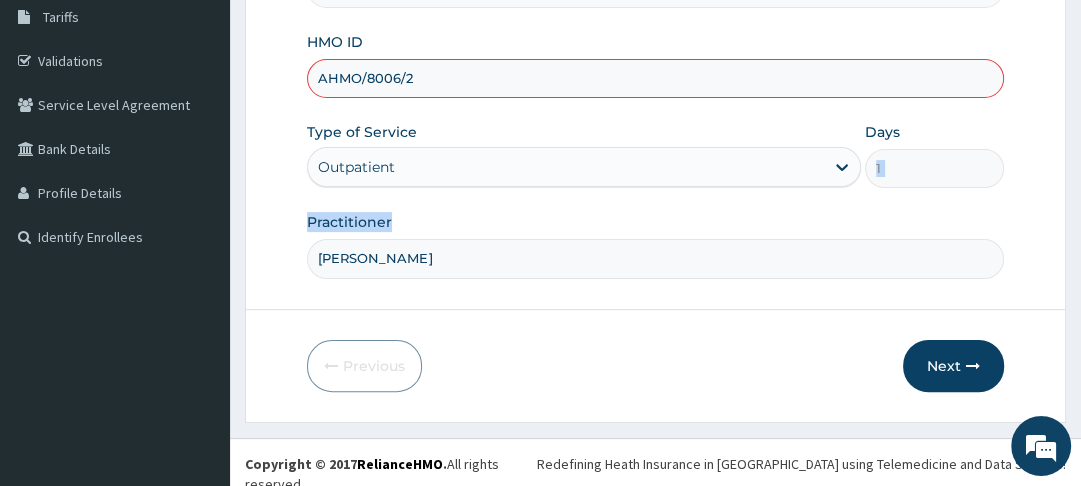 drag, startPoint x: 1047, startPoint y: 267, endPoint x: 1076, endPoint y: 121, distance: 148.85228 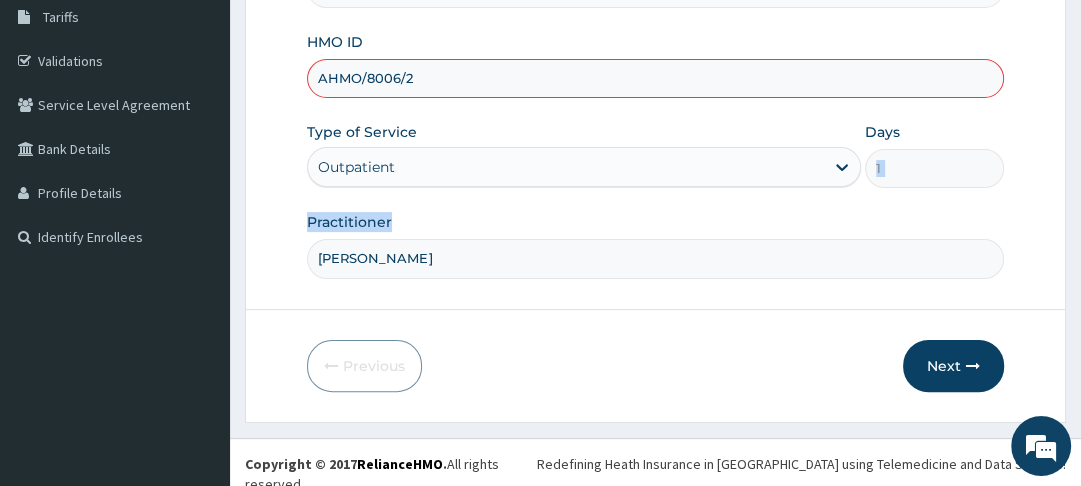 click on "Step  1  of 2 Claim details Provider Name Ultimate Specialist Clinic And Hospital HMO ID AHMO/8006/2 Type of Service Outpatient Days 1 Practitioner DR TELEMA     Previous   Next" at bounding box center [655, 97] 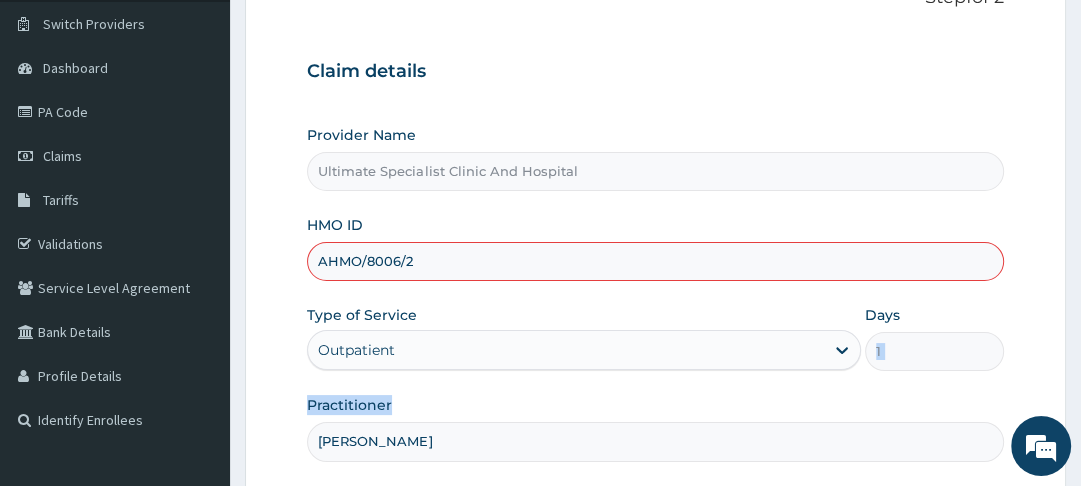 scroll, scrollTop: 146, scrollLeft: 0, axis: vertical 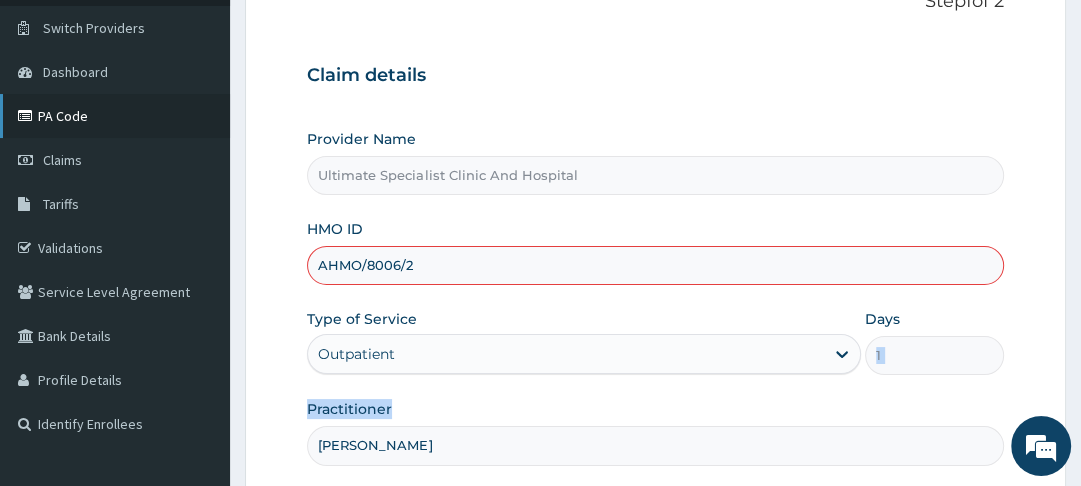 click on "PA Code" at bounding box center [115, 116] 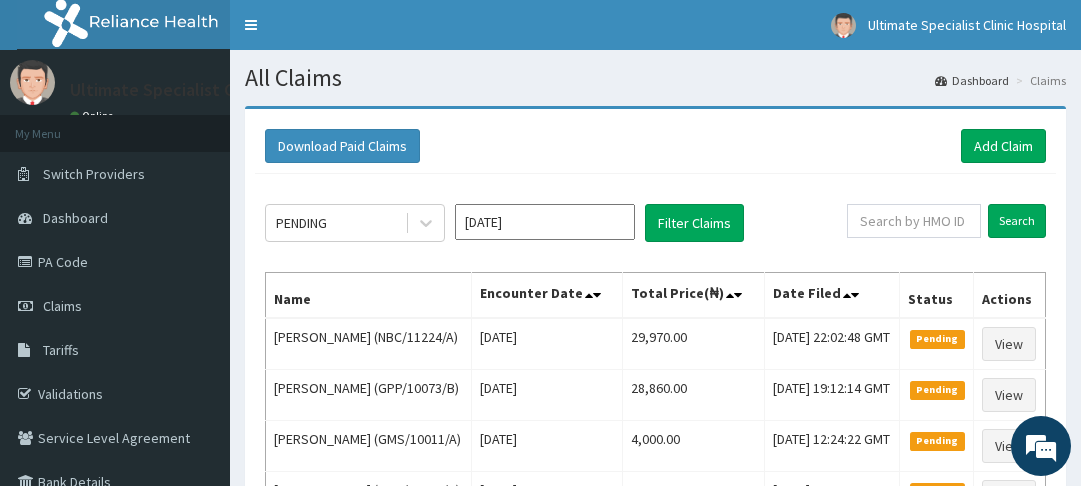 scroll, scrollTop: 0, scrollLeft: 0, axis: both 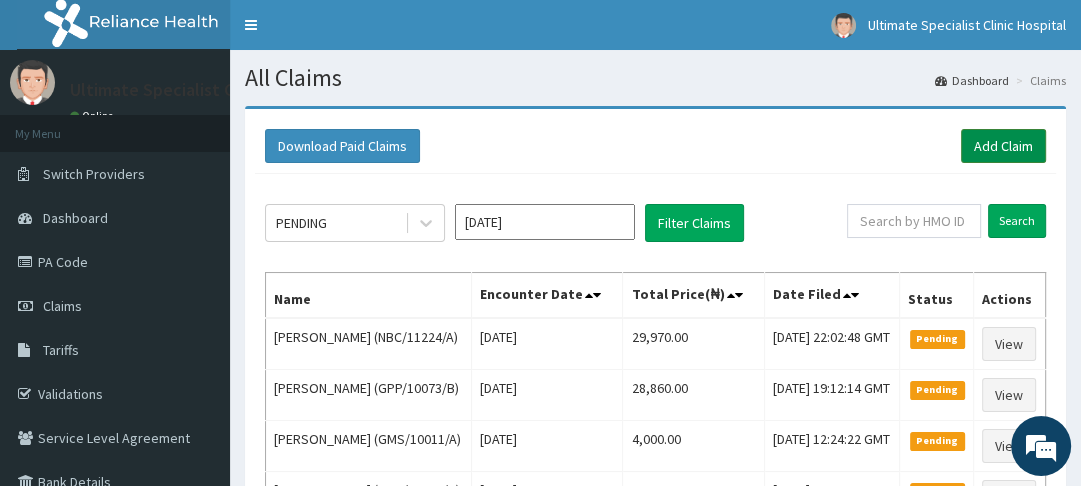 click on "Add Claim" at bounding box center [1003, 146] 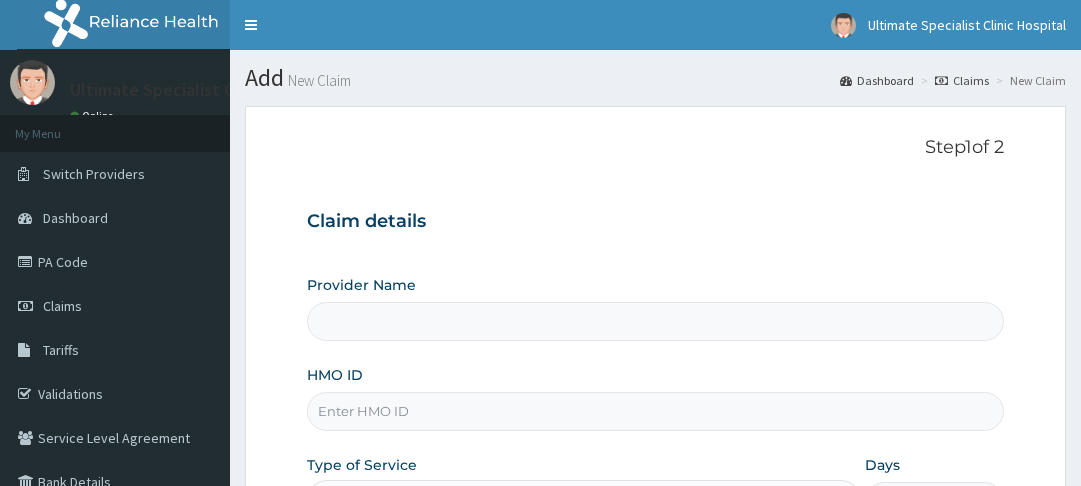 scroll, scrollTop: 0, scrollLeft: 0, axis: both 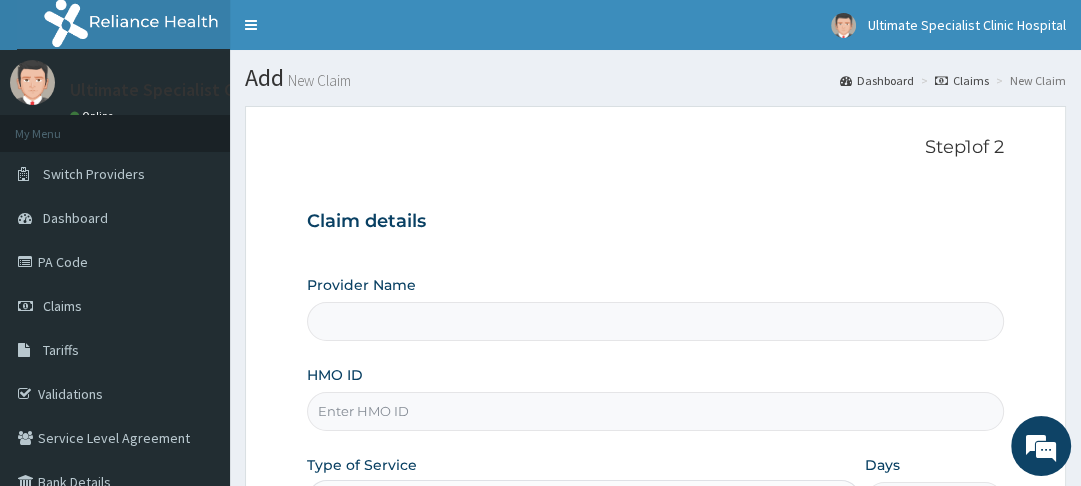 type on "Ultimate Specialist Clinic And Hospital" 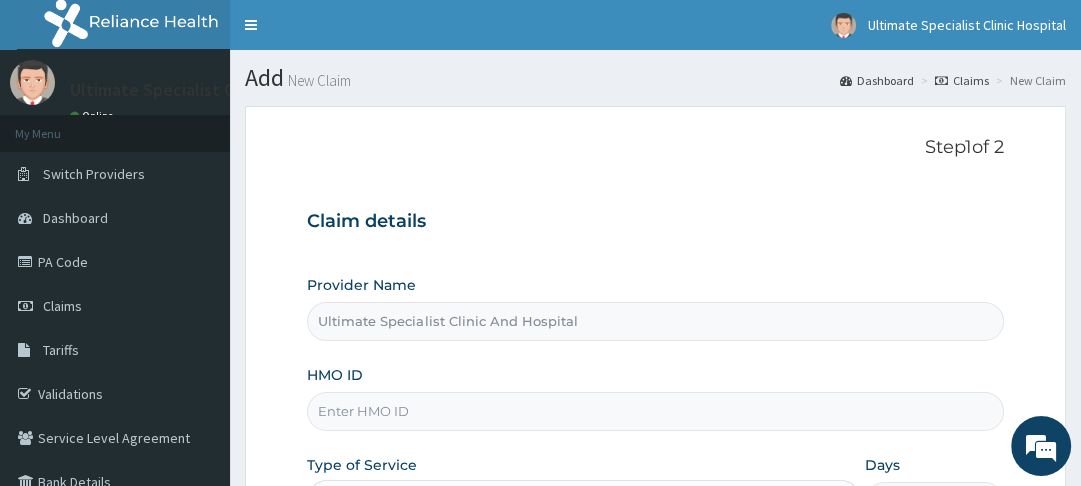 click on "HMO ID" at bounding box center [655, 411] 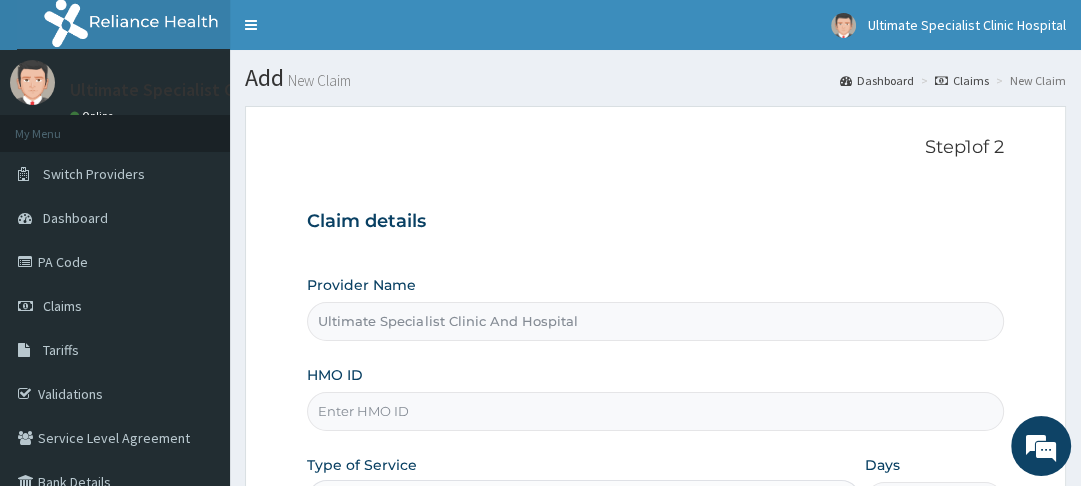 paste on "AHMO/8006/2" 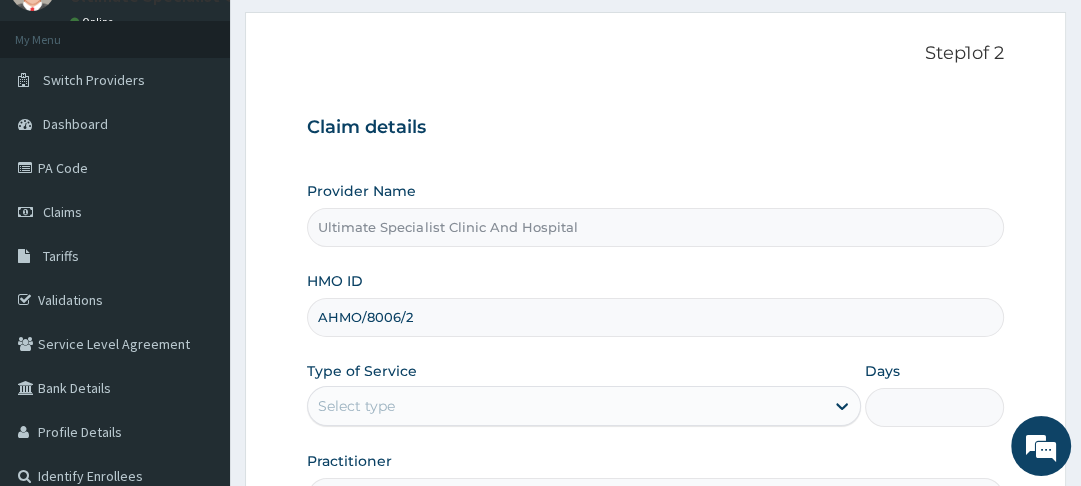 scroll, scrollTop: 96, scrollLeft: 0, axis: vertical 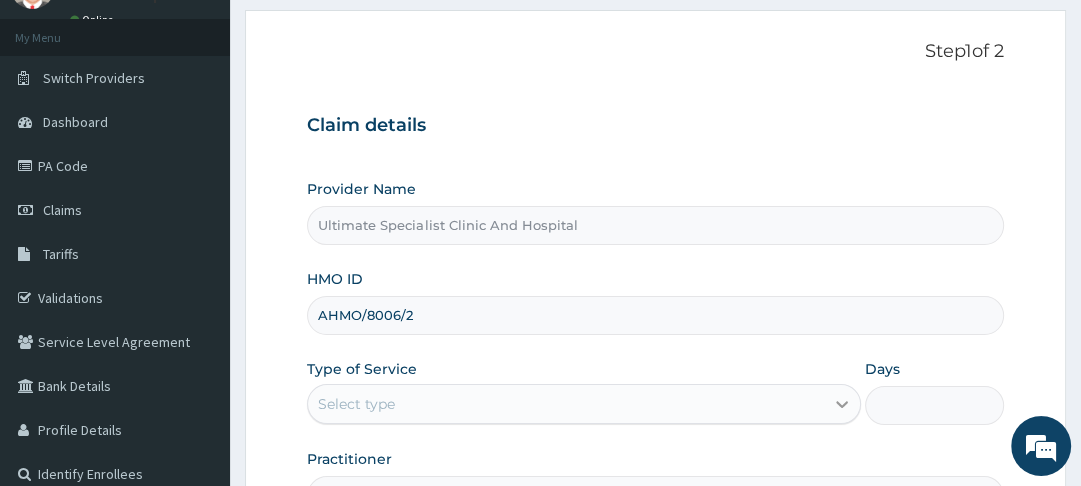 type on "AHMO/8006/2" 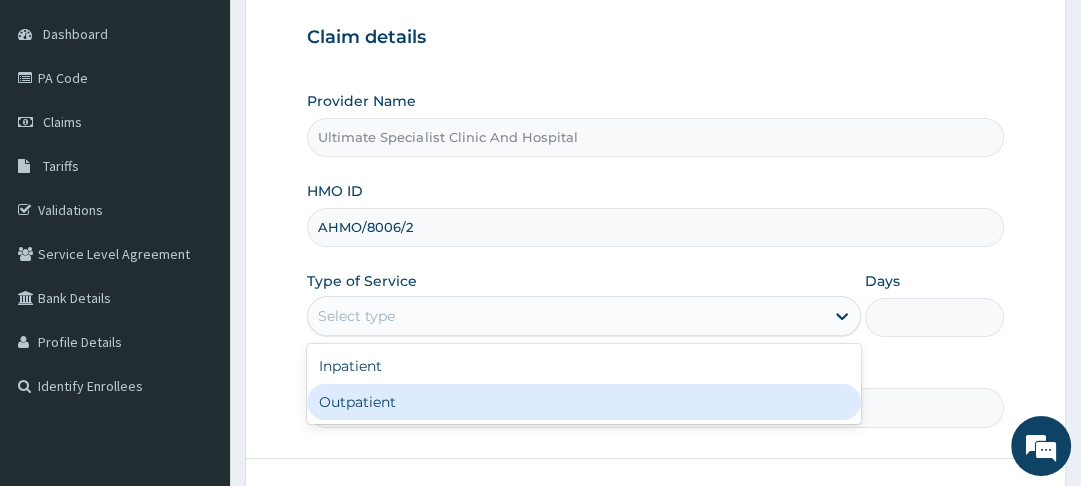 scroll, scrollTop: 192, scrollLeft: 0, axis: vertical 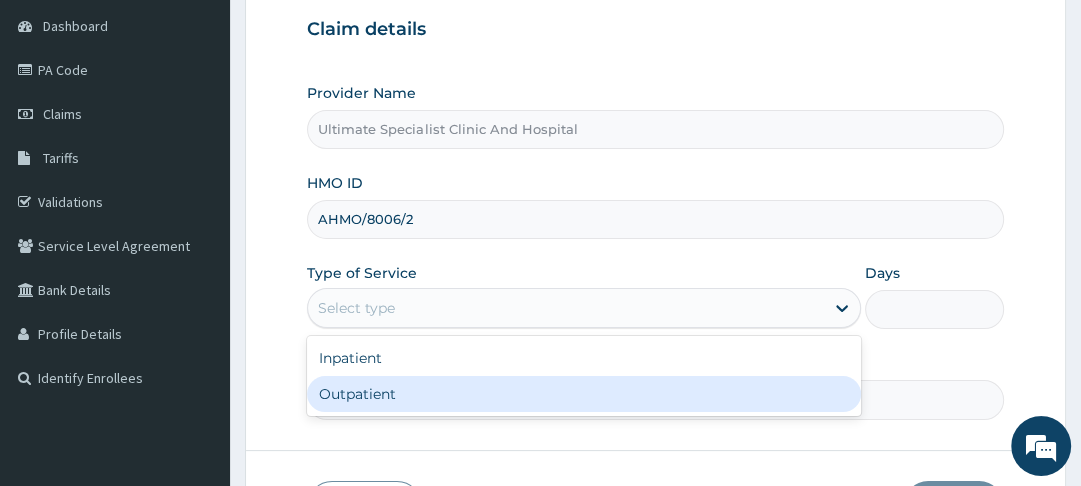 click on "Outpatient" at bounding box center [584, 394] 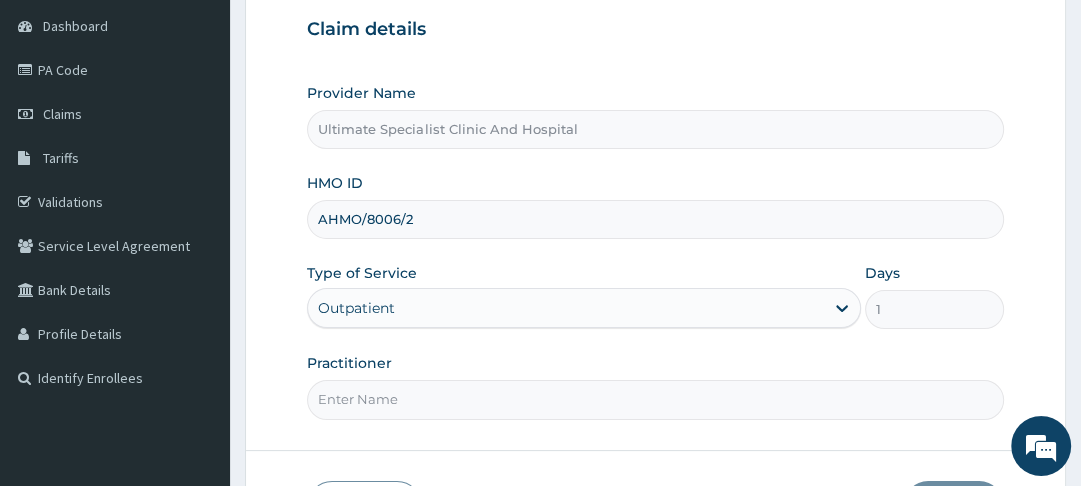 click on "Practitioner" at bounding box center (655, 399) 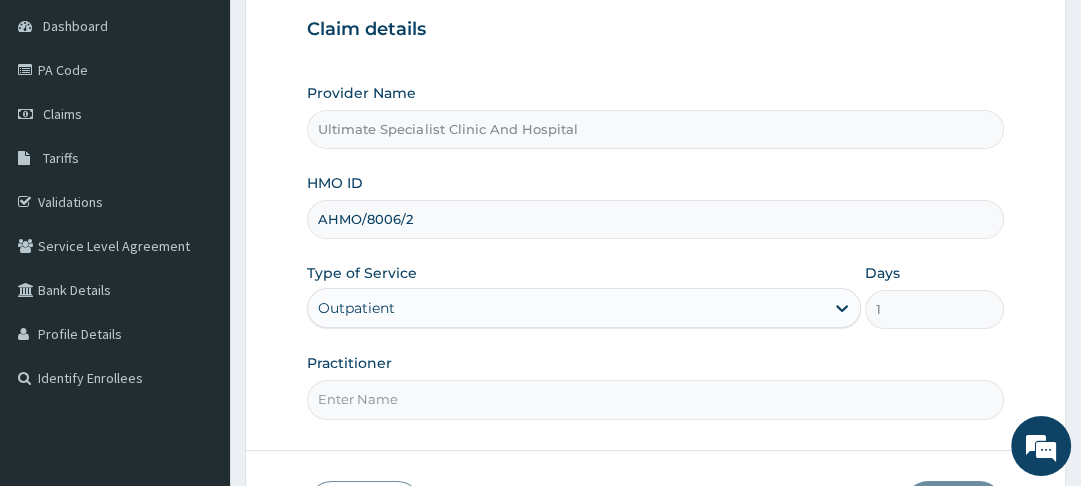 type on "DR TELEMA" 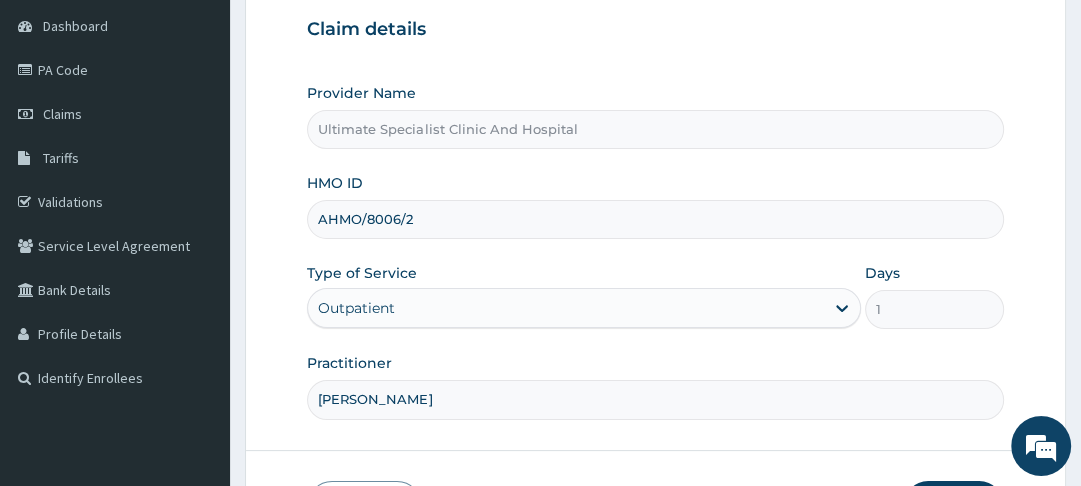 scroll, scrollTop: 224, scrollLeft: 0, axis: vertical 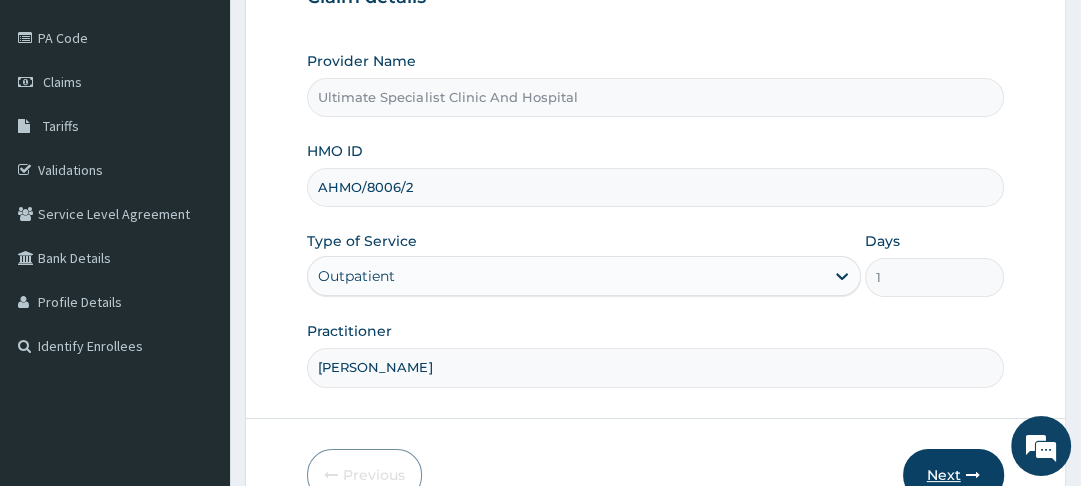 click on "Next" at bounding box center [953, 475] 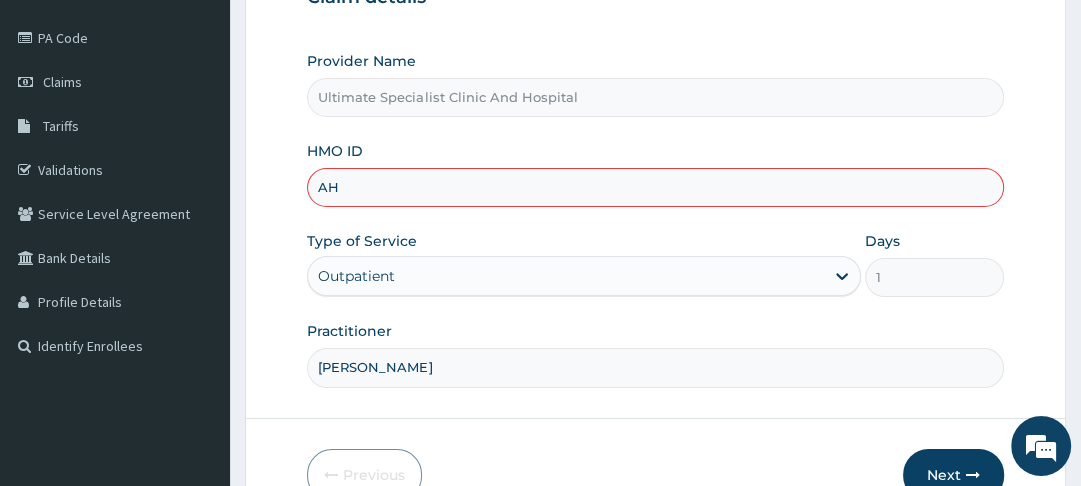 type on "A" 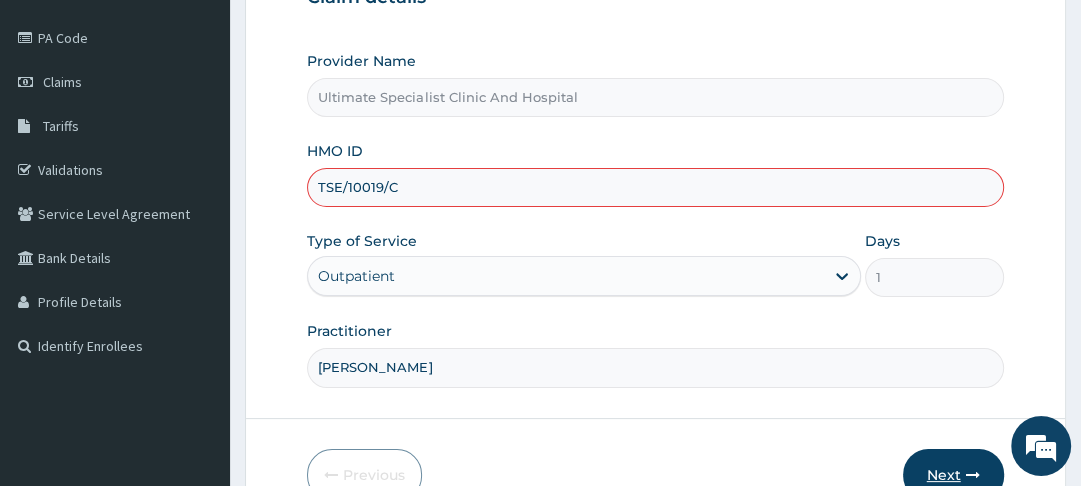 type on "TSE/10019/C" 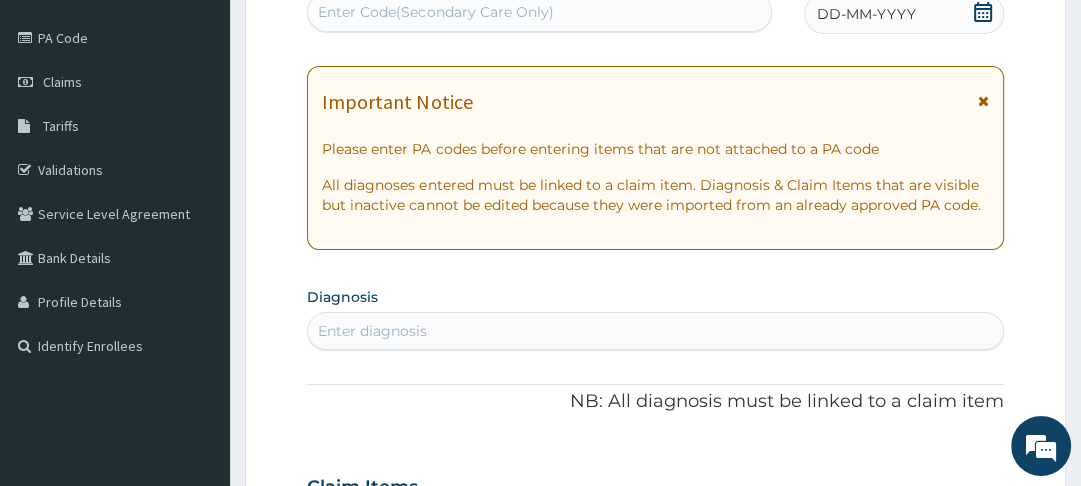 click 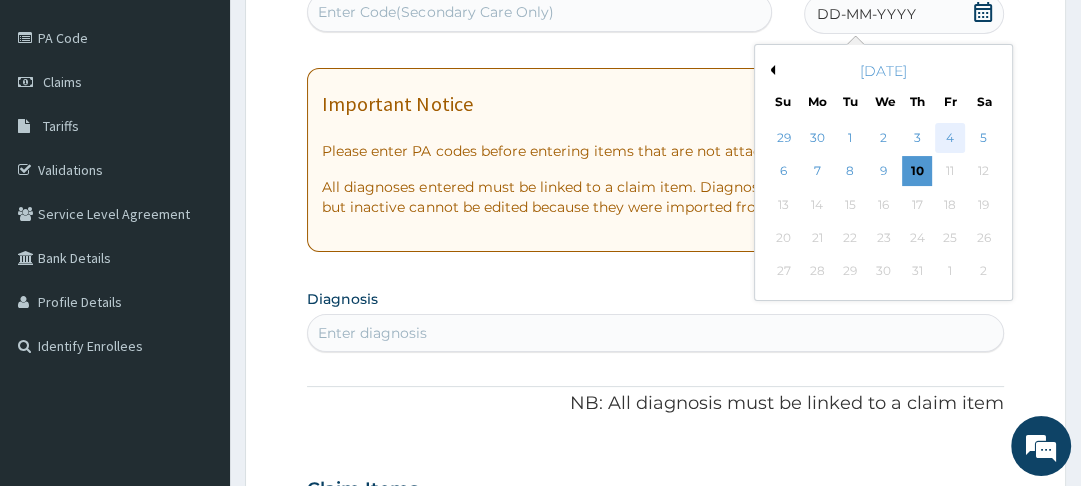 click on "4" at bounding box center (951, 138) 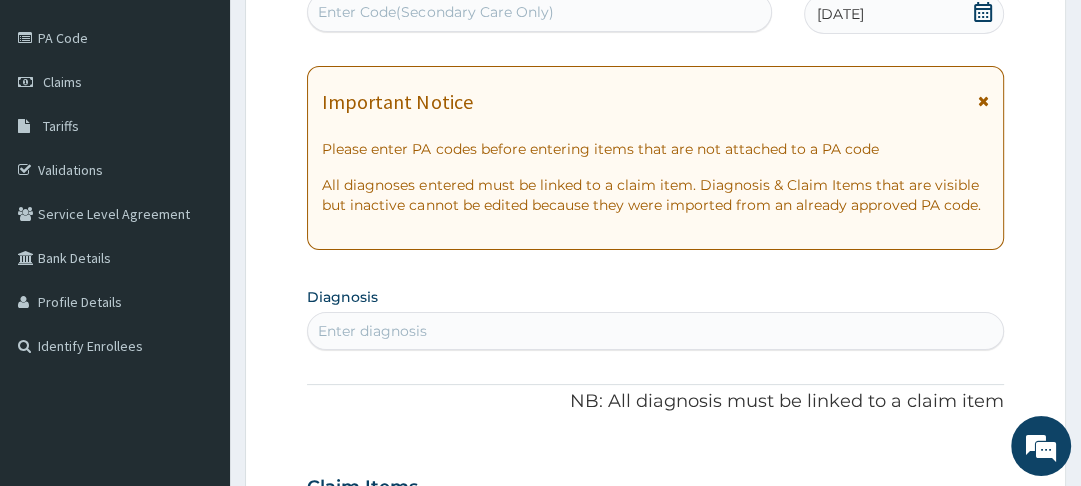 click on "Enter diagnosis" at bounding box center (655, 331) 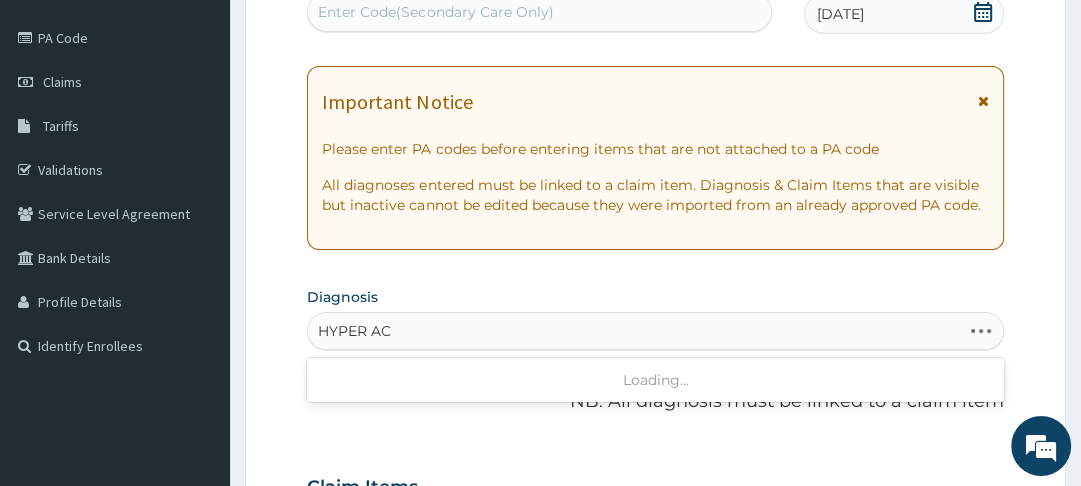 type on "HYPER A" 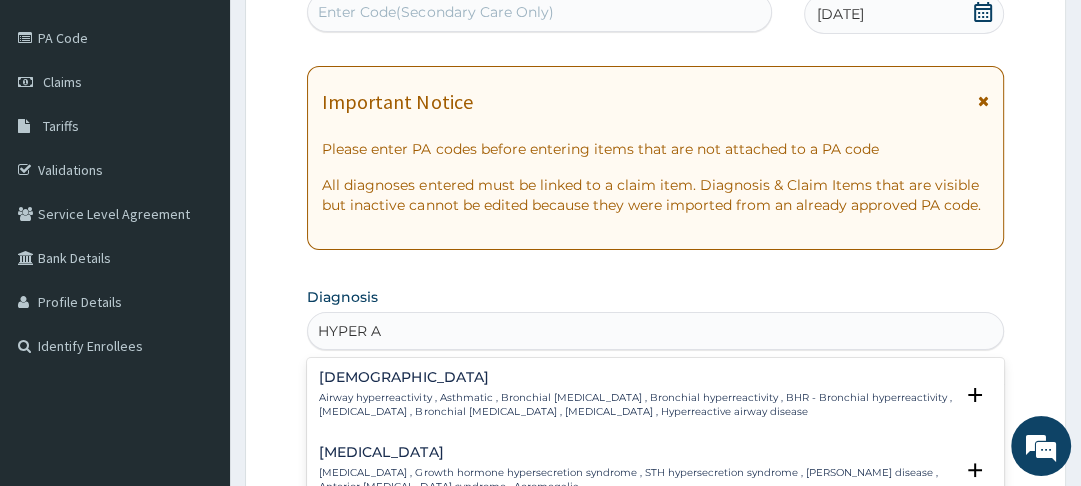 click on "Airway hyperreactivity , Asthmatic , Bronchial asthma , Bronchial hyperreactivity , BHR - Bronchial hyperreactivity , Bronchial hyperresponsiveness , Bronchial hypersensitivity , Asthma , Hyperreactive airway disease" at bounding box center [635, 405] 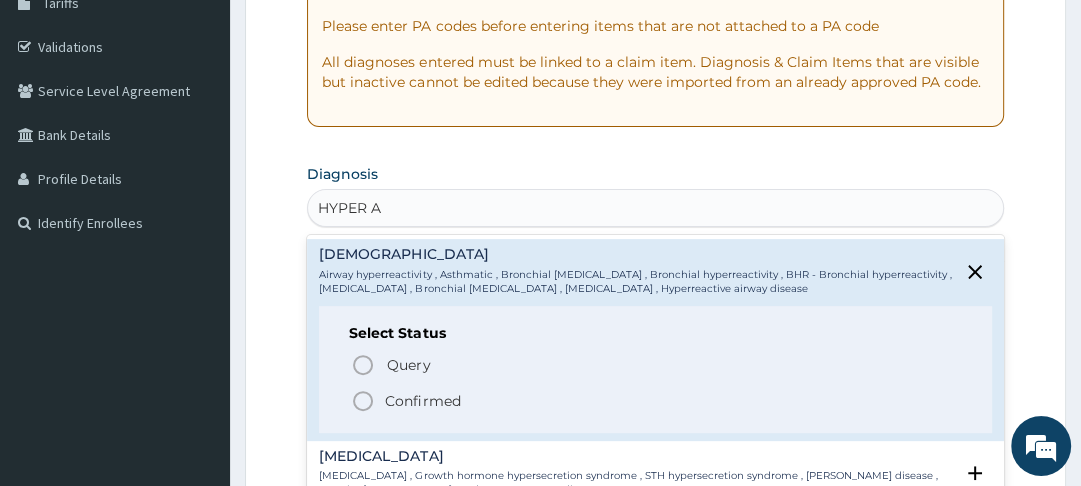 scroll, scrollTop: 352, scrollLeft: 0, axis: vertical 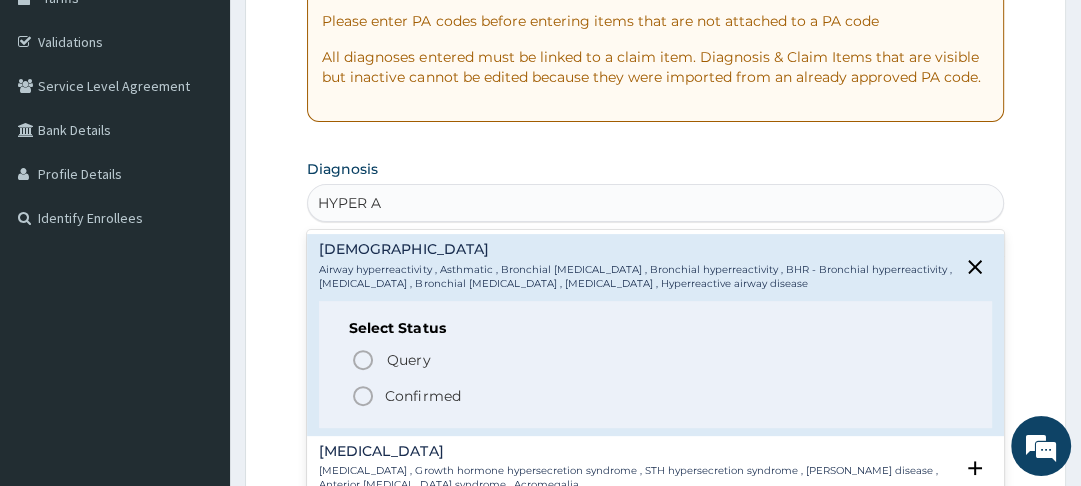 click 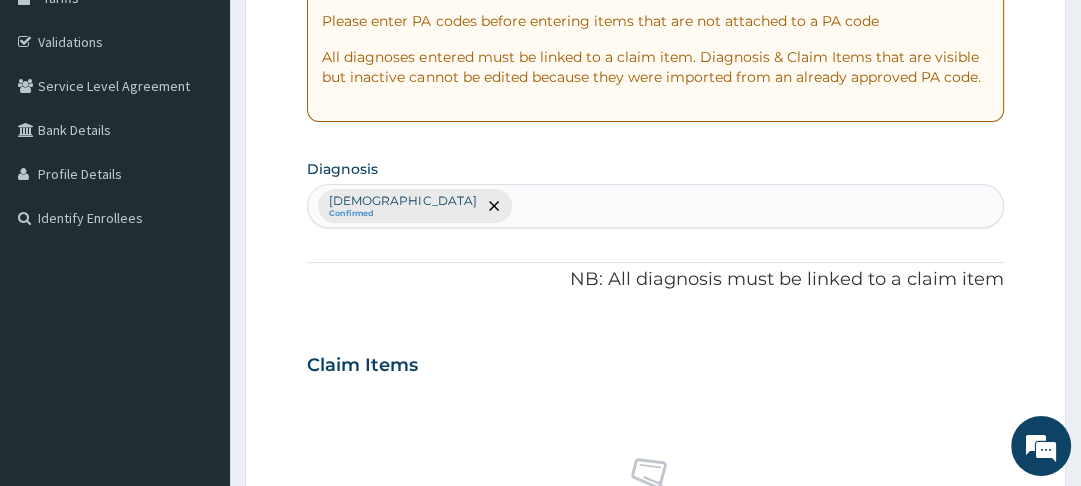 type 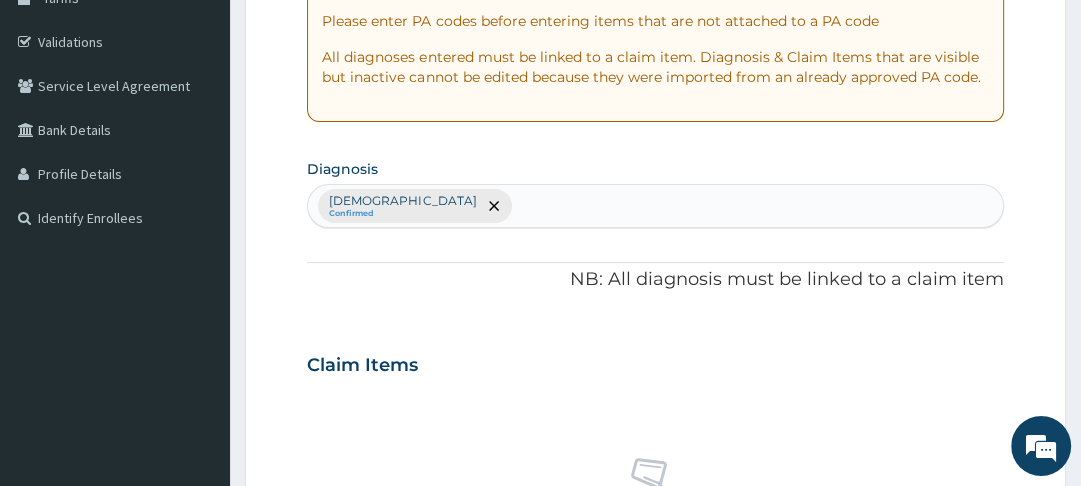 click on "No claim item" at bounding box center [655, 507] 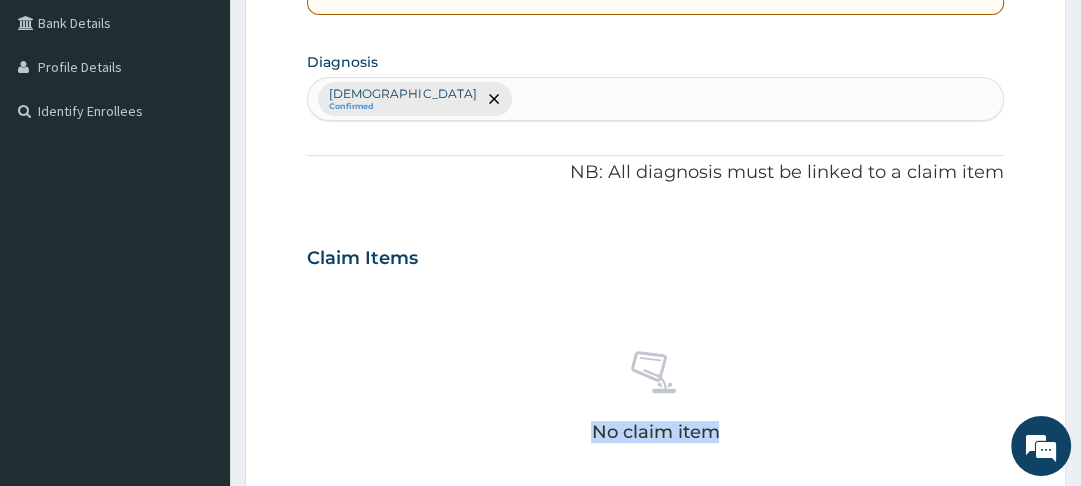 click on "R EL
Toggle navigation
Ultimate Specialist Clinic Hospital Ultimate Specialist Clinic Hospital - ultimatespecialistclinicandh@yahoo.com Member since  October 24, 2021 at 1:09:36 AM   Profile Sign out" at bounding box center [540, 282] 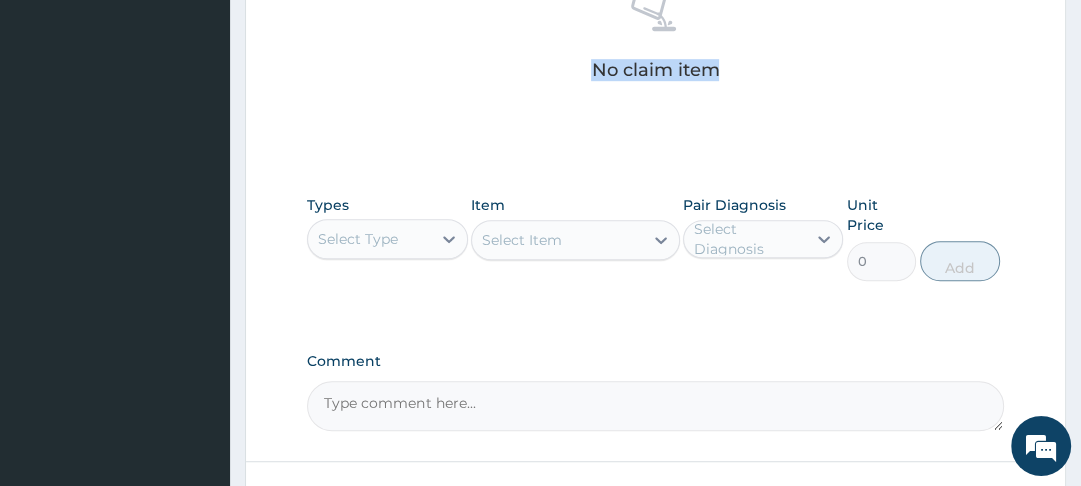 scroll, scrollTop: 825, scrollLeft: 0, axis: vertical 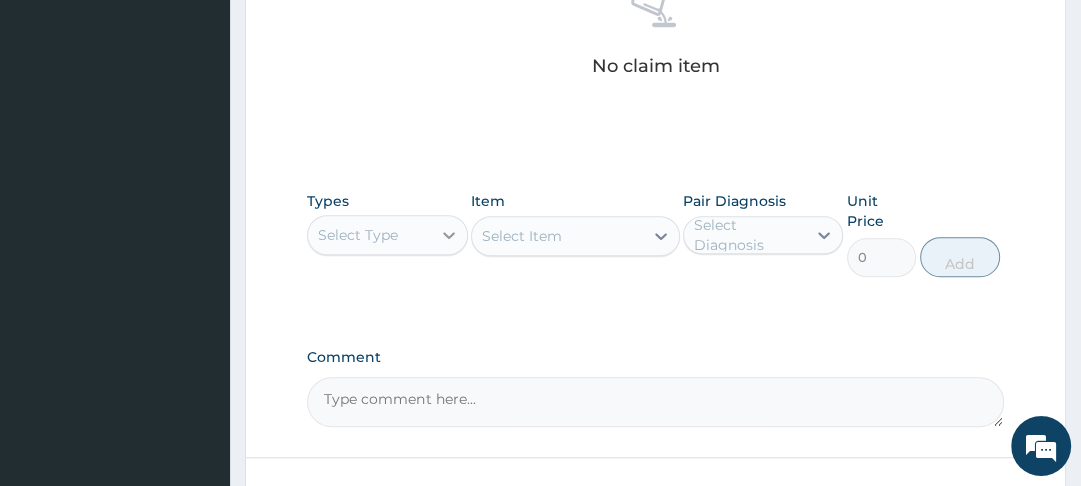 click 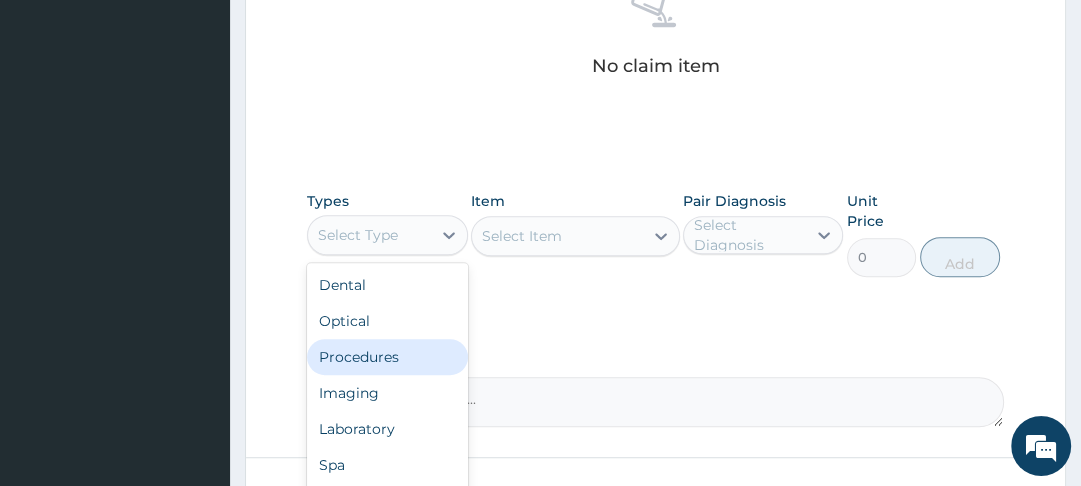 click on "Procedures" at bounding box center (387, 357) 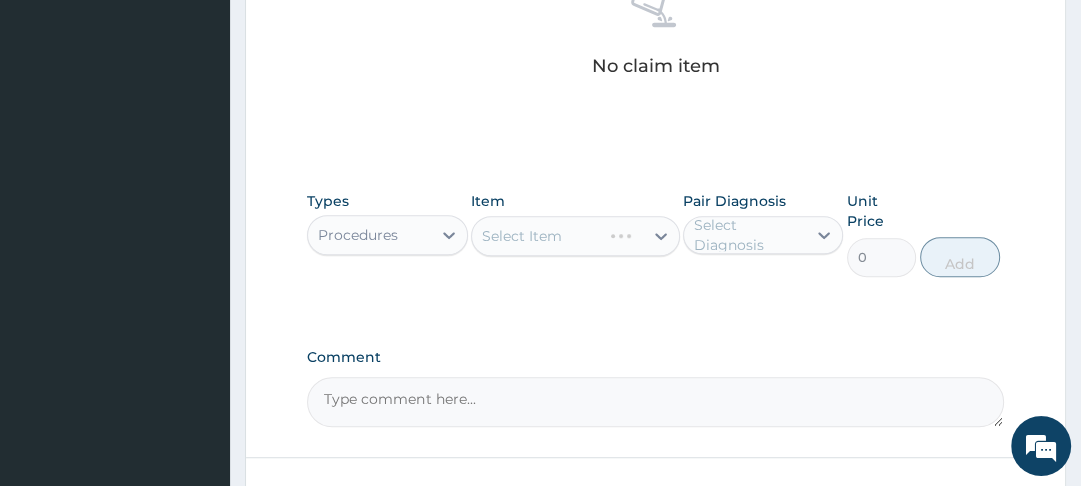 click on "Select Item" at bounding box center [575, 236] 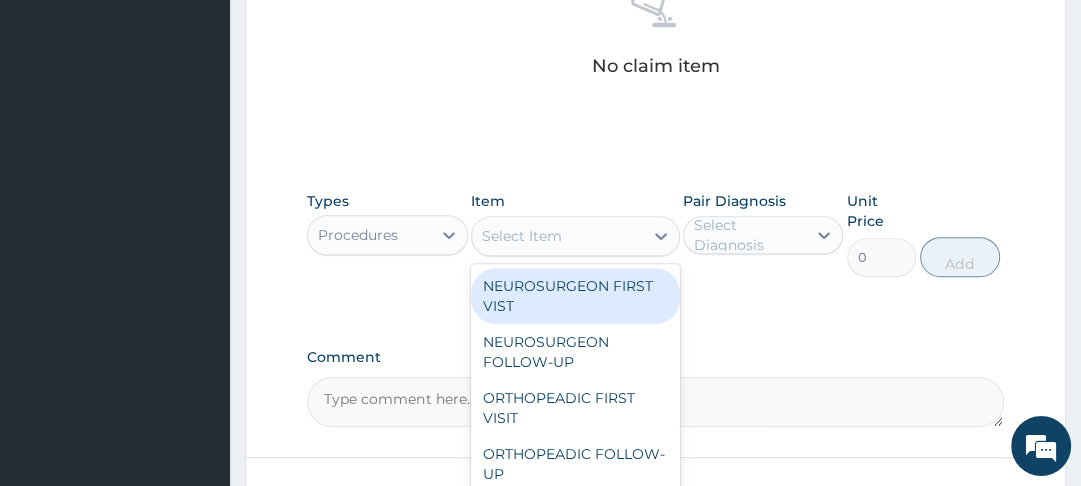 click on "Select Item" at bounding box center (522, 236) 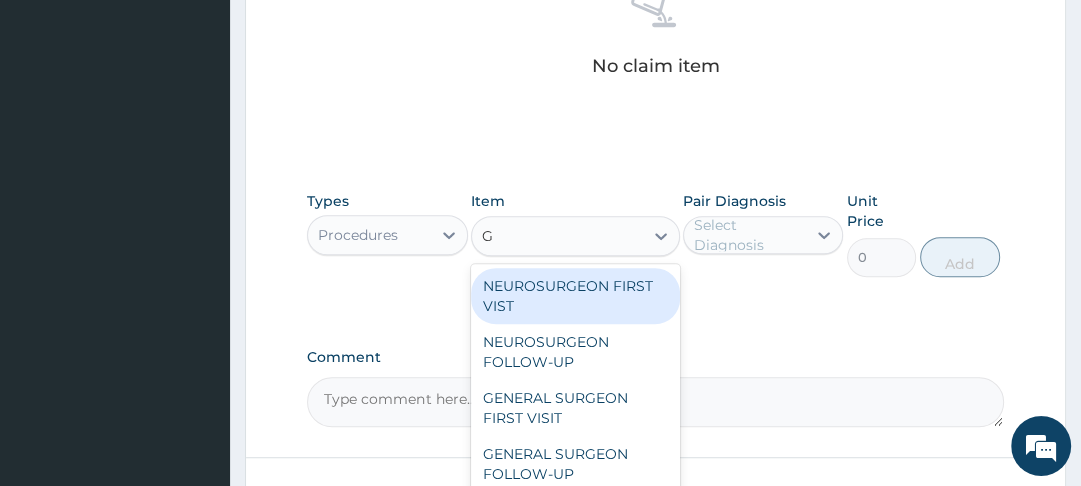 type on "GP" 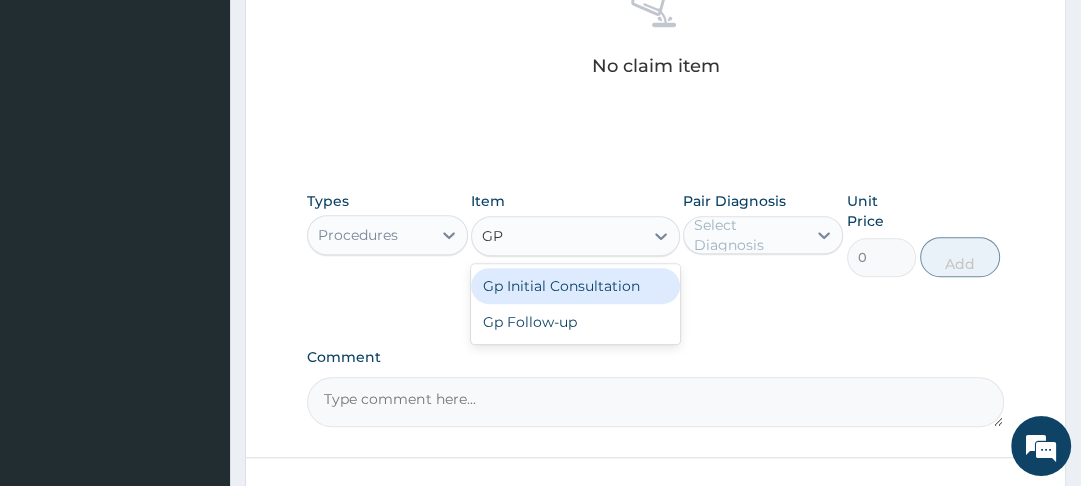 click on "Gp Initial Consultation" at bounding box center [575, 286] 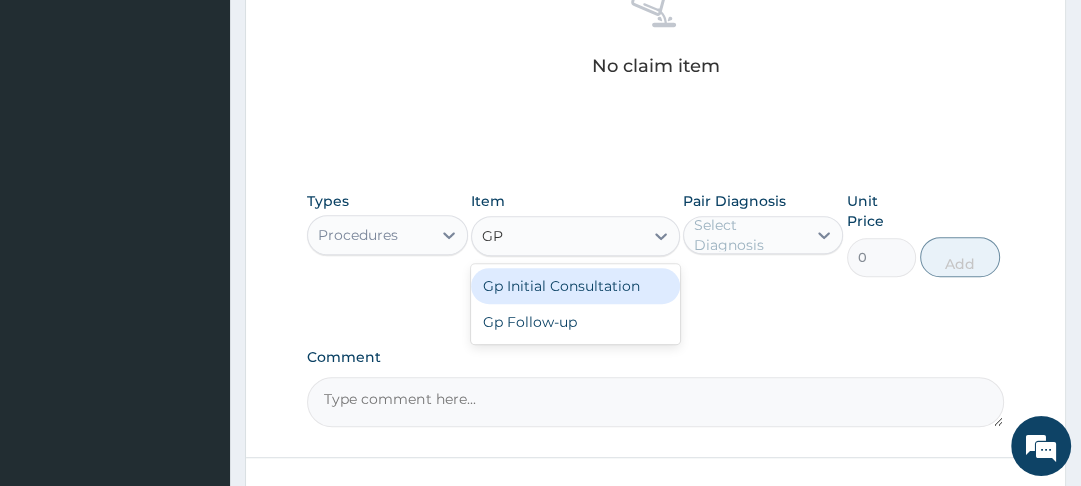type 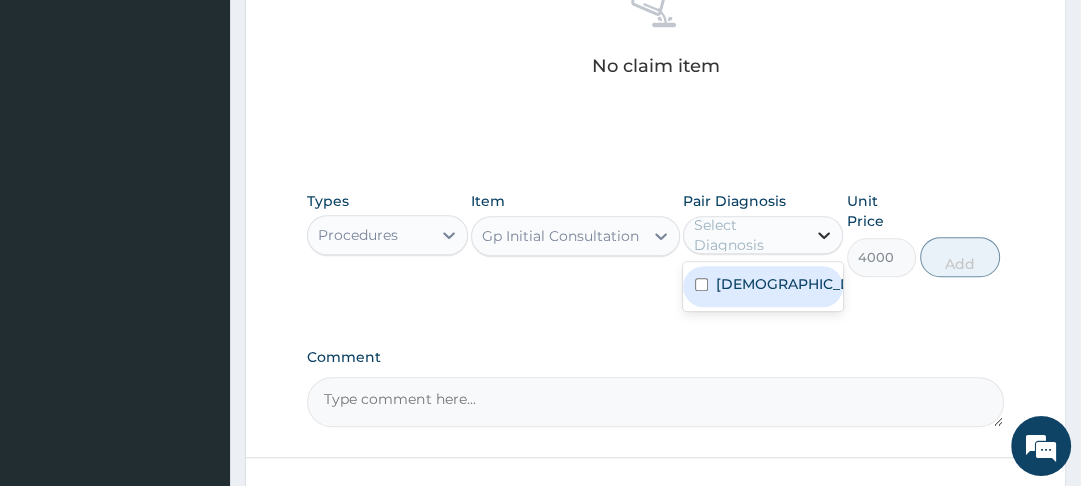 click at bounding box center (824, 235) 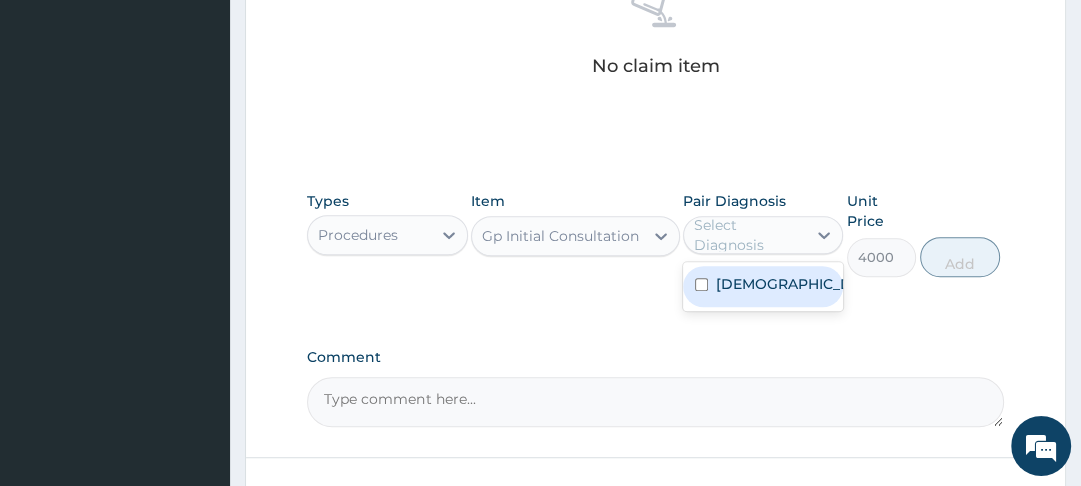 click at bounding box center (701, 284) 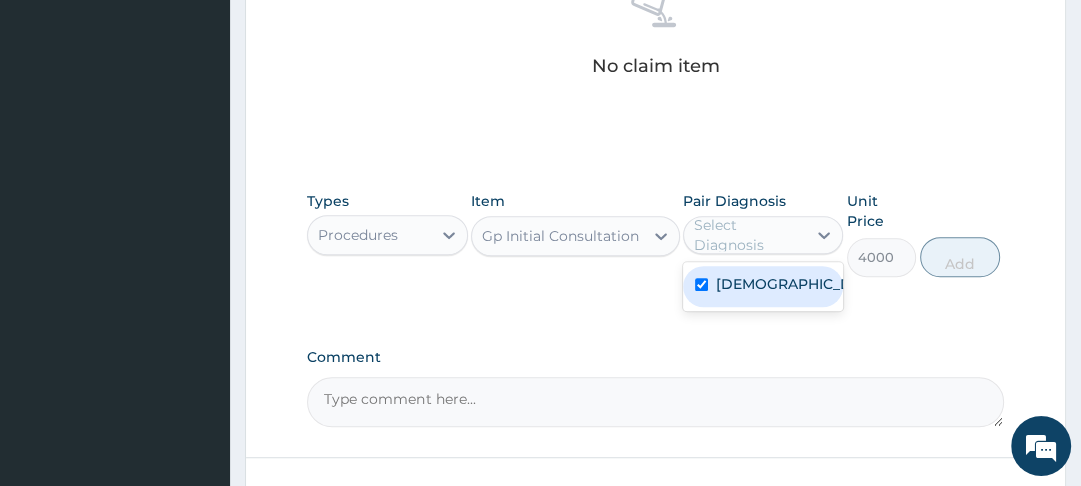 checkbox on "true" 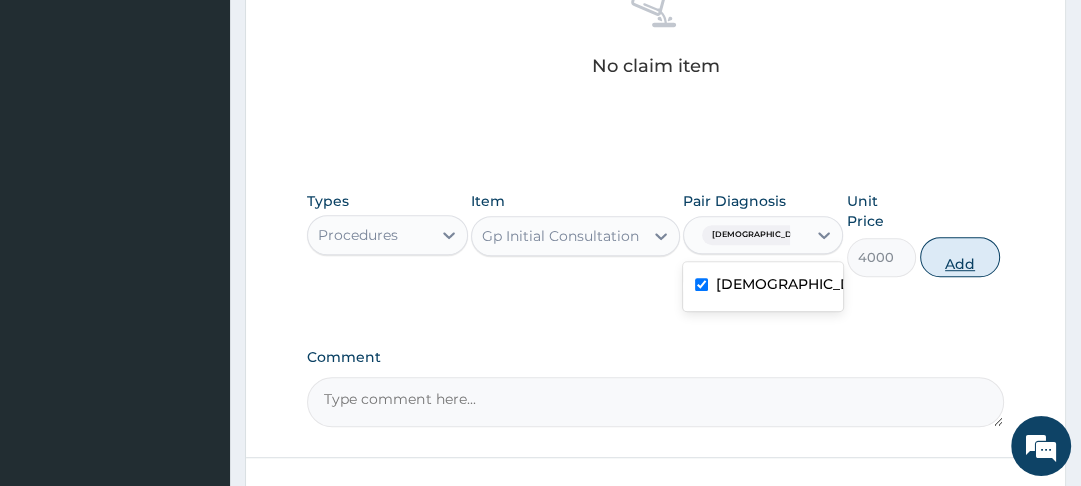 click on "Add" at bounding box center [960, 257] 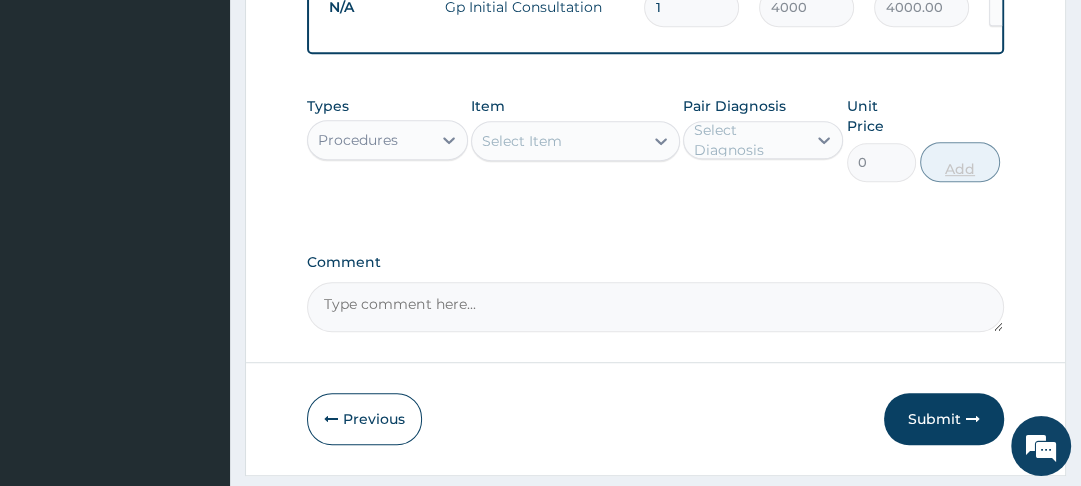 scroll, scrollTop: 811, scrollLeft: 0, axis: vertical 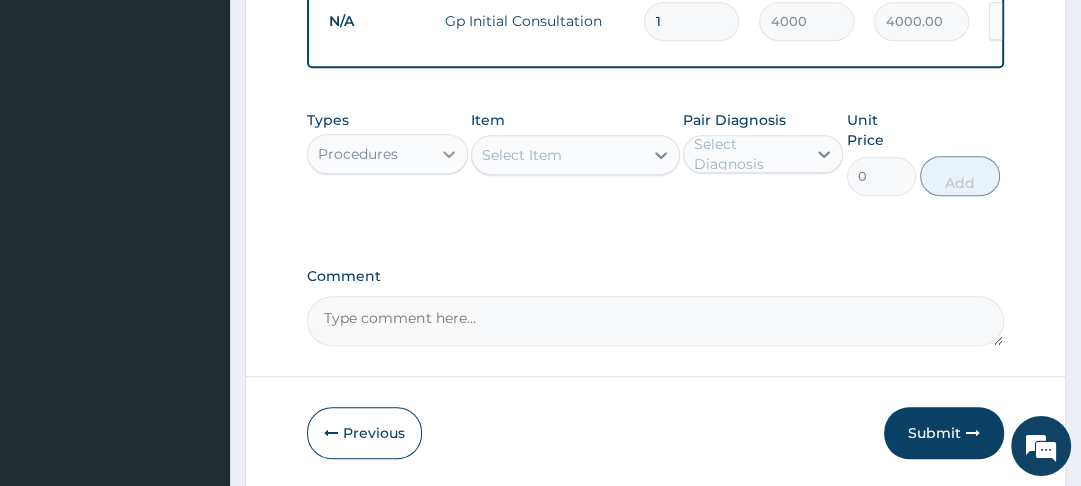 click 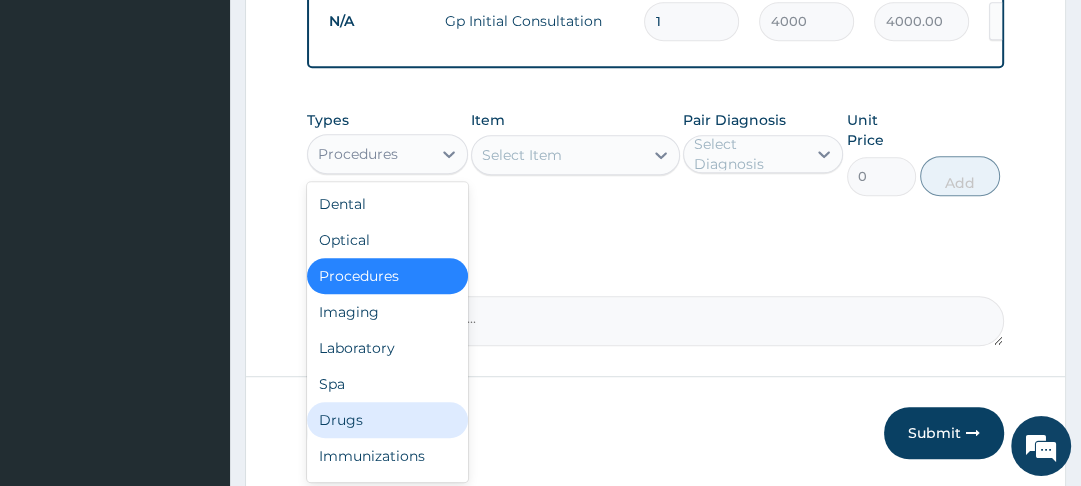 click on "Drugs" at bounding box center [387, 420] 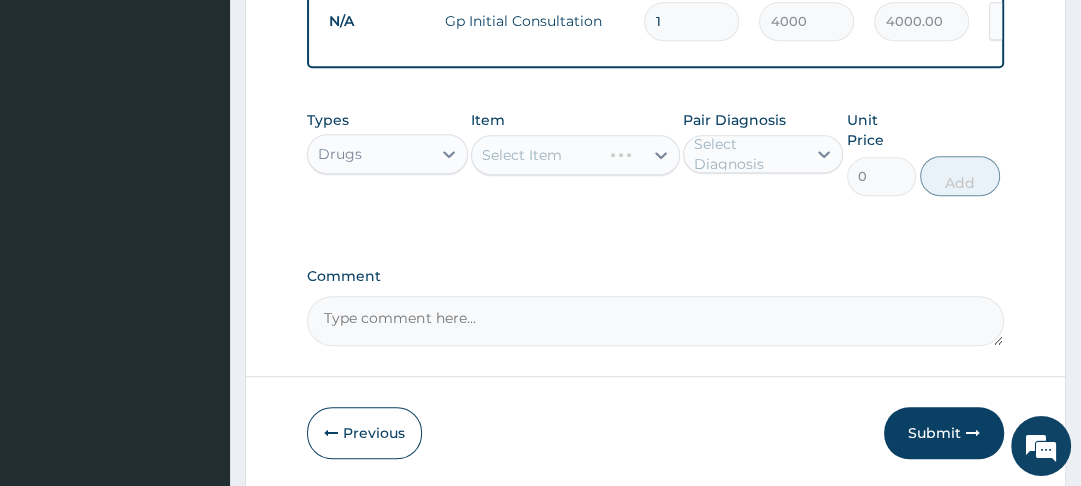 click on "Select Item" at bounding box center [522, 155] 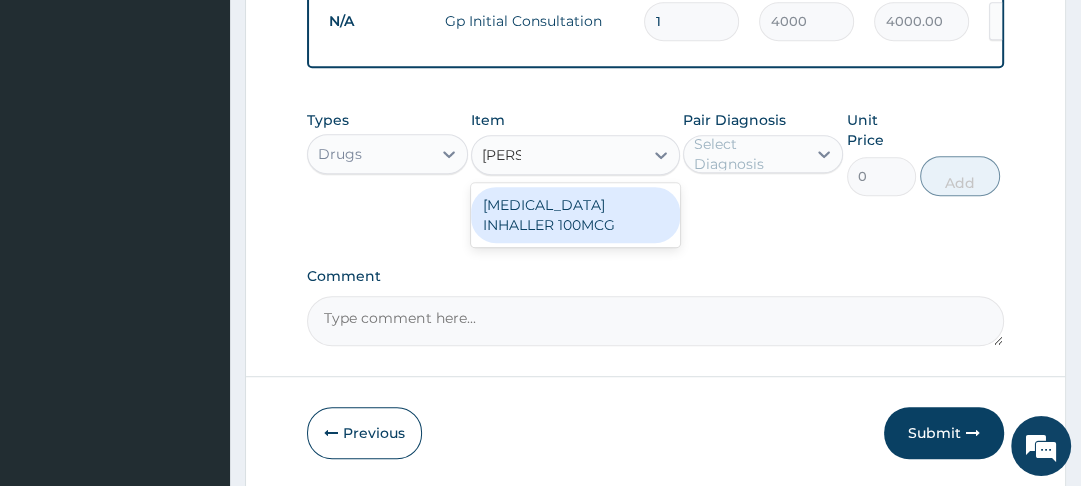 type on "SALBU" 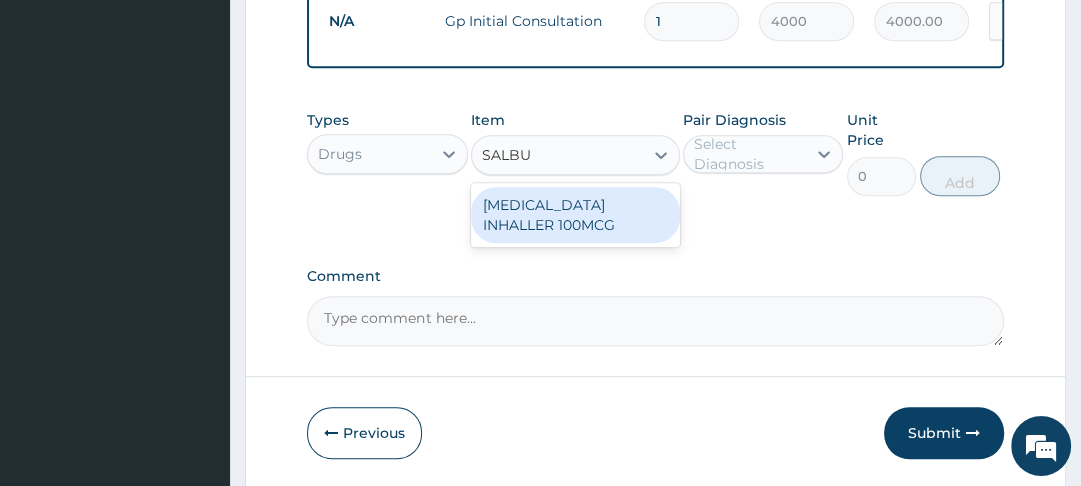 click on "SALBUTAMOL INHALLER 100MCG" at bounding box center (575, 215) 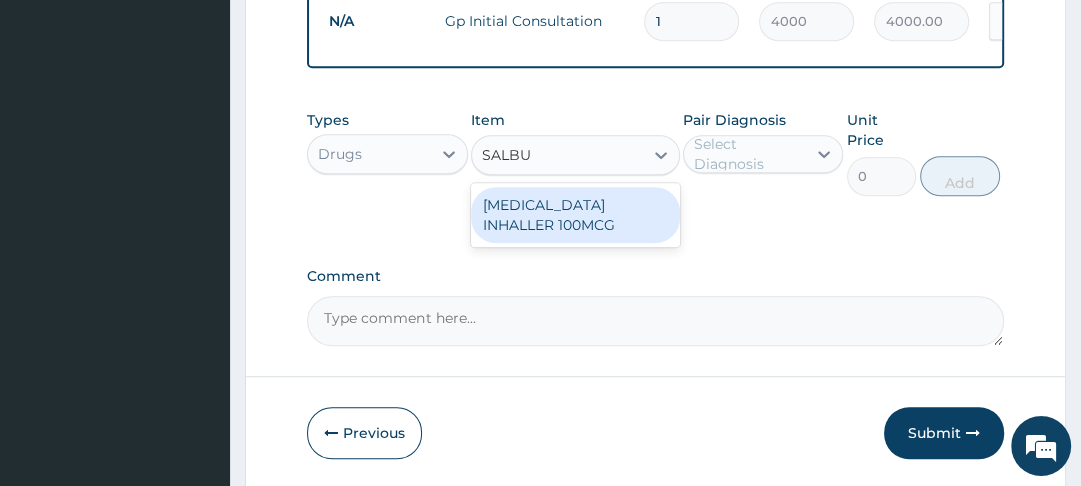 type 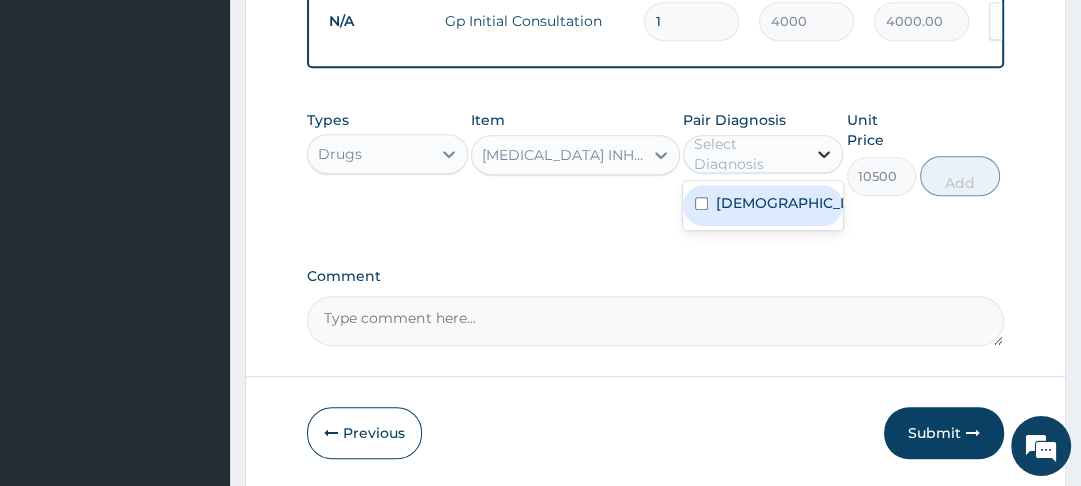 click 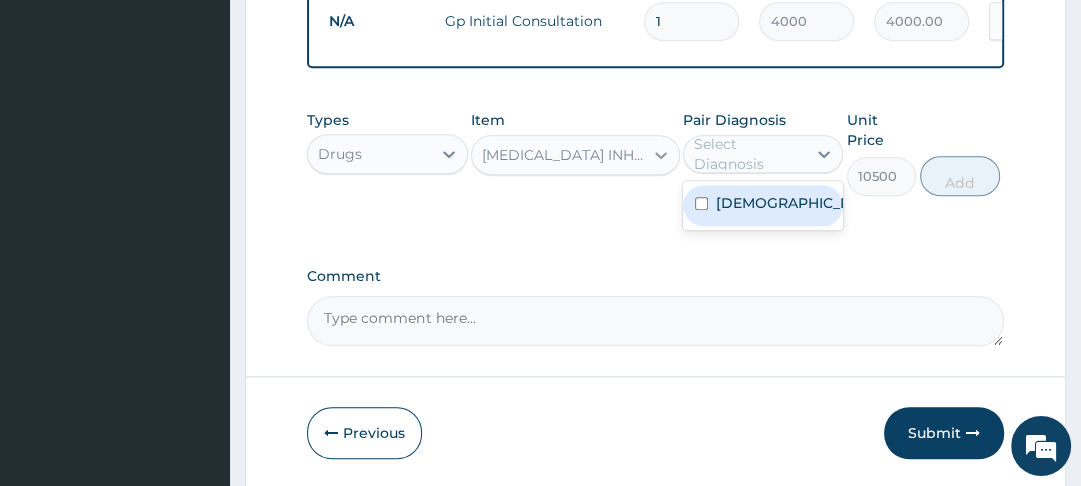 click 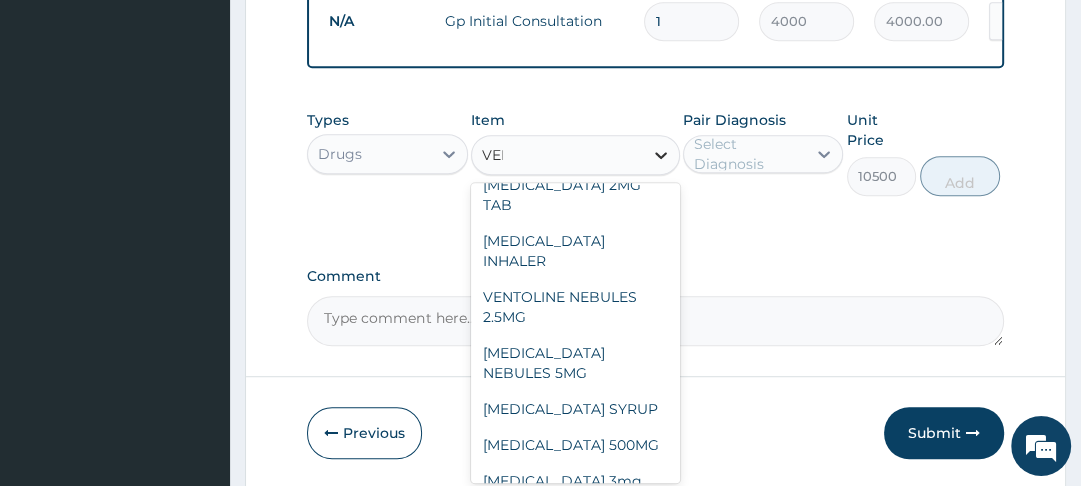 scroll, scrollTop: 0, scrollLeft: 0, axis: both 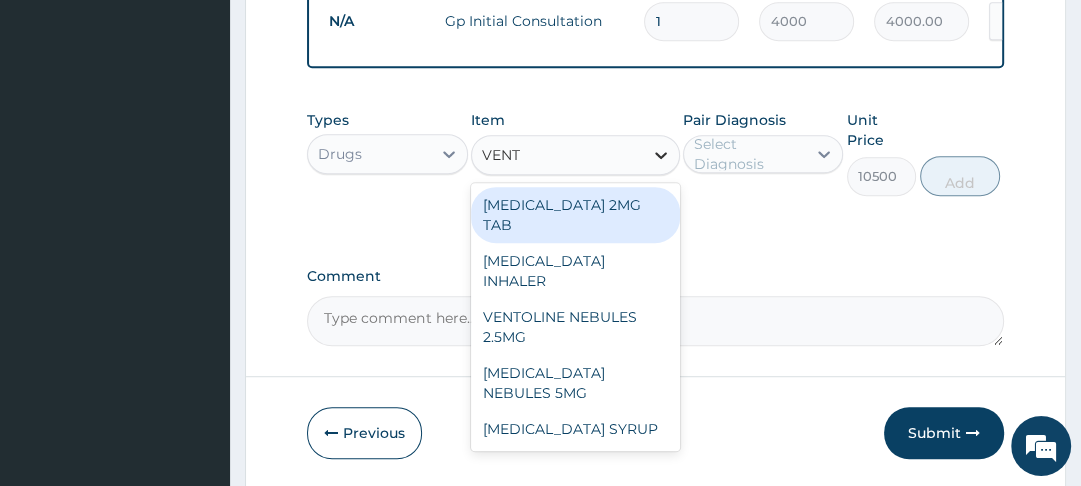 type on "VENTO" 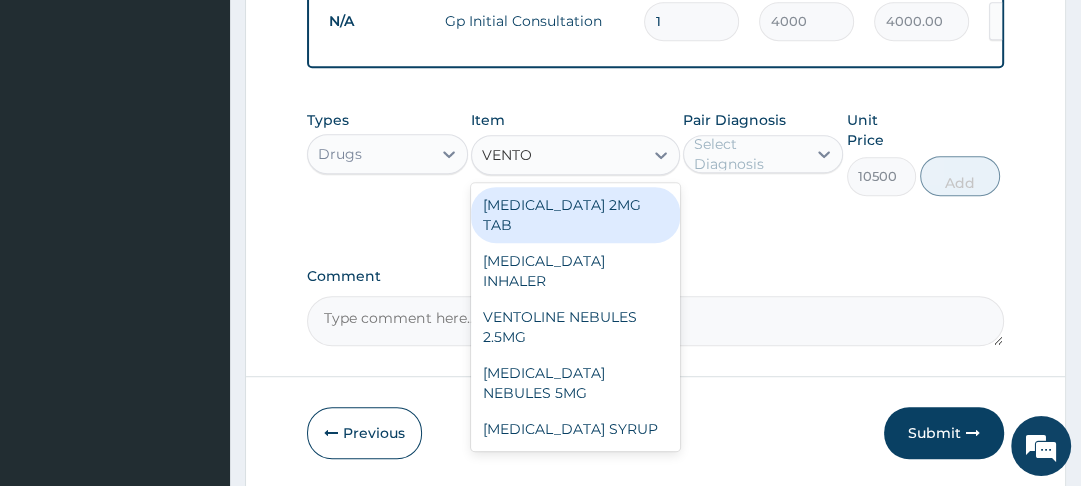 click on "VENTOLIN 2MG TAB VENTOLIN INHALER VENTOLINE NEBULES 2.5MG  VENTOLIN NEBULES 5MG VENTOLIN SYRUP" at bounding box center (575, 317) 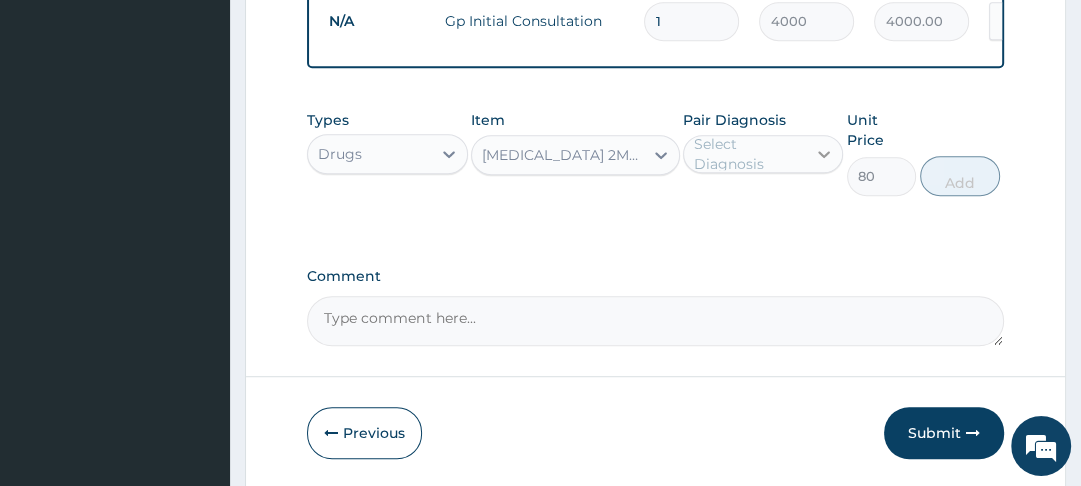 click at bounding box center (824, 154) 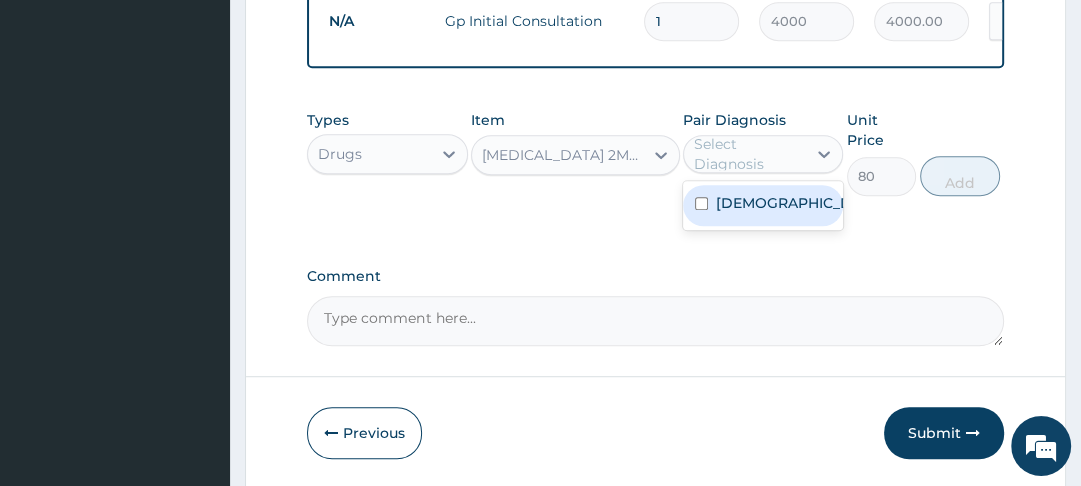 click on "Asthma" at bounding box center (784, 203) 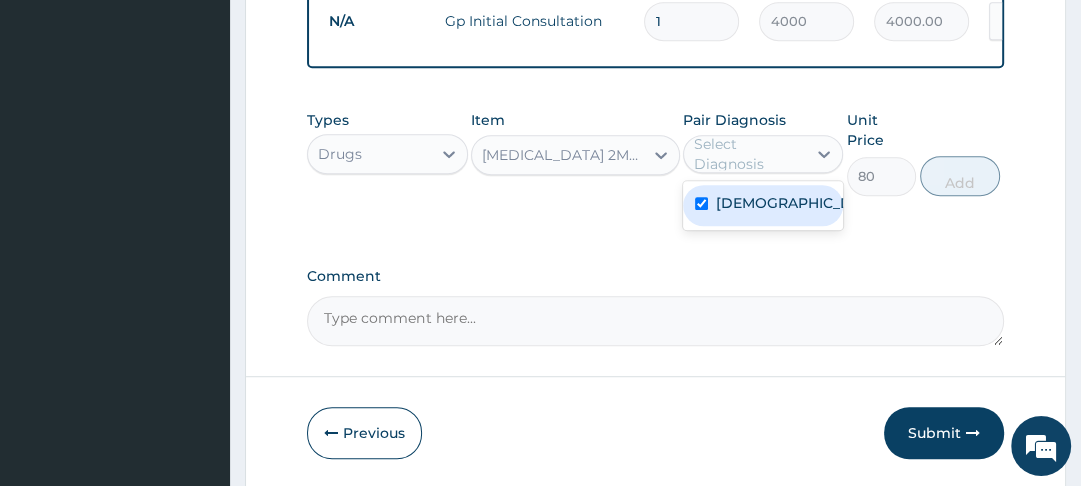 checkbox on "true" 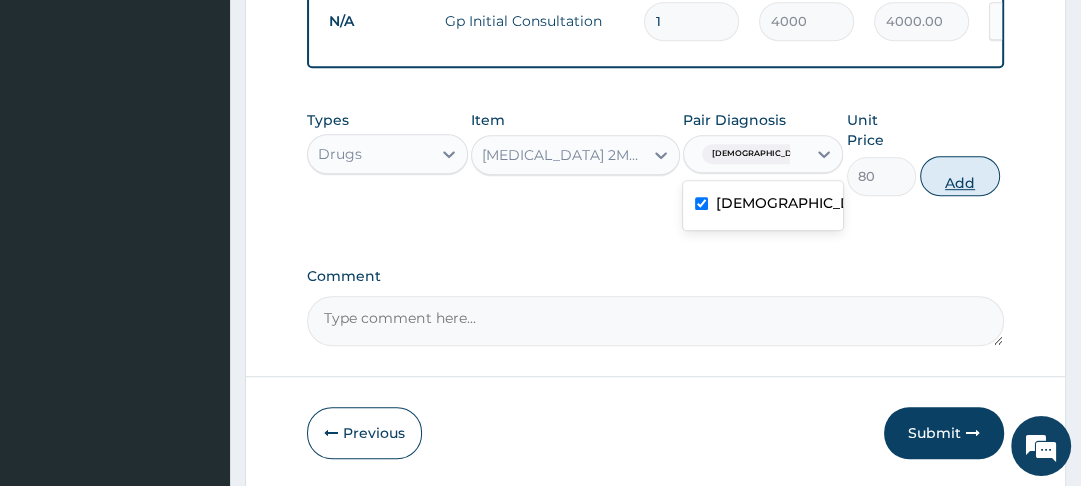 click on "Add" at bounding box center (960, 176) 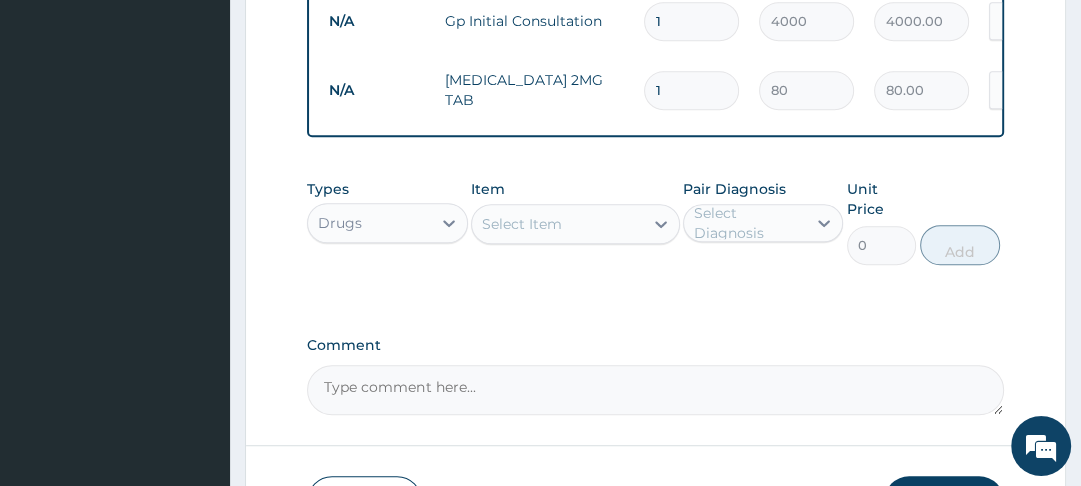 type on "14" 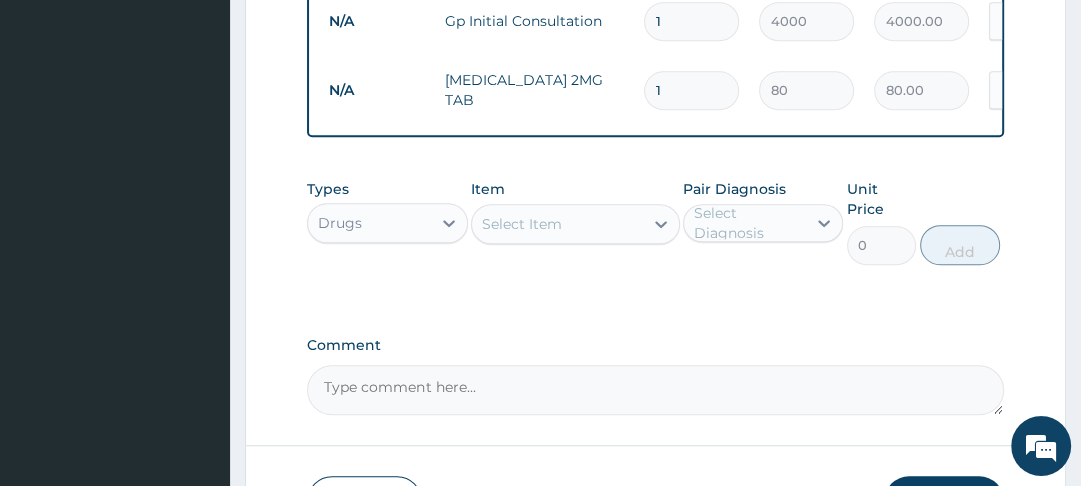 type on "1120.00" 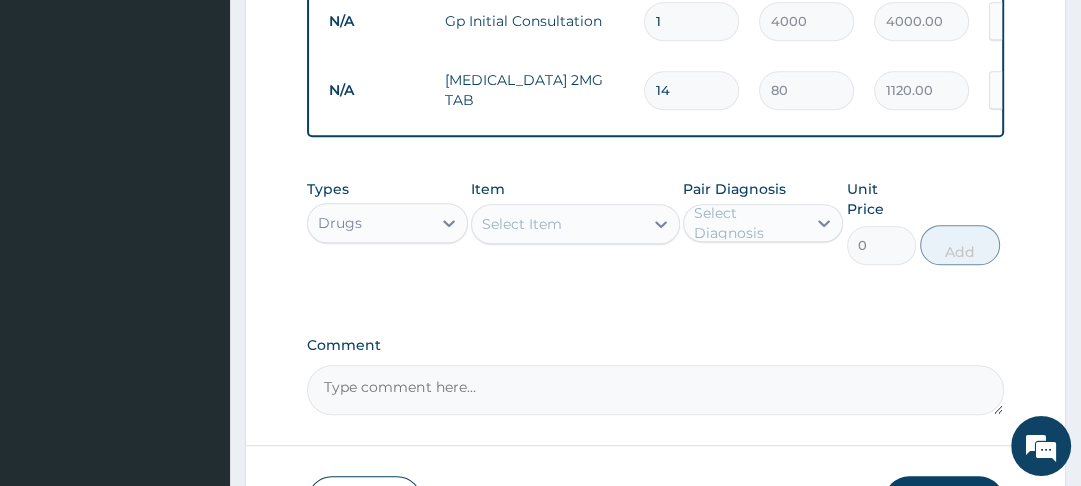 type on "14" 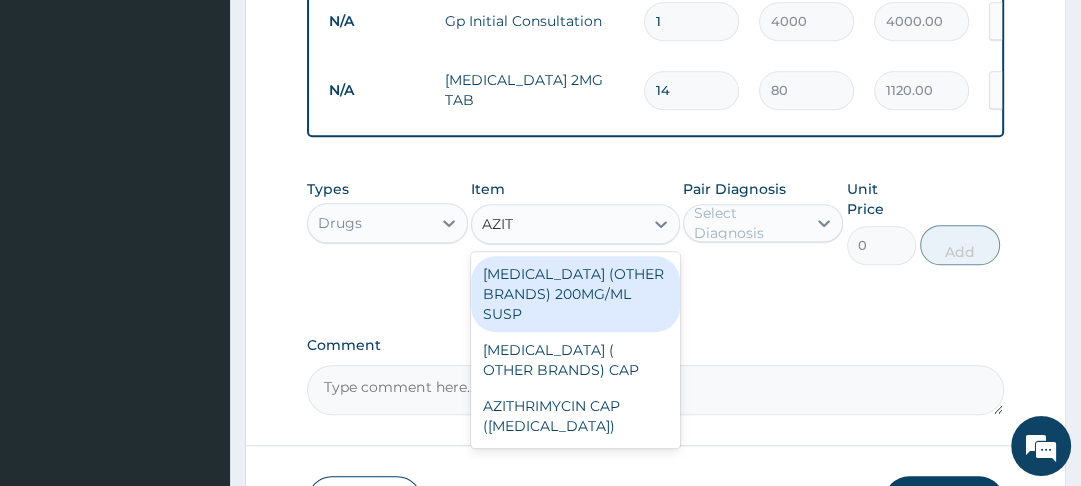 type on "AZITH" 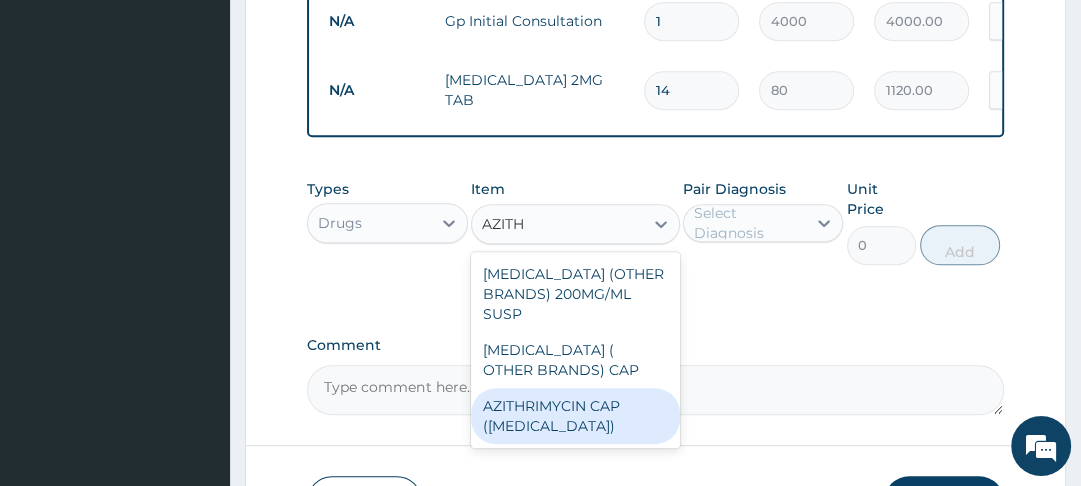 click on "AZITHRIMYCIN CAP (ZITHROMAX)" at bounding box center [575, 416] 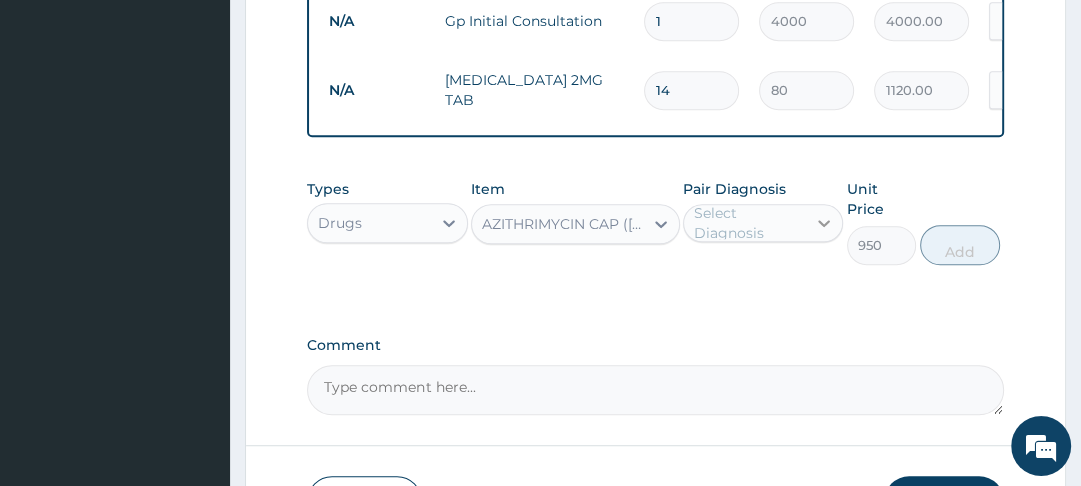 click 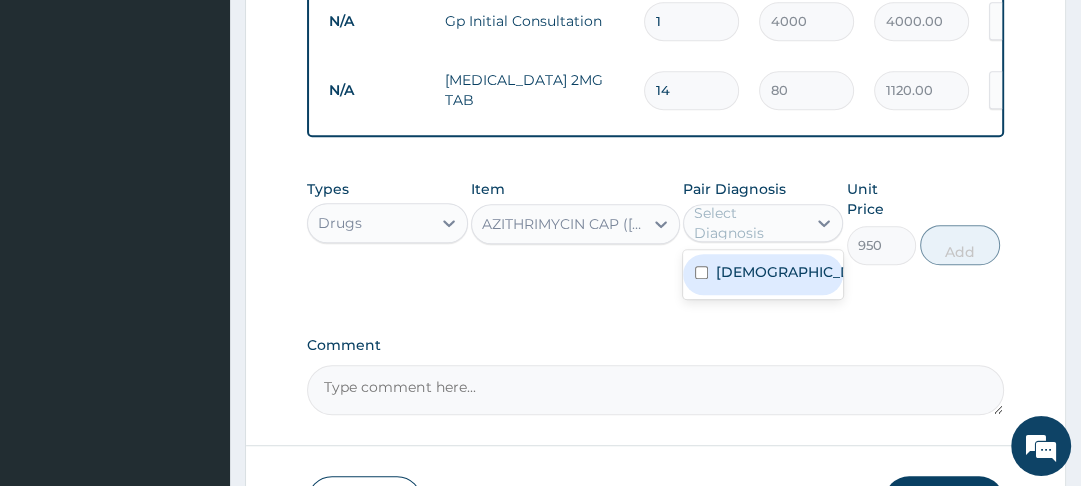 click on "Asthma" at bounding box center (784, 272) 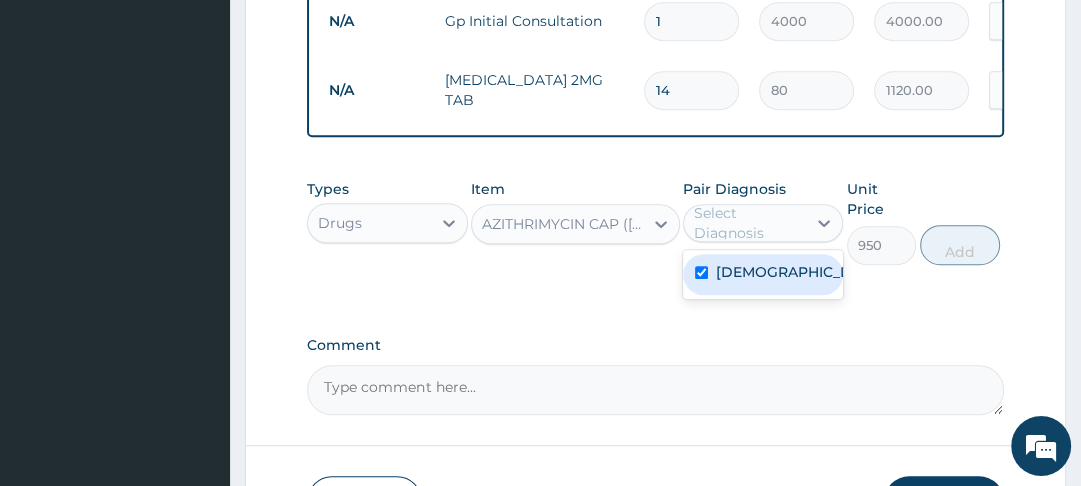 checkbox on "true" 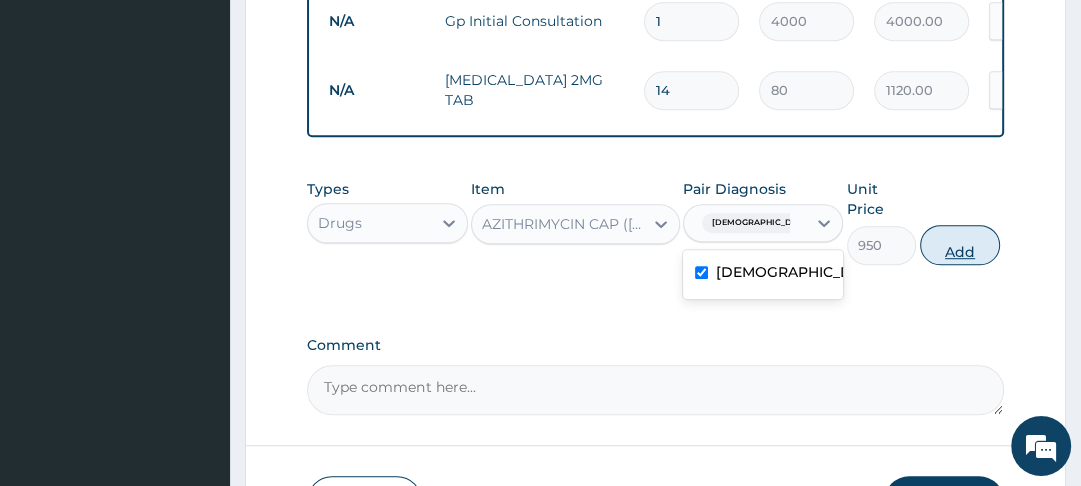click on "Add" at bounding box center [960, 245] 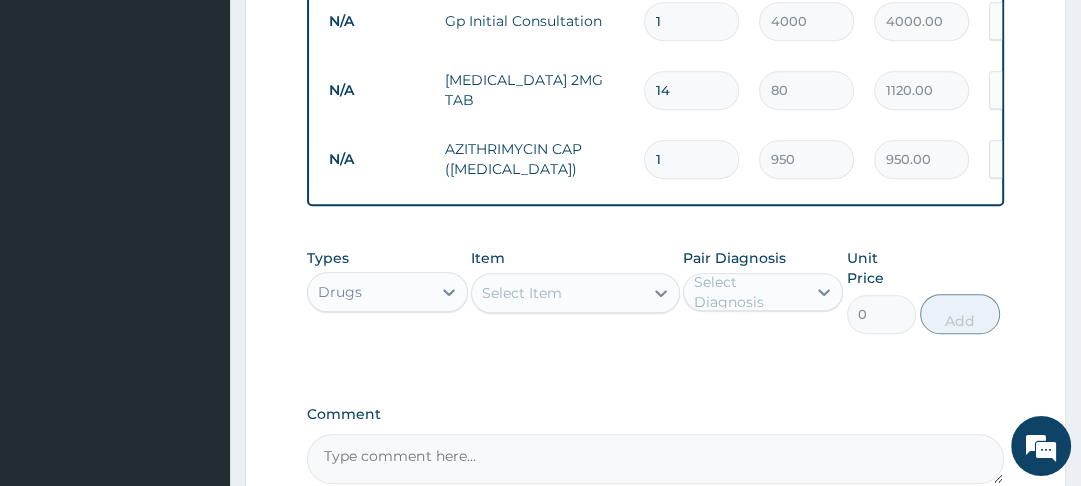 type 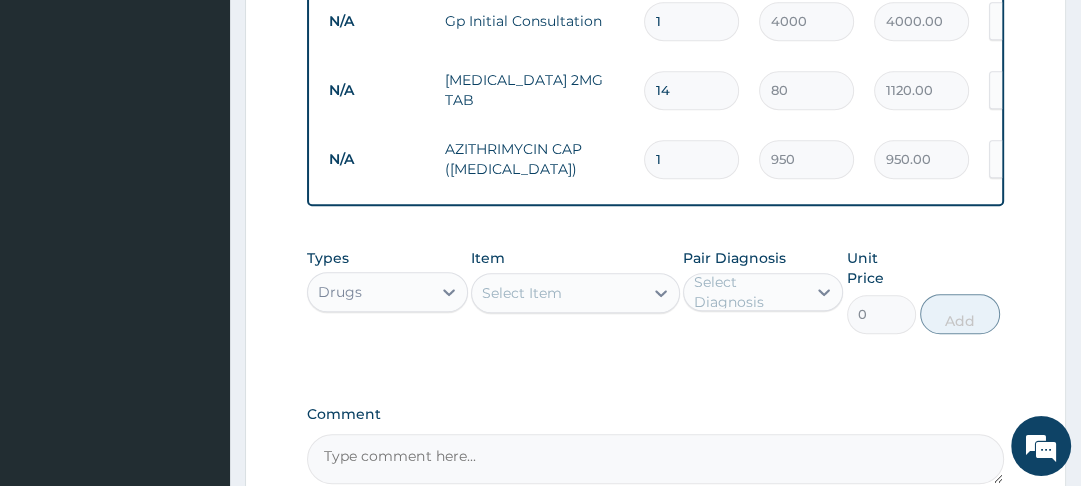 type on "0.00" 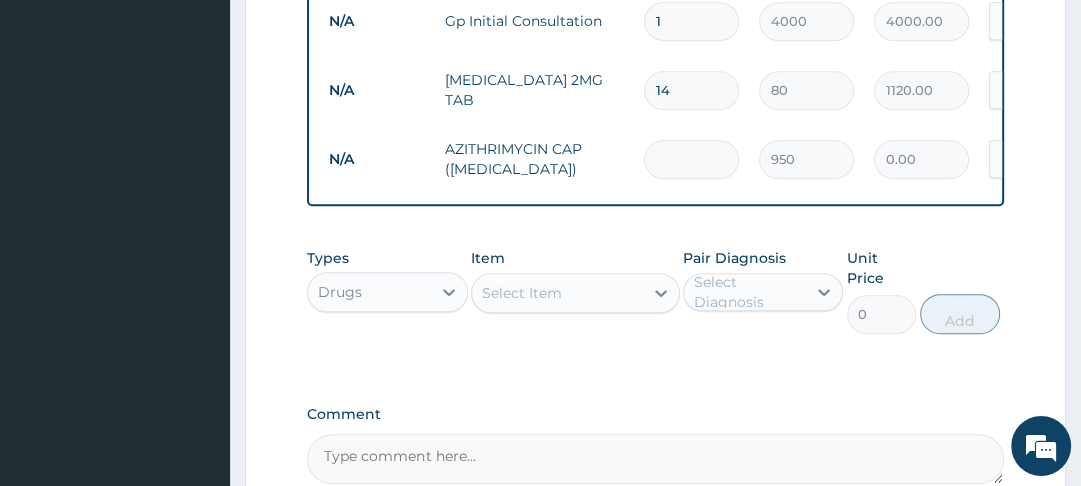type on "5" 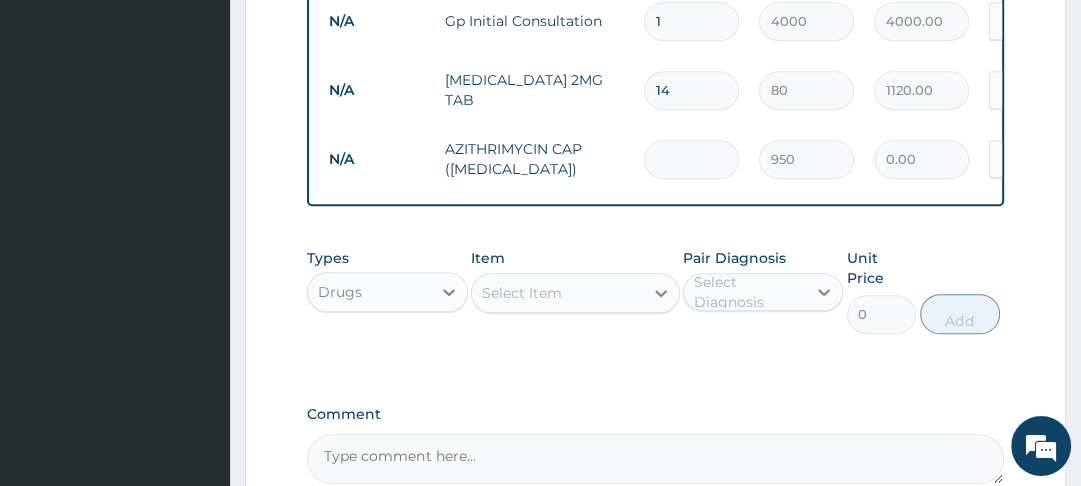 type on "4750.00" 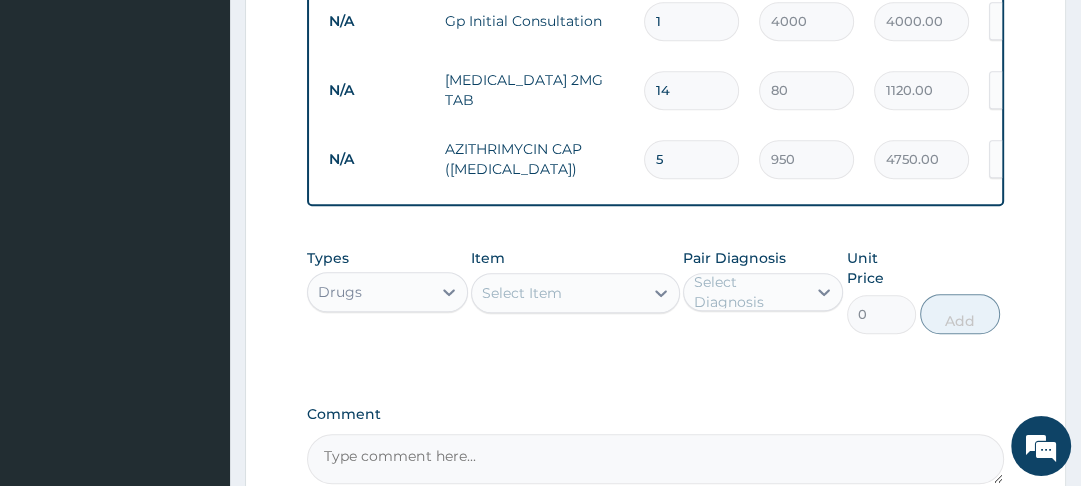 type on "5" 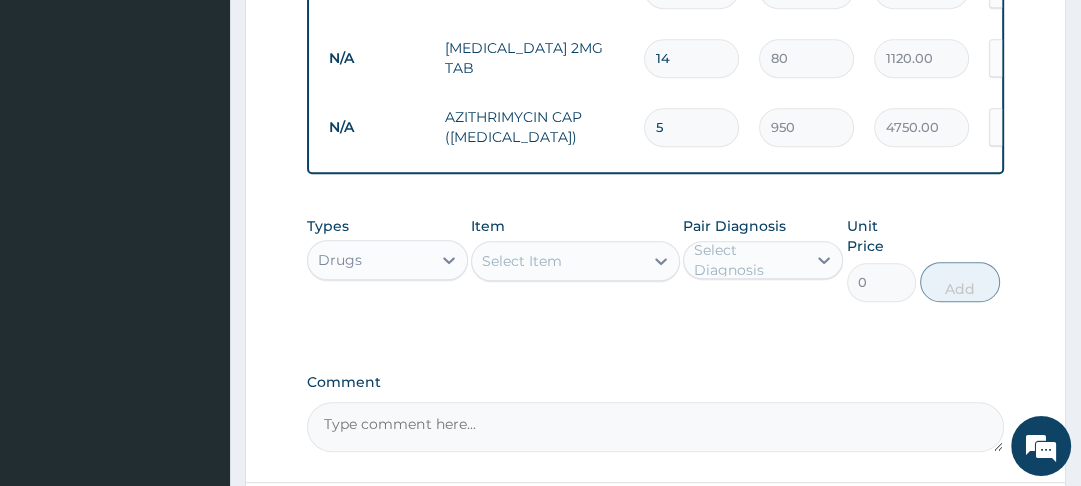 scroll, scrollTop: 875, scrollLeft: 0, axis: vertical 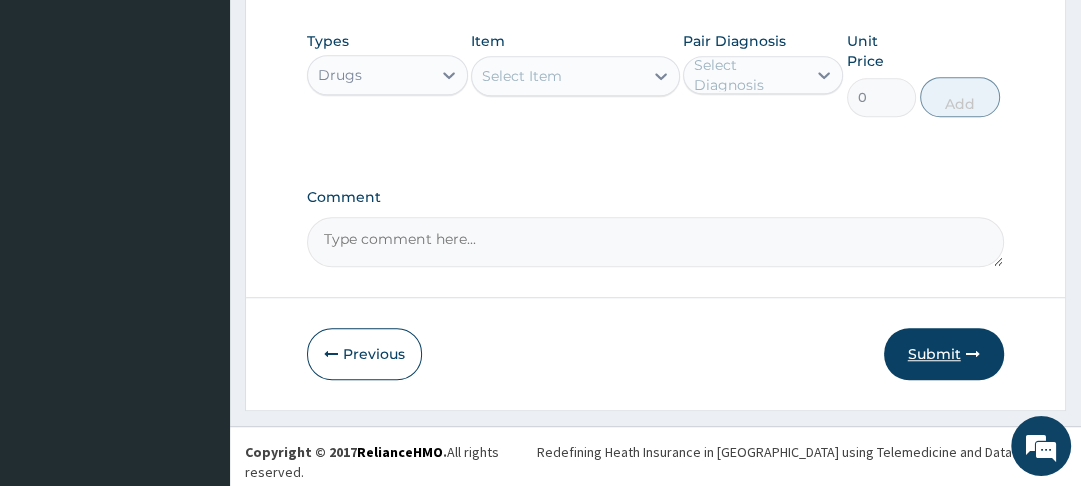 click on "Submit" at bounding box center [944, 354] 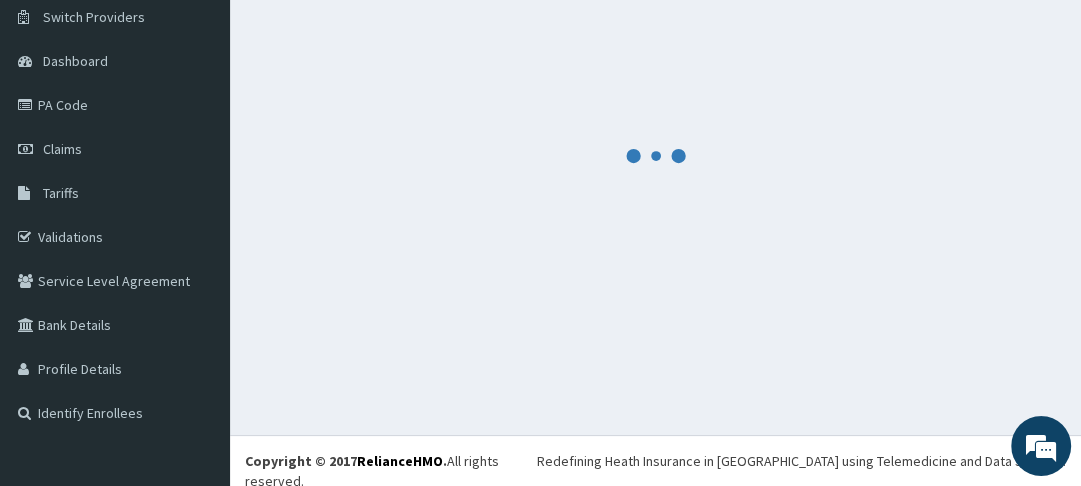 scroll, scrollTop: 1028, scrollLeft: 0, axis: vertical 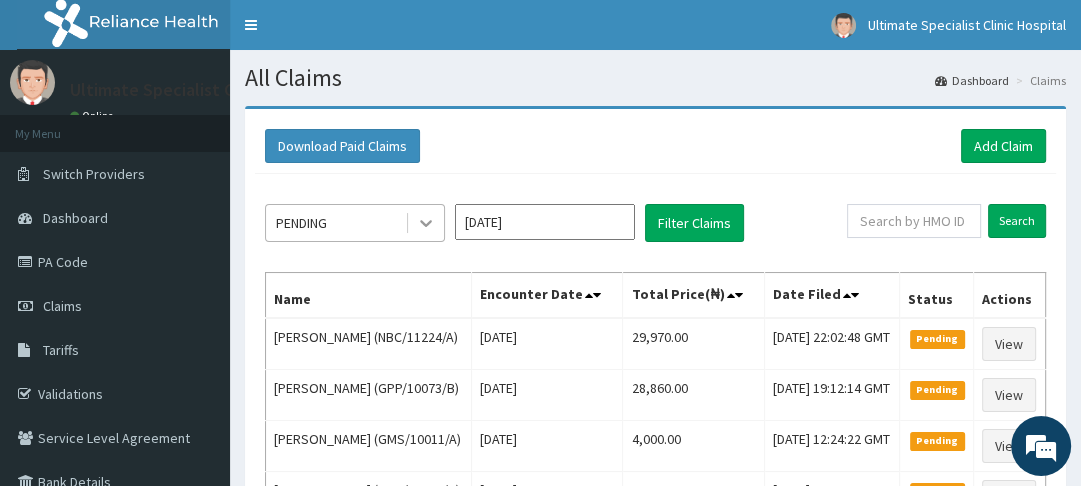 click 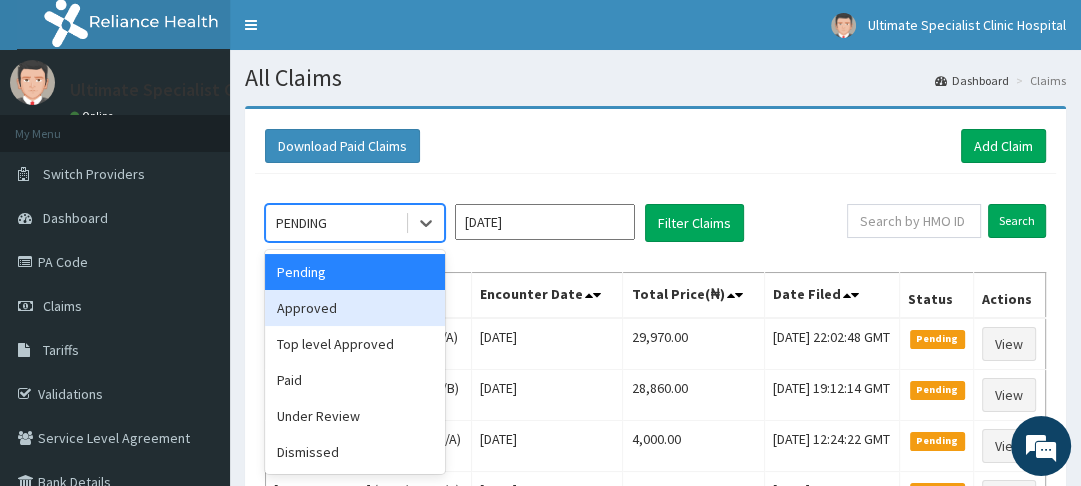 click on "Approved" at bounding box center [355, 308] 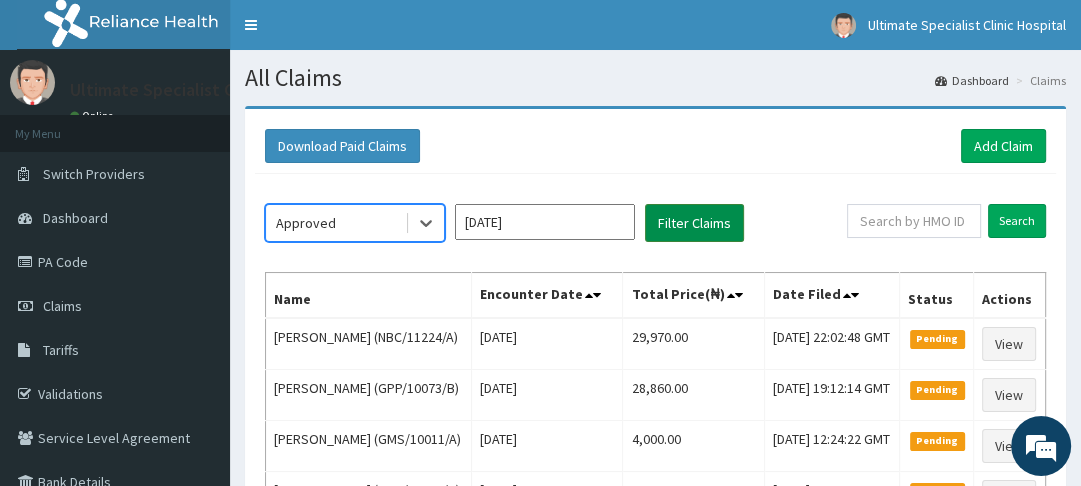 click on "Filter Claims" at bounding box center [694, 223] 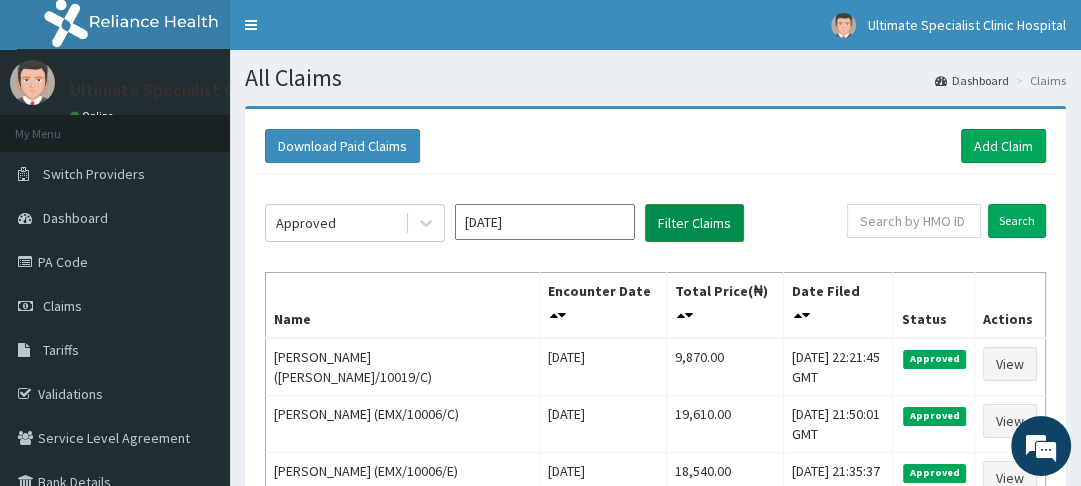scroll, scrollTop: 0, scrollLeft: 0, axis: both 